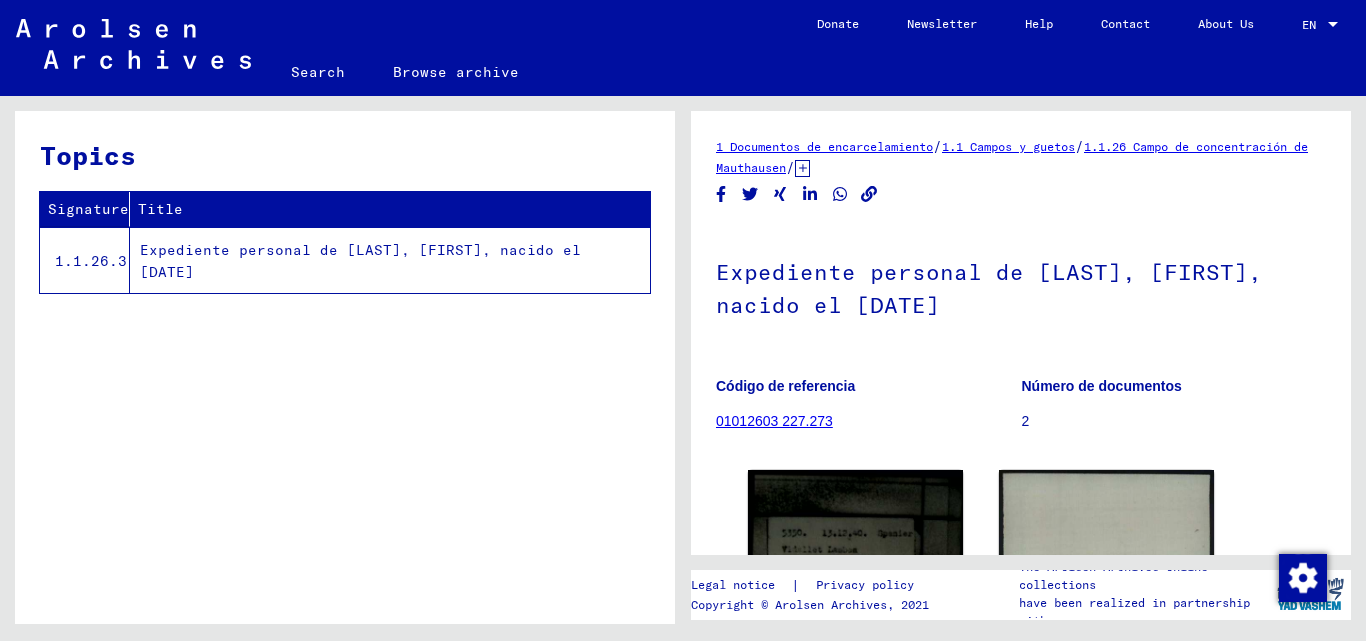 scroll, scrollTop: 0, scrollLeft: 0, axis: both 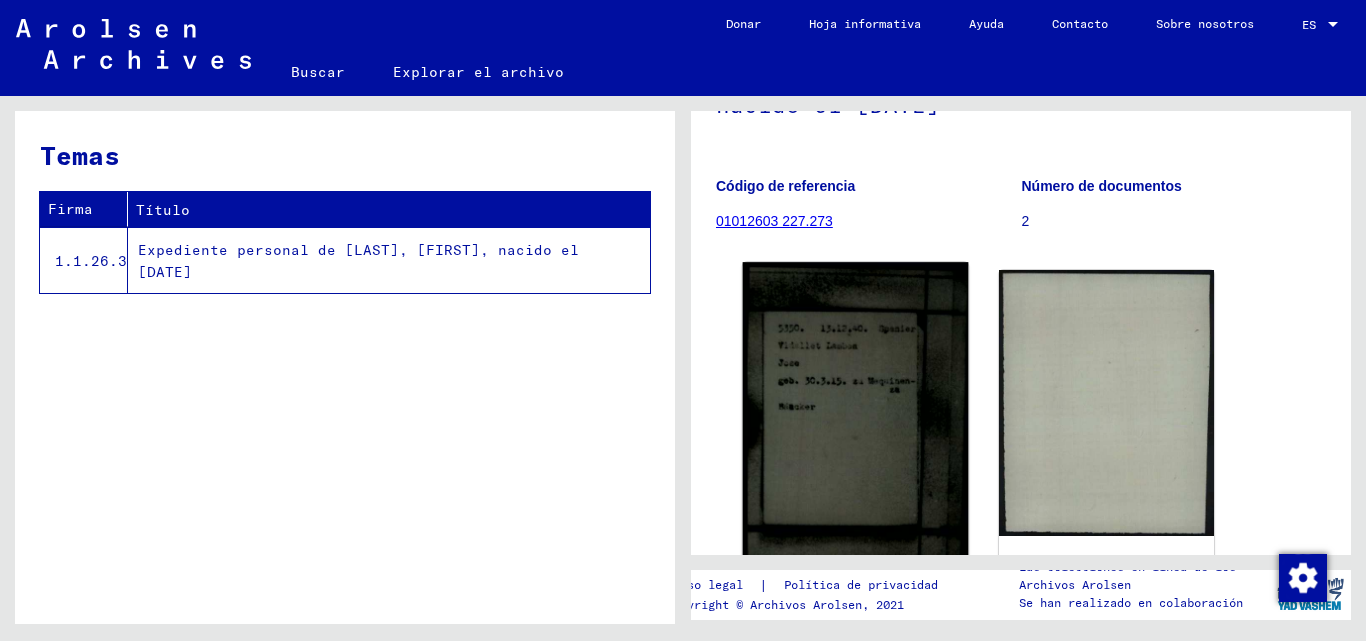 click 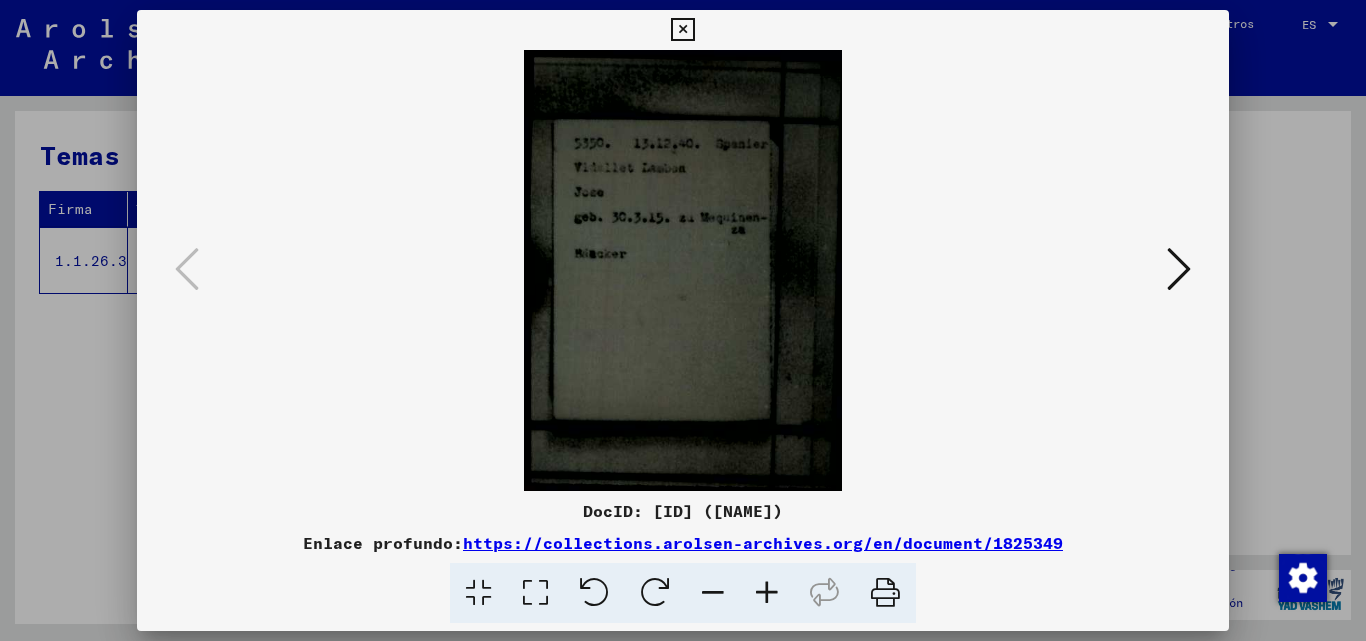 click at bounding box center [683, 270] 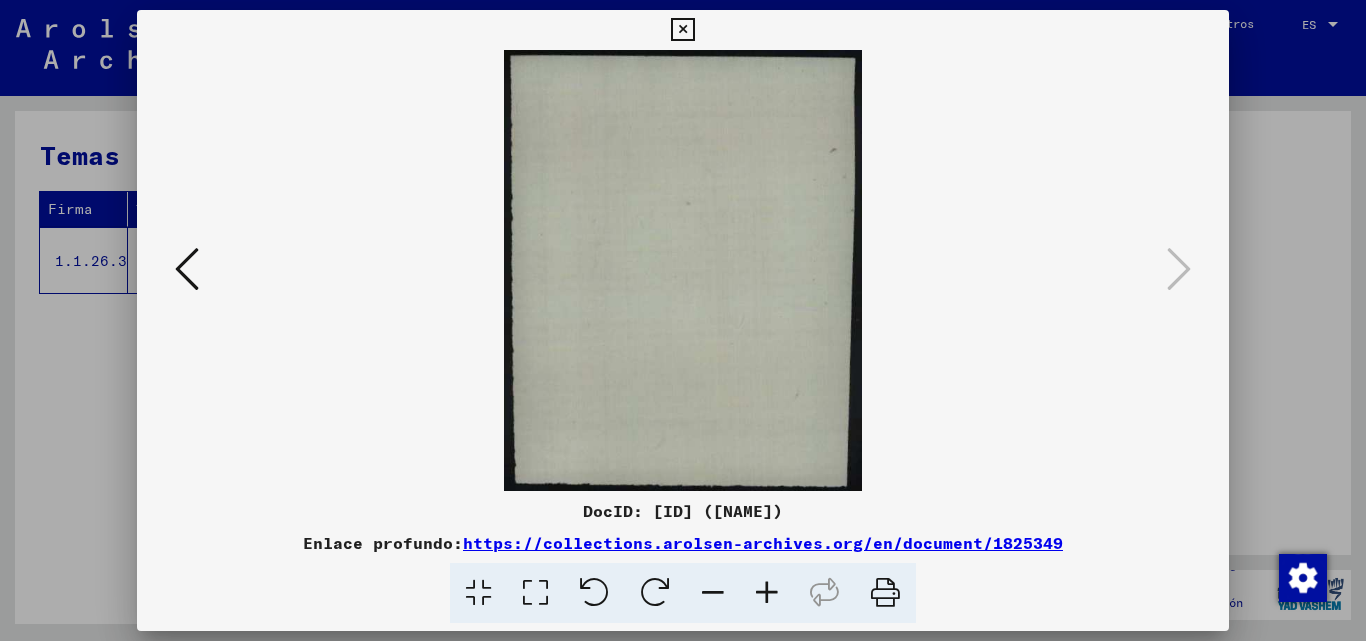 click at bounding box center (187, 269) 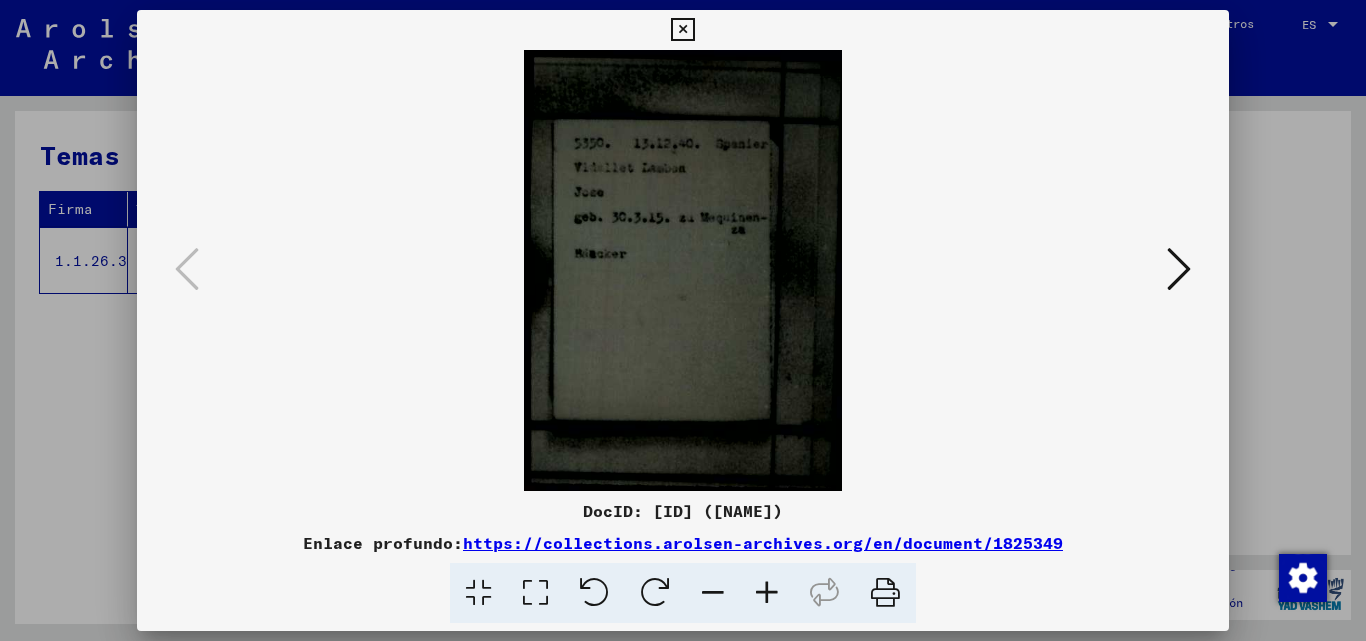 click at bounding box center [1179, 269] 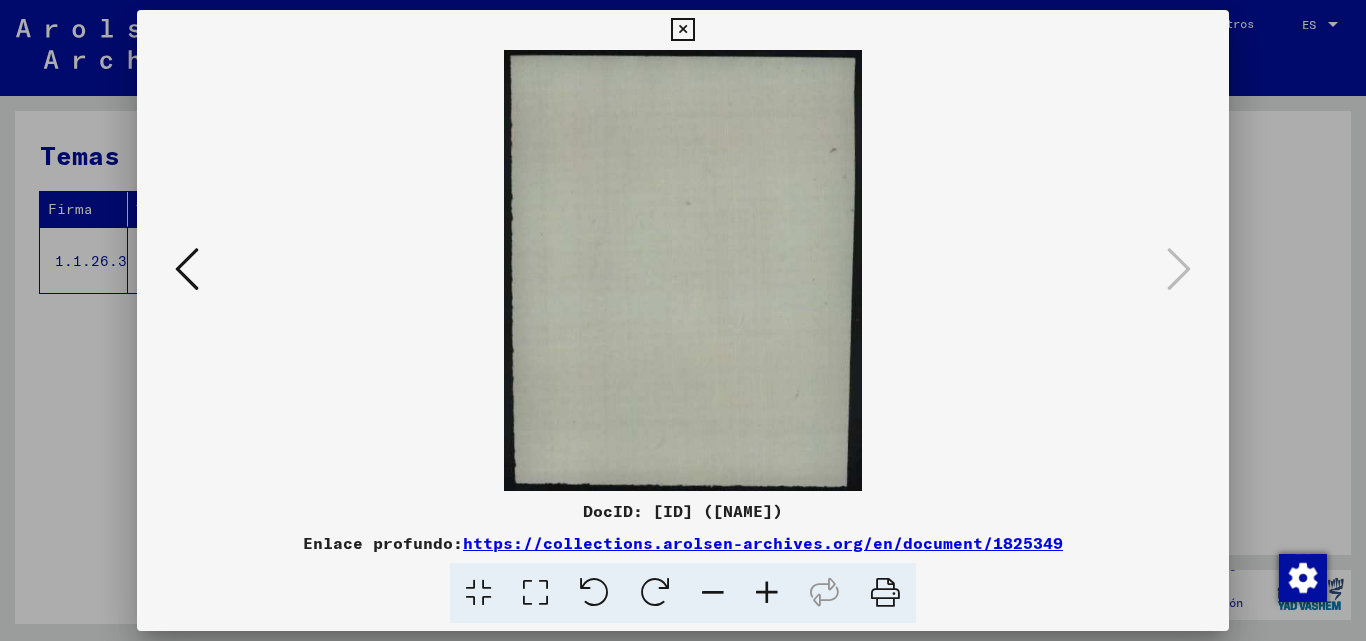 click at bounding box center [187, 269] 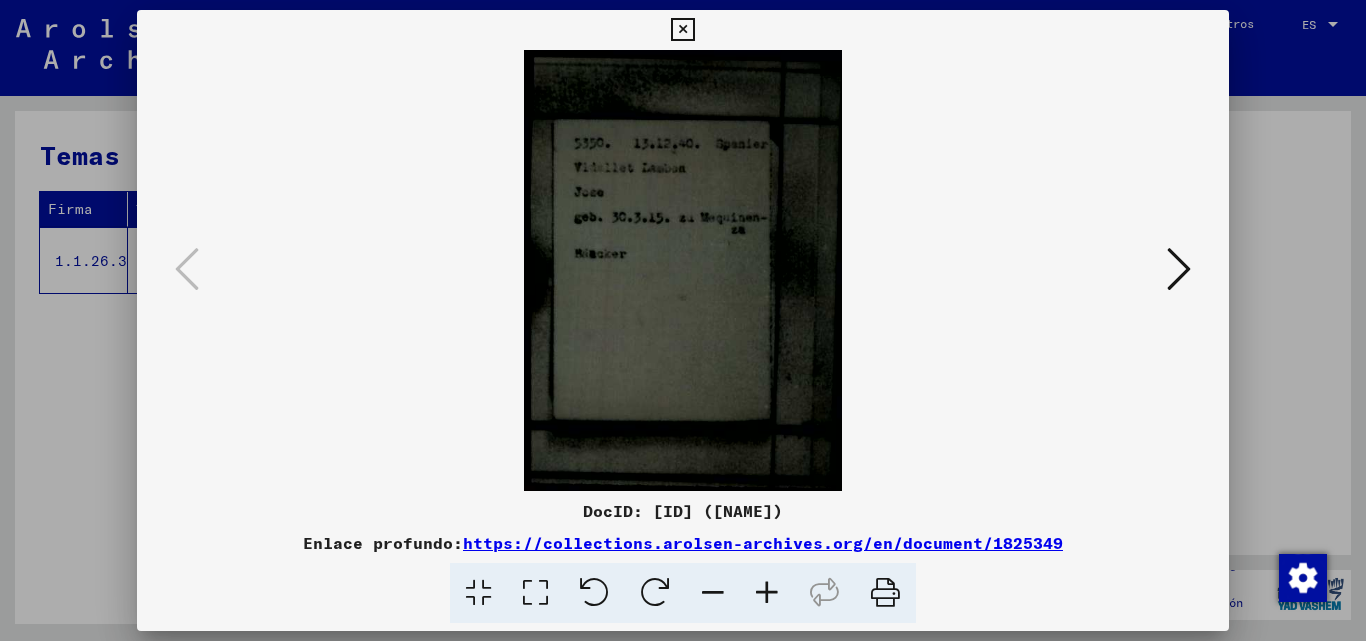 click at bounding box center (1179, 269) 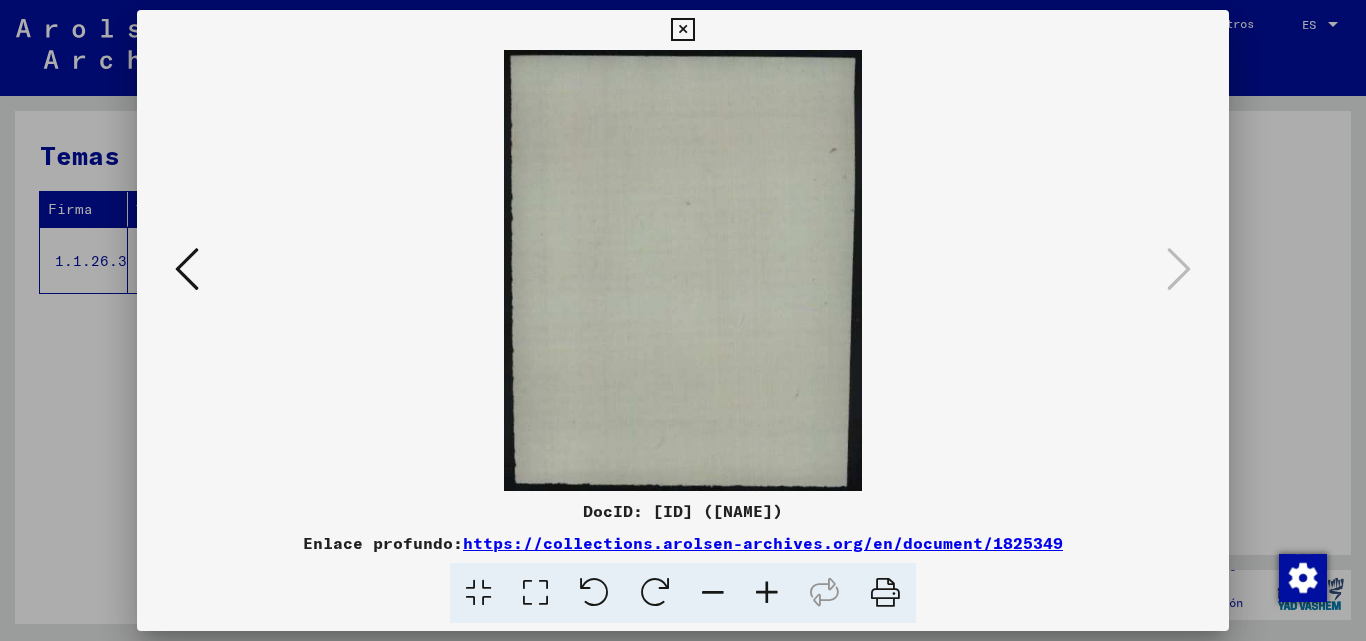 click at bounding box center [187, 269] 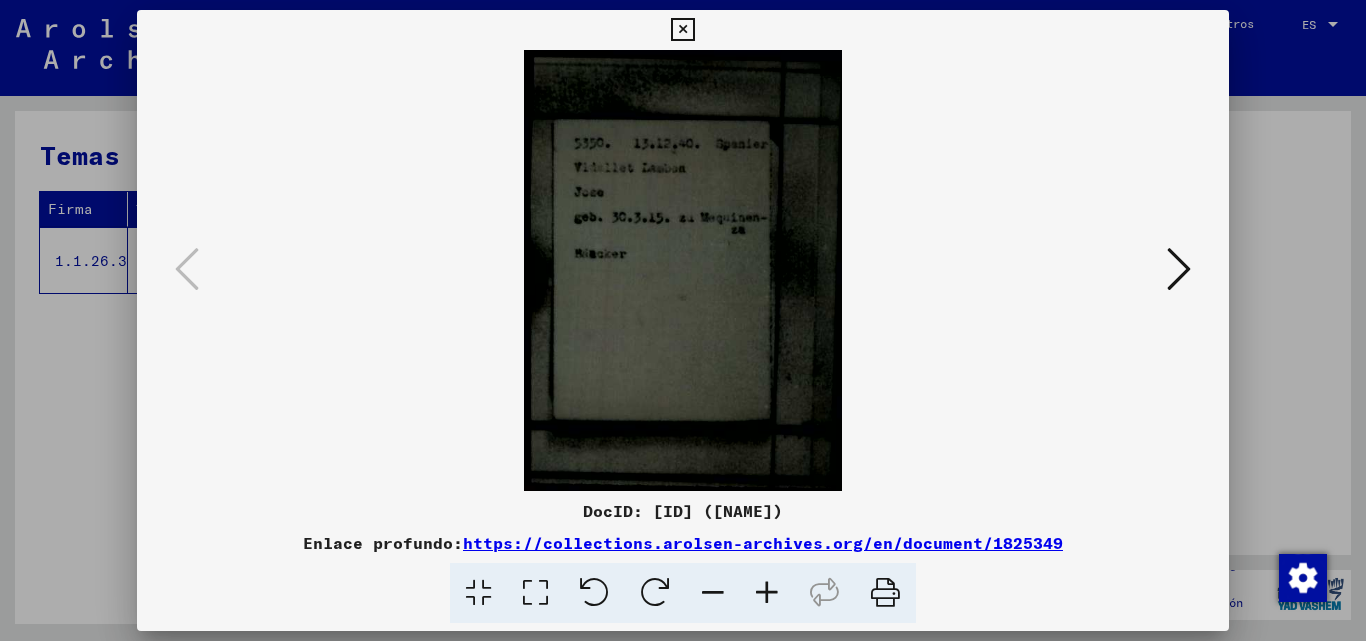 click at bounding box center (683, 270) 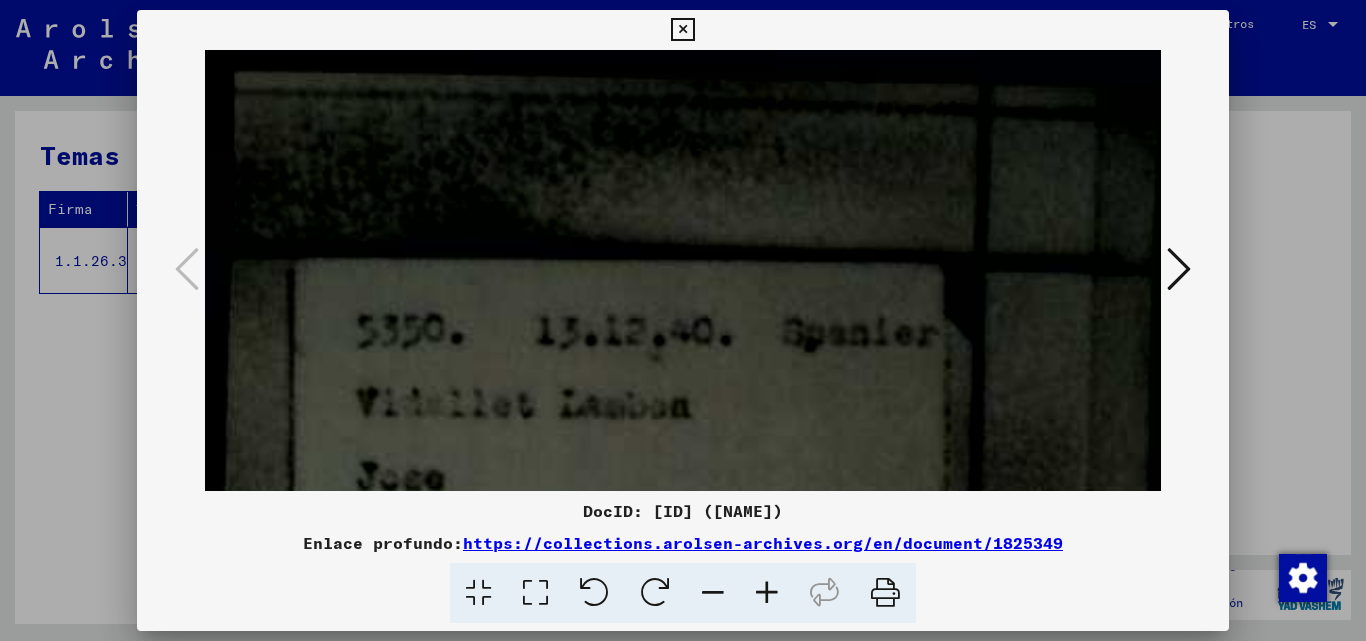 drag, startPoint x: 1345, startPoint y: 261, endPoint x: 1345, endPoint y: 294, distance: 33 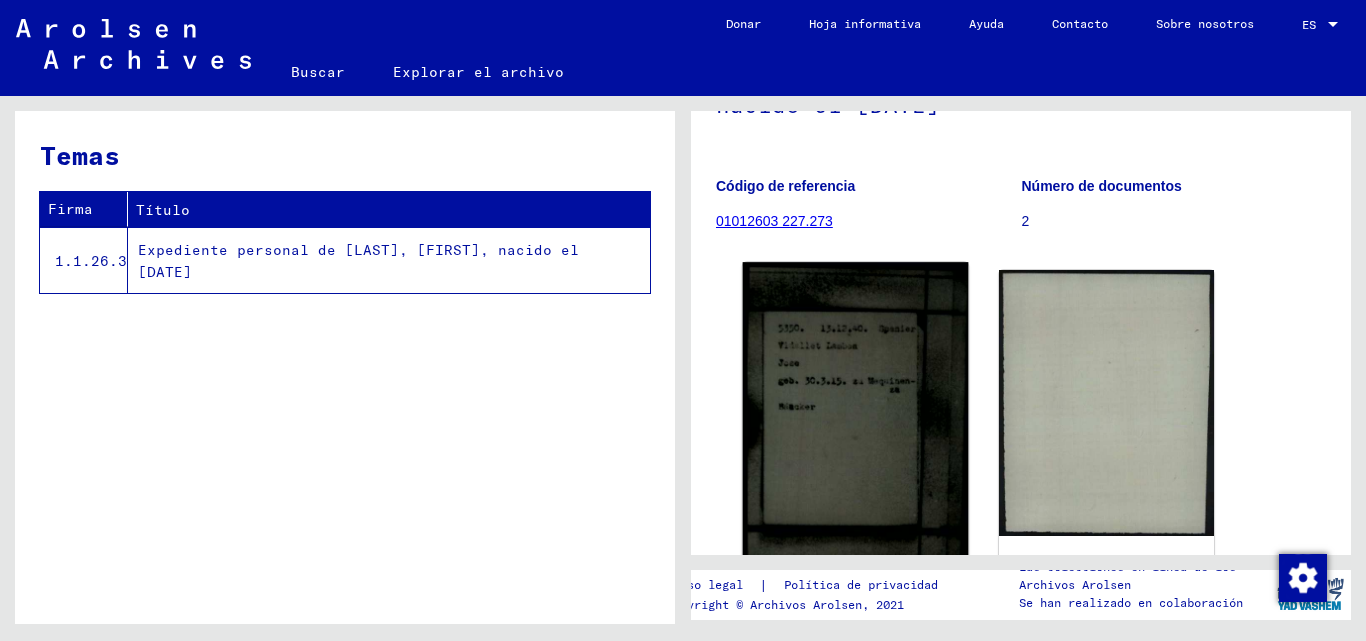 click 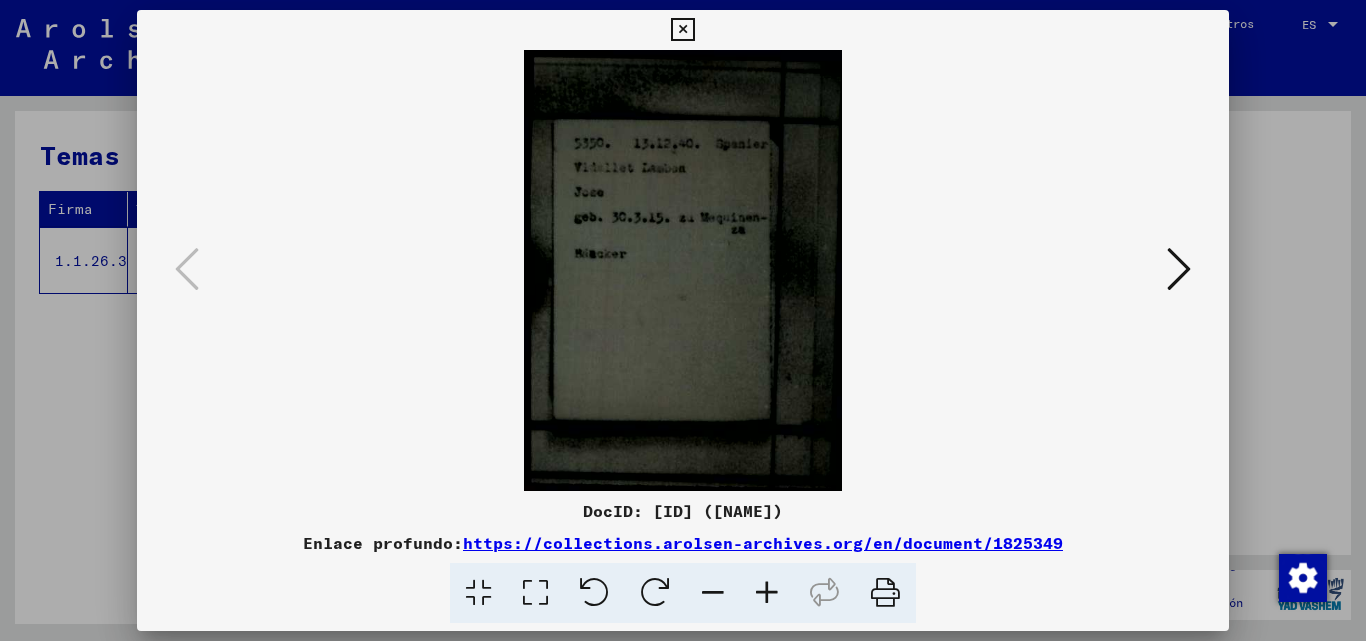 click at bounding box center (478, 593) 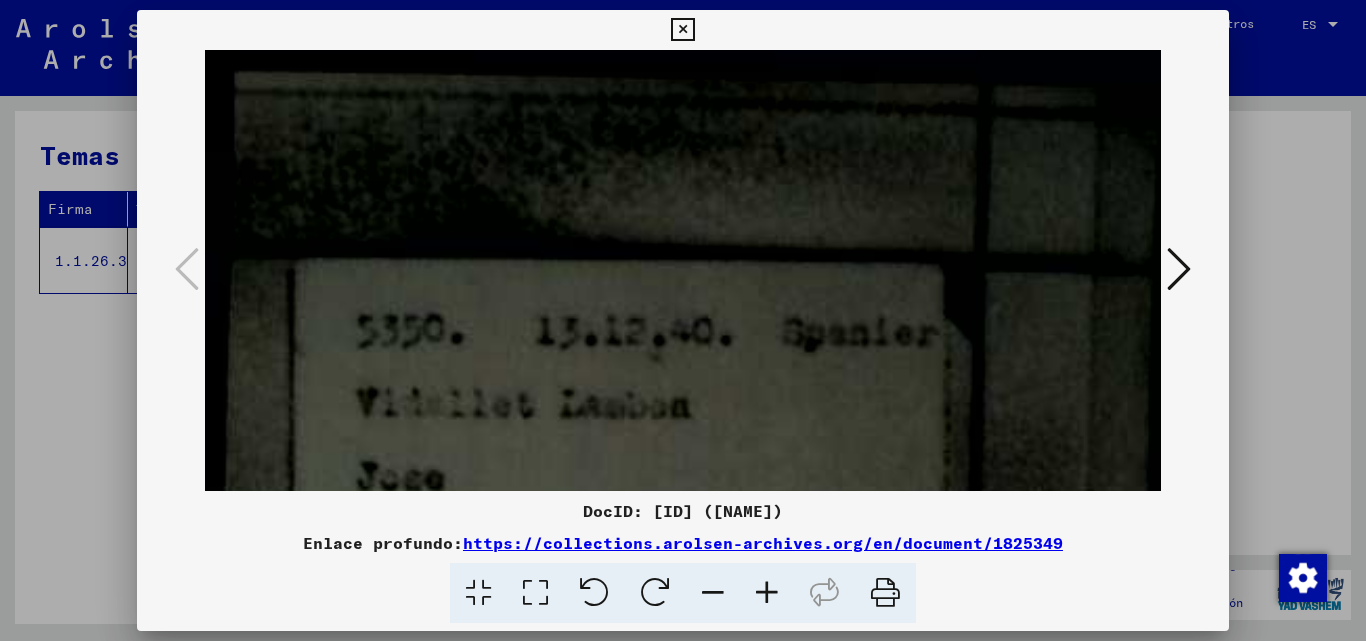 click at bounding box center (1179, 269) 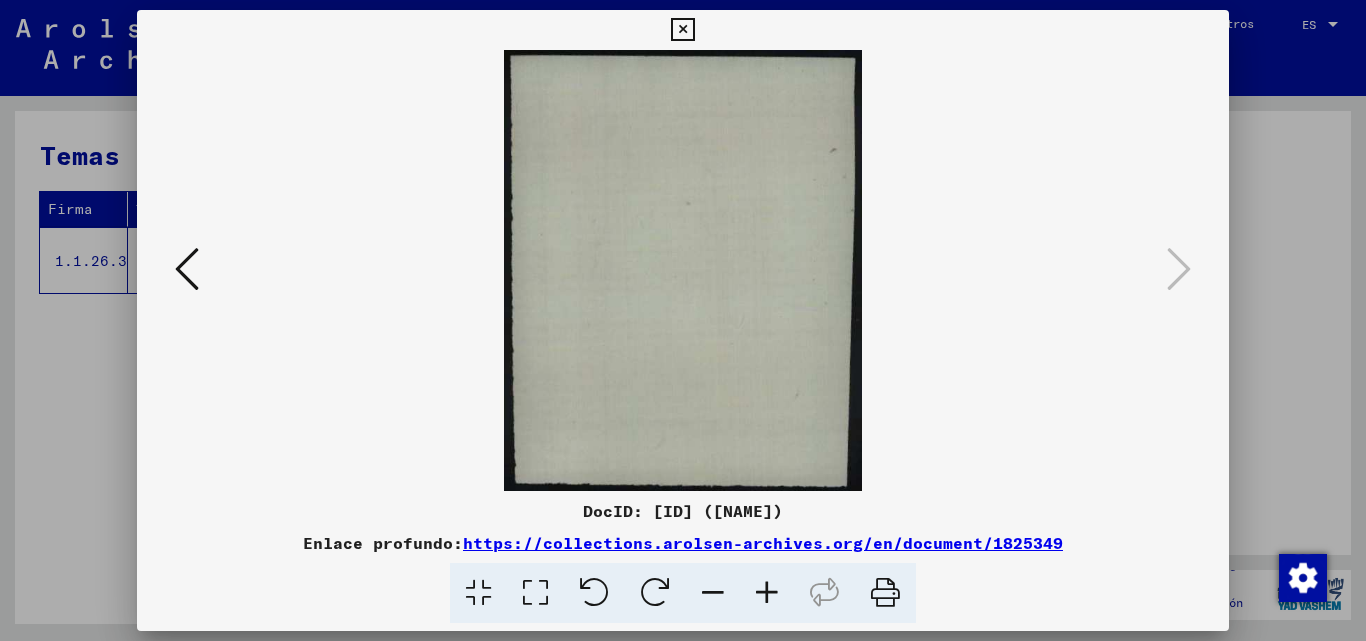 click at bounding box center (187, 269) 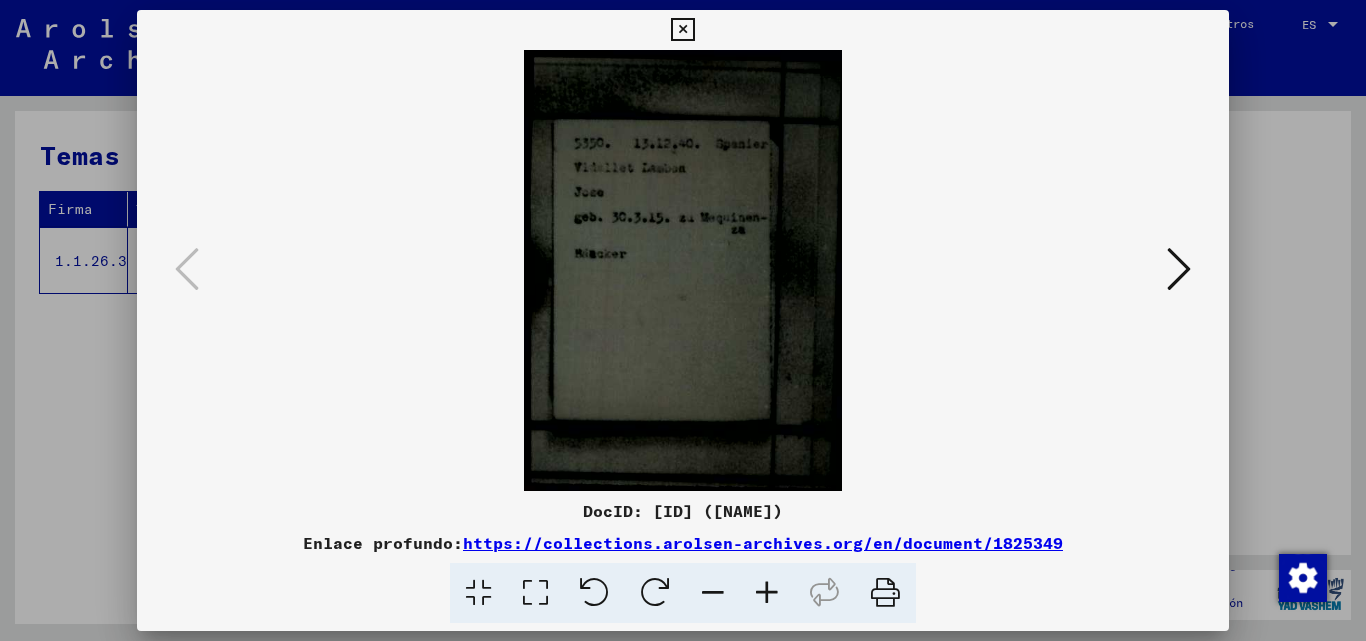 click at bounding box center (535, 593) 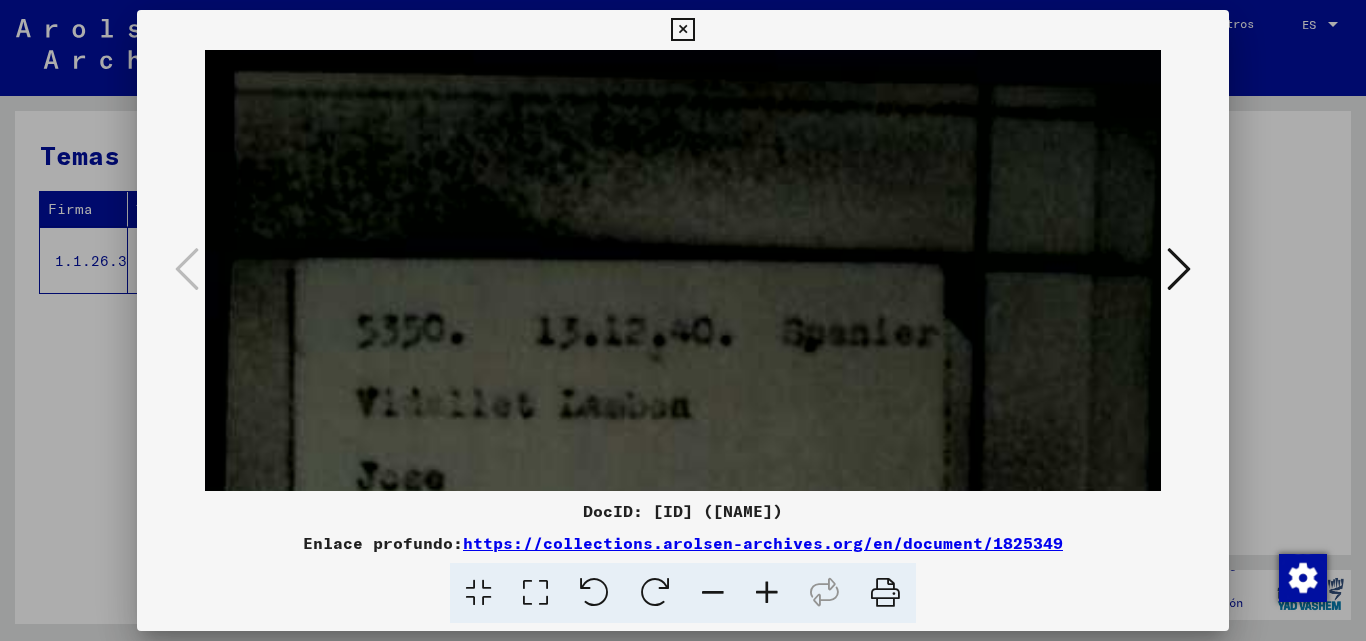 click at bounding box center (683, 713) 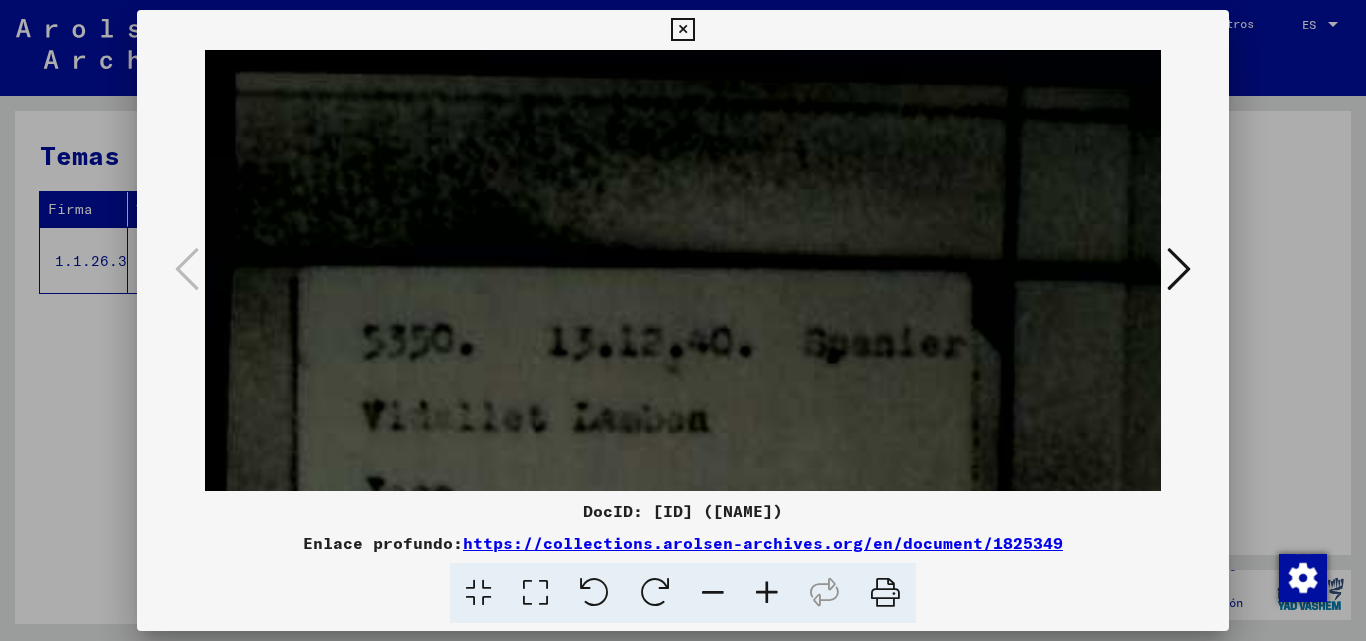 click at bounding box center [767, 593] 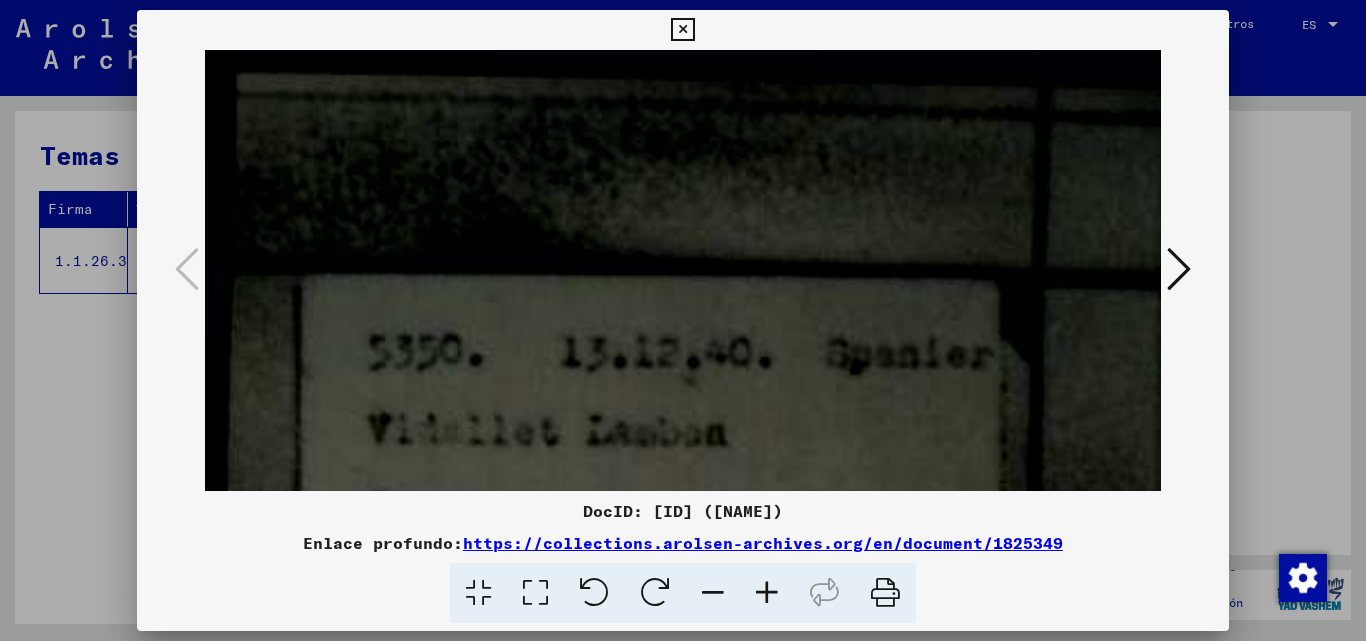 click at bounding box center (478, 593) 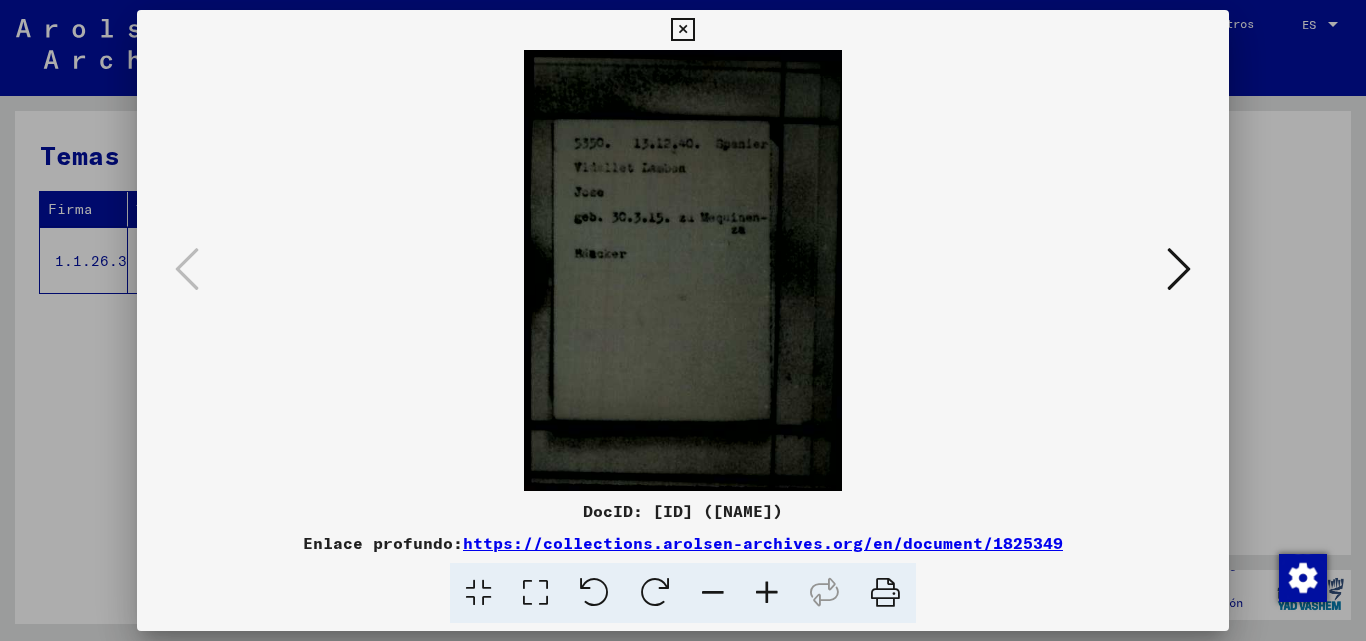 click at bounding box center (767, 593) 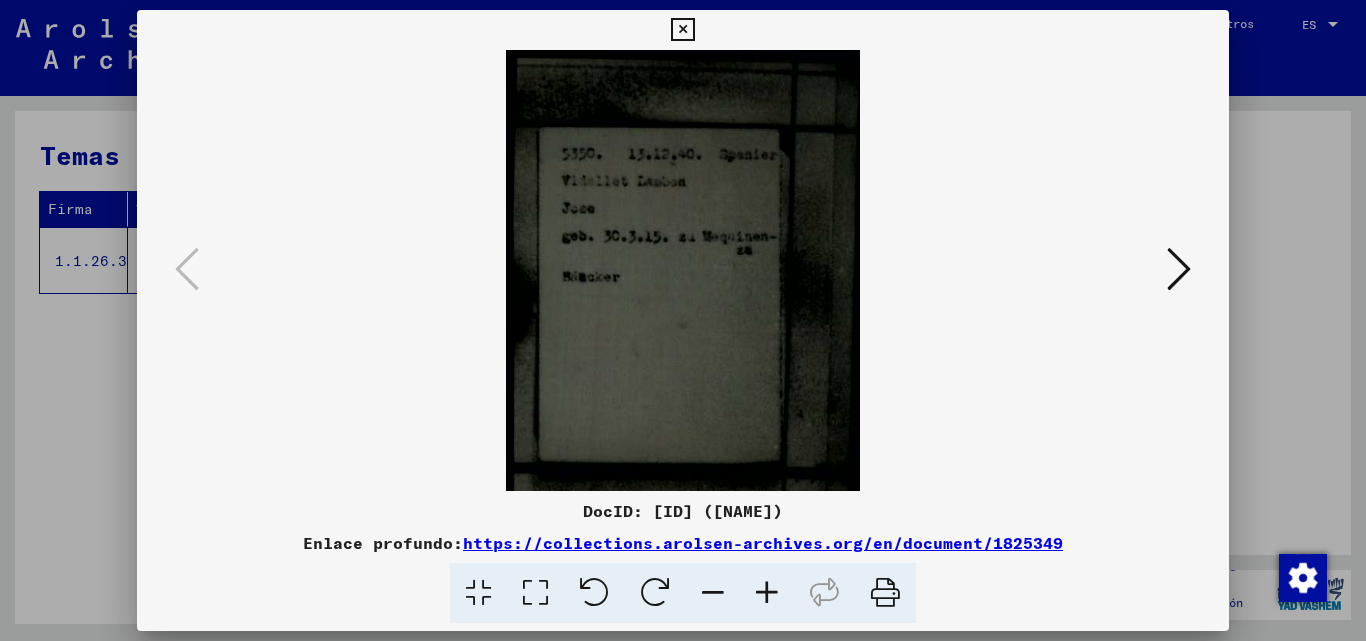 click at bounding box center (767, 593) 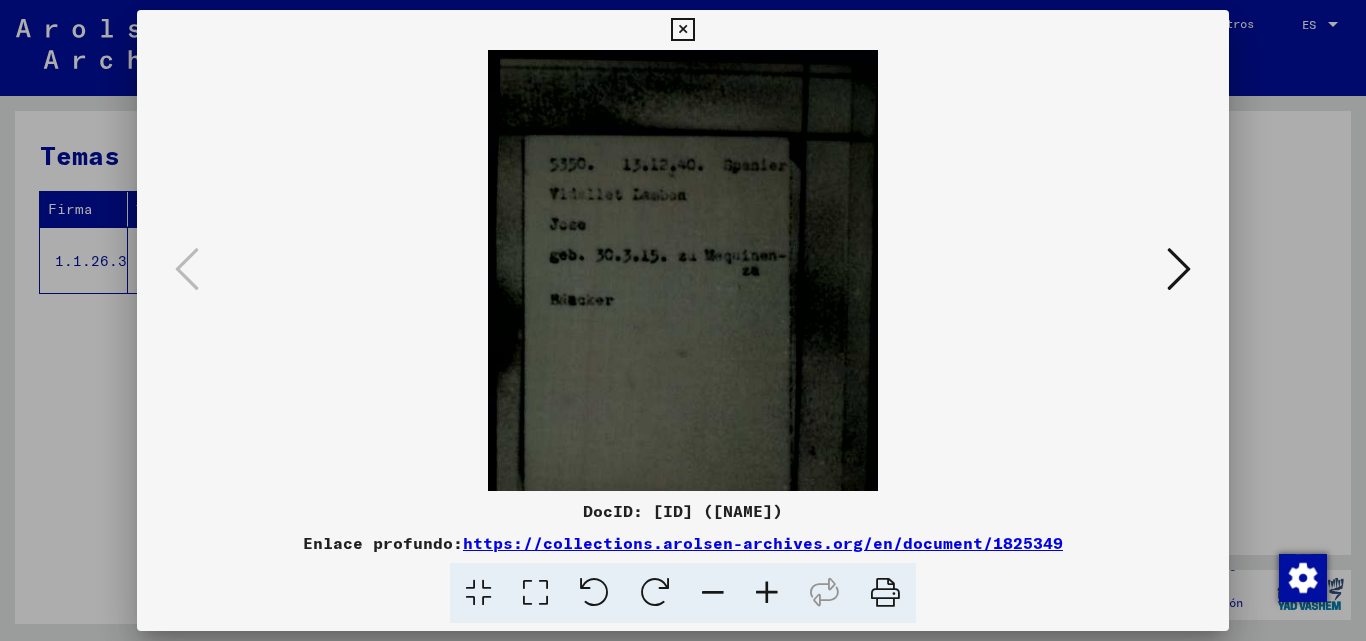click at bounding box center (767, 593) 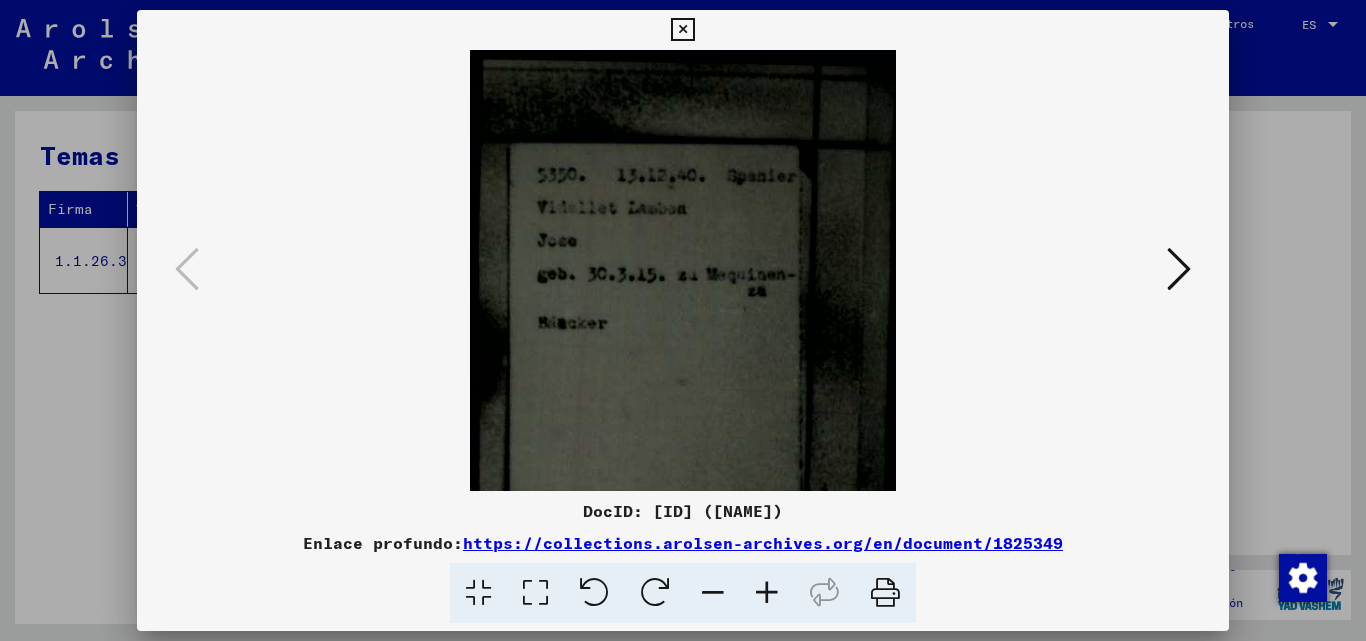 click at bounding box center (767, 593) 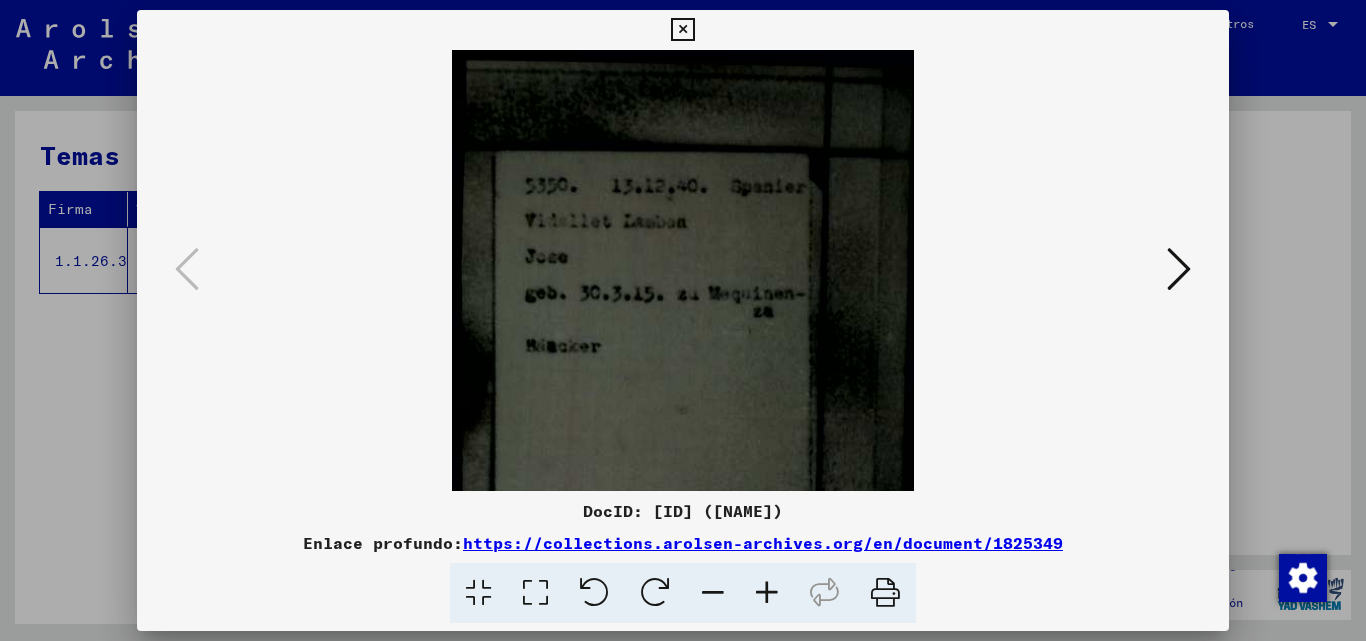 click at bounding box center [767, 593] 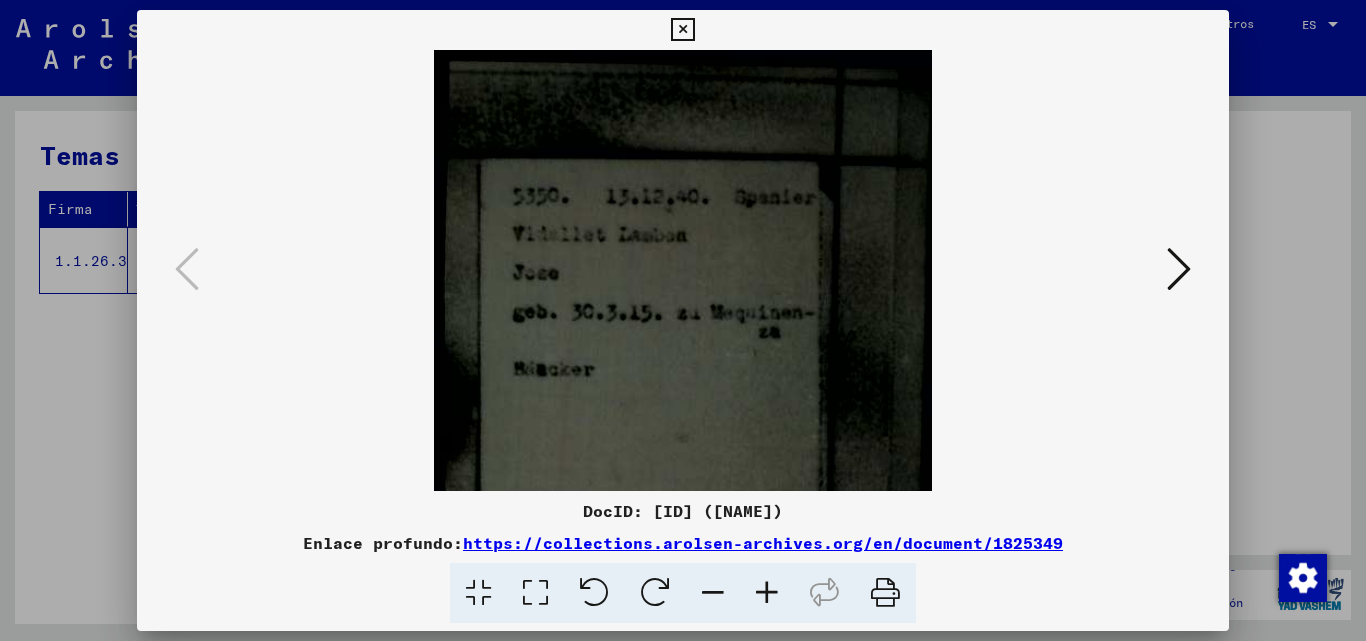 click at bounding box center (767, 593) 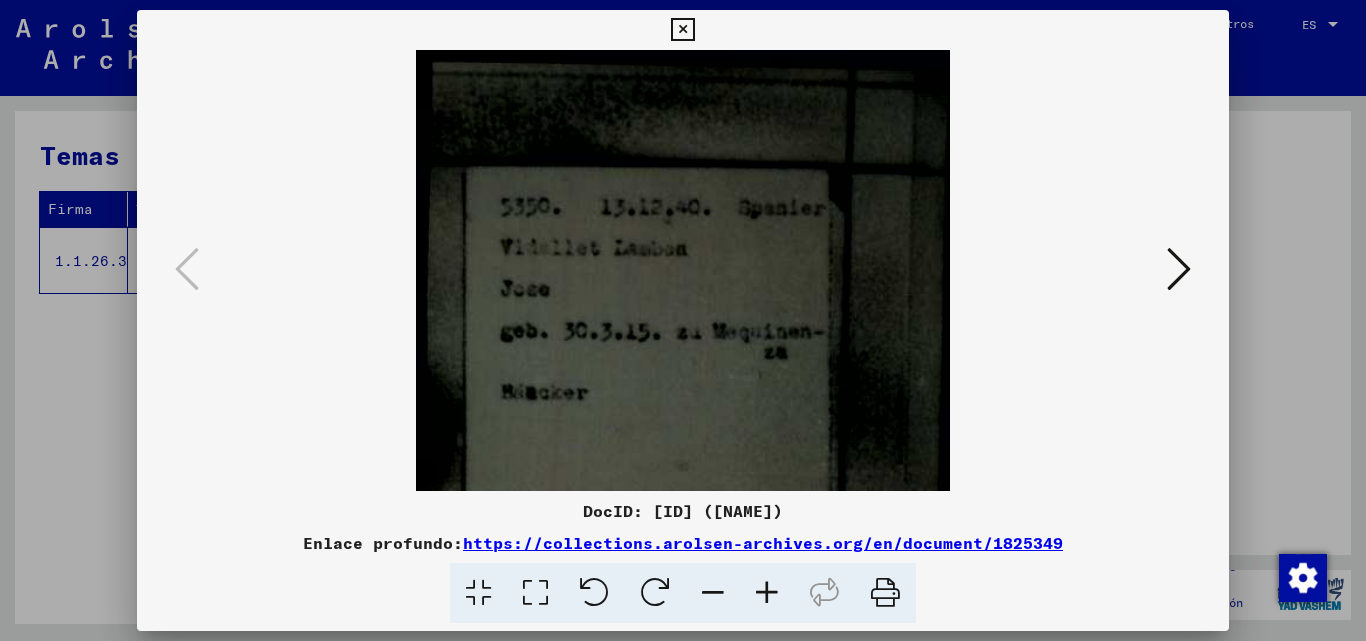 click at bounding box center [767, 593] 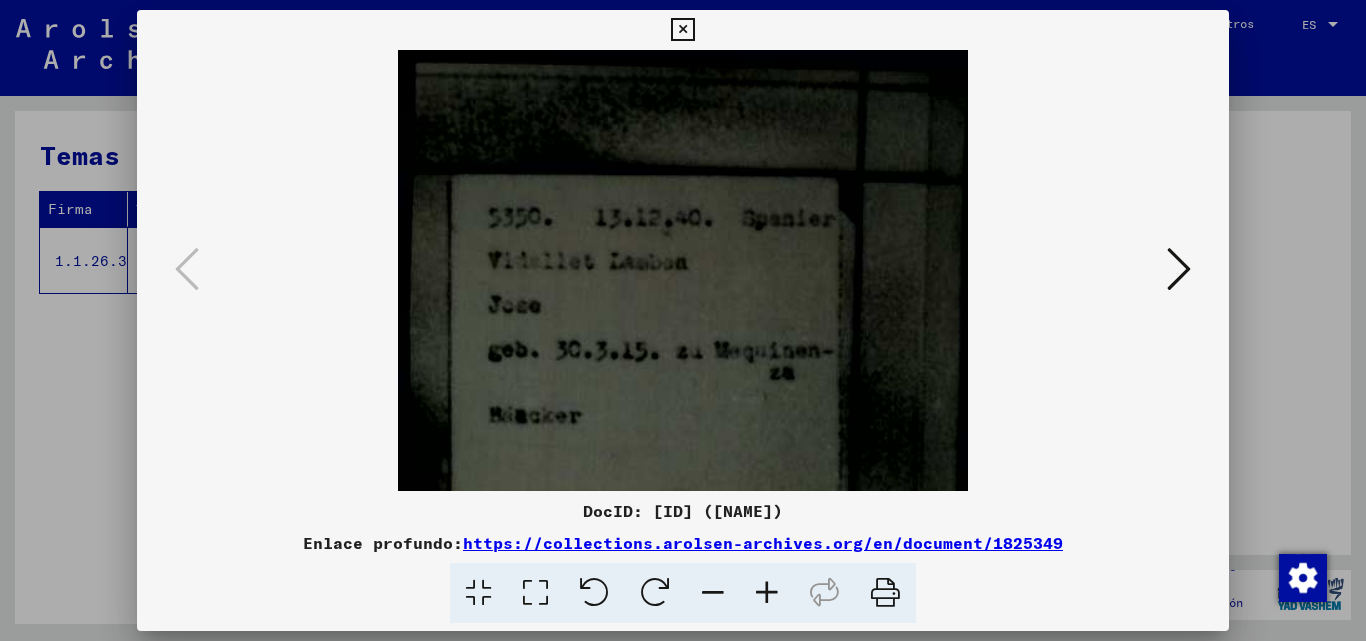 click at bounding box center [767, 593] 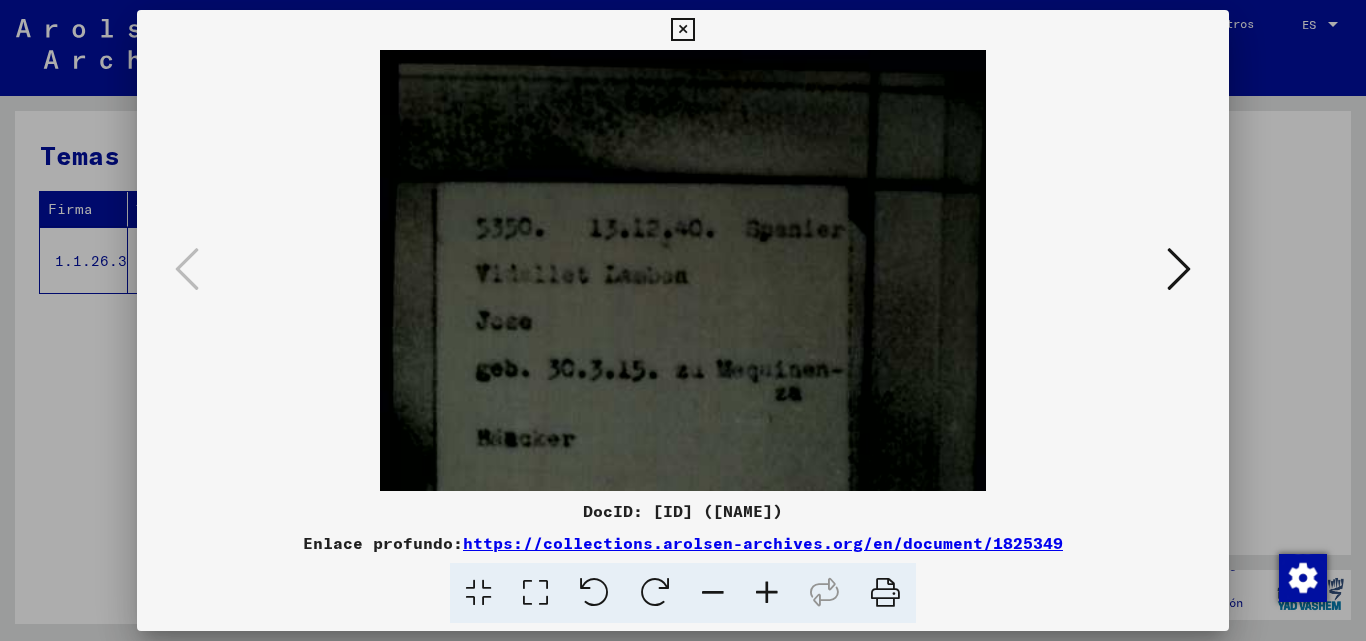click at bounding box center [767, 593] 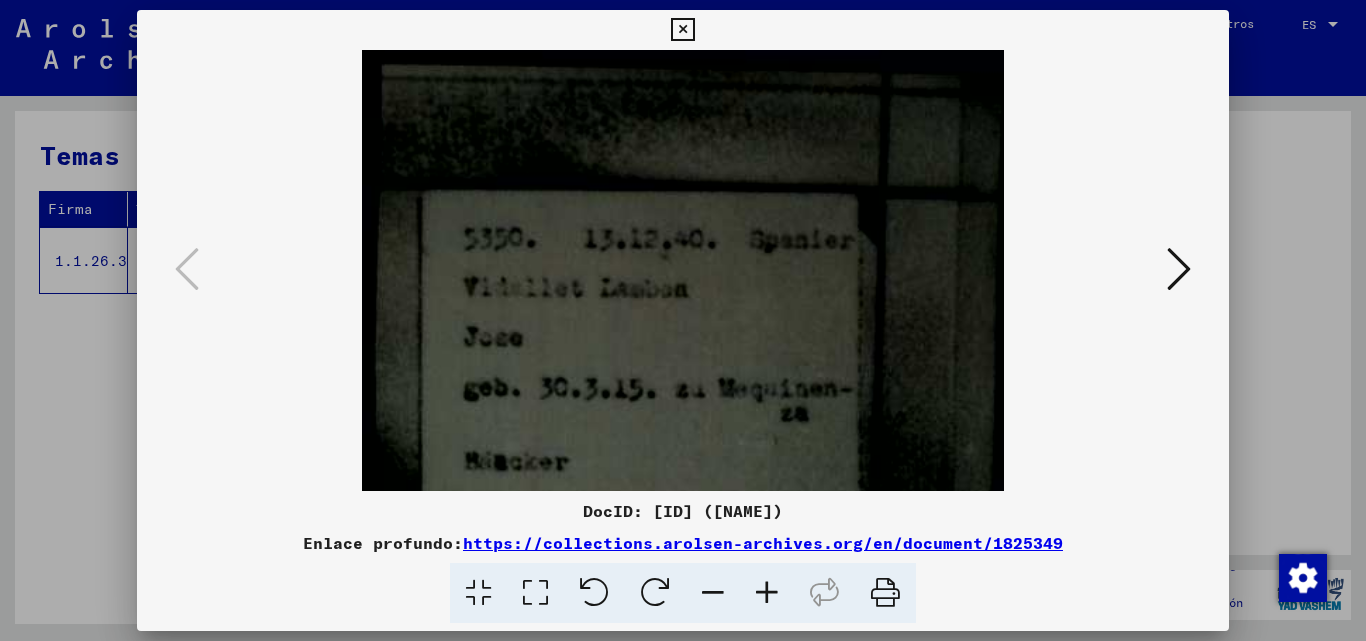 click on "https://collections.arolsen-archives.org/en/document/1825349" at bounding box center [763, 543] 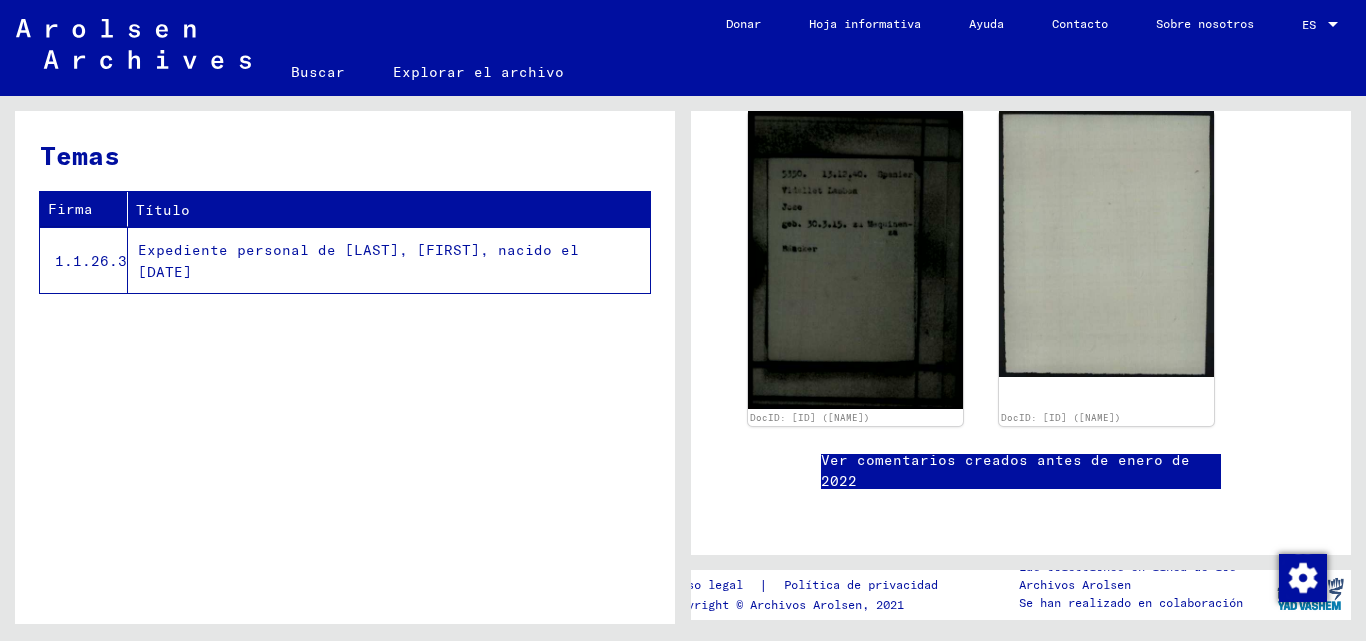 scroll, scrollTop: 700, scrollLeft: 0, axis: vertical 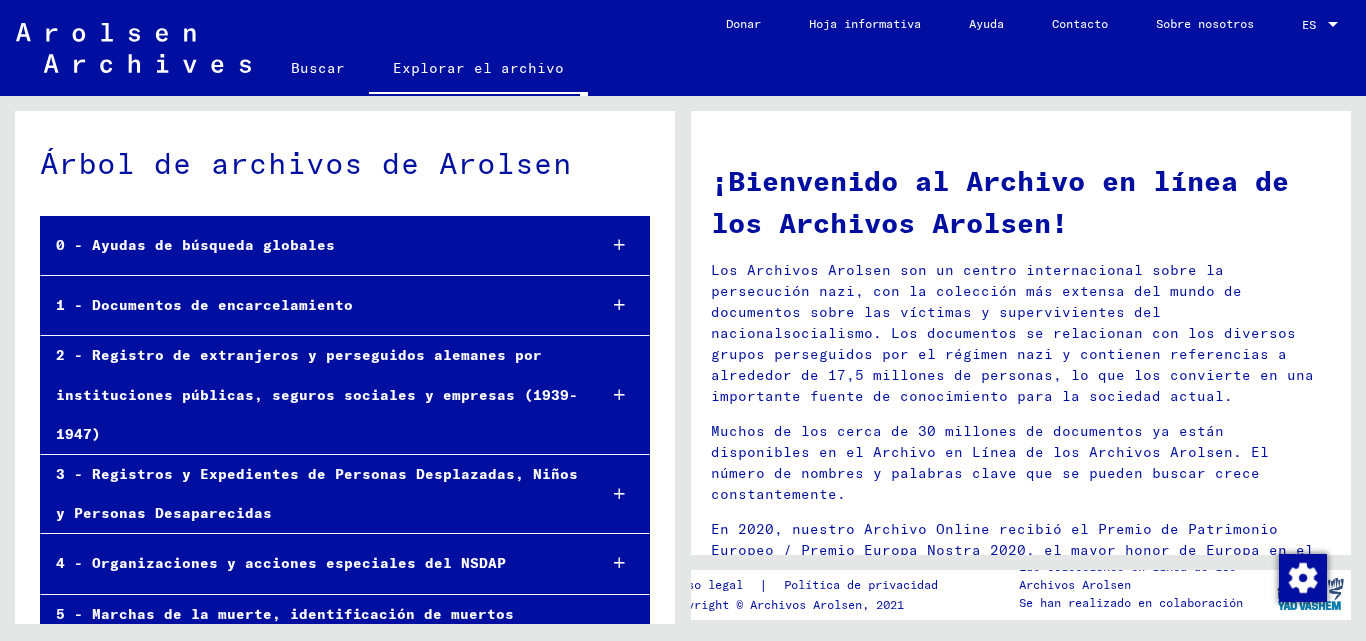 click on "1 - Documentos de encarcelamiento" at bounding box center [204, 305] 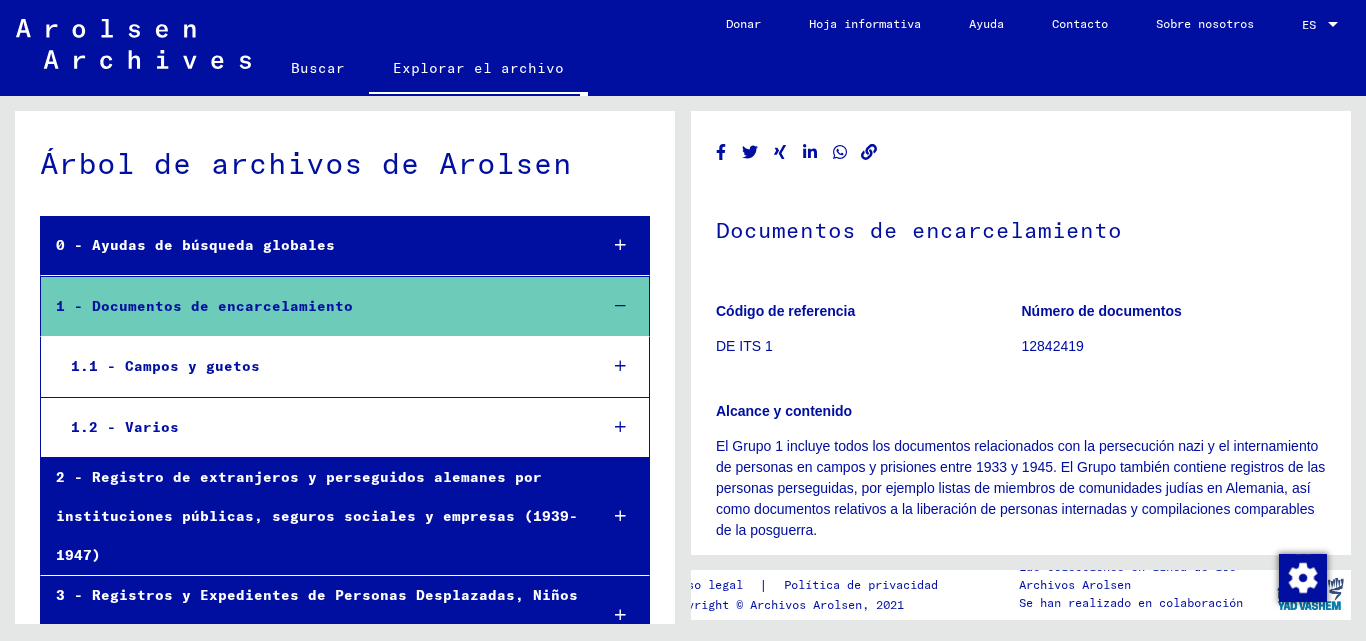 scroll, scrollTop: 0, scrollLeft: 0, axis: both 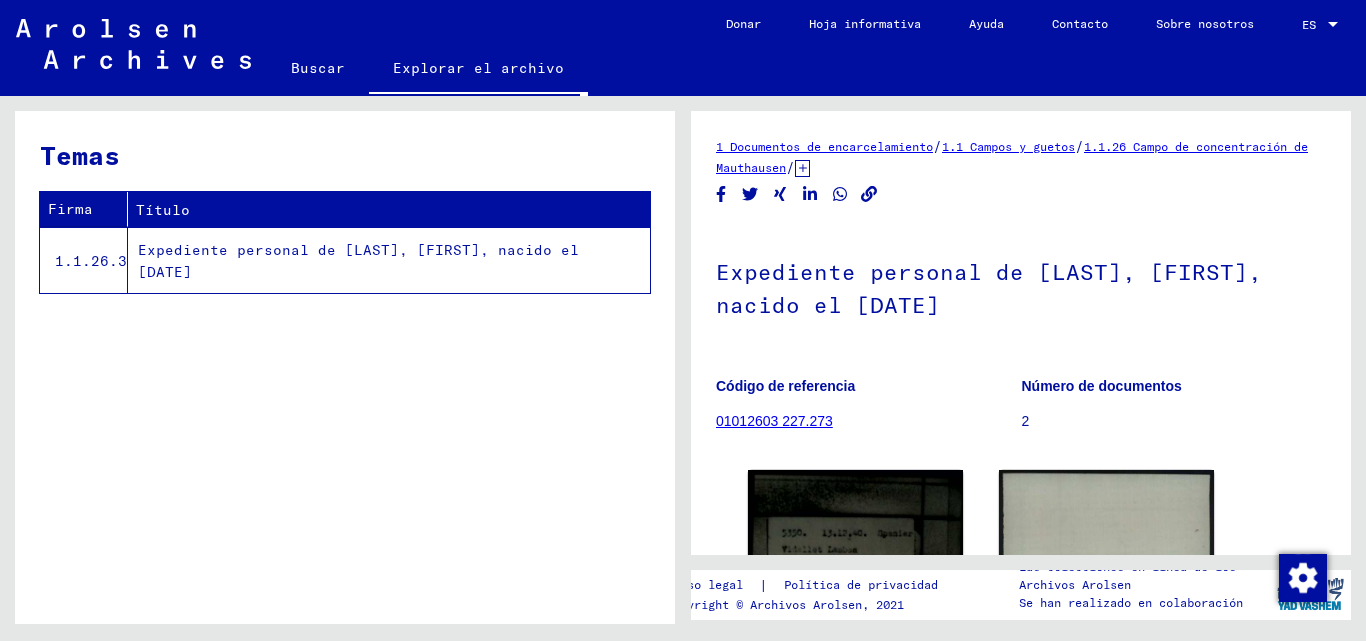 click on "1.1.26 Campo de concentración de Mauthausen" 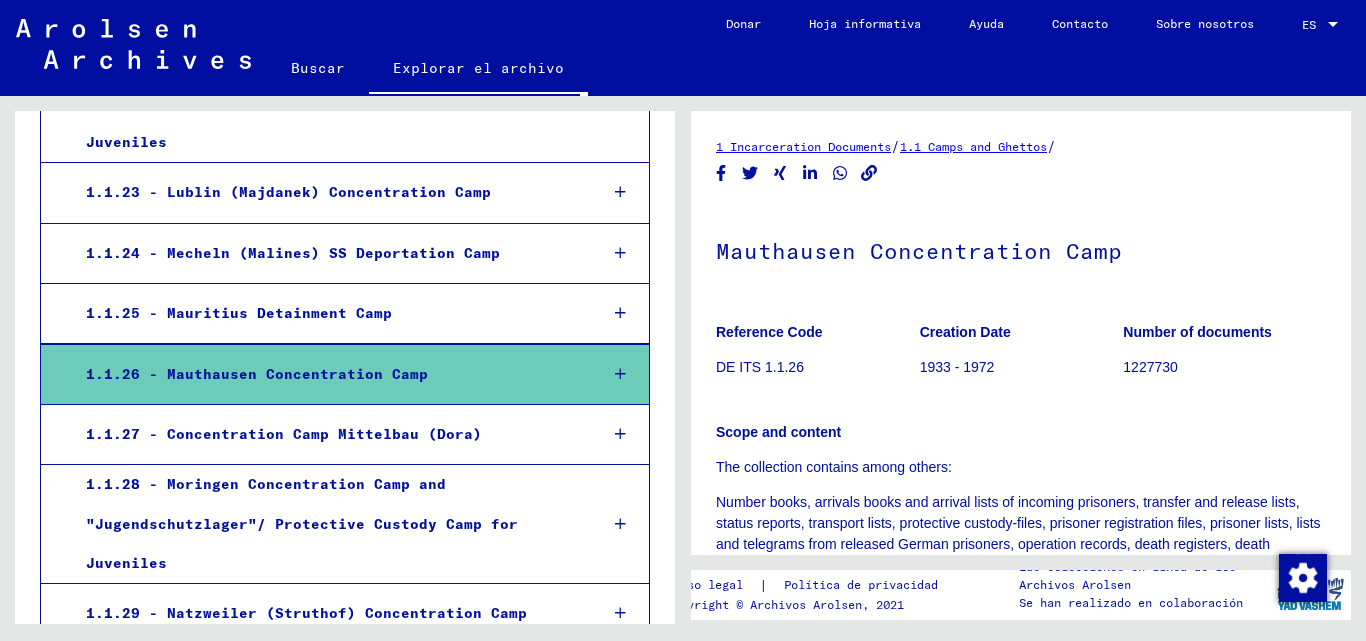 scroll, scrollTop: 1733, scrollLeft: 0, axis: vertical 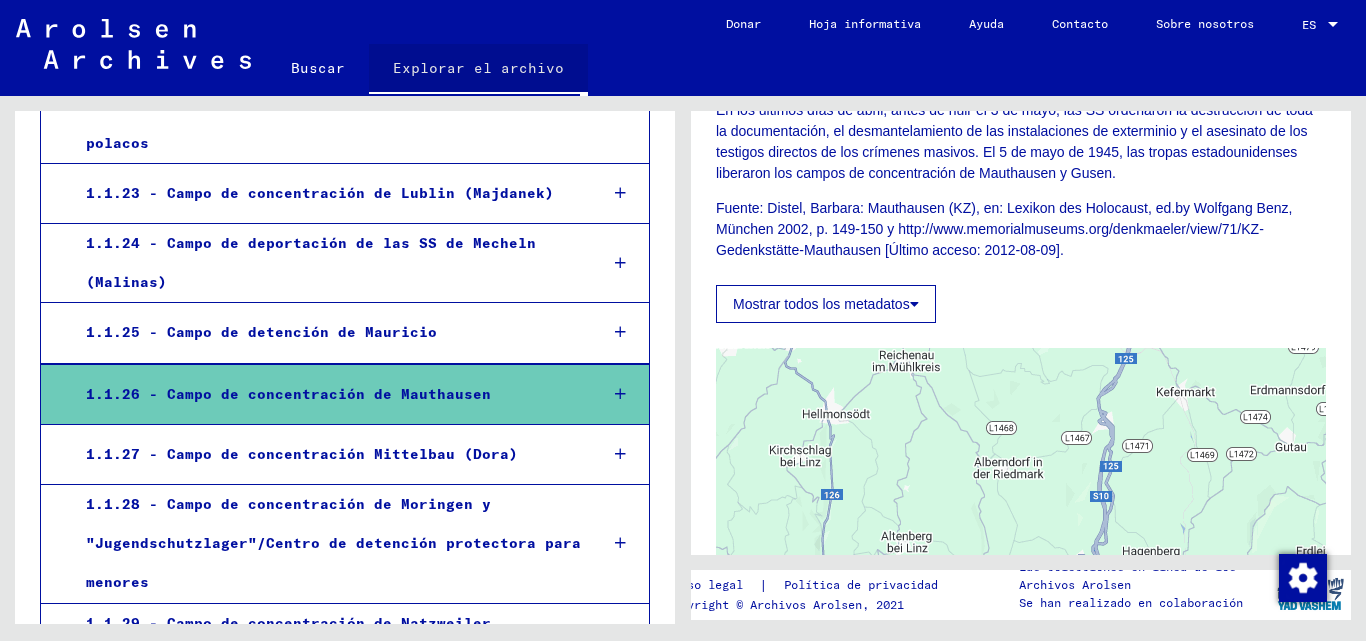 click on "Explorar el archivo" 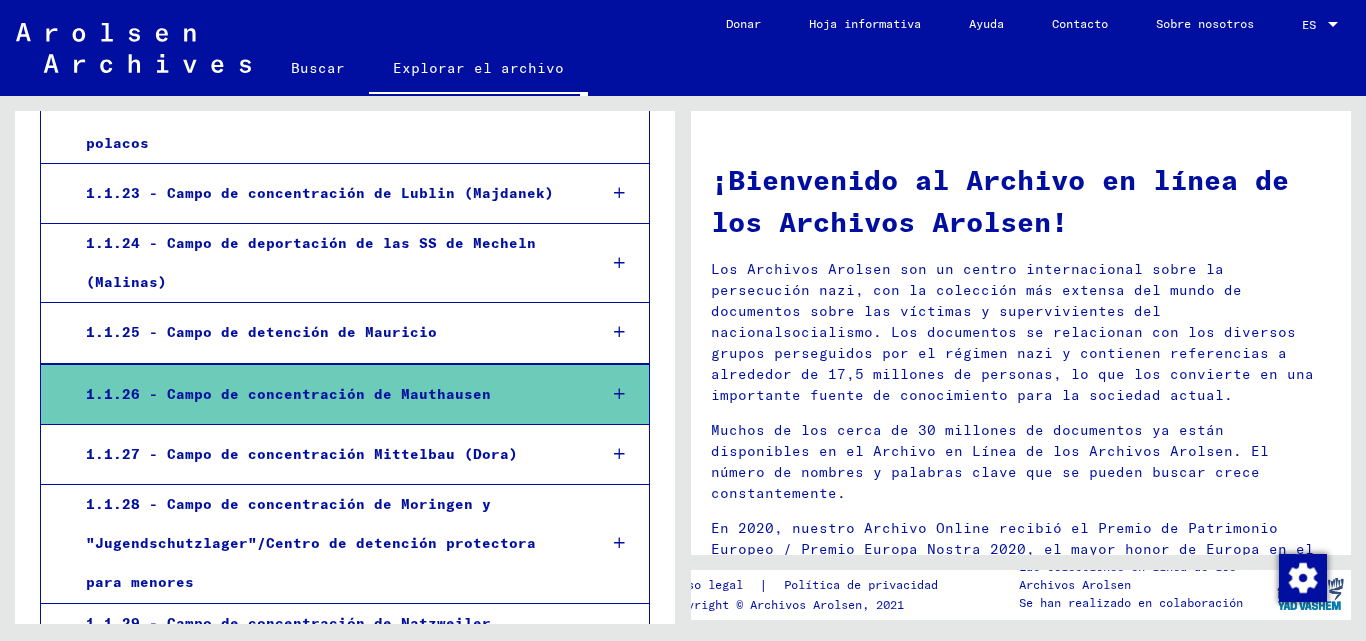 scroll, scrollTop: 0, scrollLeft: 0, axis: both 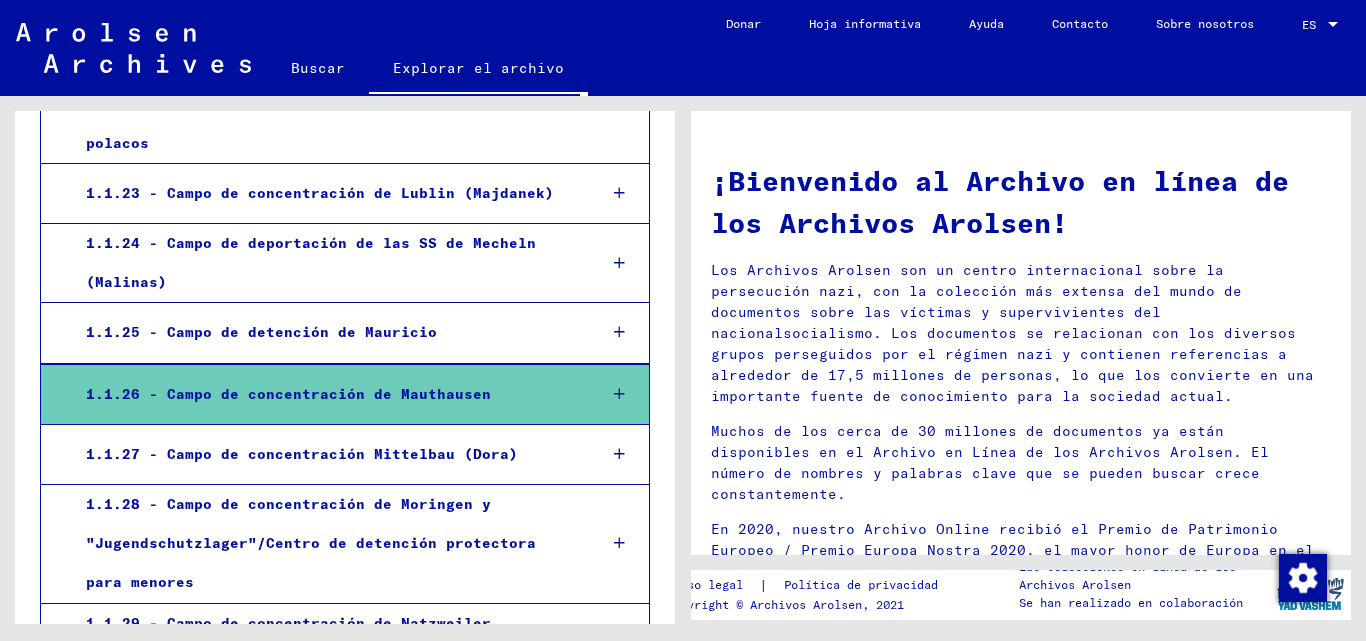 click on "Buscar" 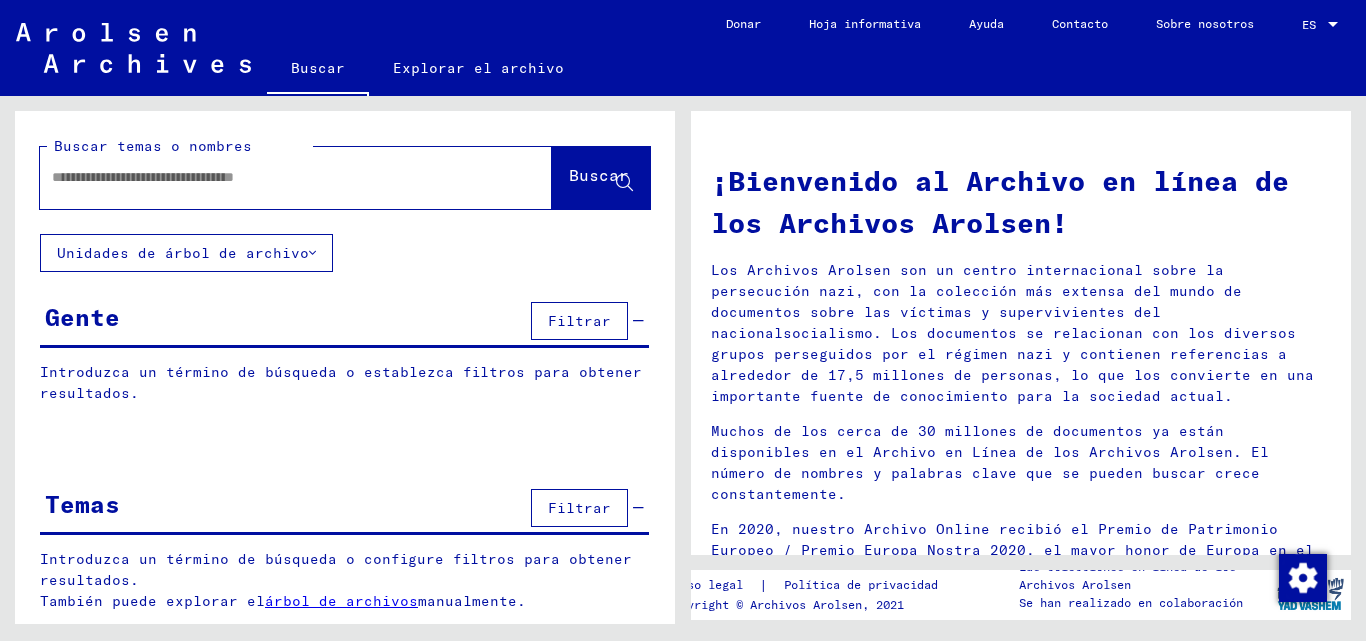 click at bounding box center (272, 177) 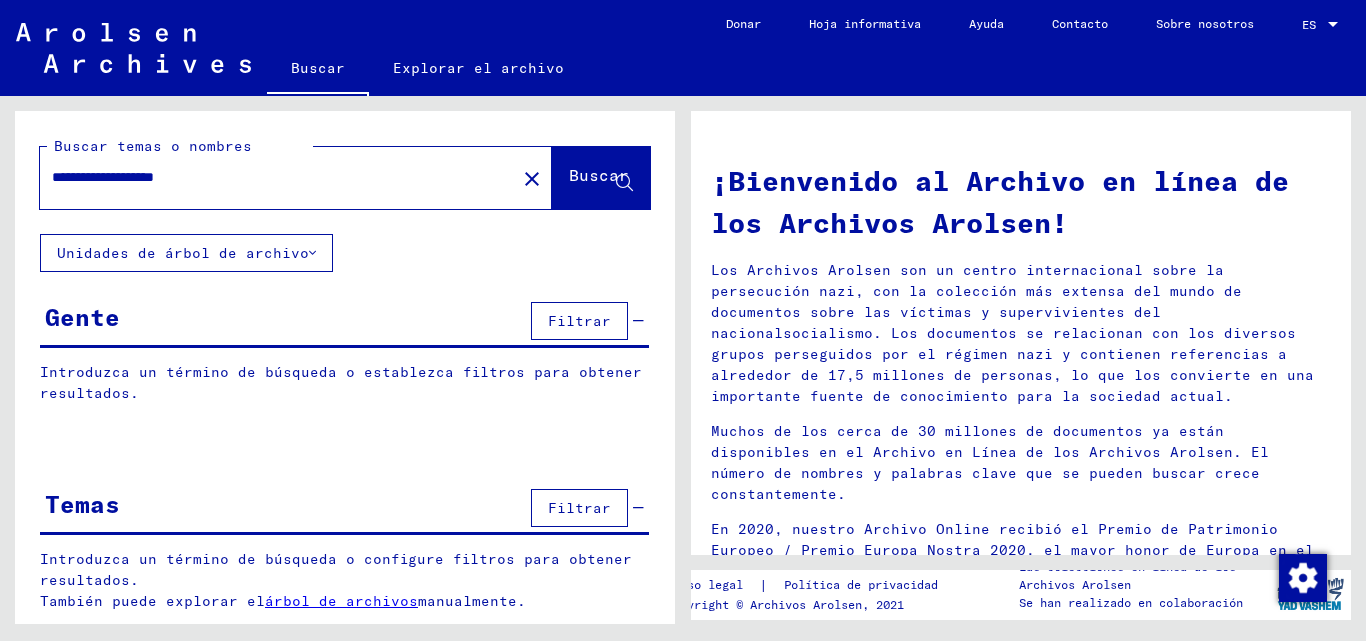 click on "Buscar" 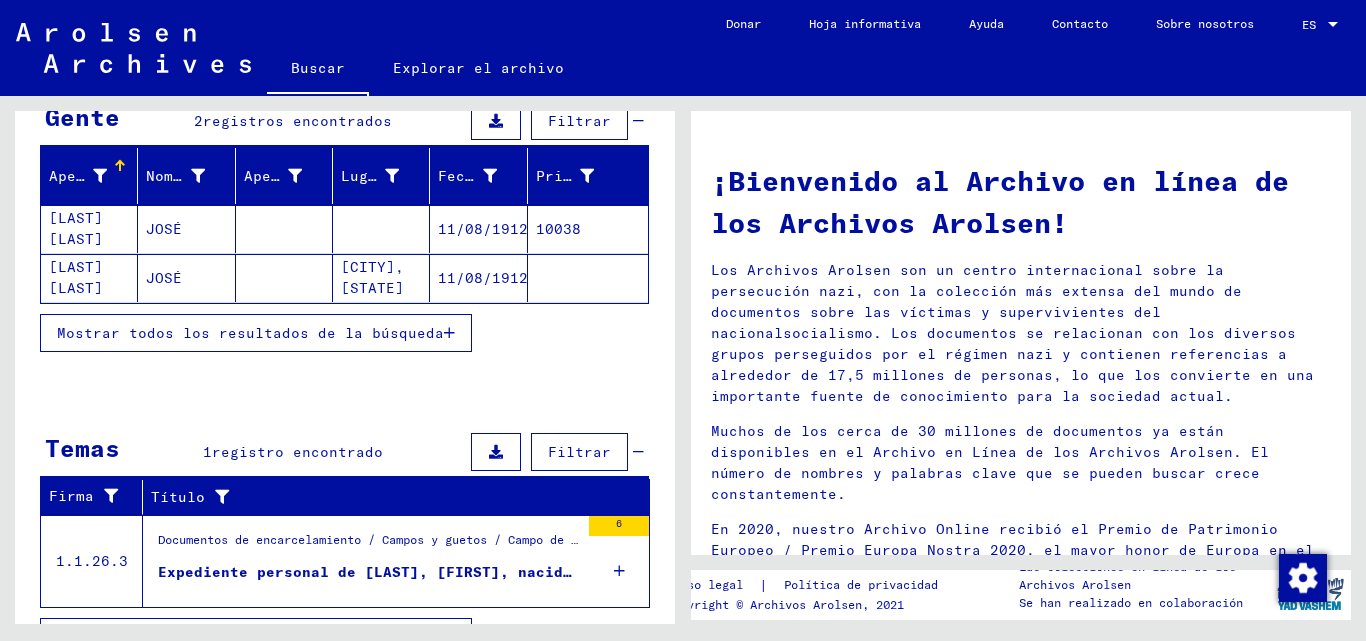 scroll, scrollTop: 243, scrollLeft: 0, axis: vertical 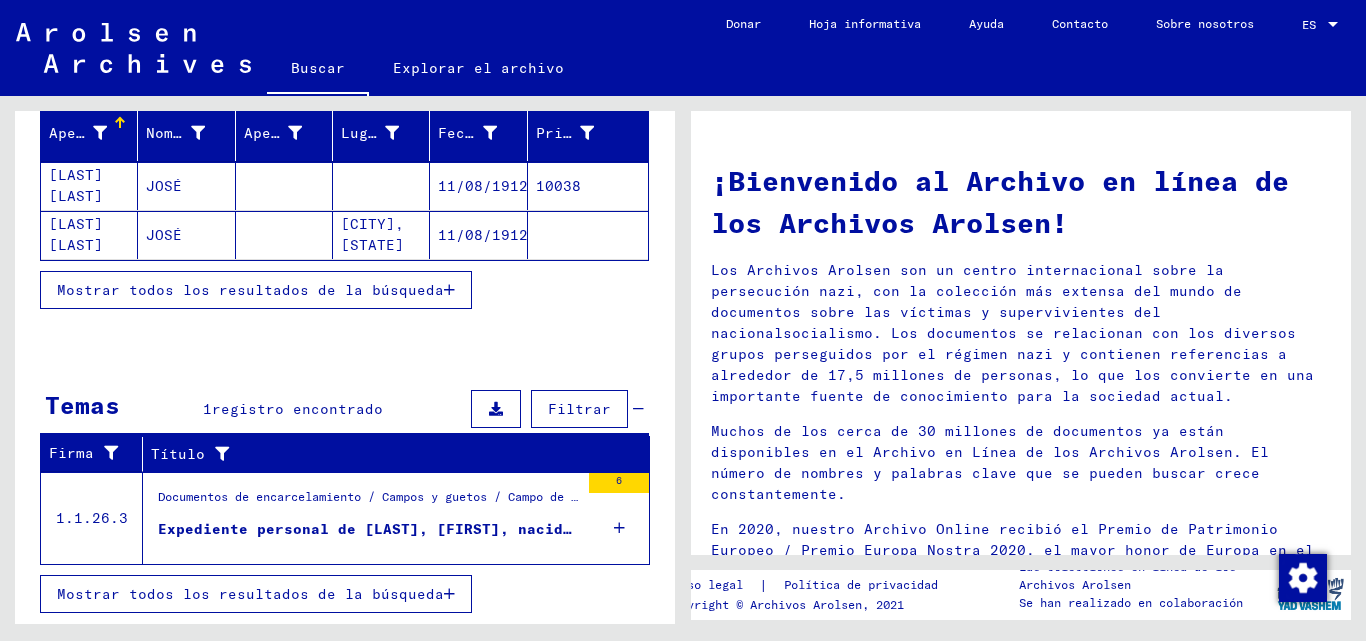 click on "Expediente personal de [LAST], [FIRST], nacido el [DATE]" at bounding box center [410, 529] 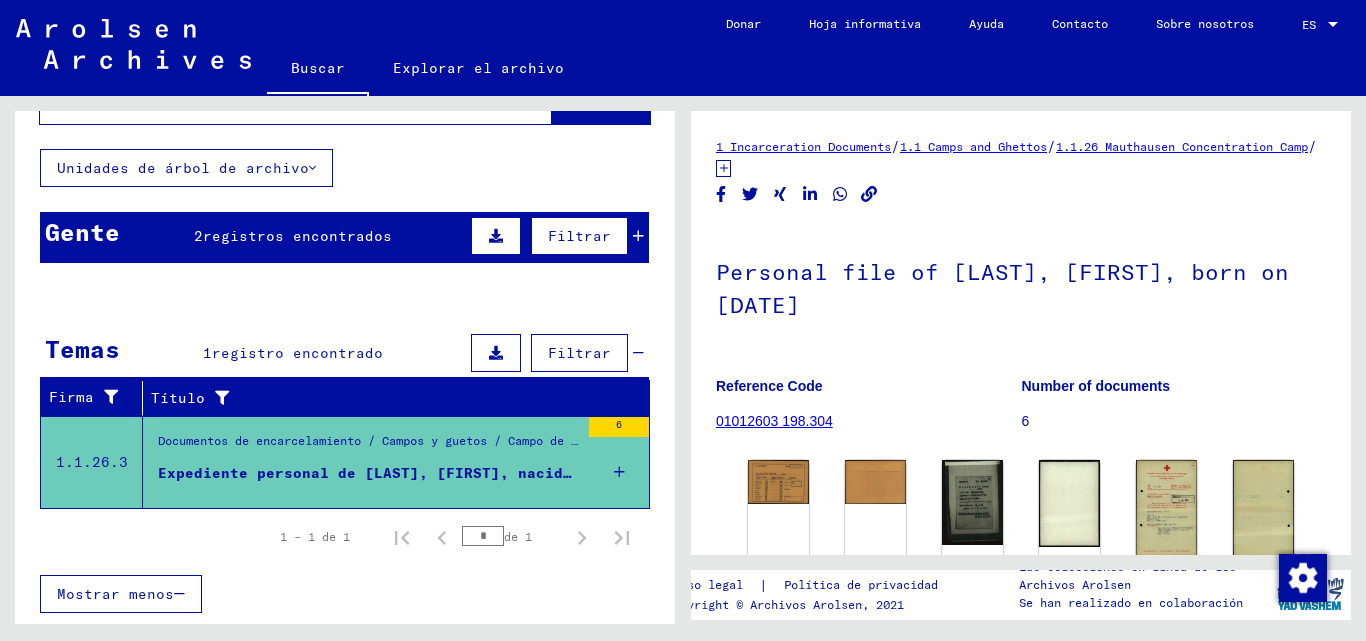 scroll, scrollTop: 85, scrollLeft: 0, axis: vertical 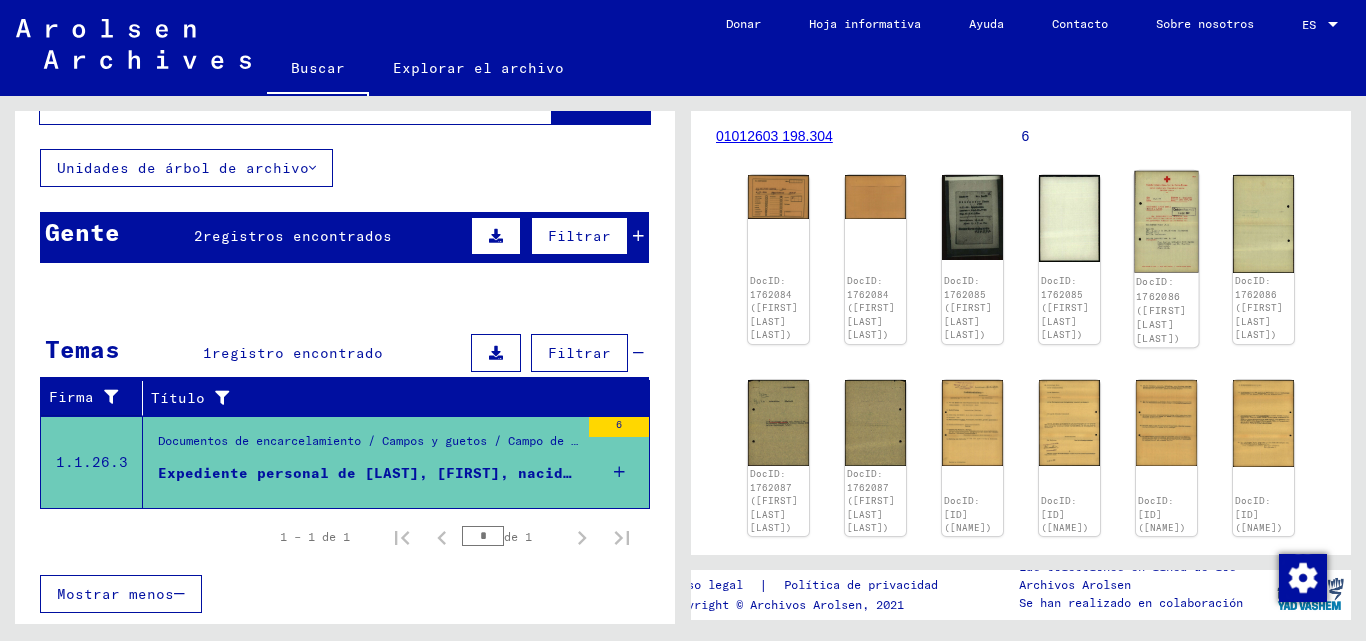 click 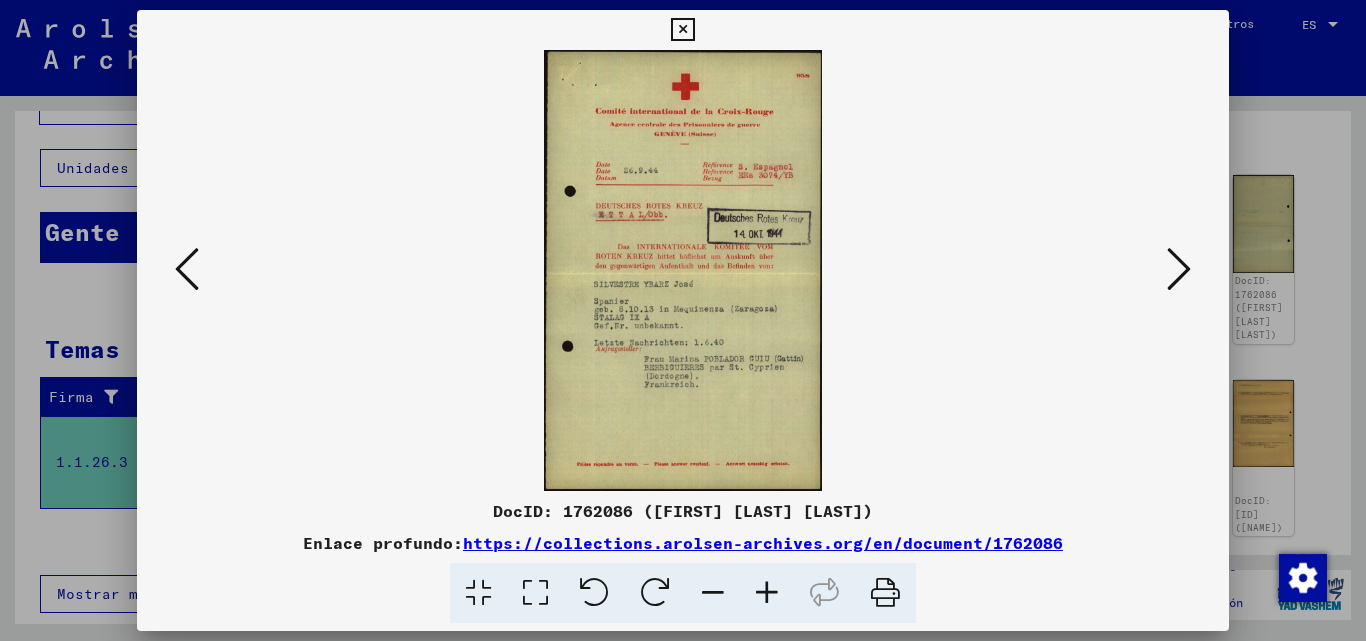 click at bounding box center (683, 270) 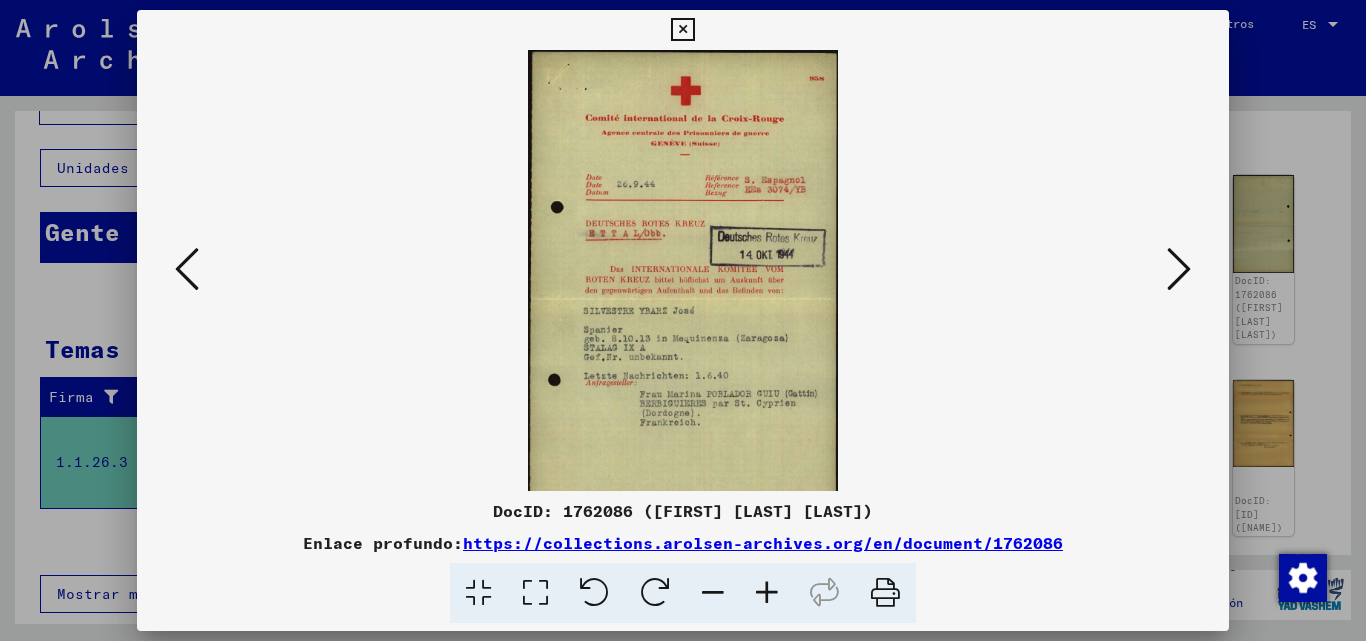 click at bounding box center [767, 593] 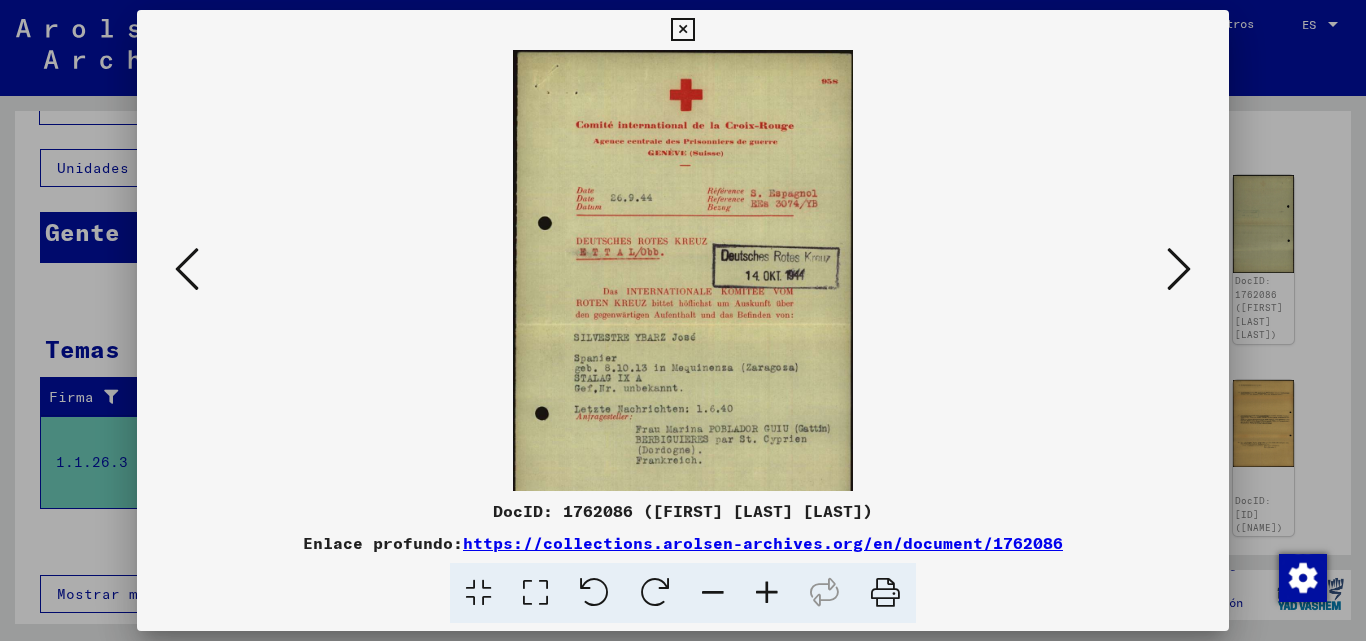 click at bounding box center [767, 593] 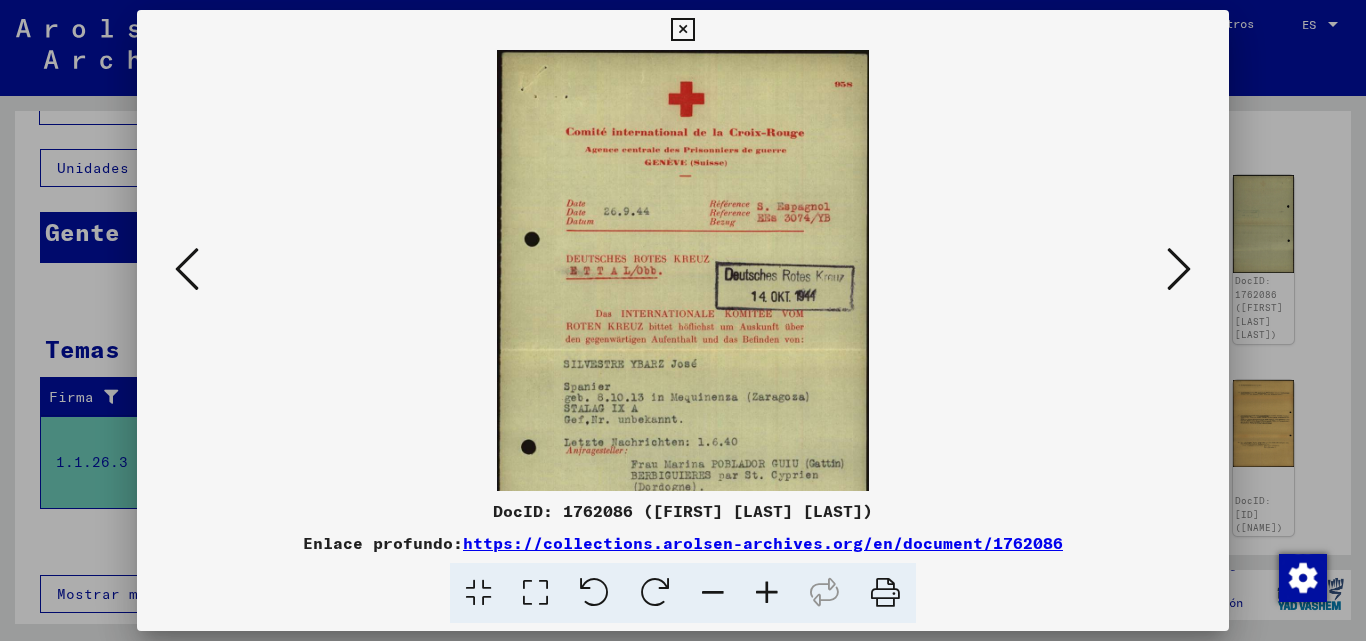 click at bounding box center (767, 593) 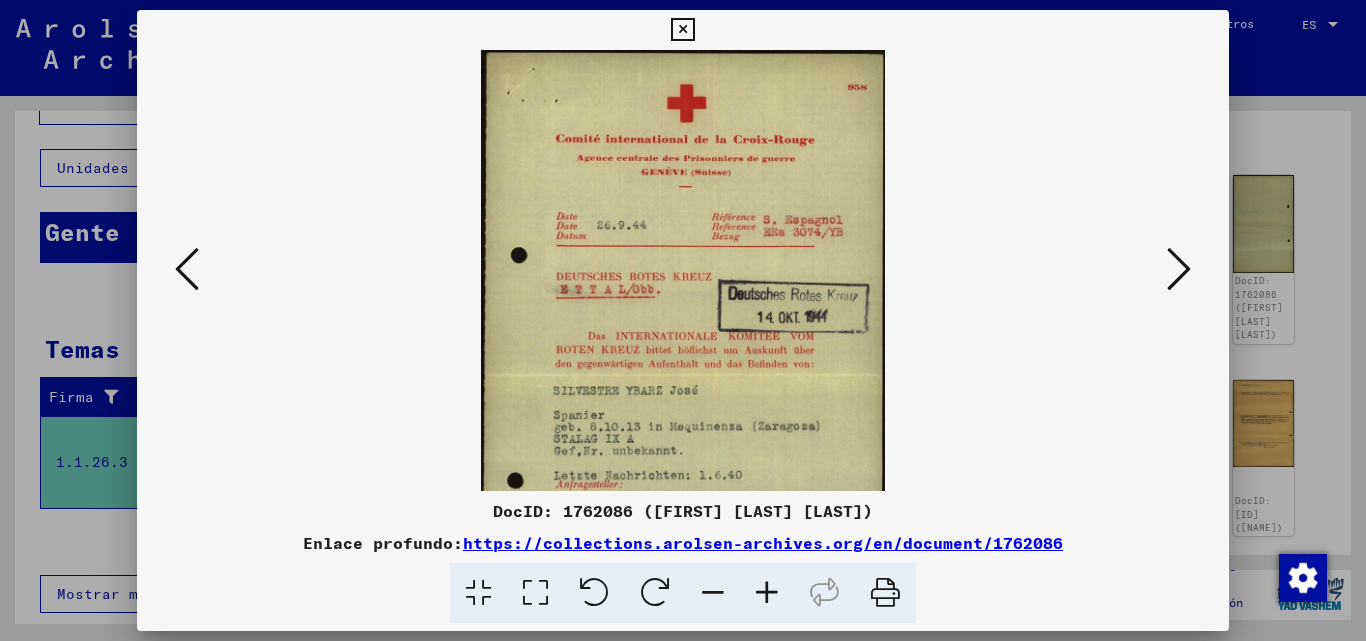 click at bounding box center (767, 593) 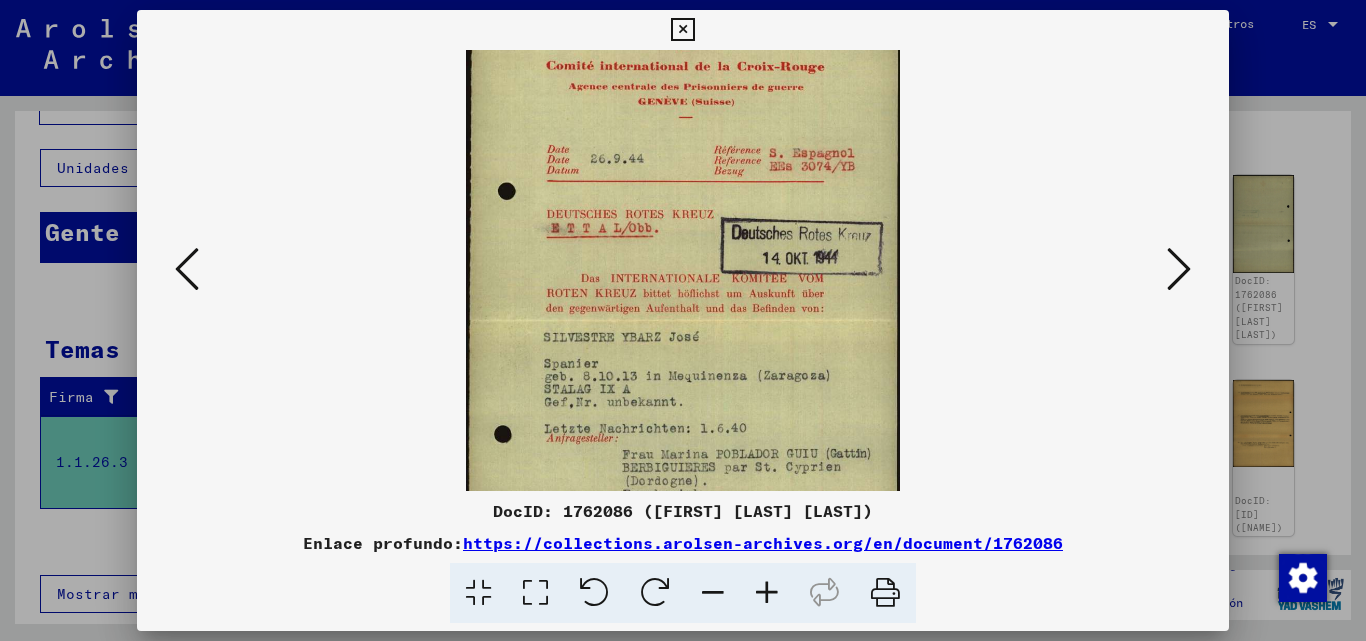 scroll, scrollTop: 123, scrollLeft: 0, axis: vertical 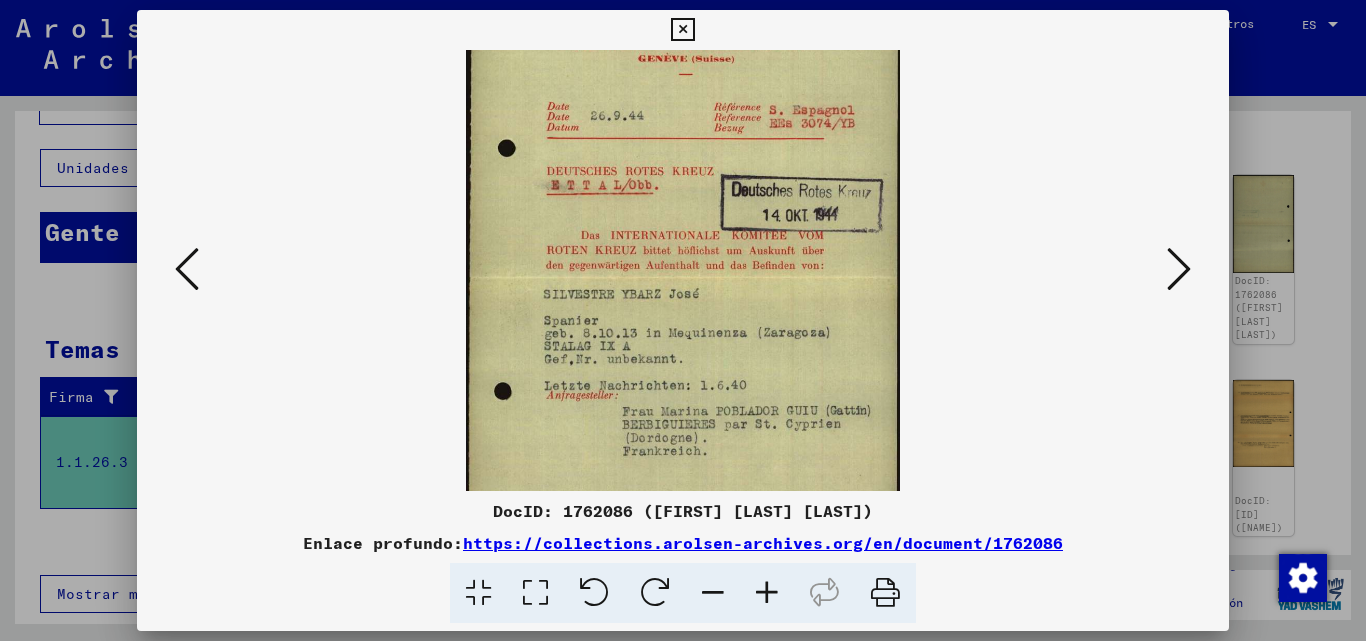 drag, startPoint x: 772, startPoint y: 403, endPoint x: 776, endPoint y: 280, distance: 123.065025 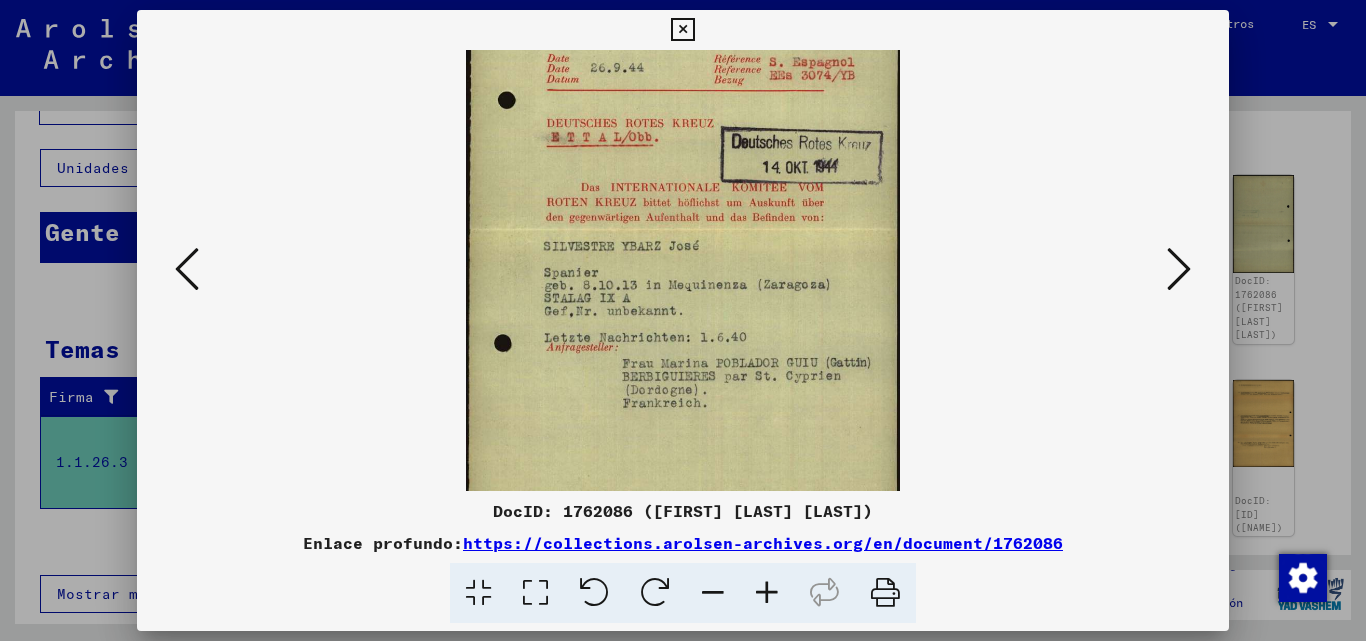 scroll, scrollTop: 172, scrollLeft: 0, axis: vertical 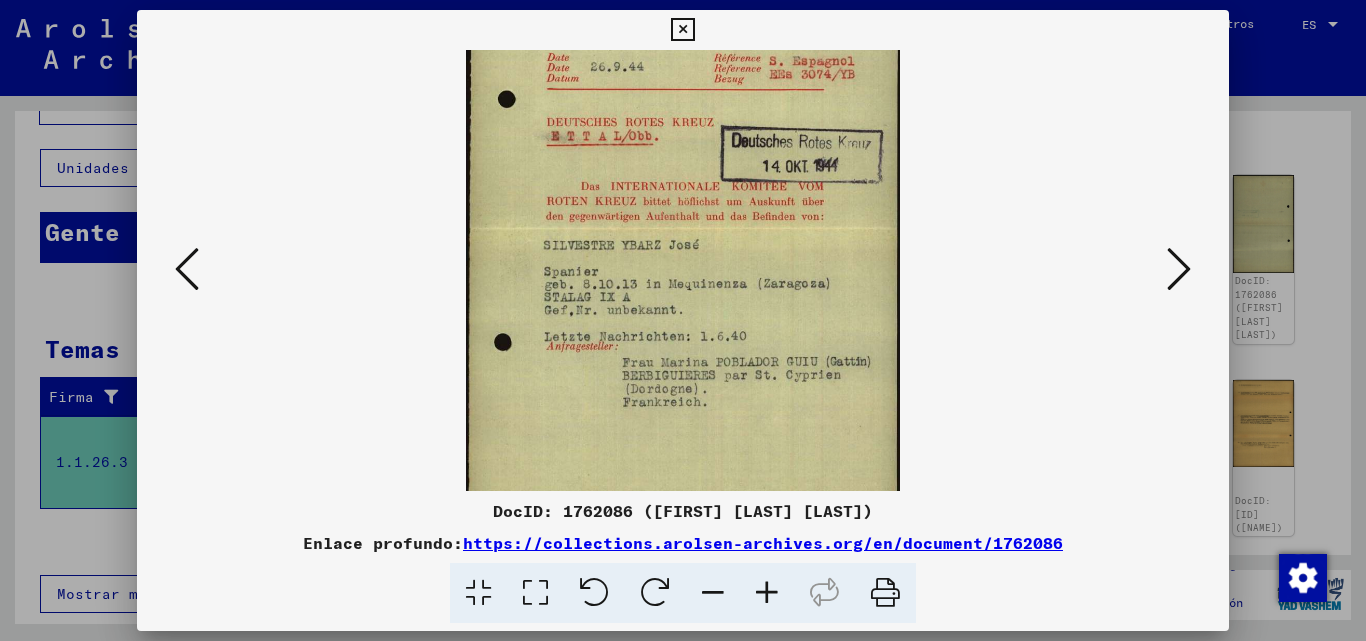 drag, startPoint x: 799, startPoint y: 334, endPoint x: 794, endPoint y: 285, distance: 49.25444 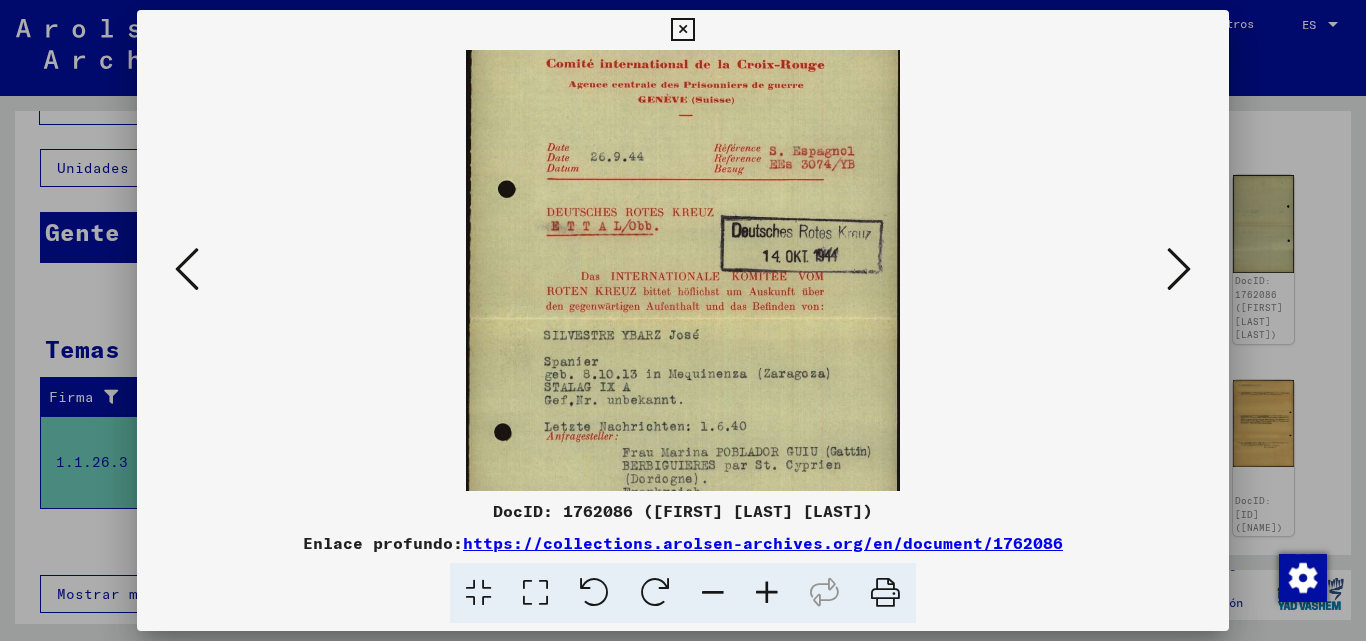 scroll, scrollTop: 85, scrollLeft: 0, axis: vertical 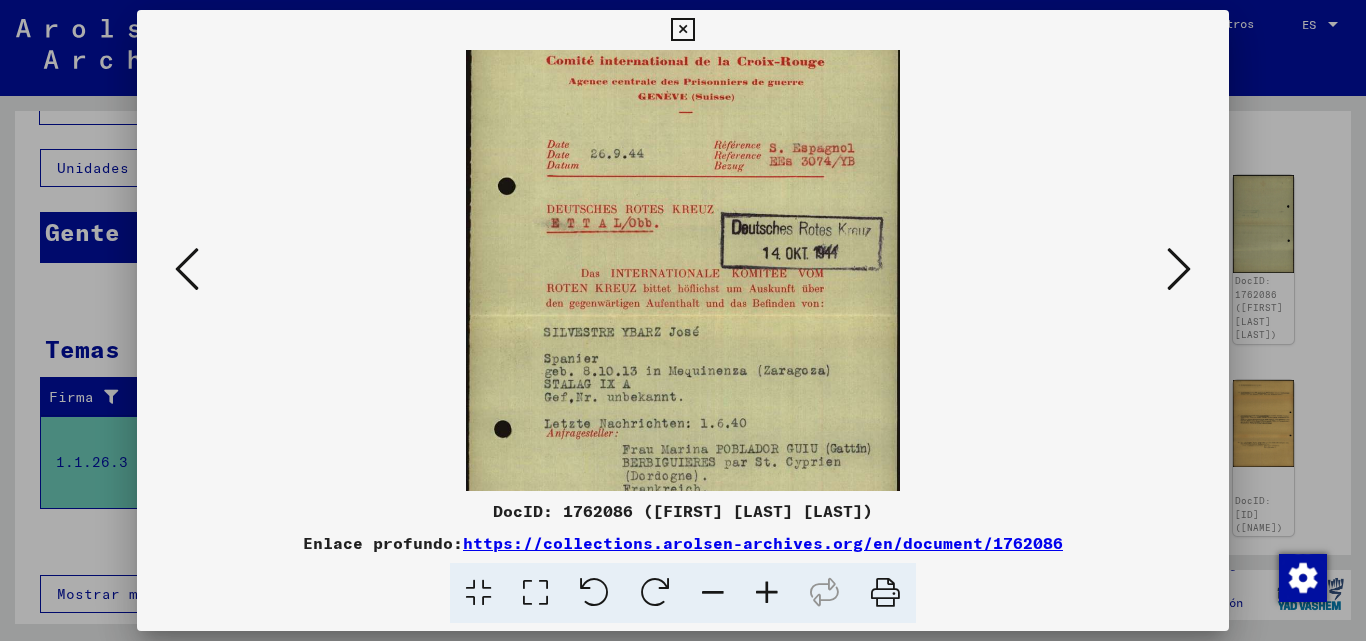 drag, startPoint x: 785, startPoint y: 288, endPoint x: 751, endPoint y: 375, distance: 93.40771 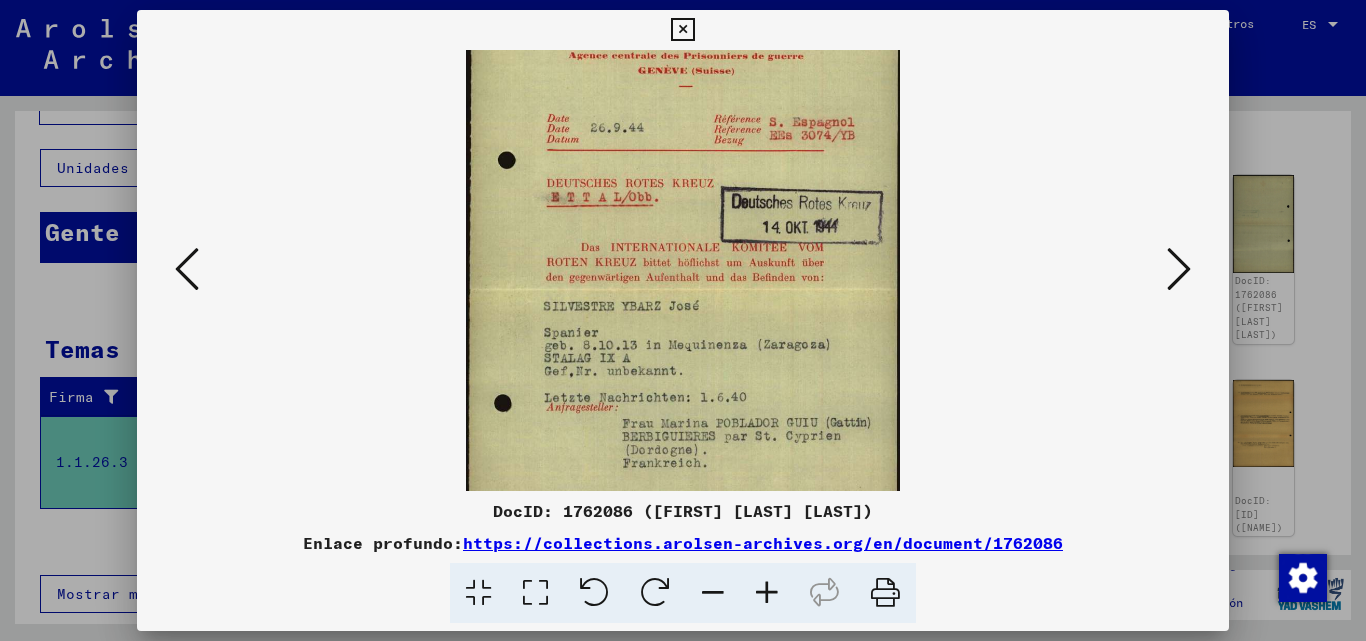 scroll, scrollTop: 118, scrollLeft: 0, axis: vertical 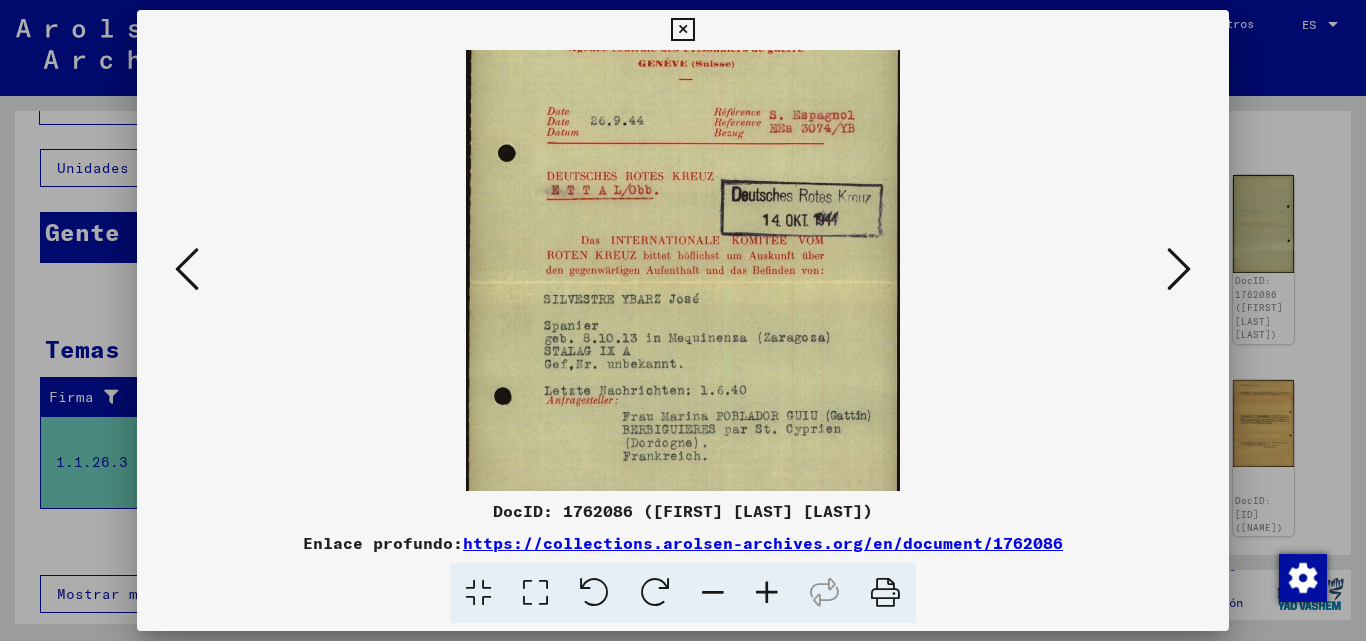 drag, startPoint x: 753, startPoint y: 403, endPoint x: 728, endPoint y: 370, distance: 41.400482 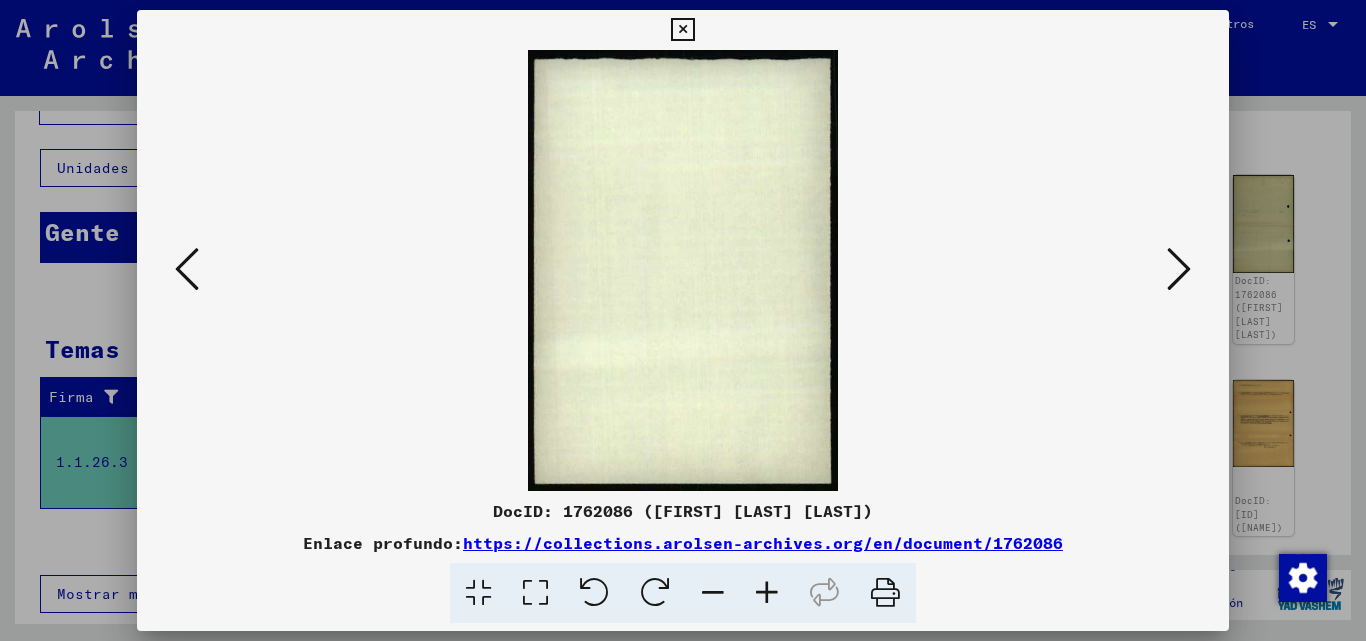 click at bounding box center (187, 269) 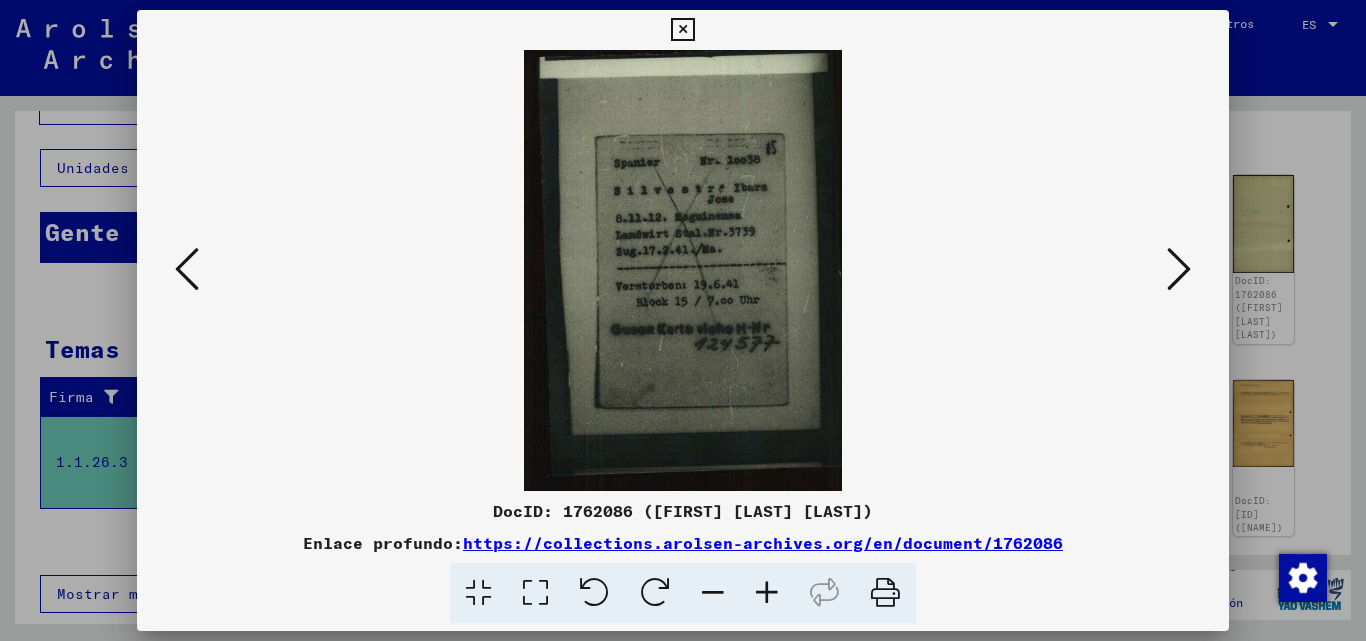 click at bounding box center (767, 593) 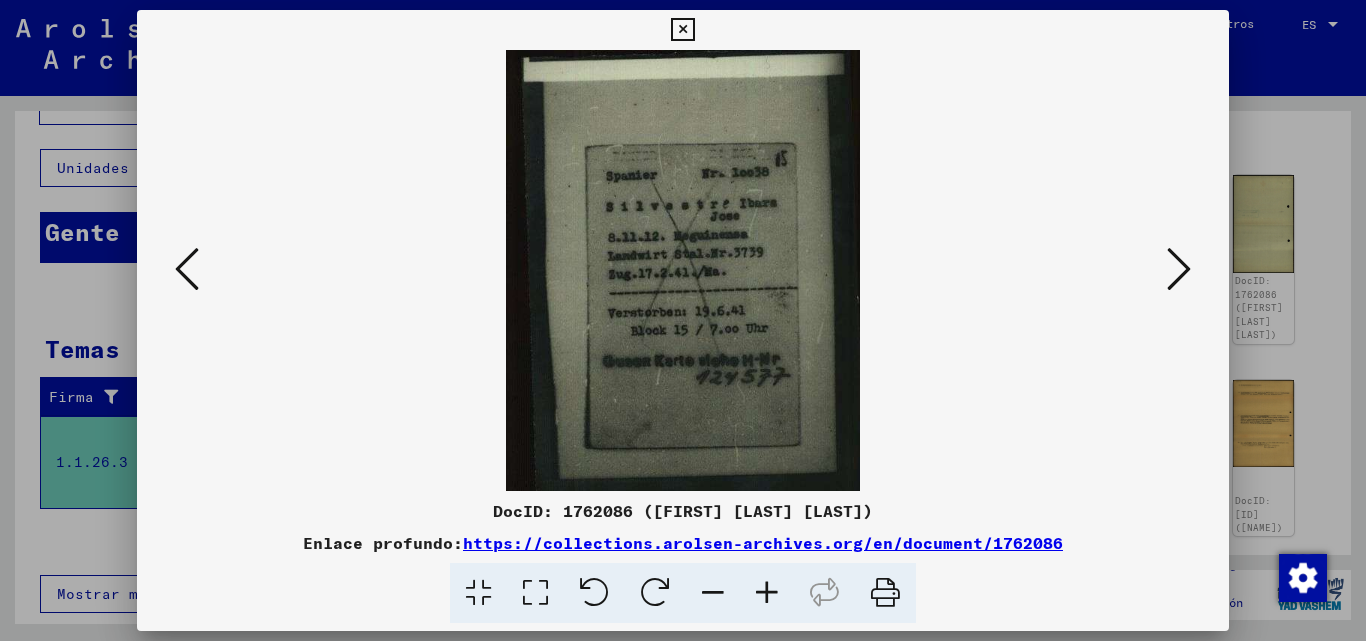click at bounding box center (767, 593) 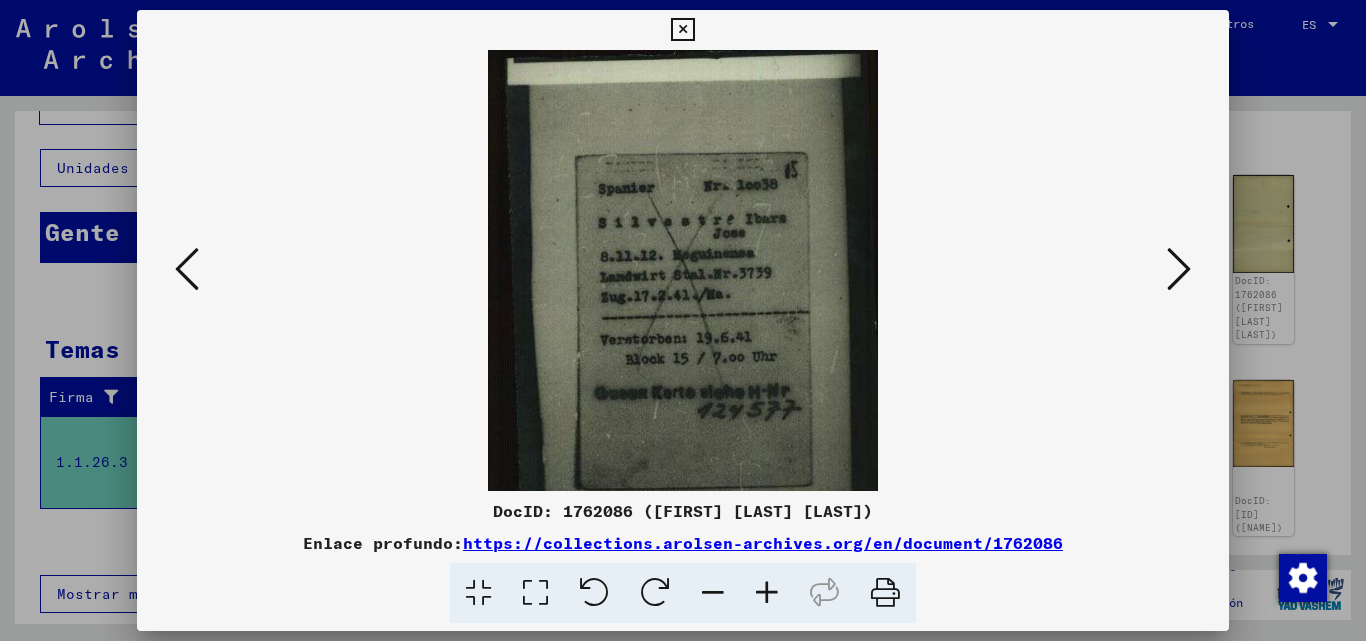 click at bounding box center [767, 593] 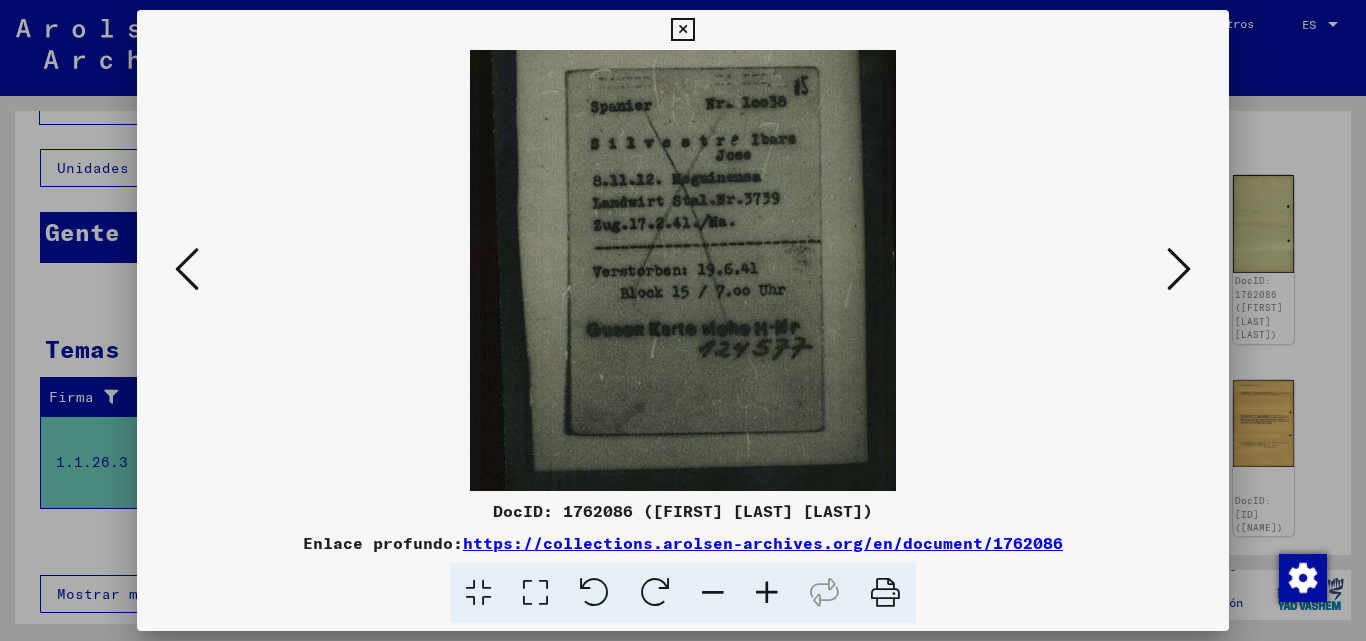 scroll, scrollTop: 101, scrollLeft: 0, axis: vertical 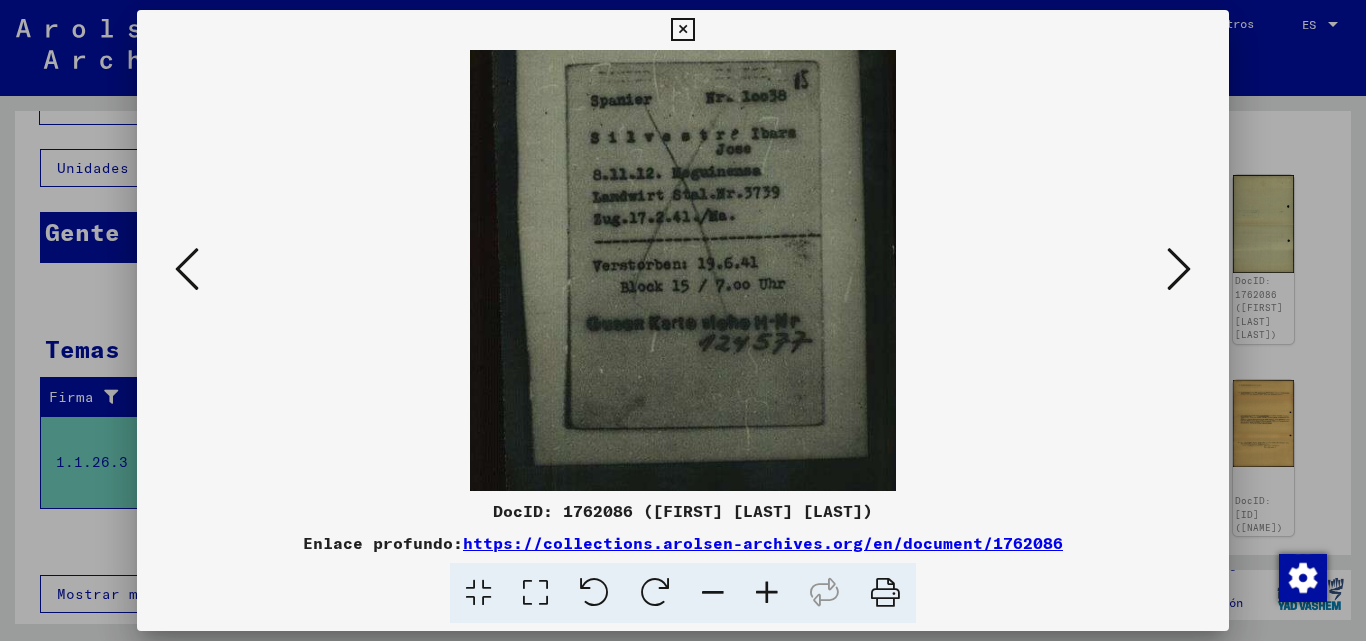 drag, startPoint x: 832, startPoint y: 344, endPoint x: 807, endPoint y: 243, distance: 104.048065 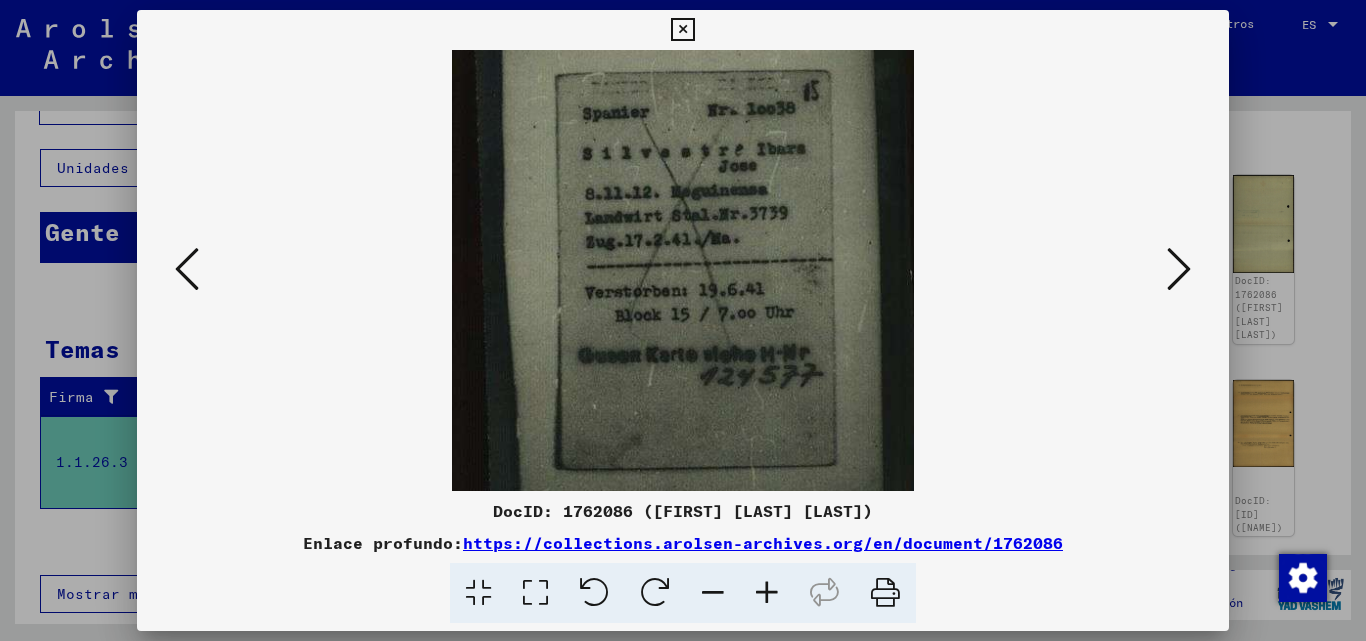 click at bounding box center (767, 593) 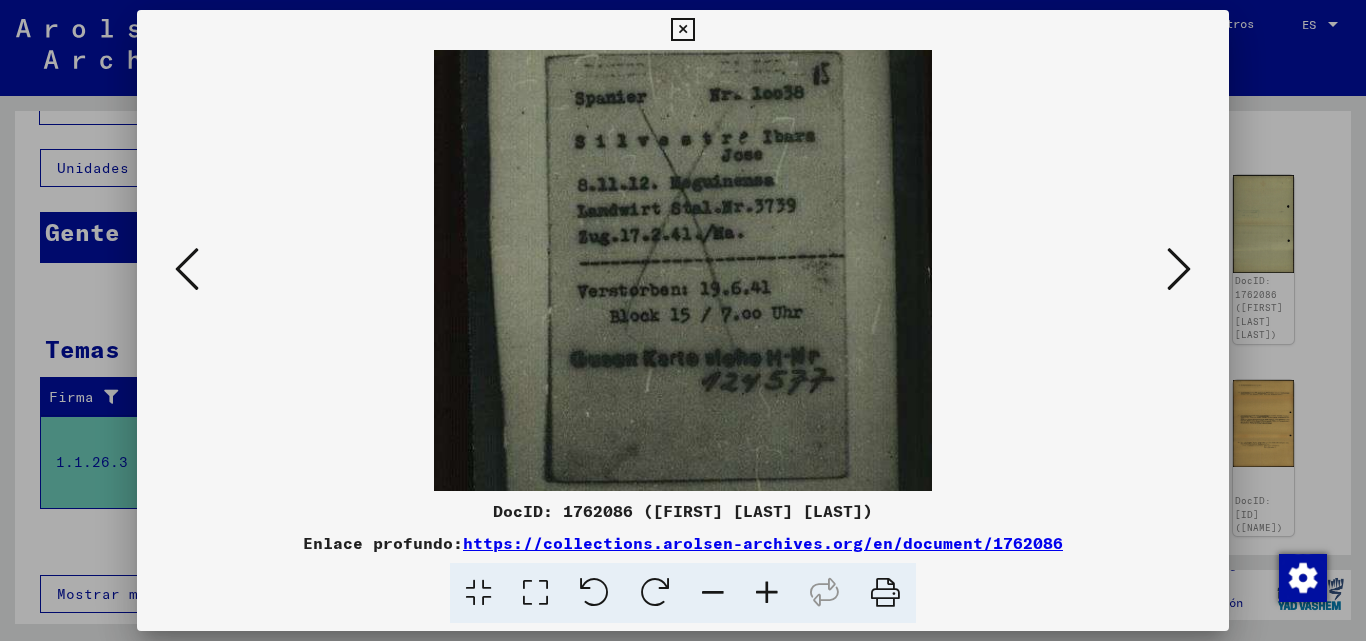 scroll, scrollTop: 144, scrollLeft: 0, axis: vertical 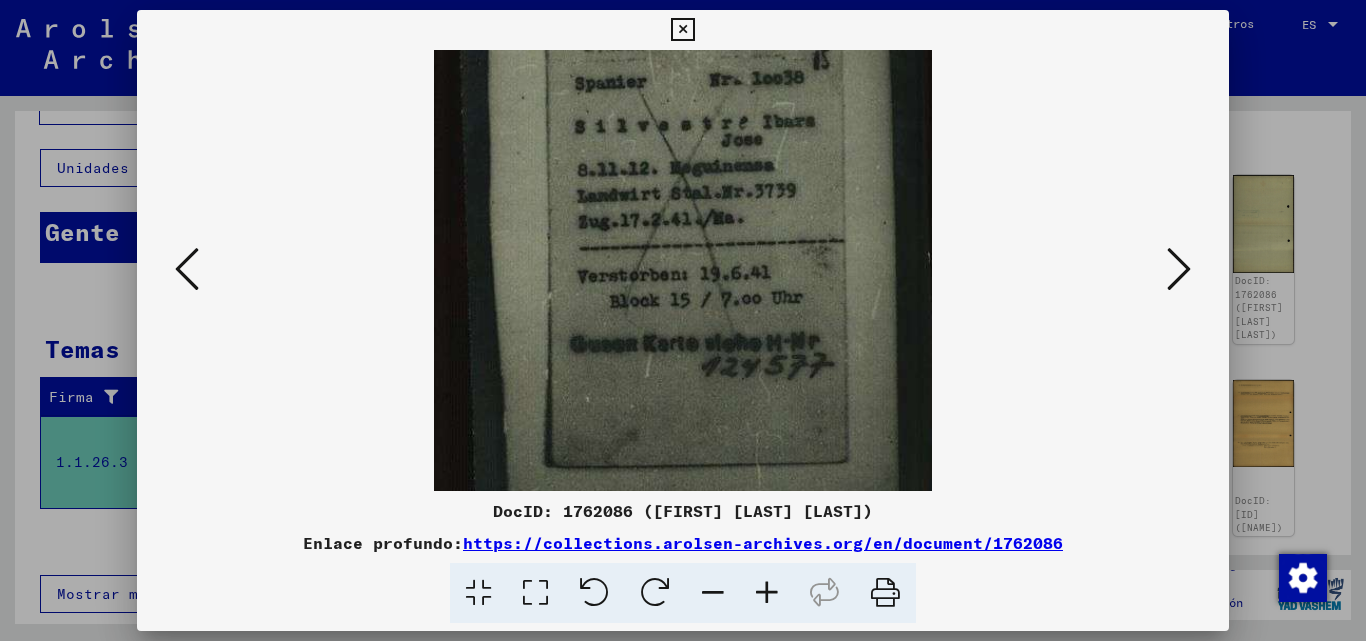 drag, startPoint x: 813, startPoint y: 374, endPoint x: 804, endPoint y: 331, distance: 43.931767 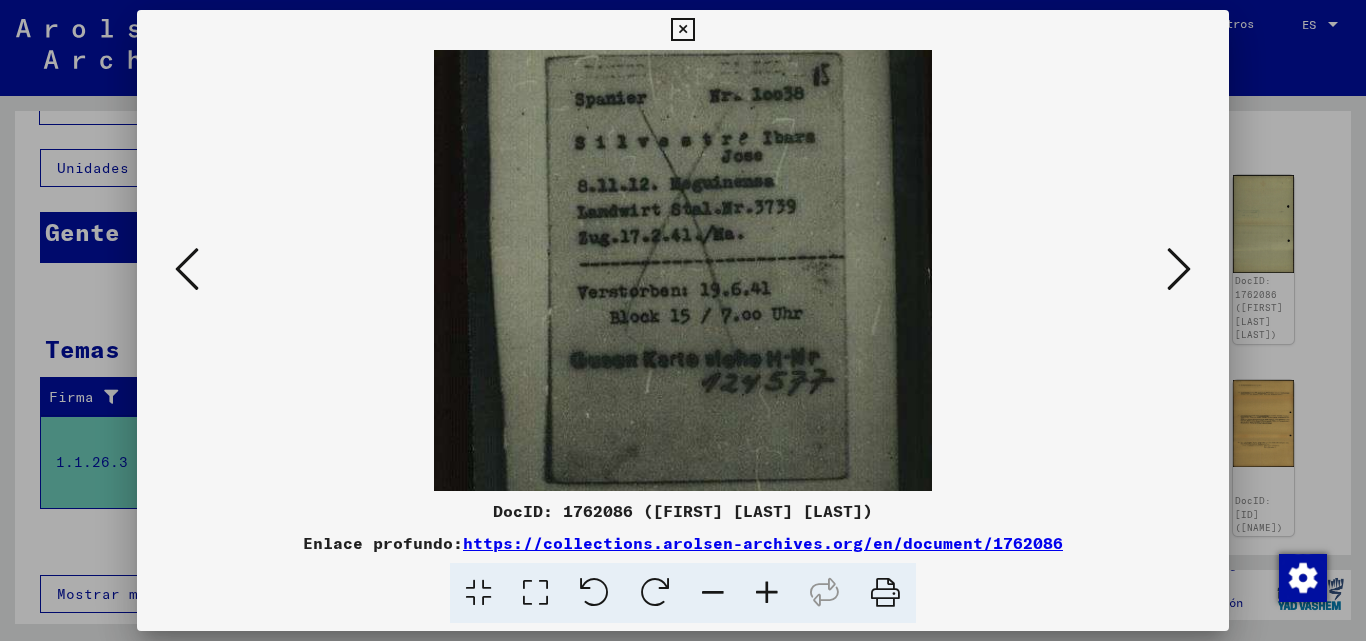 scroll, scrollTop: 119, scrollLeft: 0, axis: vertical 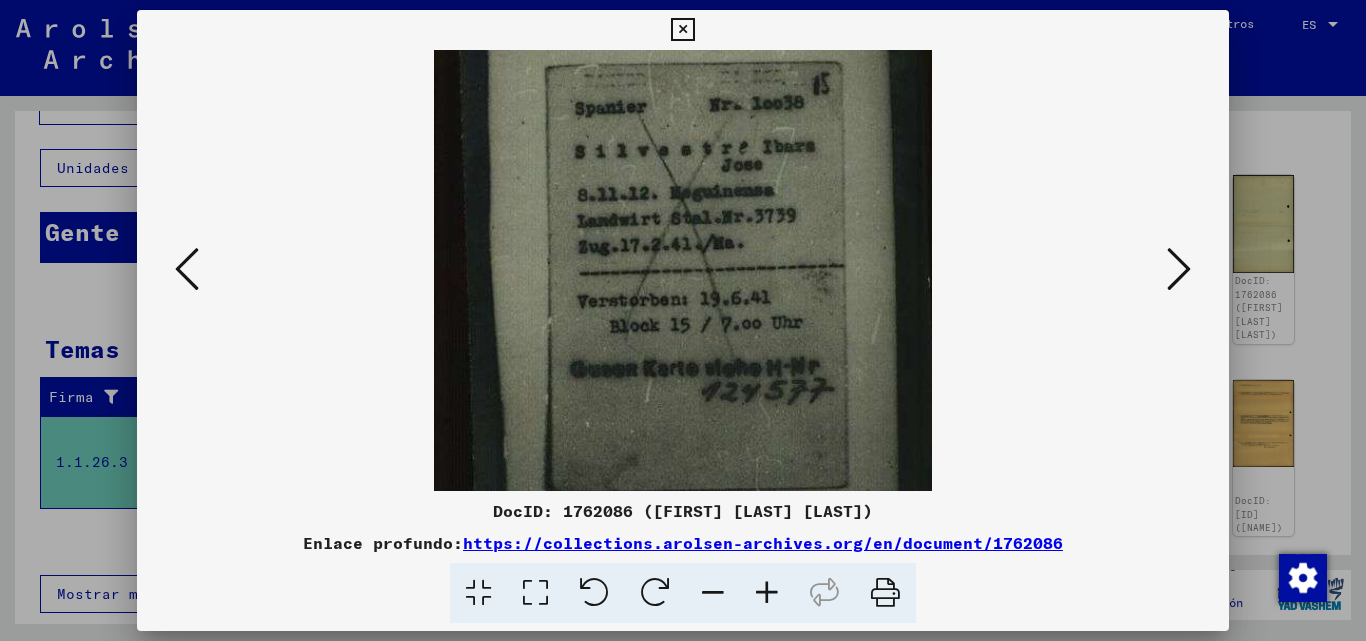 drag, startPoint x: 822, startPoint y: 322, endPoint x: 809, endPoint y: 347, distance: 28.178005 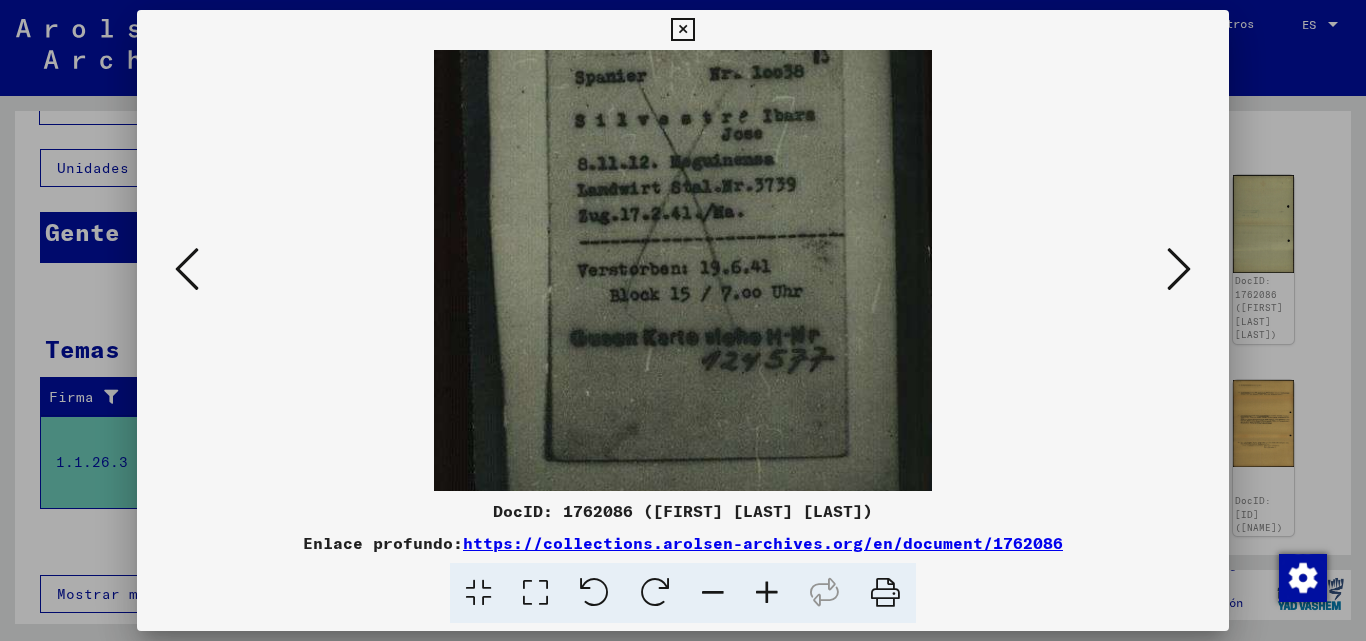 scroll, scrollTop: 151, scrollLeft: 0, axis: vertical 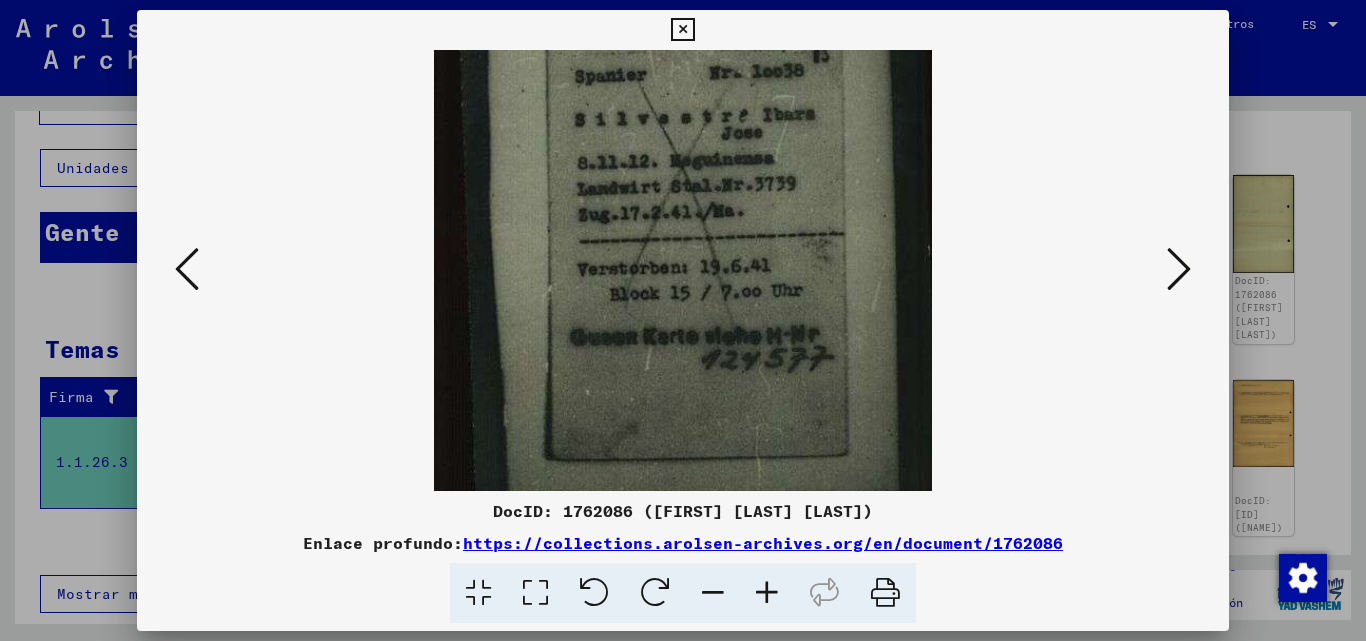 drag, startPoint x: 780, startPoint y: 391, endPoint x: 773, endPoint y: 359, distance: 32.75668 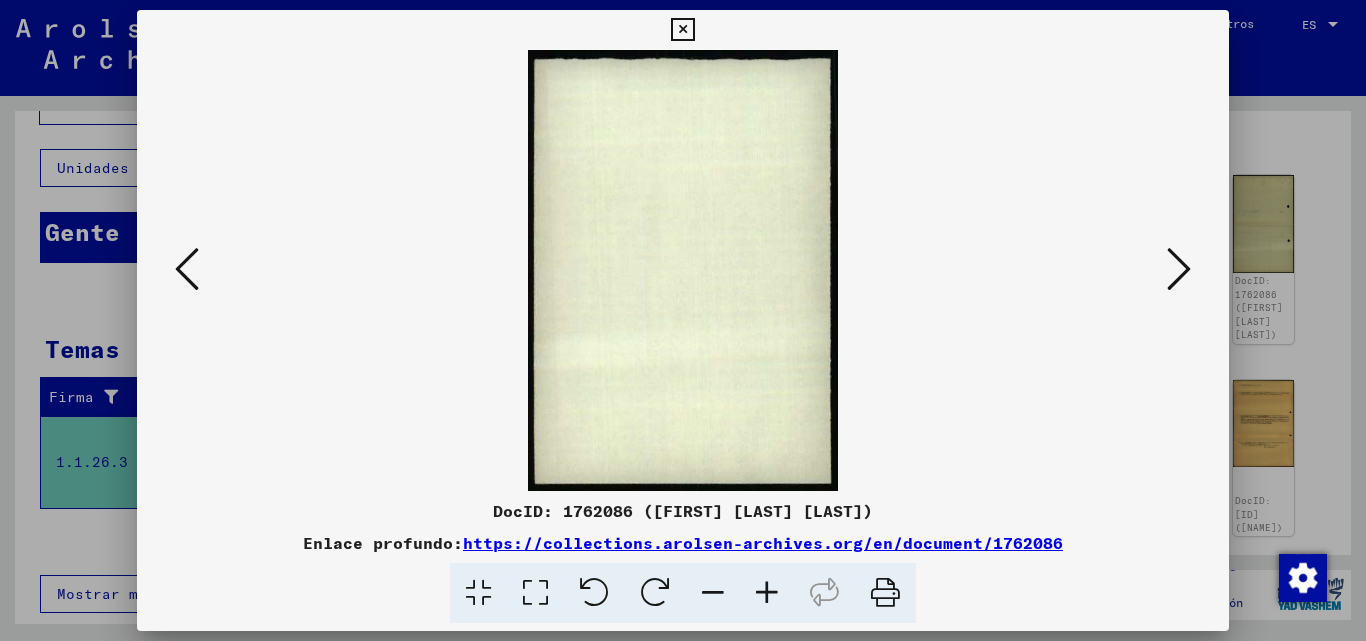 click at bounding box center [1179, 269] 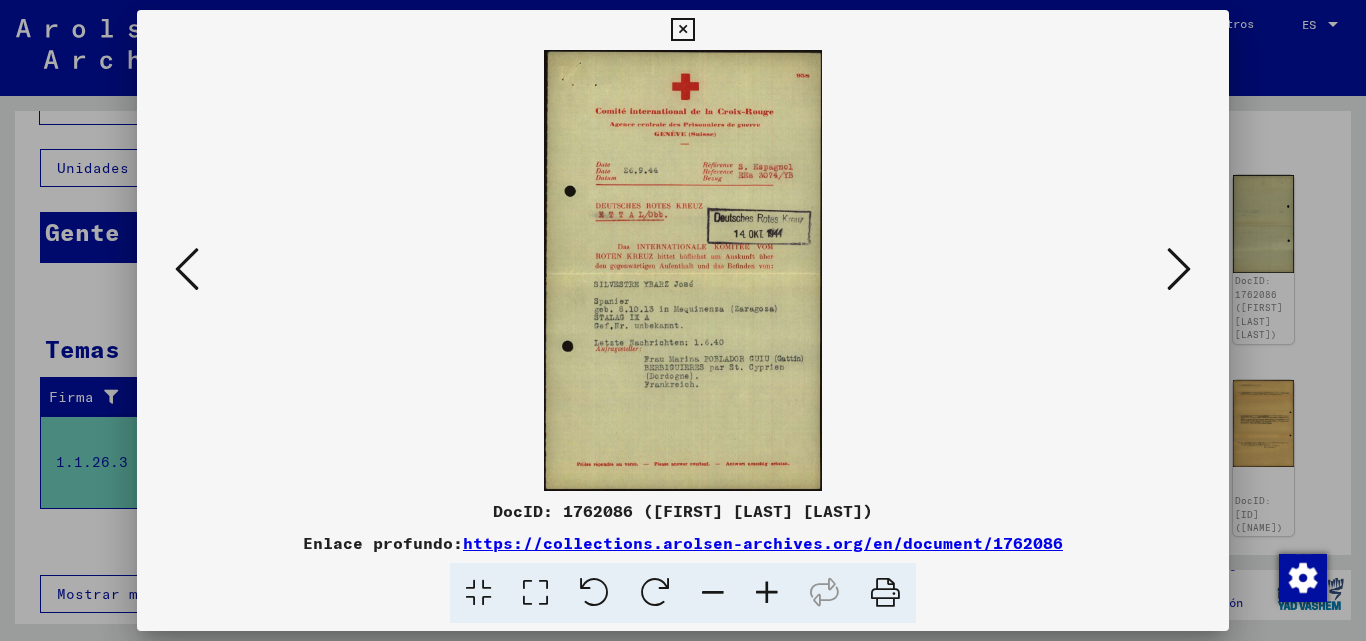 click at bounding box center [1179, 269] 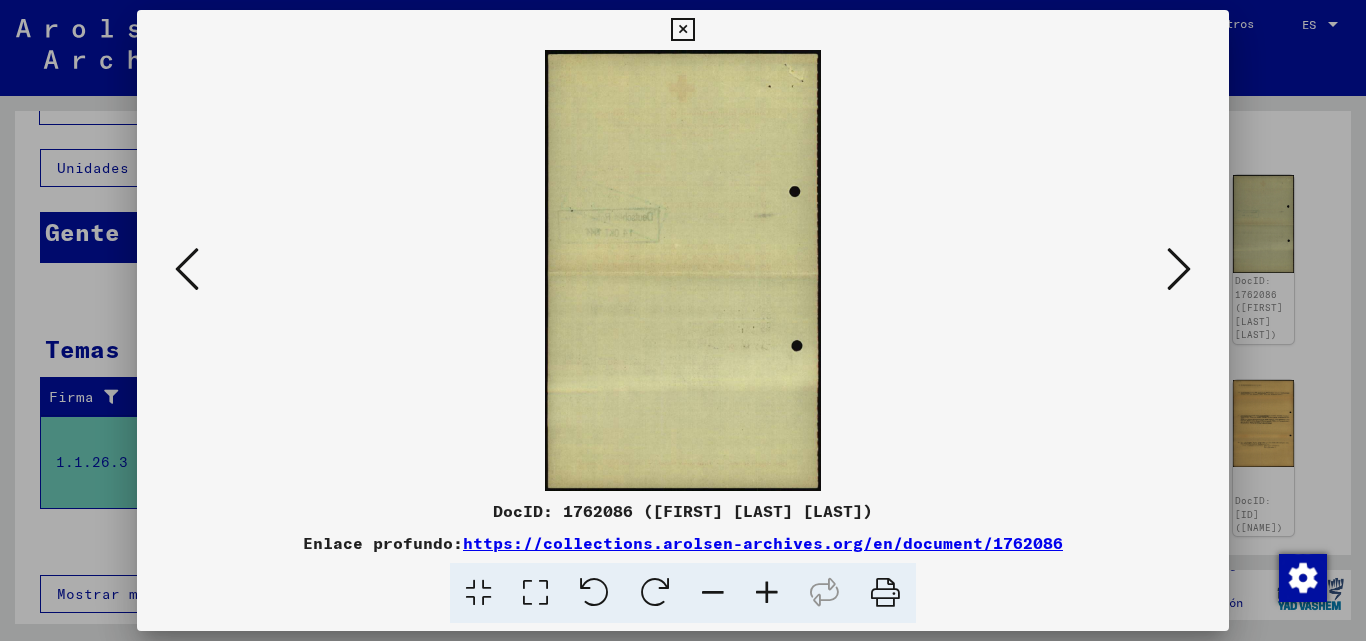 click at bounding box center [1179, 269] 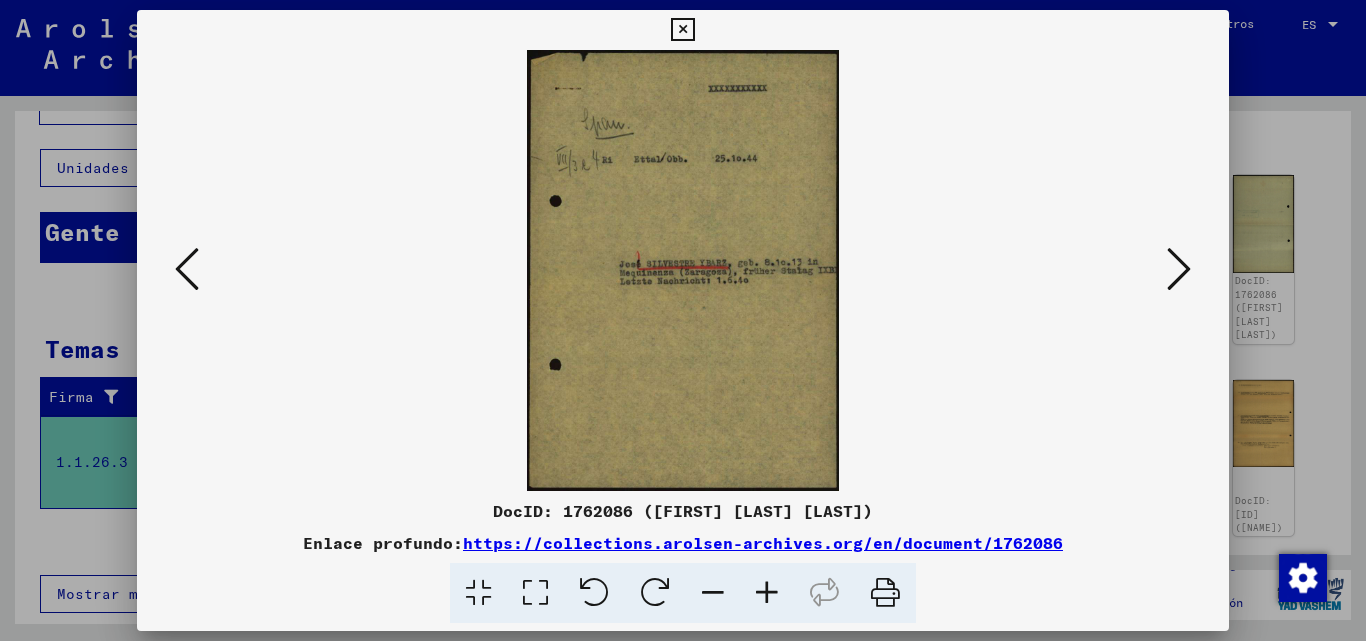click at bounding box center (767, 593) 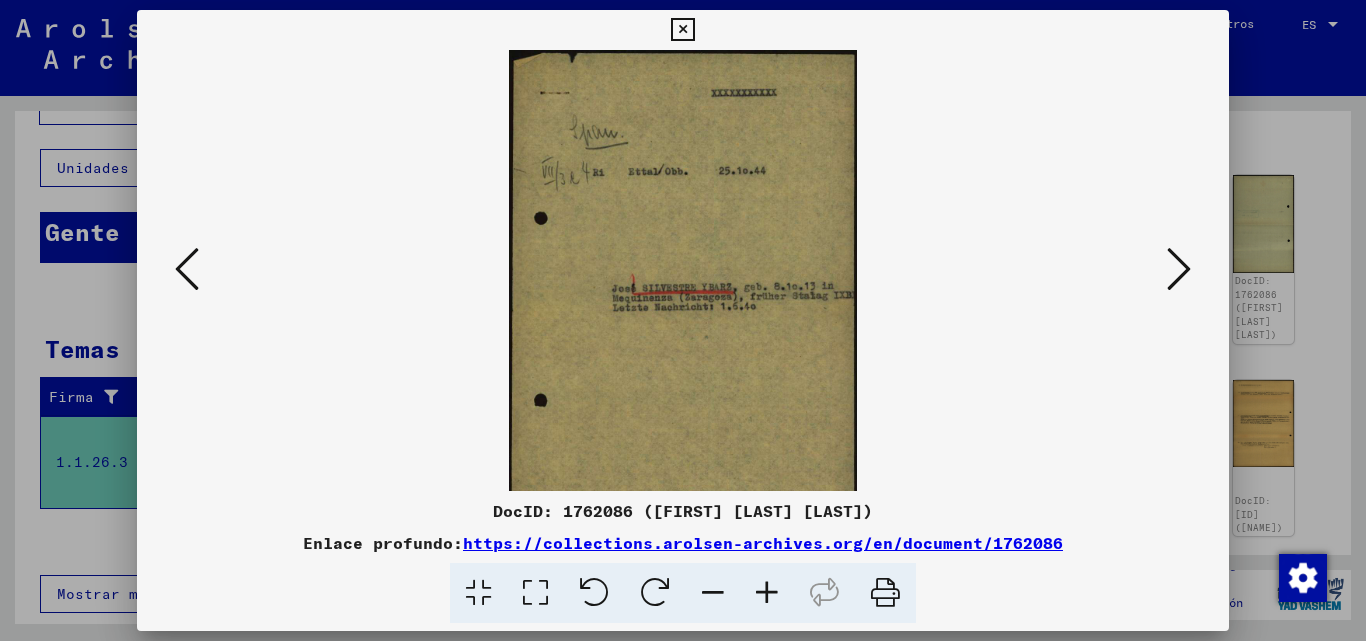 click at bounding box center [767, 593] 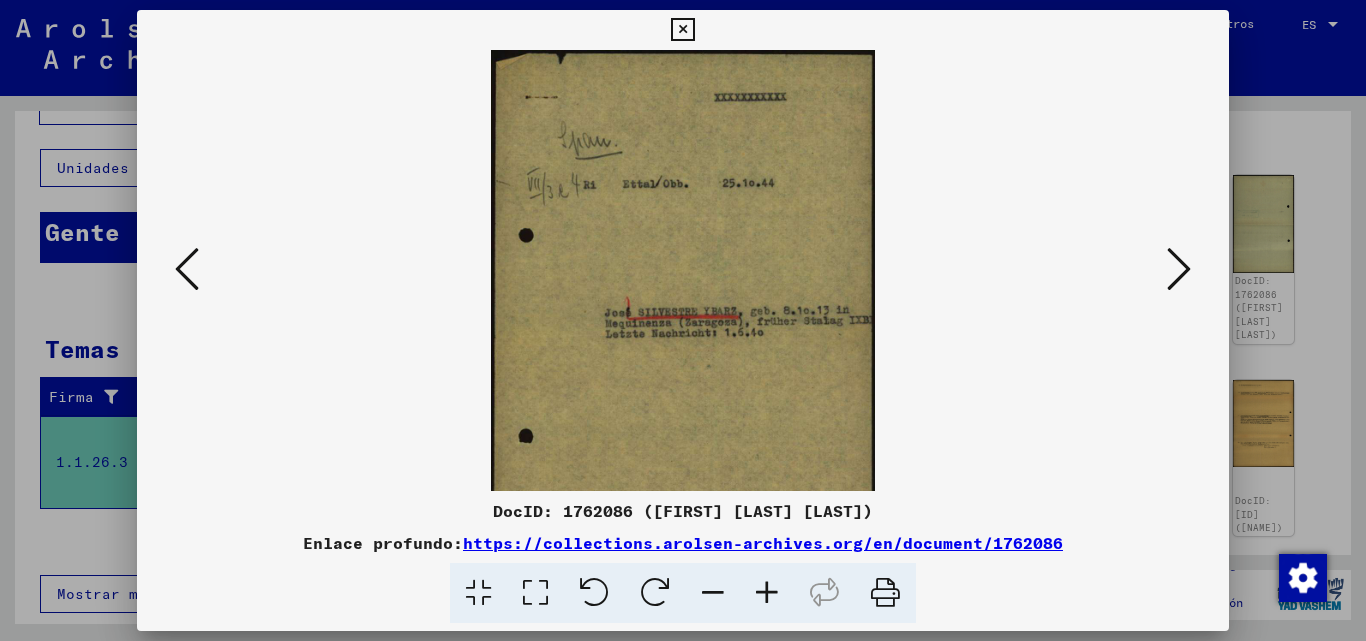 click at bounding box center [767, 593] 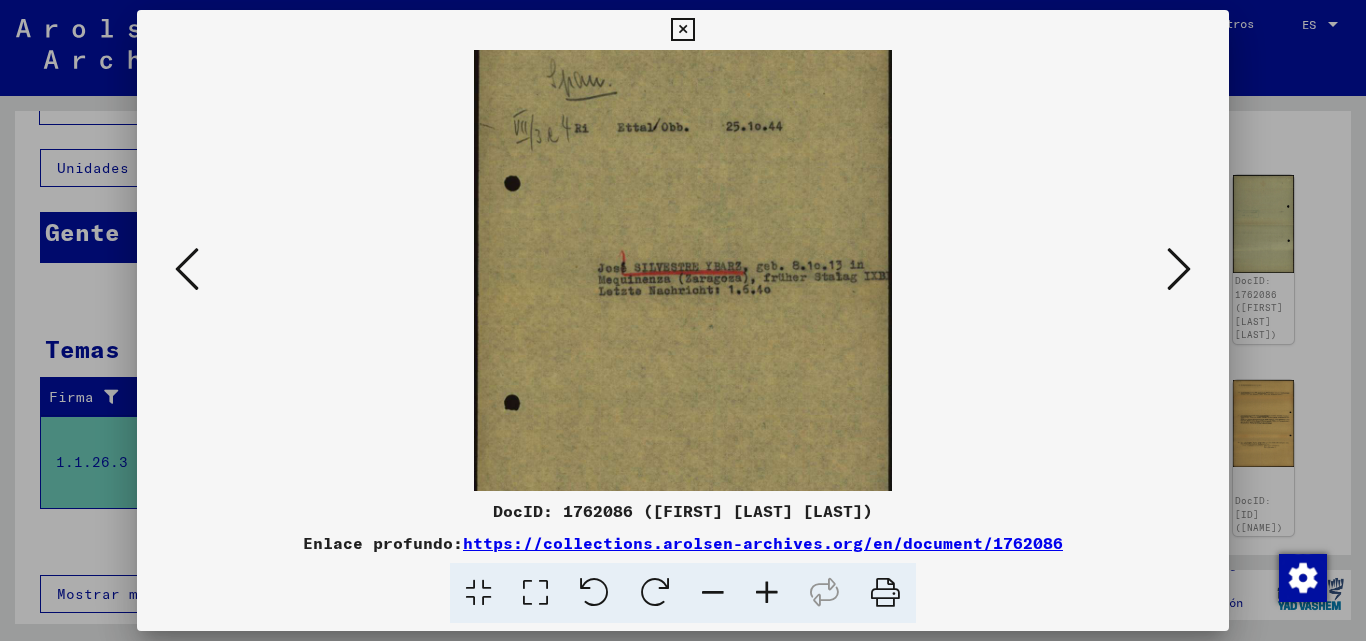 scroll, scrollTop: 79, scrollLeft: 0, axis: vertical 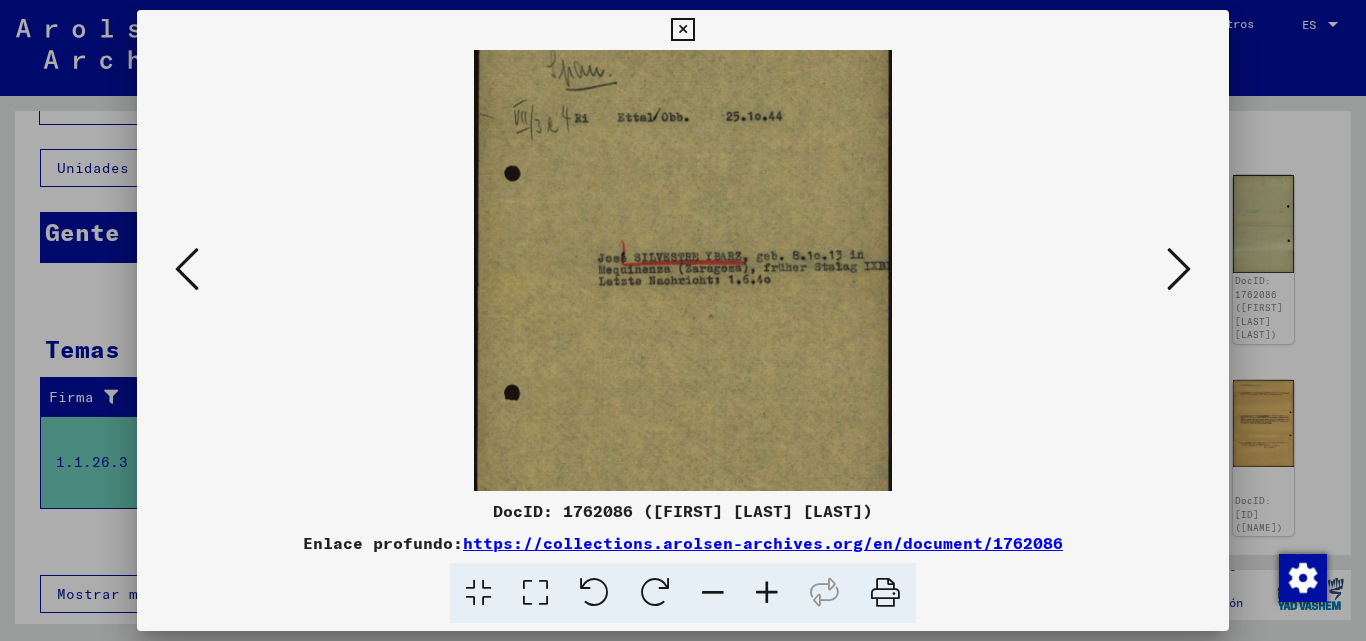 drag, startPoint x: 766, startPoint y: 426, endPoint x: 741, endPoint y: 347, distance: 82.86133 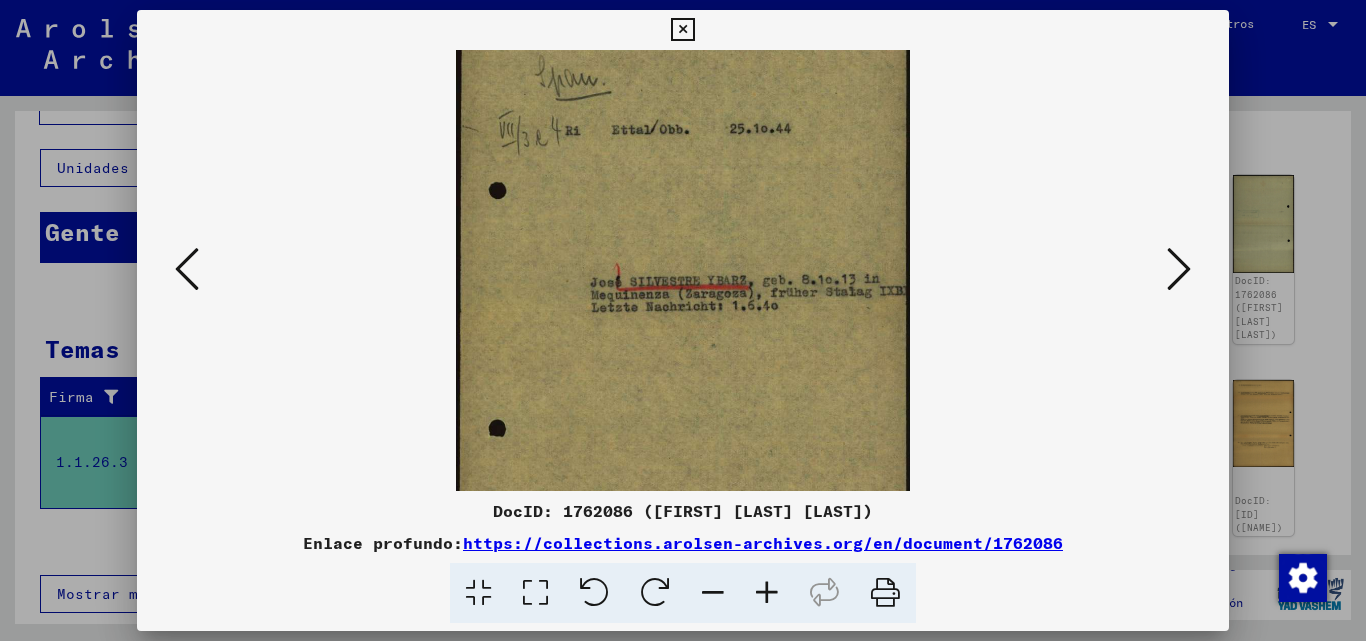 click at bounding box center (767, 593) 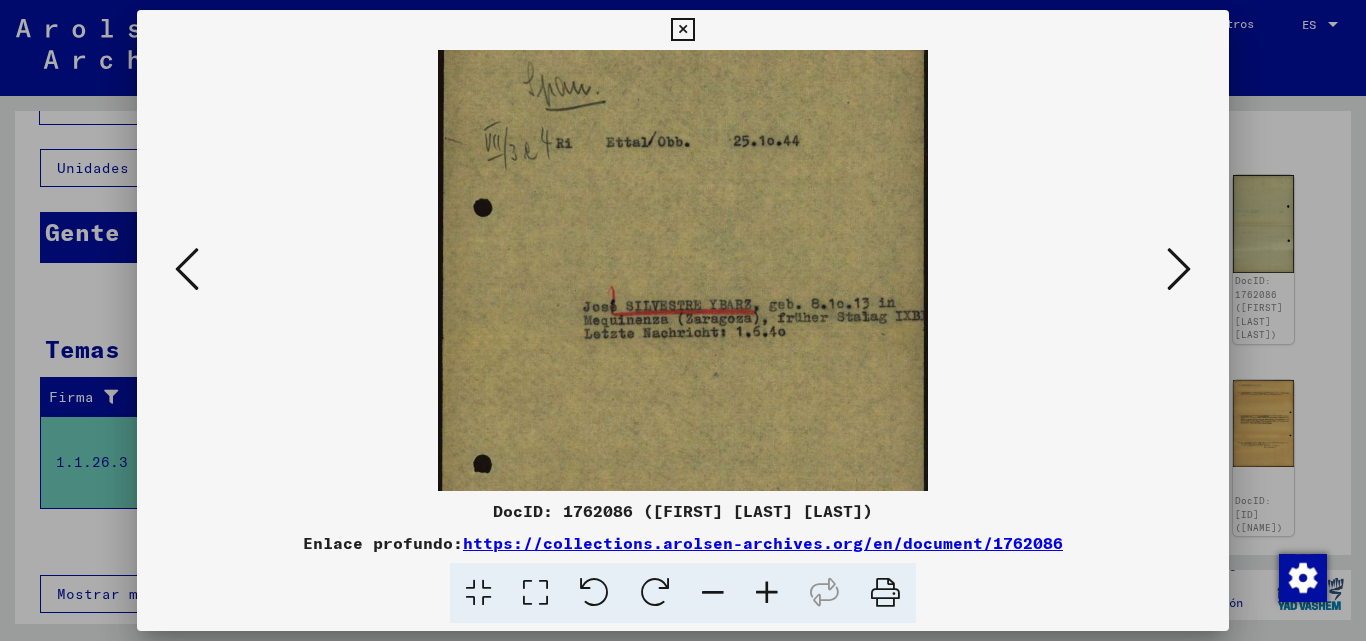 click at bounding box center (767, 593) 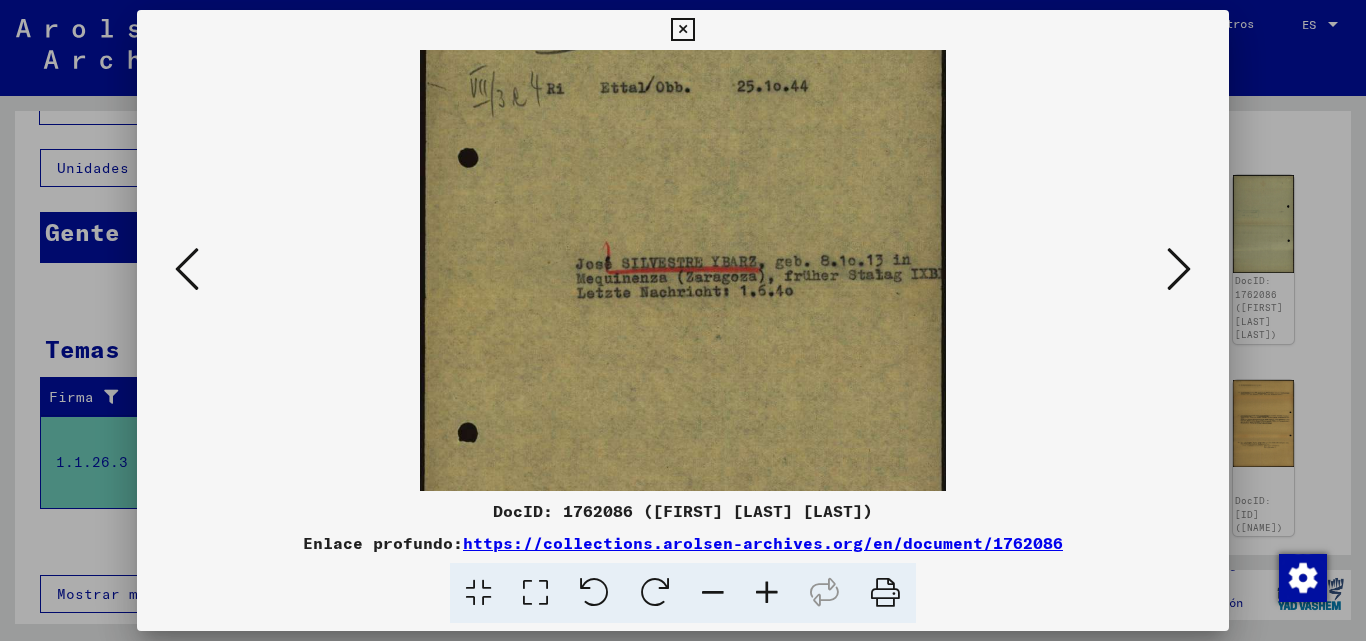 scroll, scrollTop: 150, scrollLeft: 0, axis: vertical 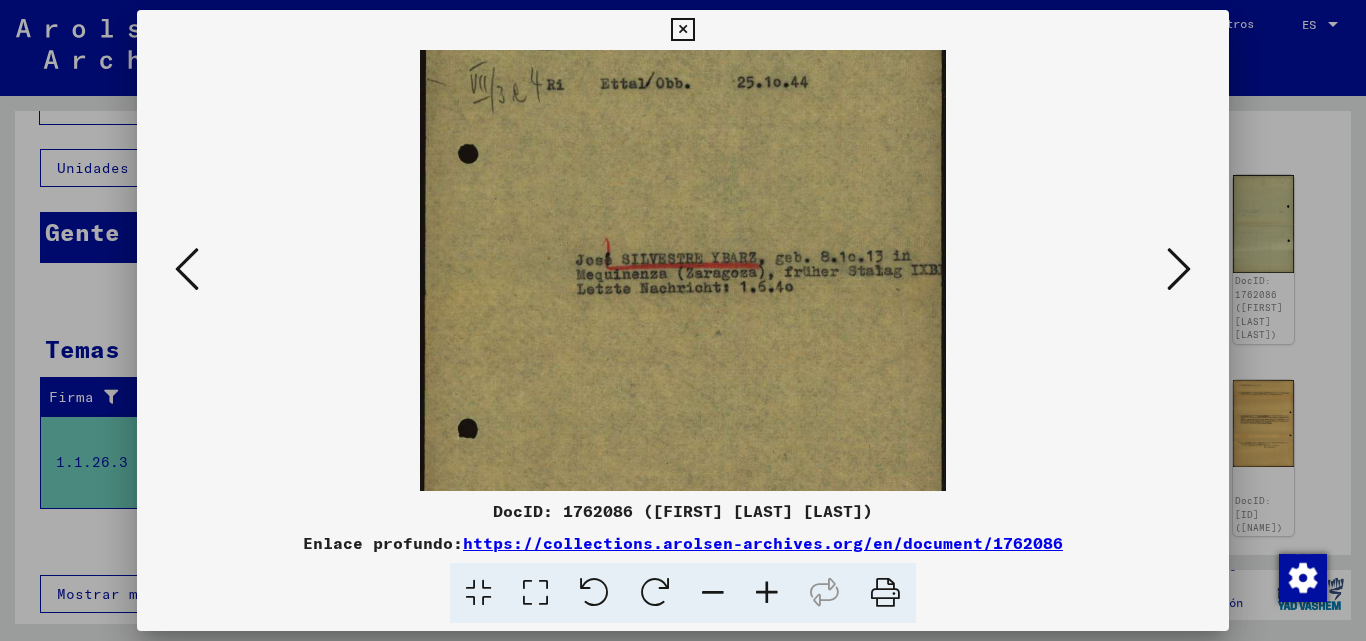 drag, startPoint x: 809, startPoint y: 444, endPoint x: 784, endPoint y: 373, distance: 75.272835 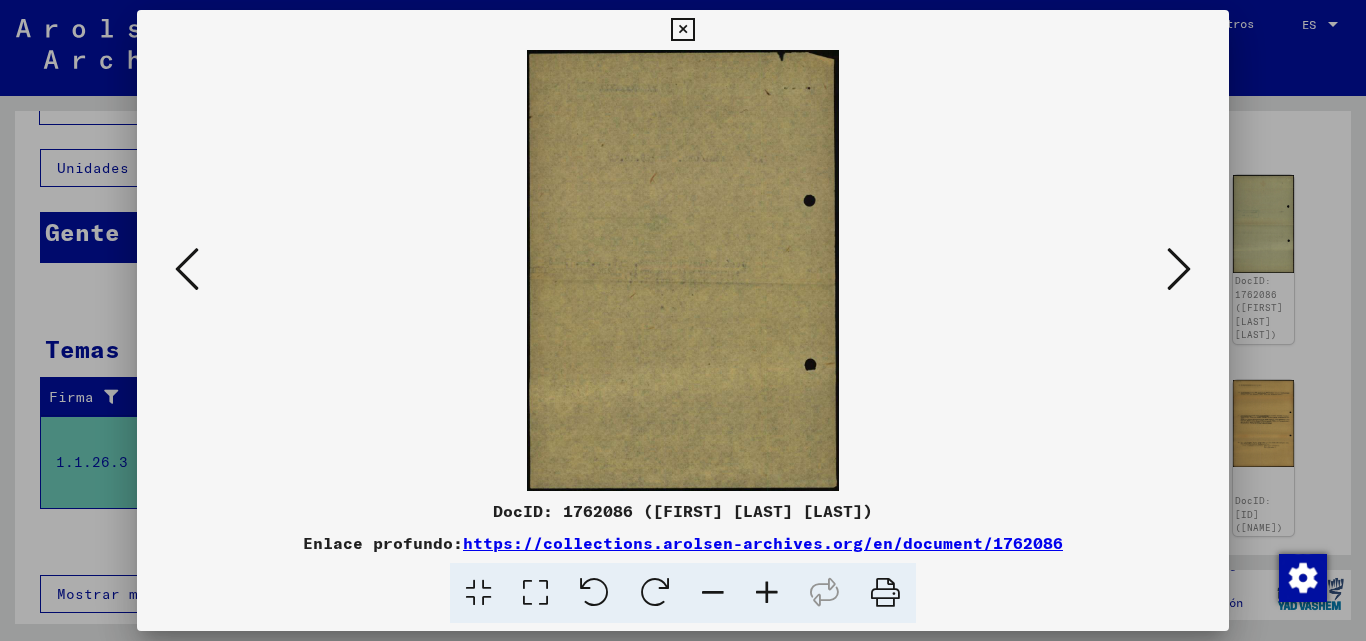 scroll, scrollTop: 0, scrollLeft: 0, axis: both 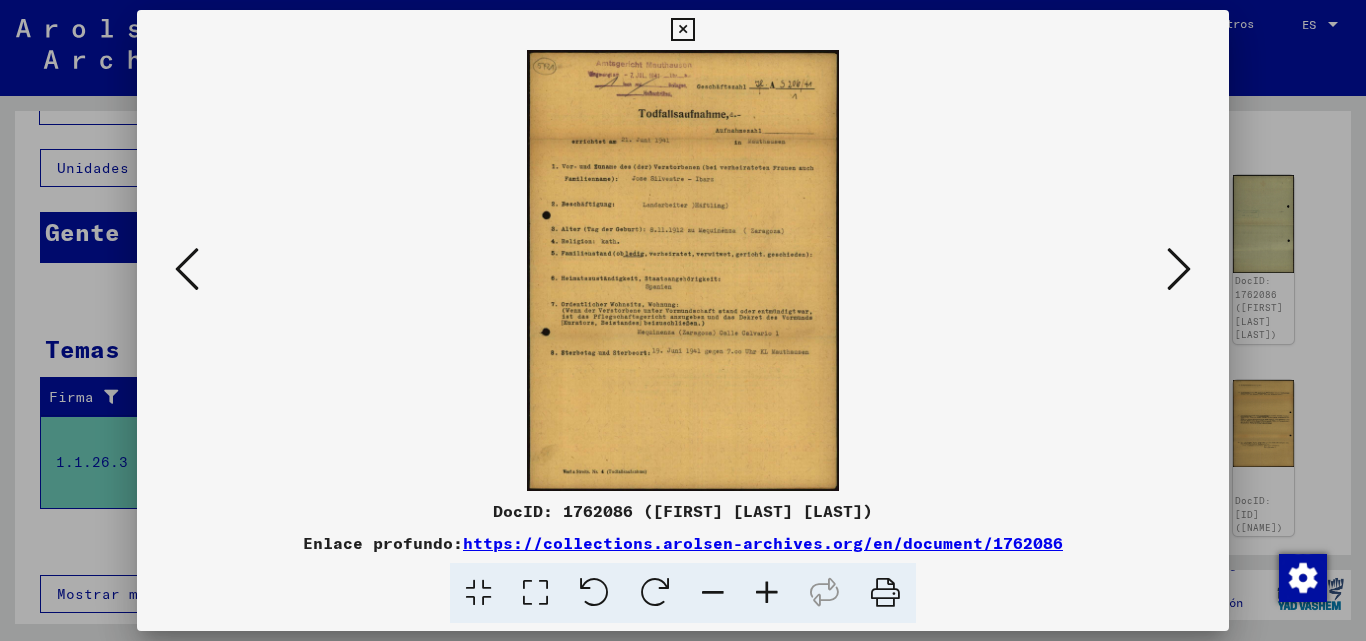 click at bounding box center (767, 593) 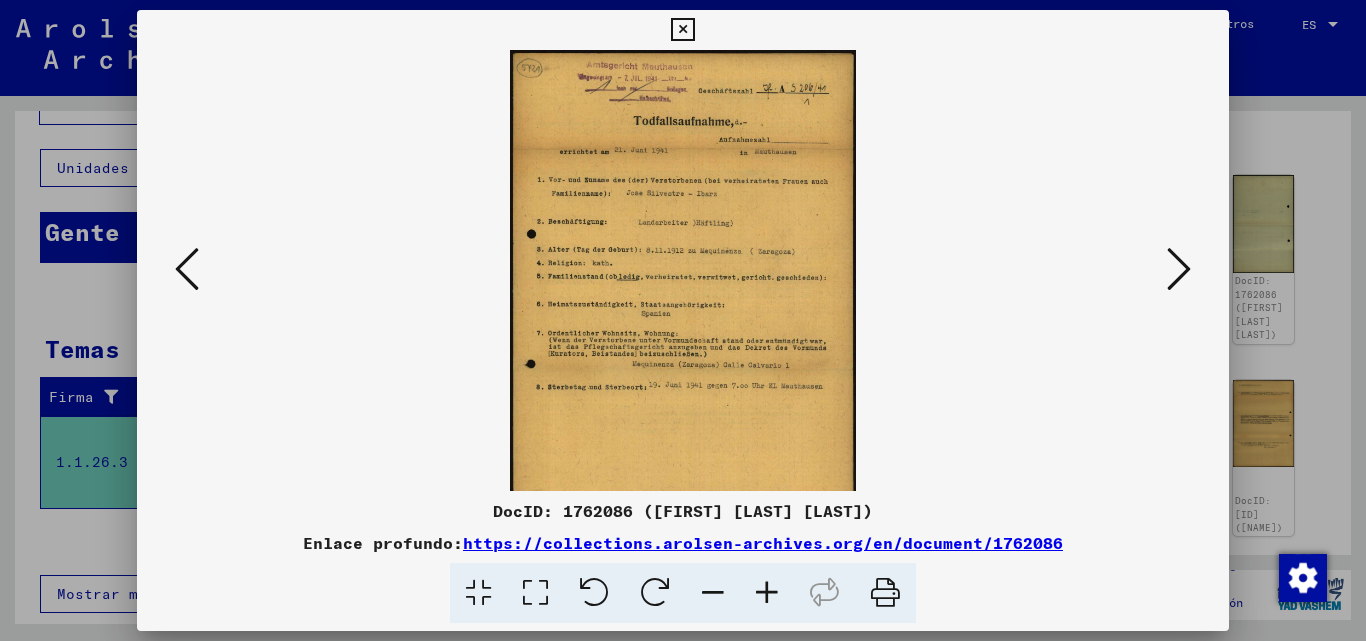 click at bounding box center (767, 593) 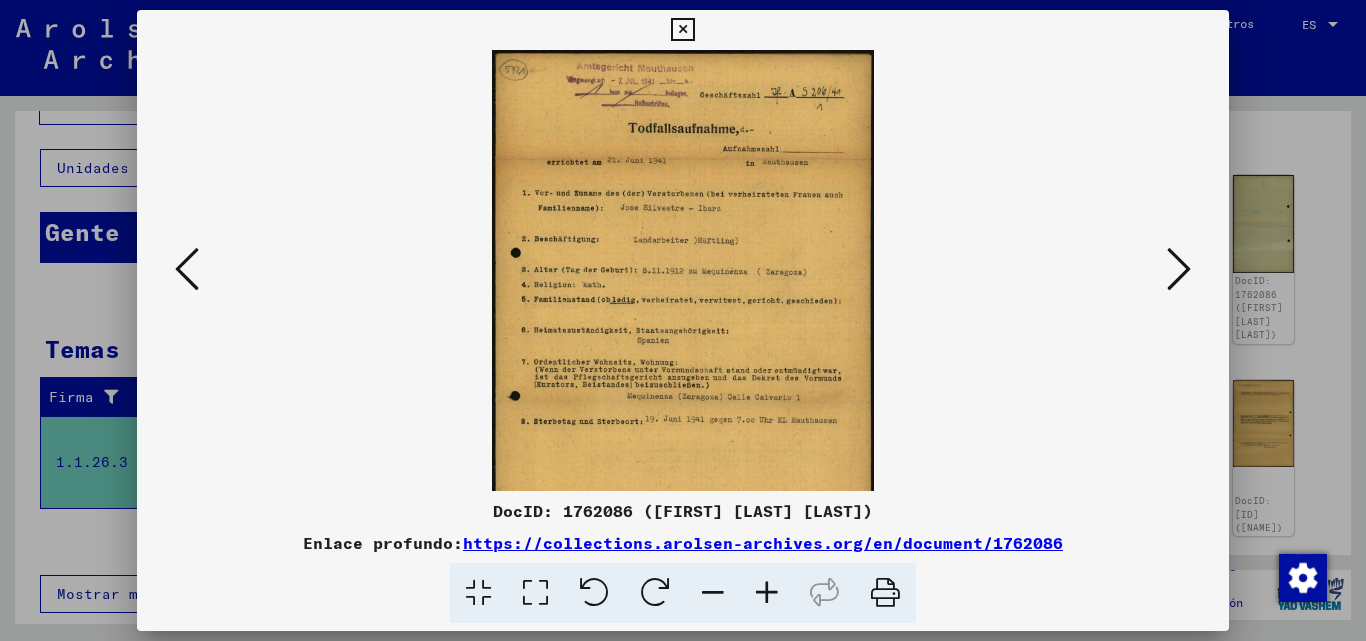 click at bounding box center (767, 593) 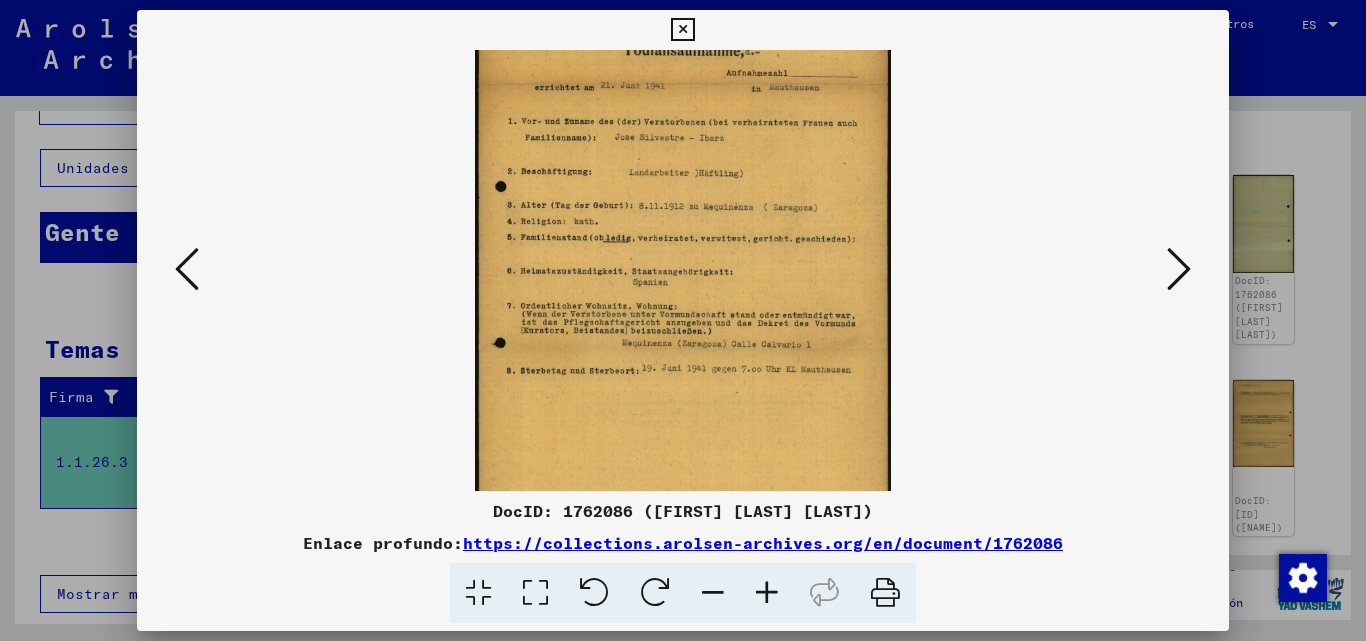 scroll, scrollTop: 106, scrollLeft: 0, axis: vertical 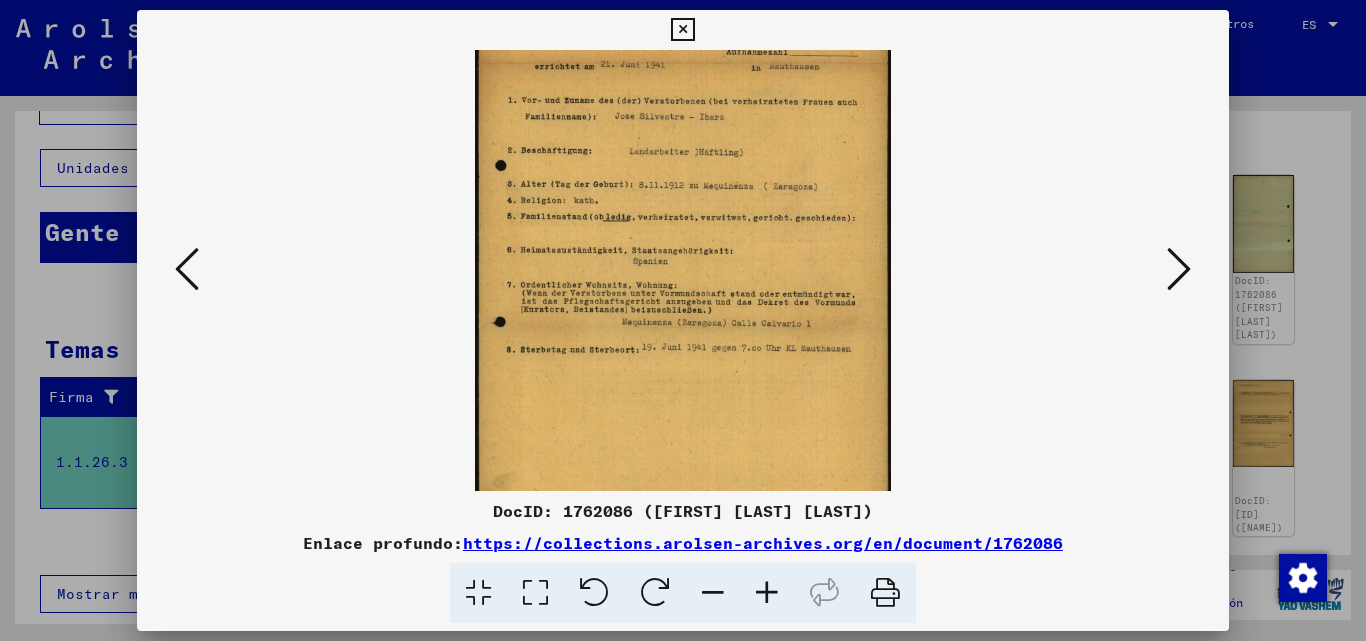 drag, startPoint x: 767, startPoint y: 393, endPoint x: 784, endPoint y: 287, distance: 107.35455 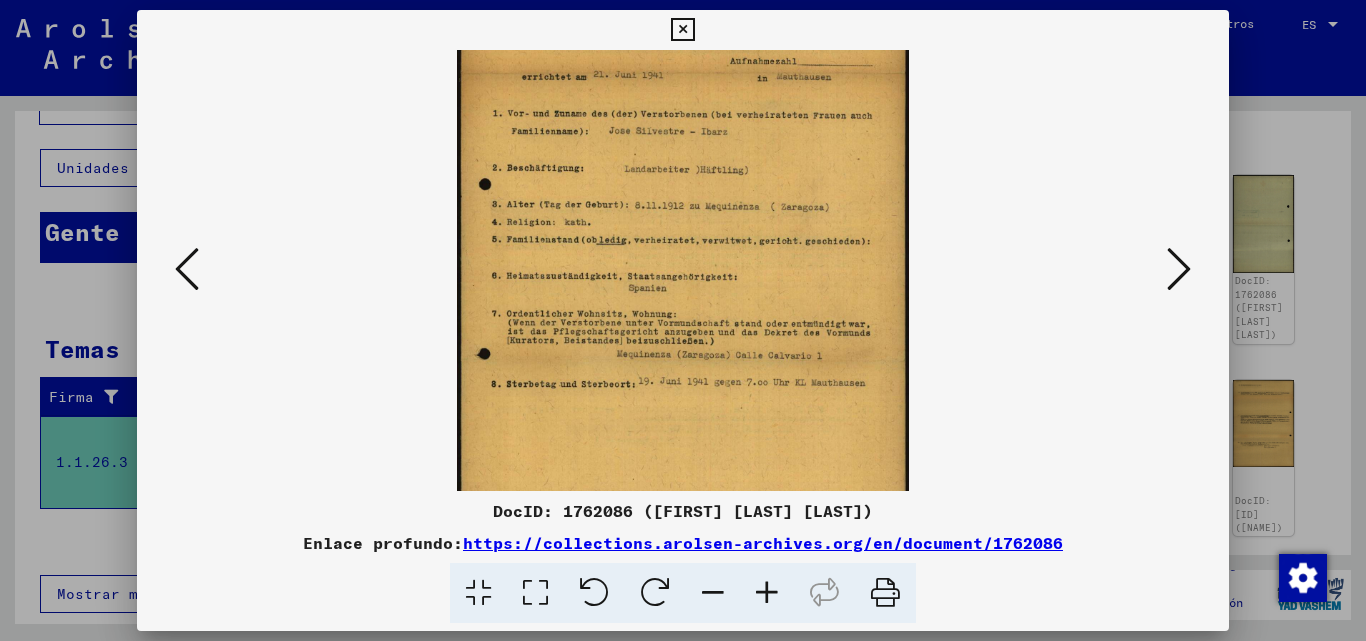 click at bounding box center (767, 593) 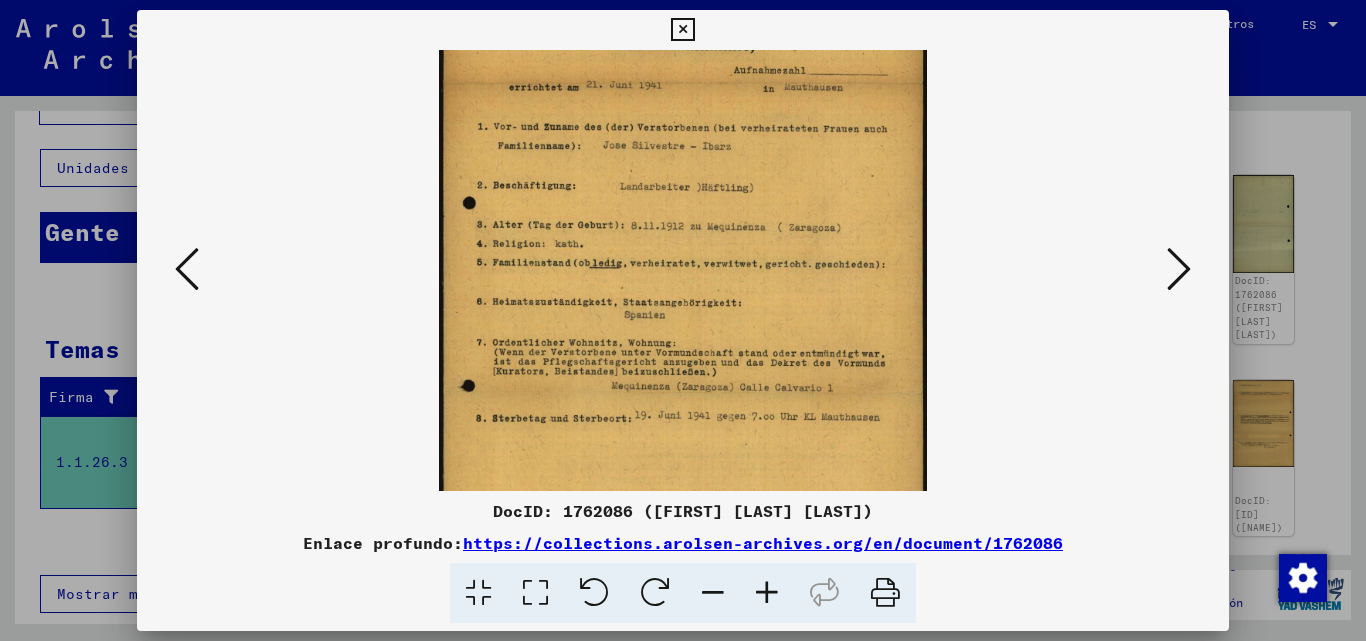 click at bounding box center (767, 593) 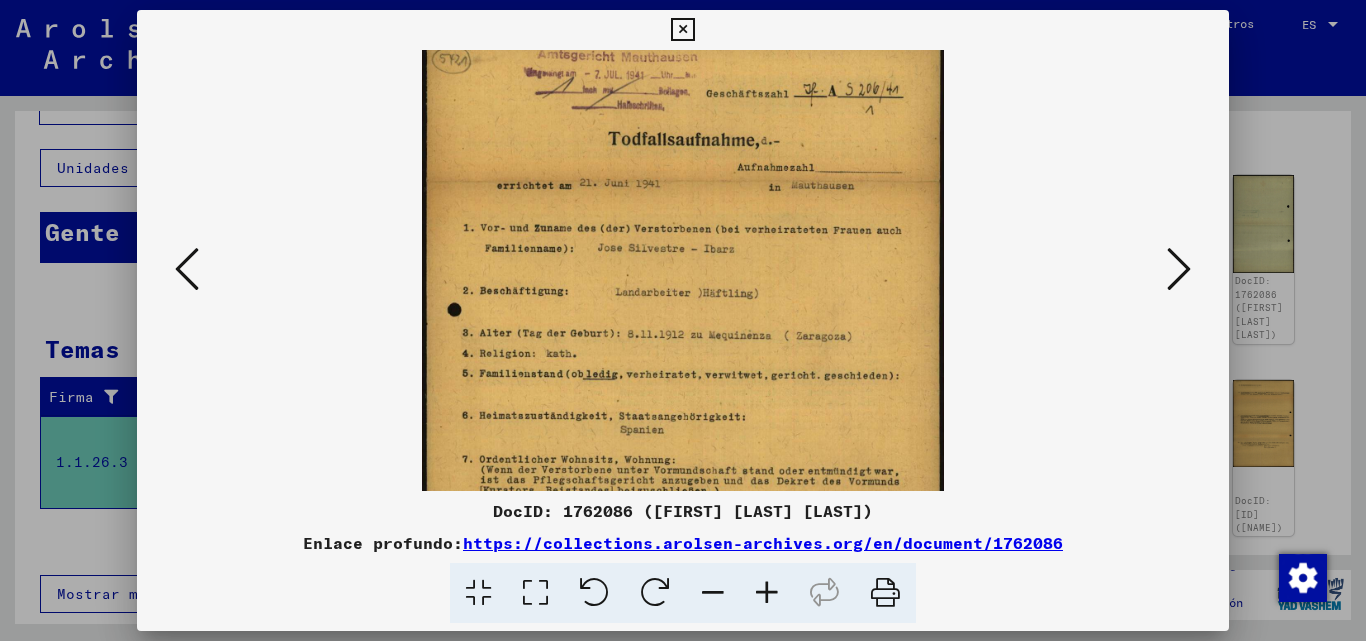 scroll, scrollTop: 0, scrollLeft: 0, axis: both 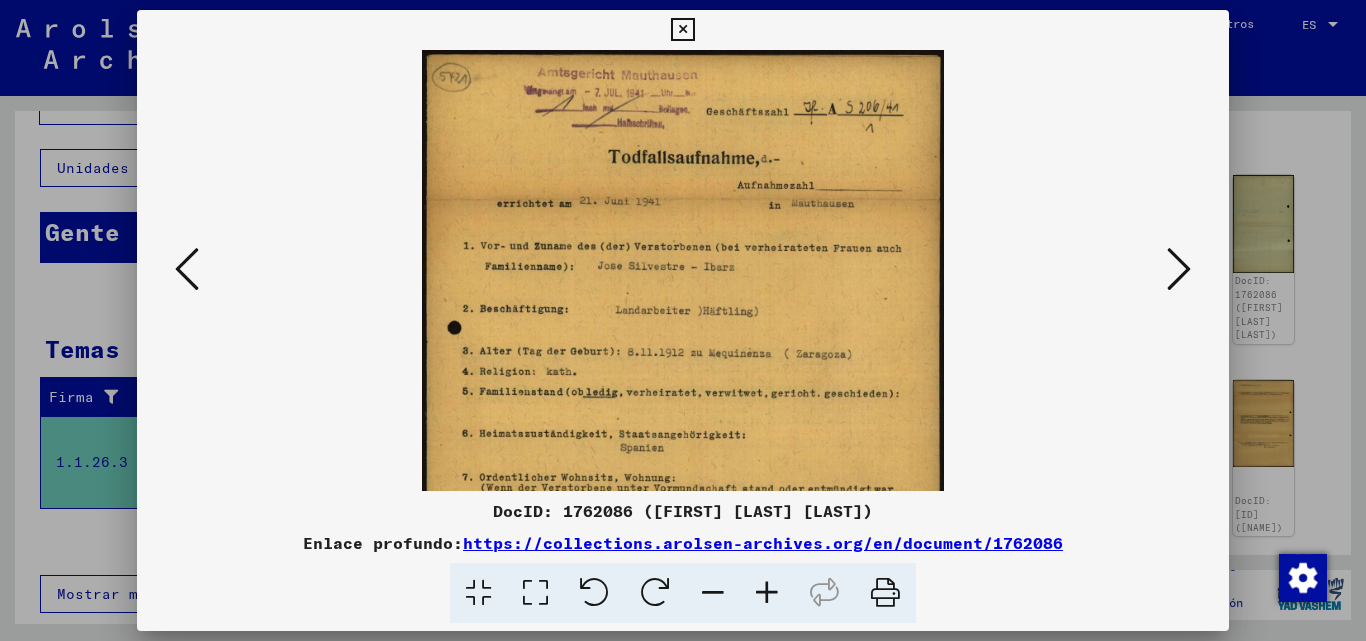drag, startPoint x: 781, startPoint y: 250, endPoint x: 754, endPoint y: 402, distance: 154.37941 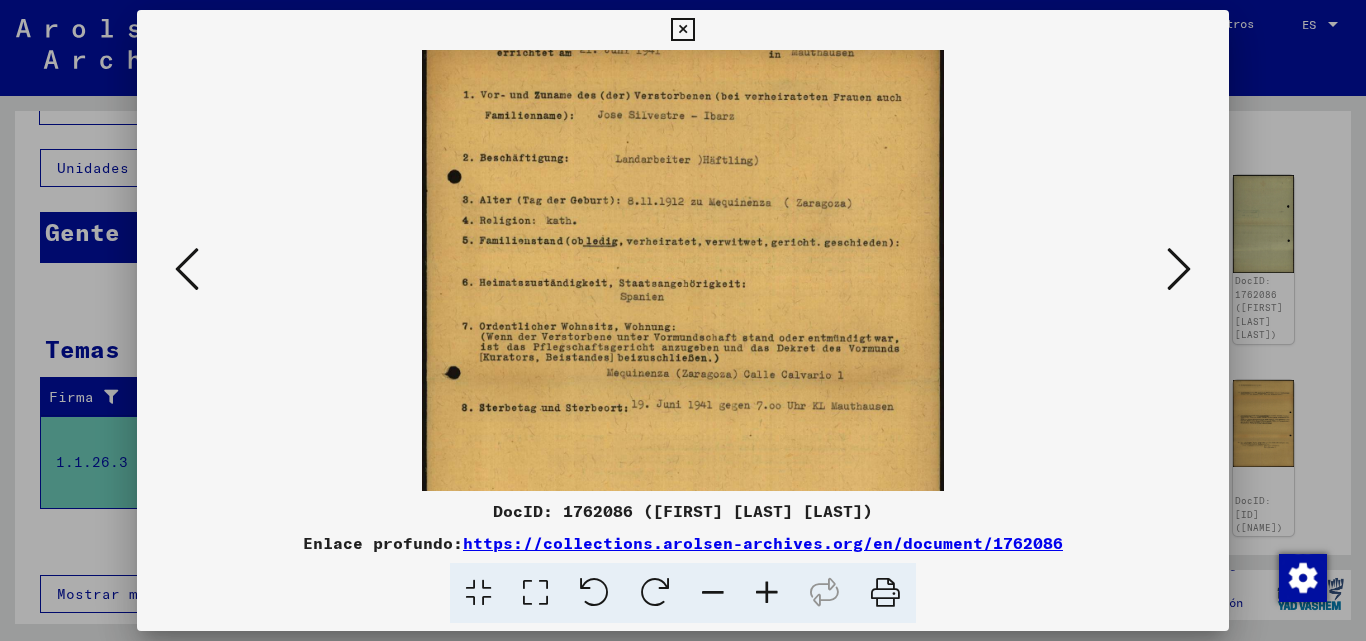 drag, startPoint x: 824, startPoint y: 420, endPoint x: 839, endPoint y: 269, distance: 151.74321 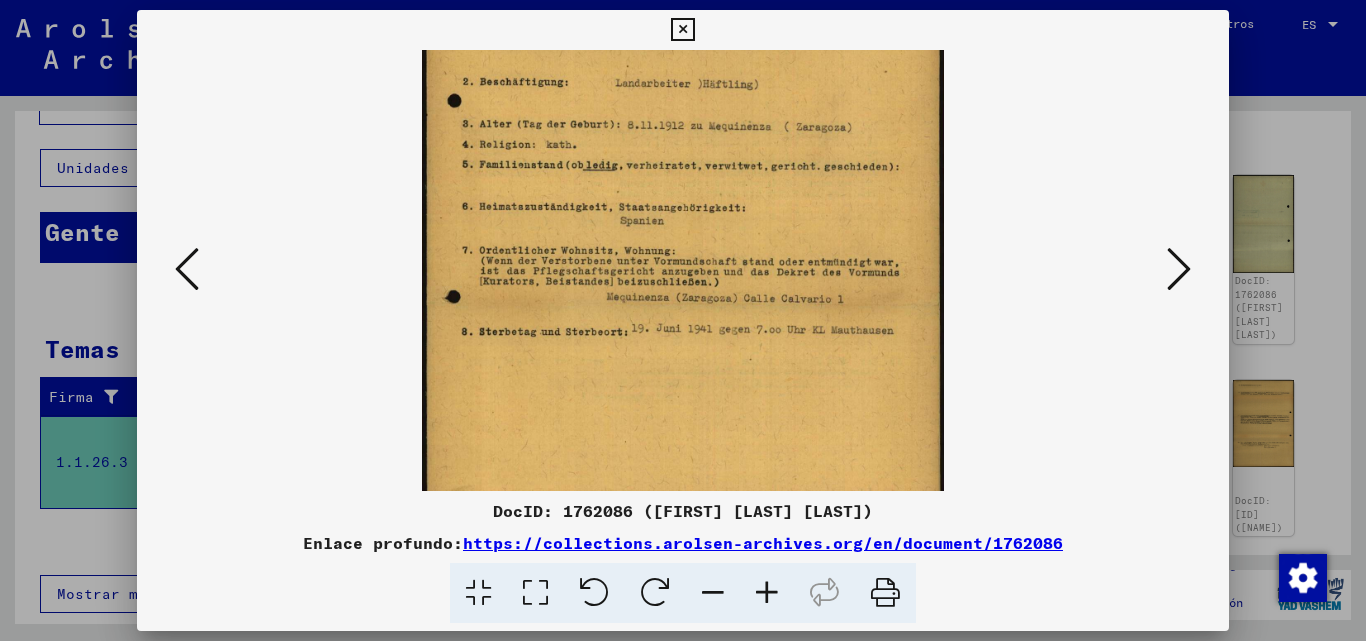drag, startPoint x: 817, startPoint y: 366, endPoint x: 839, endPoint y: 289, distance: 80.08121 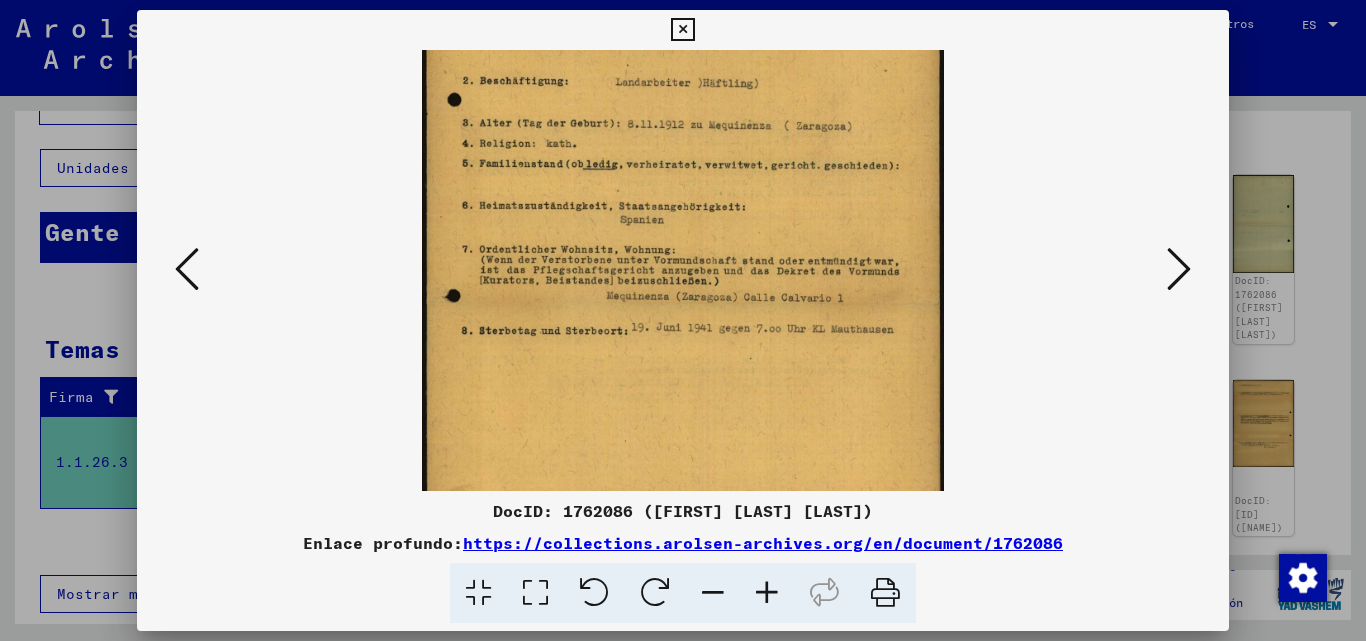 click at bounding box center (767, 593) 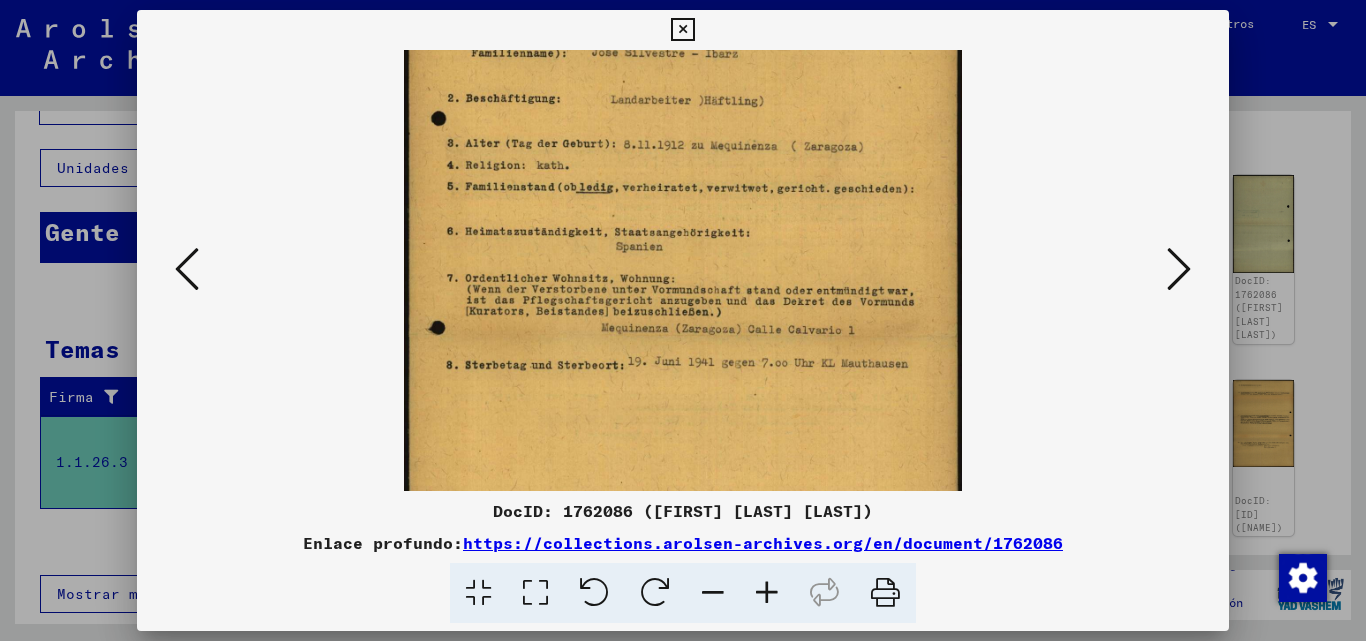 click at bounding box center [767, 593] 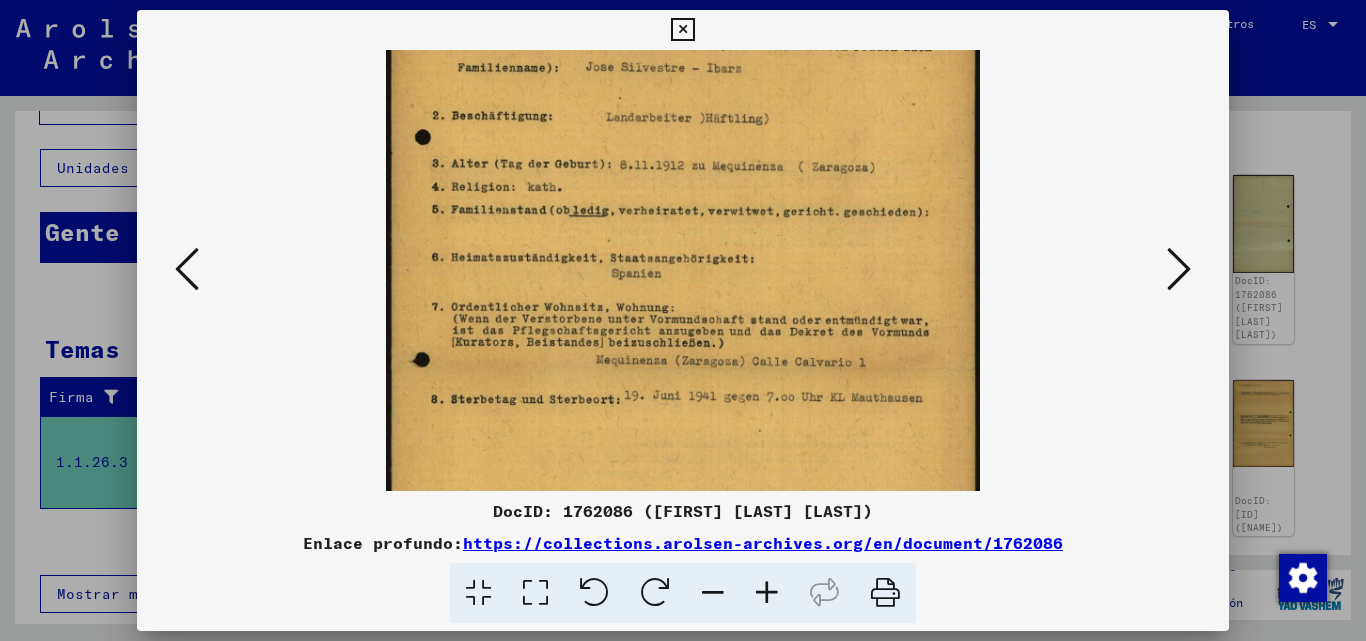 click at bounding box center [767, 593] 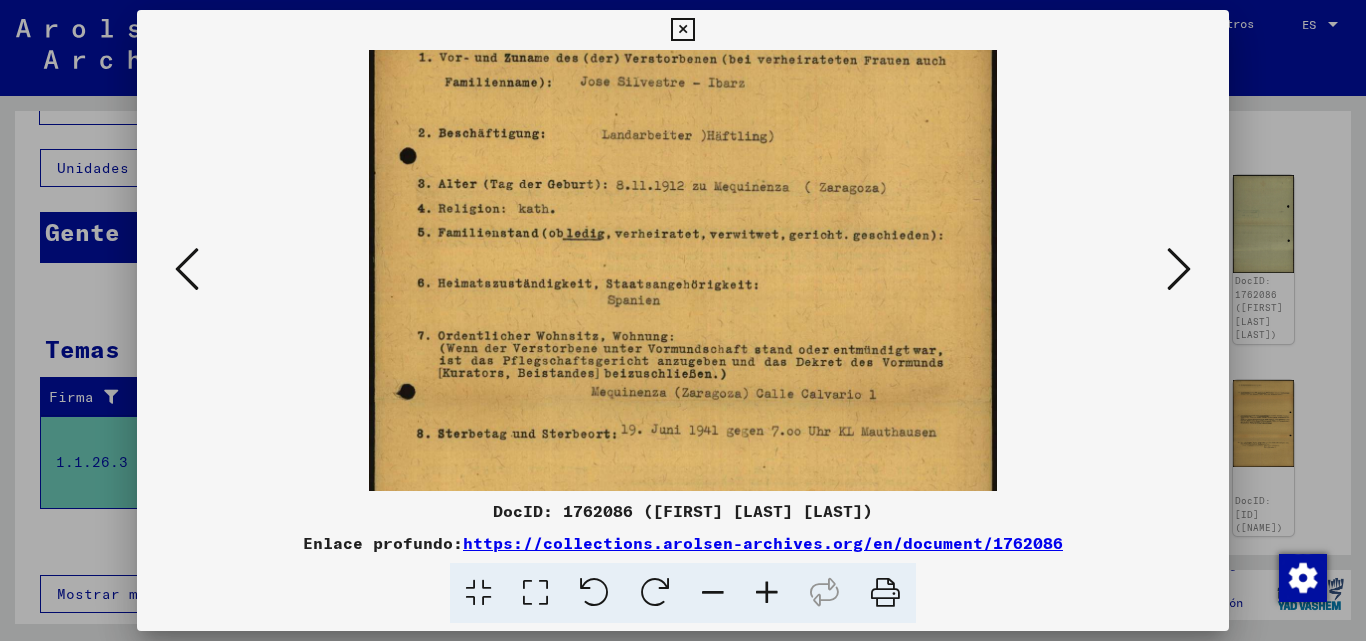 click at bounding box center [767, 593] 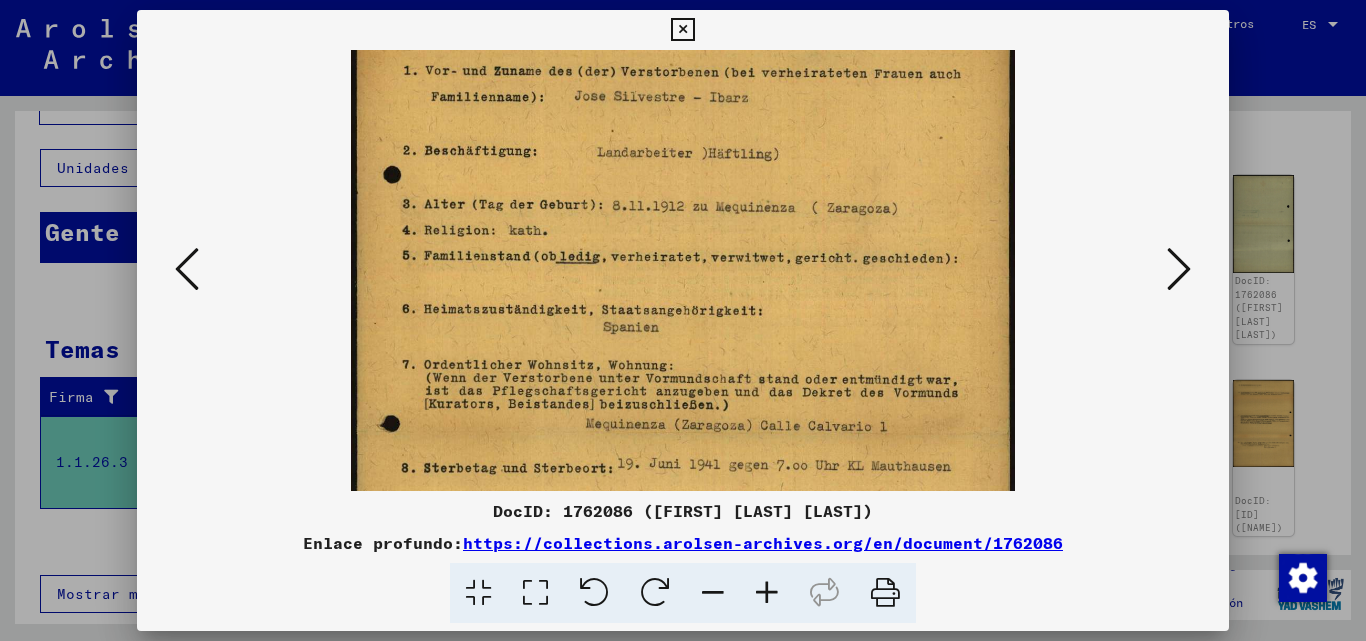 click at bounding box center [767, 593] 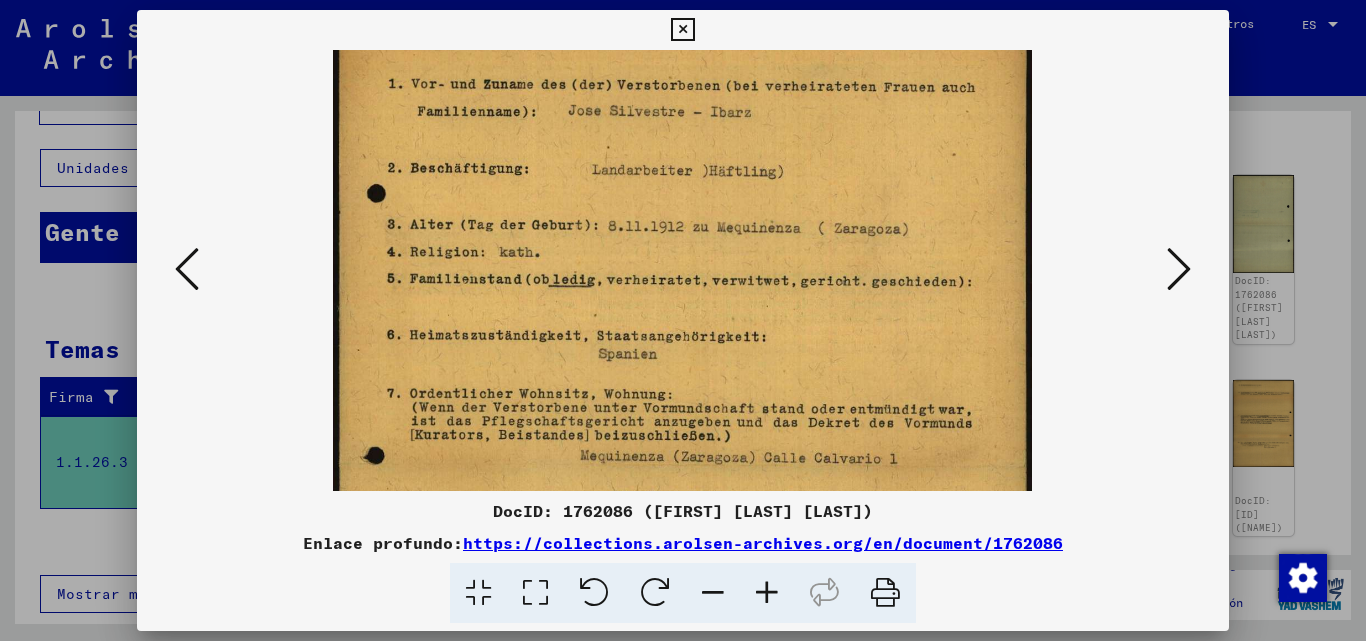 click at bounding box center (767, 593) 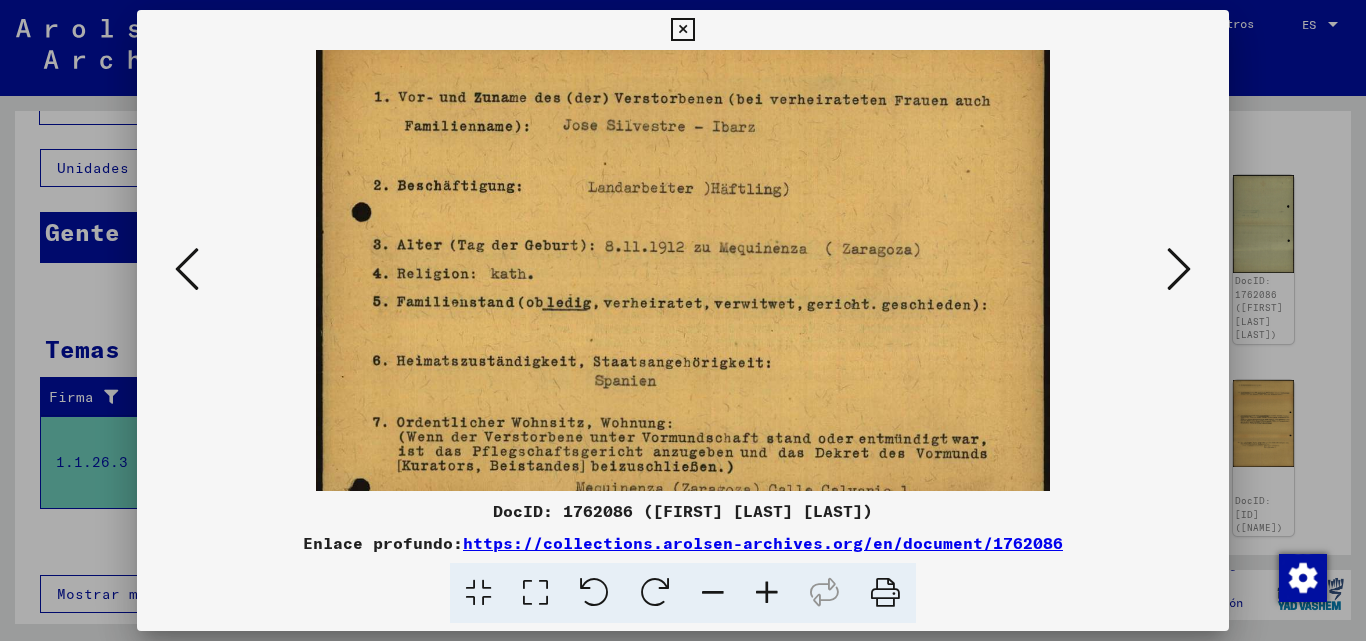 click at bounding box center [767, 593] 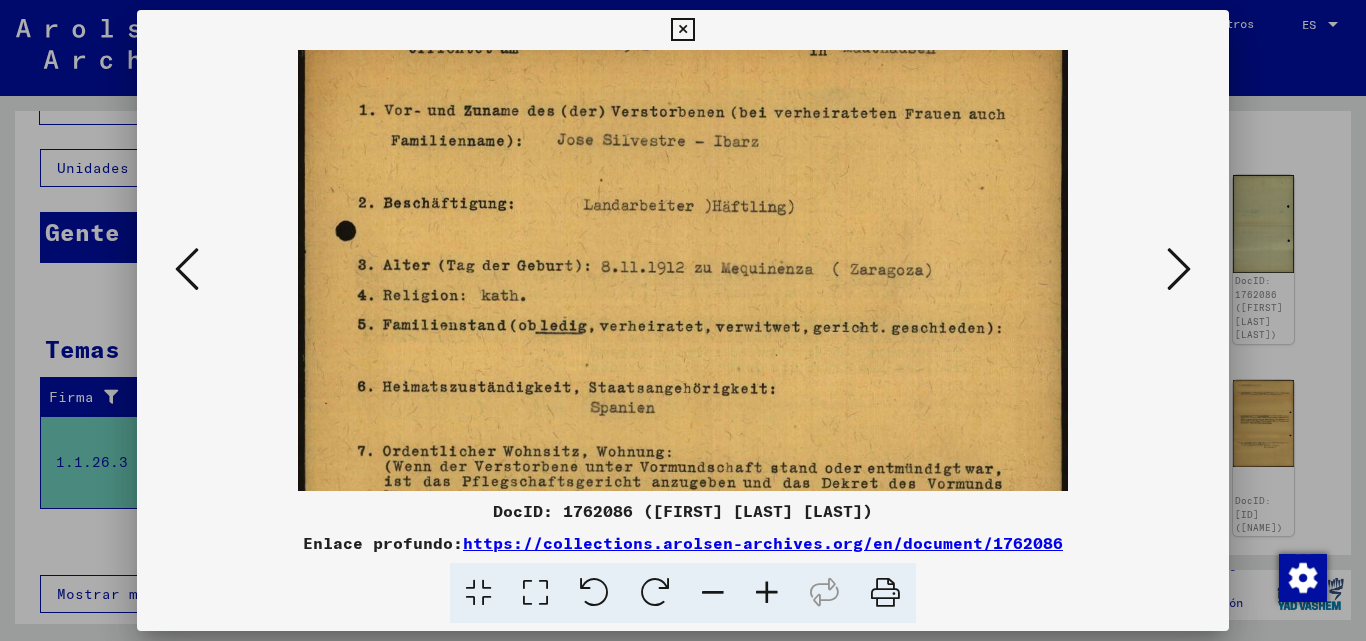 click at bounding box center (767, 593) 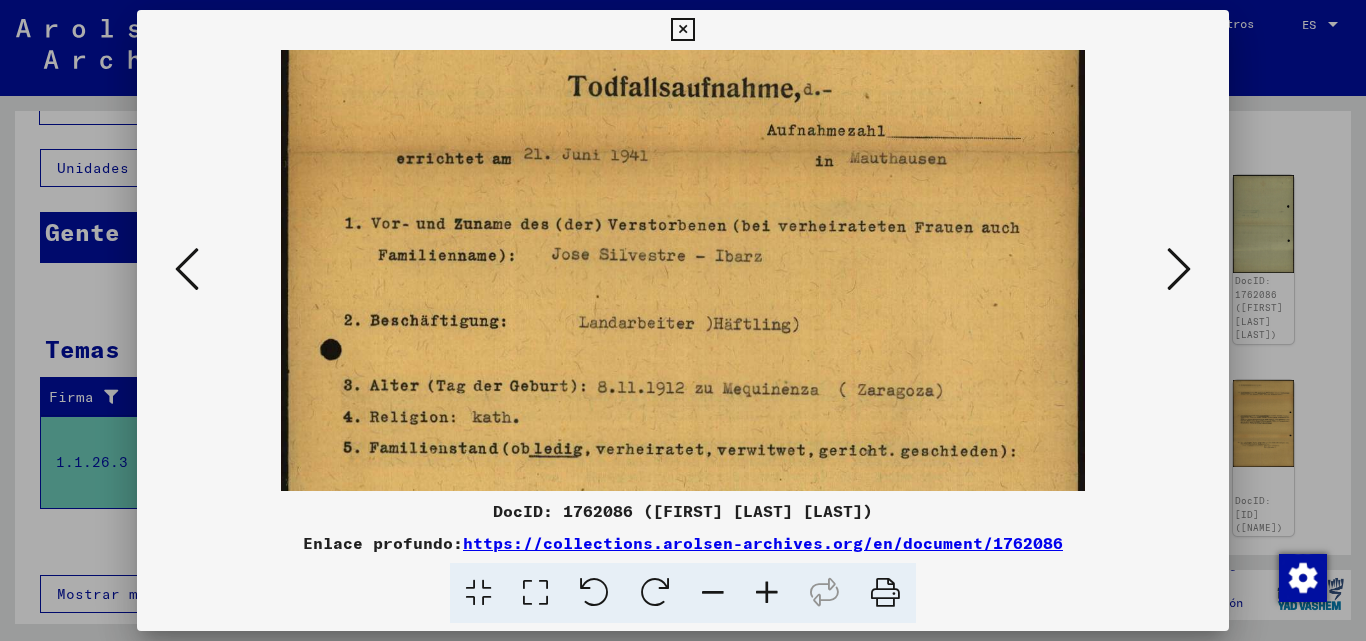 scroll, scrollTop: 110, scrollLeft: 0, axis: vertical 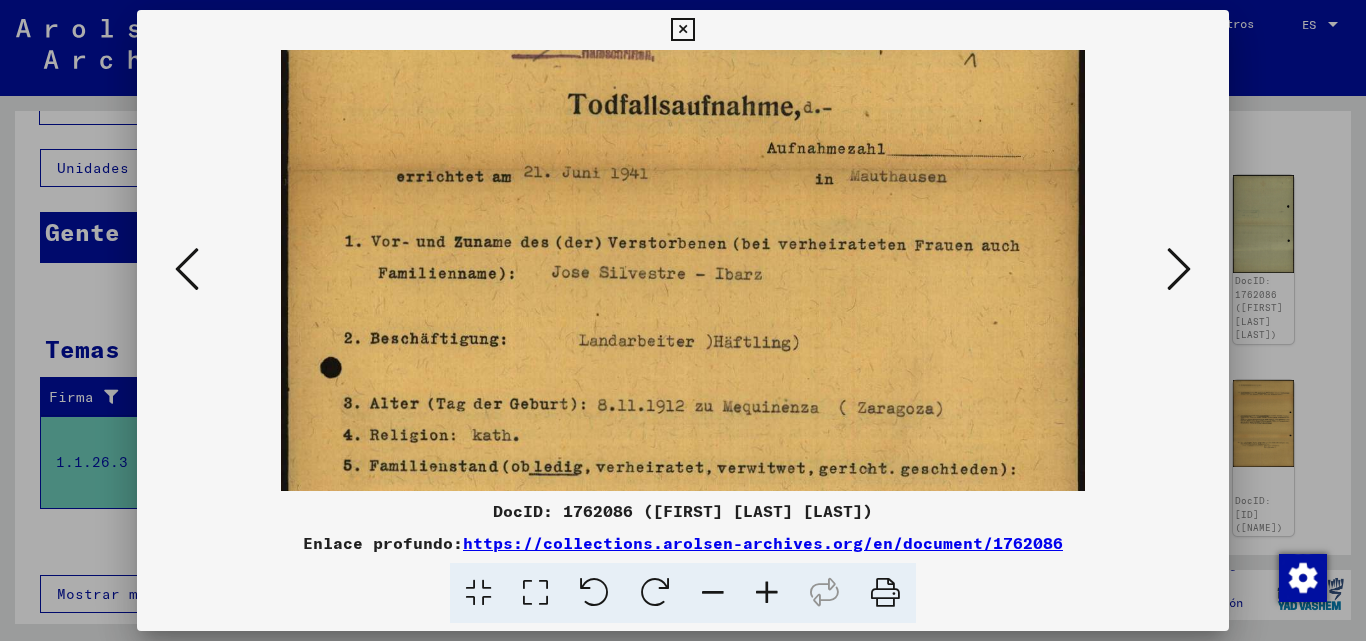 drag, startPoint x: 716, startPoint y: 371, endPoint x: 692, endPoint y: 472, distance: 103.81233 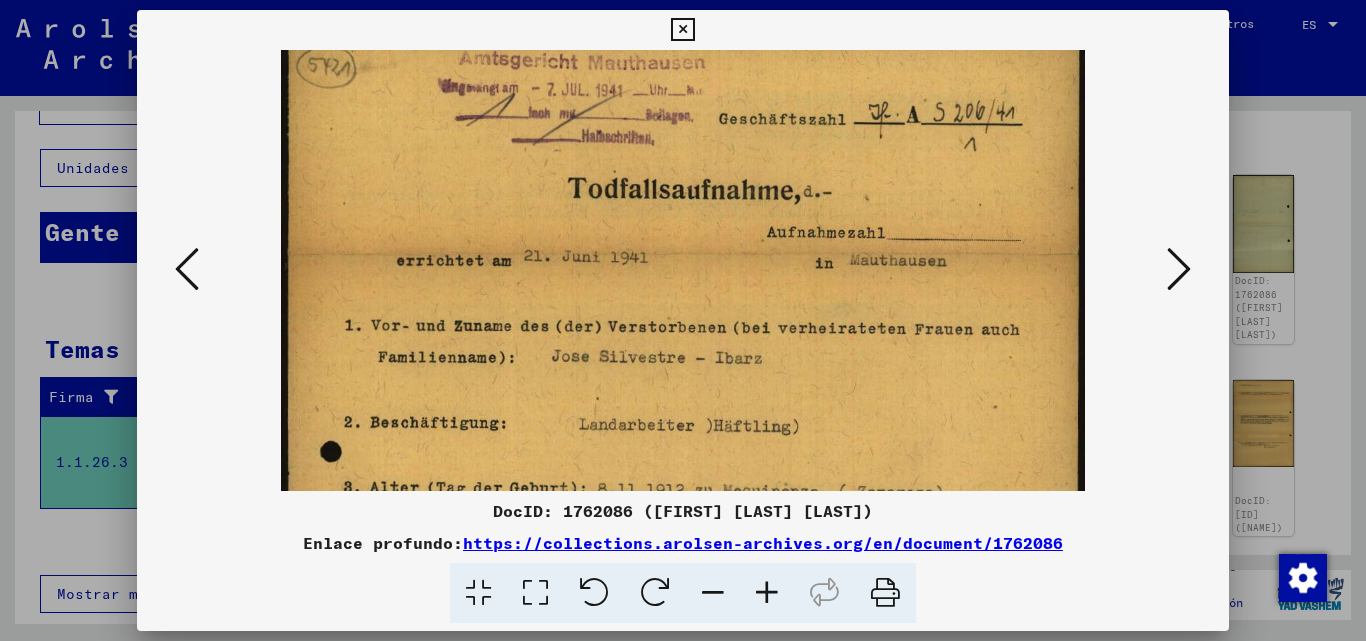 scroll, scrollTop: 0, scrollLeft: 0, axis: both 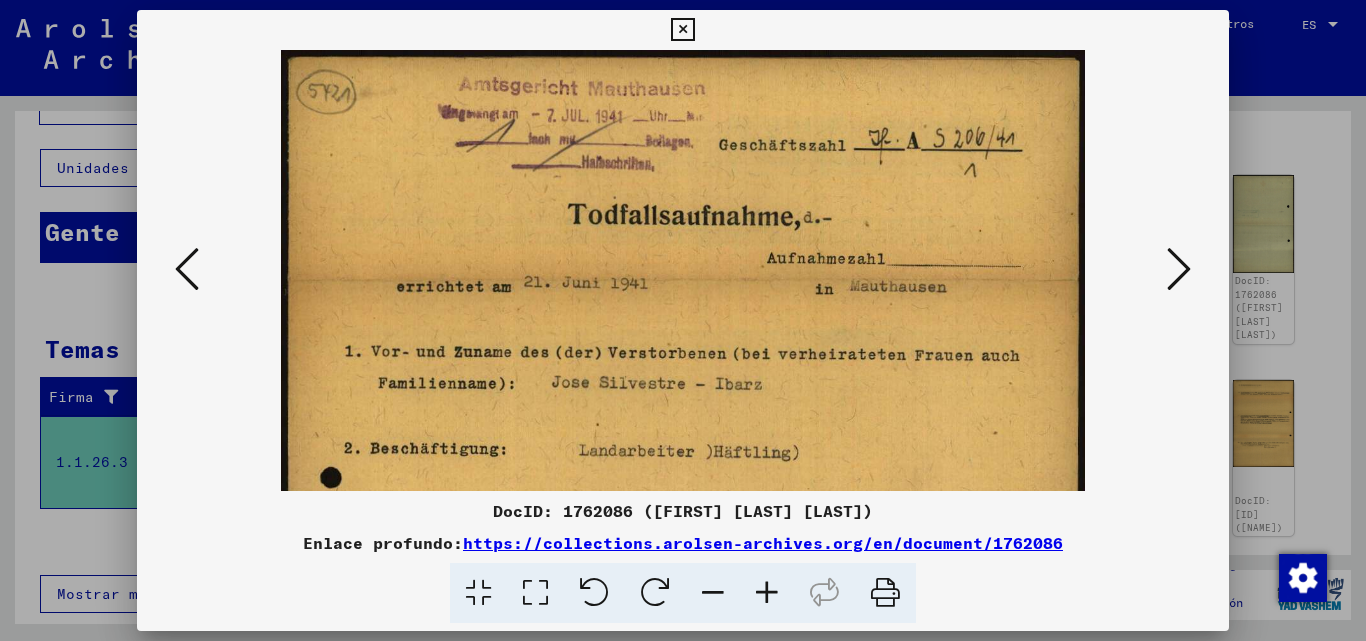 drag, startPoint x: 807, startPoint y: 357, endPoint x: 791, endPoint y: 481, distance: 125.028 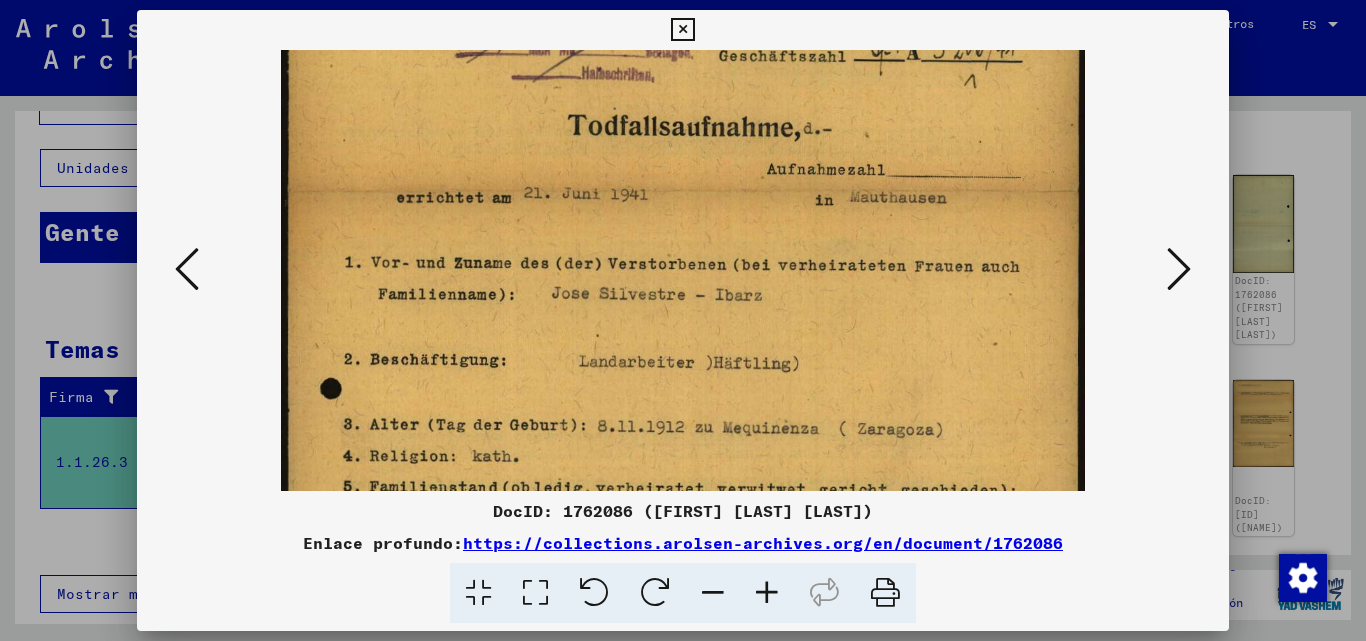 scroll, scrollTop: 94, scrollLeft: 0, axis: vertical 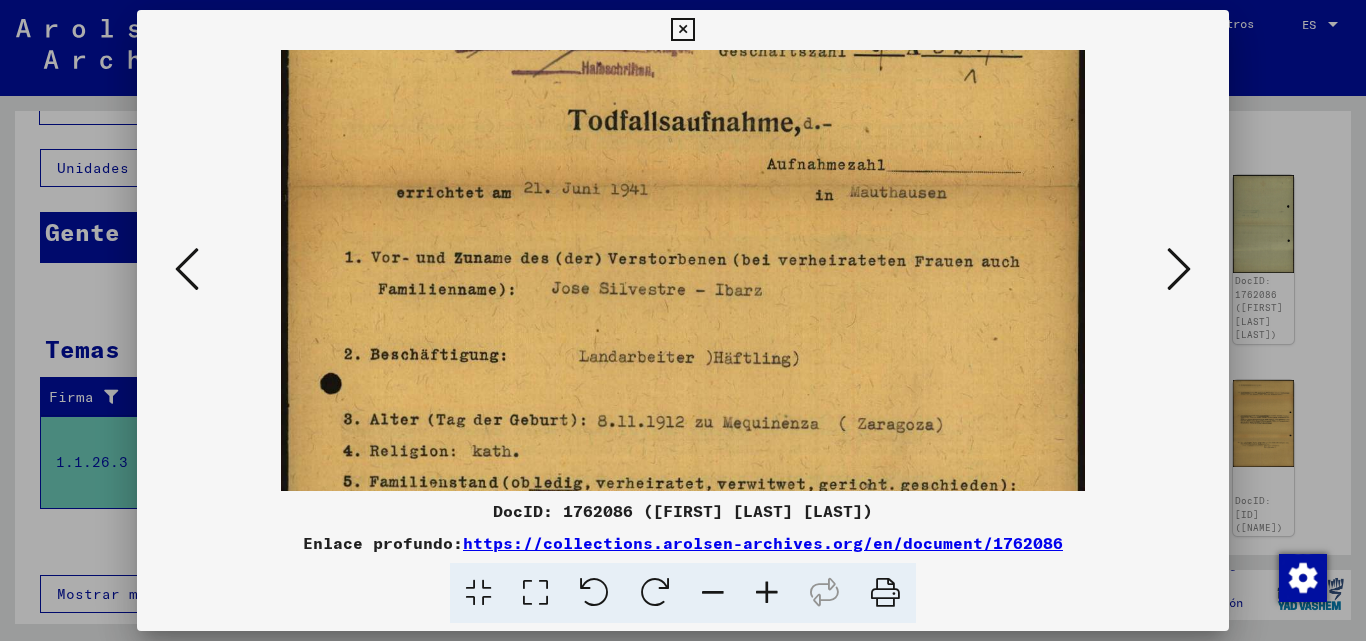 drag, startPoint x: 823, startPoint y: 399, endPoint x: 864, endPoint y: 305, distance: 102.55243 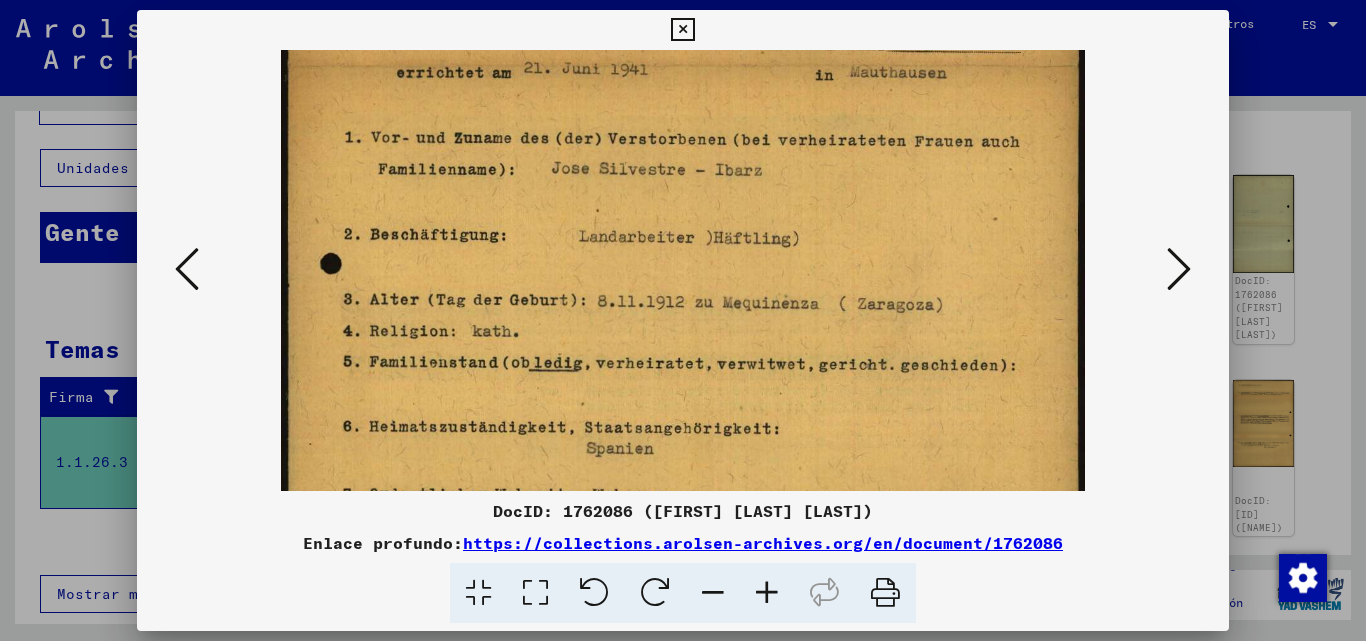 drag, startPoint x: 863, startPoint y: 355, endPoint x: 912, endPoint y: 234, distance: 130.54501 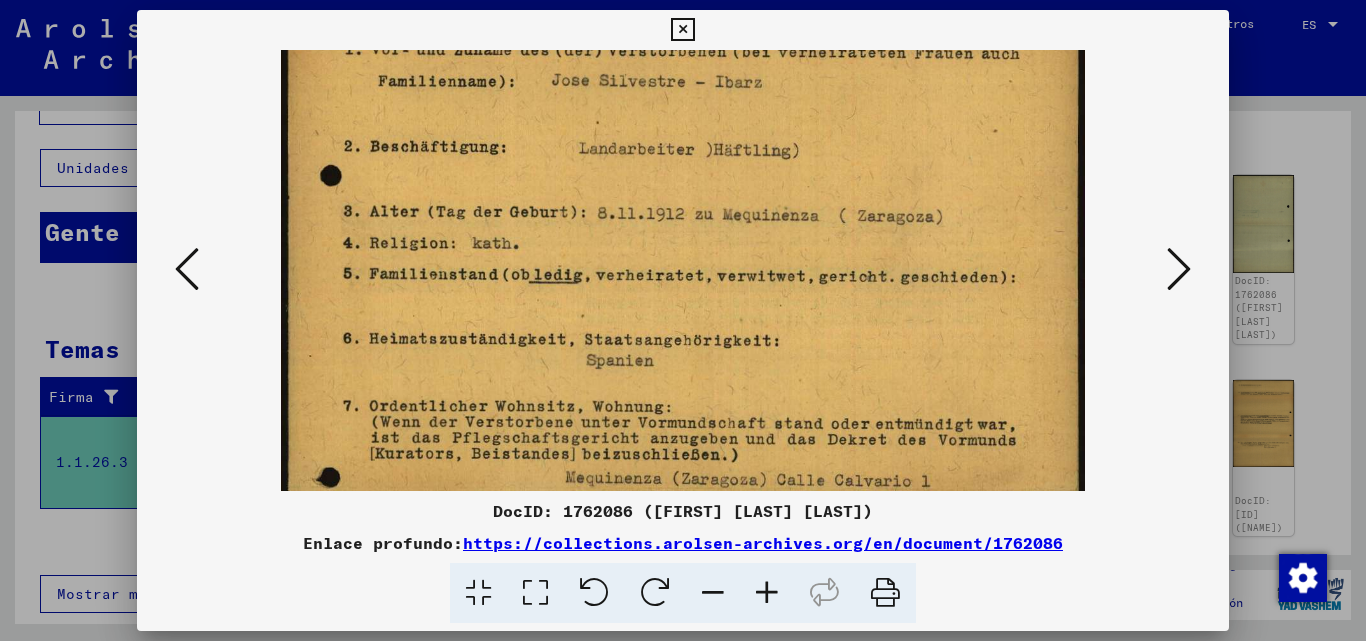 scroll, scrollTop: 304, scrollLeft: 0, axis: vertical 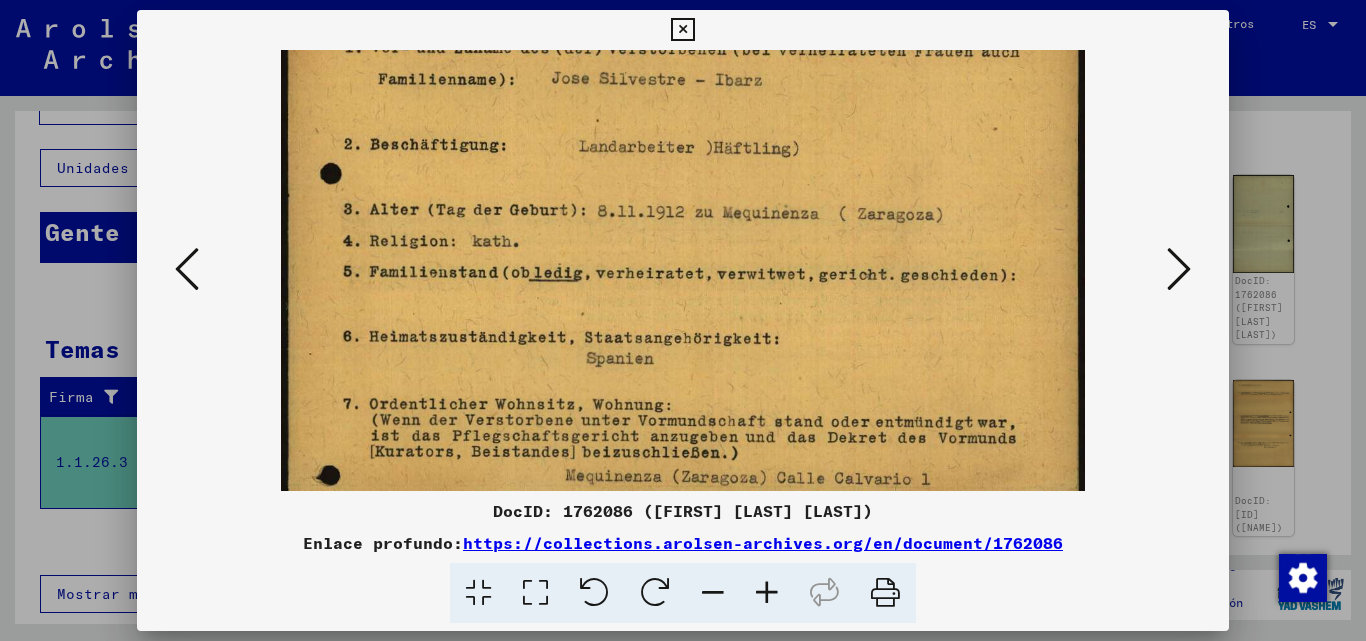 drag, startPoint x: 853, startPoint y: 382, endPoint x: 870, endPoint y: 293, distance: 90.60905 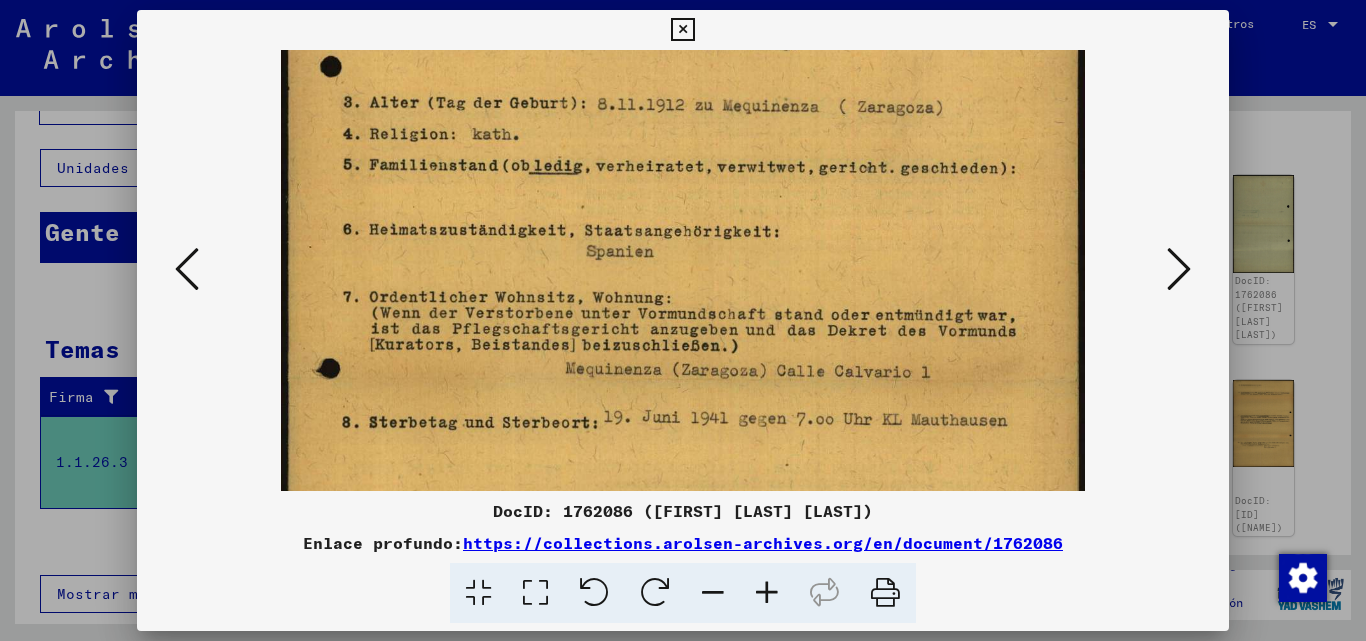 drag, startPoint x: 862, startPoint y: 362, endPoint x: 893, endPoint y: 255, distance: 111.40018 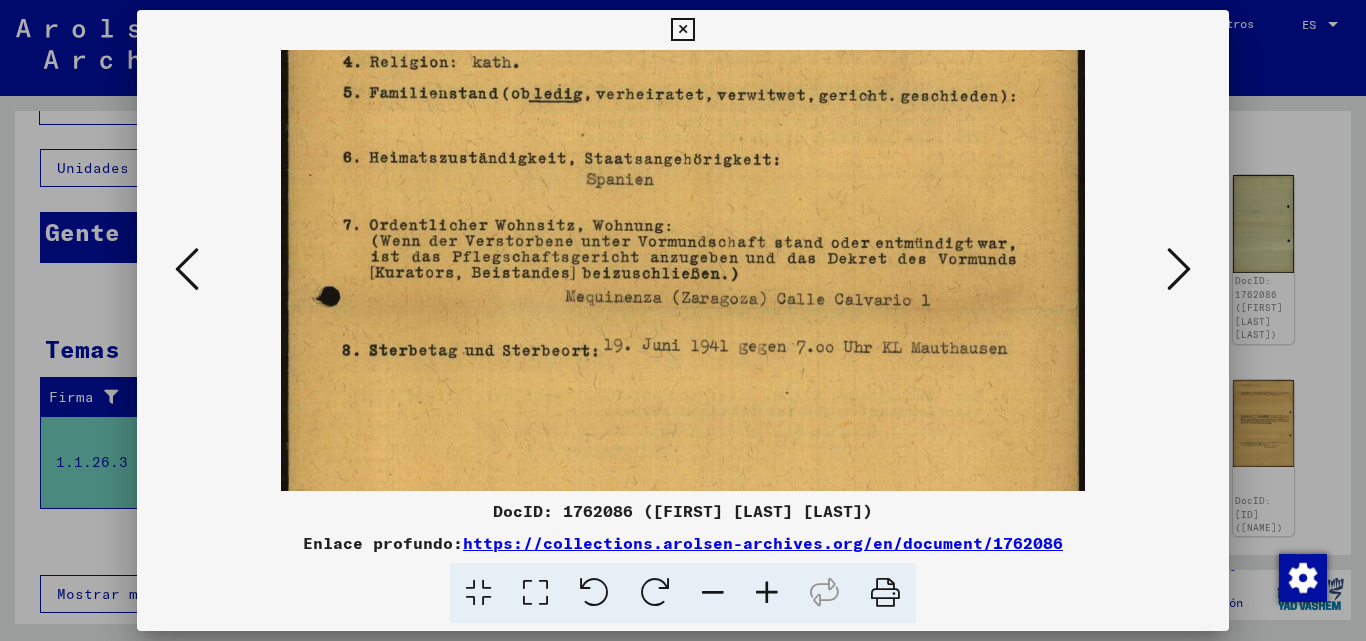 scroll, scrollTop: 487, scrollLeft: 0, axis: vertical 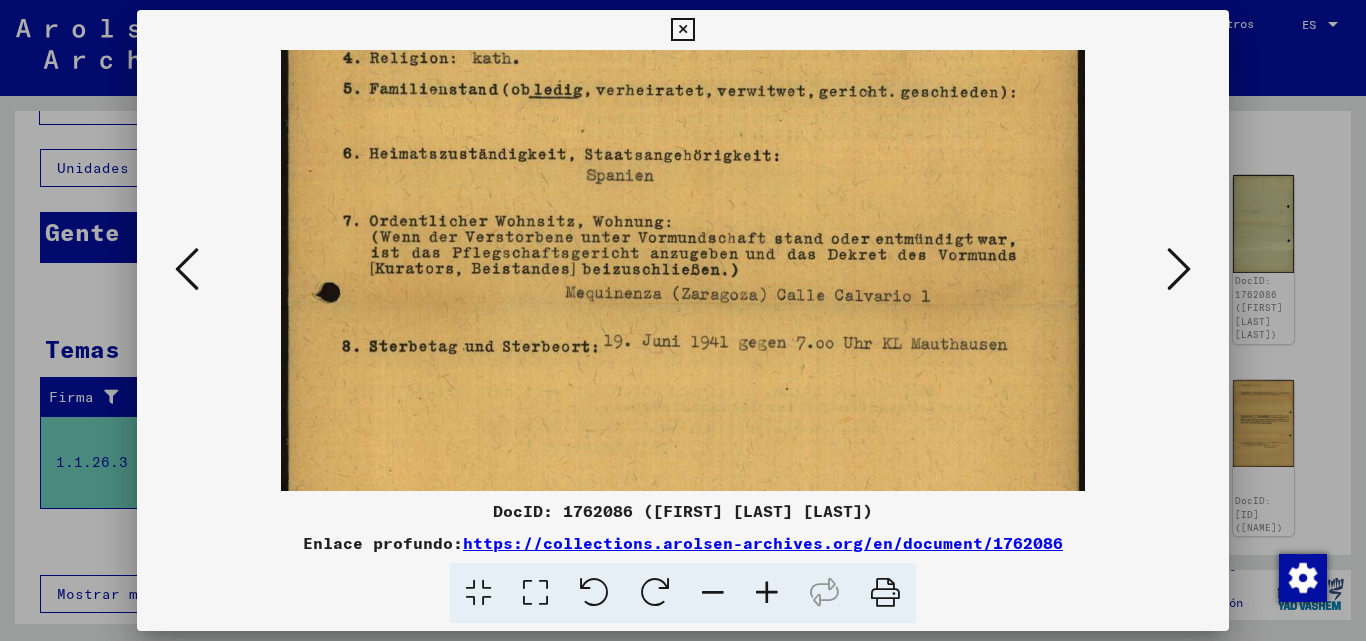drag, startPoint x: 850, startPoint y: 371, endPoint x: 871, endPoint y: 295, distance: 78.84795 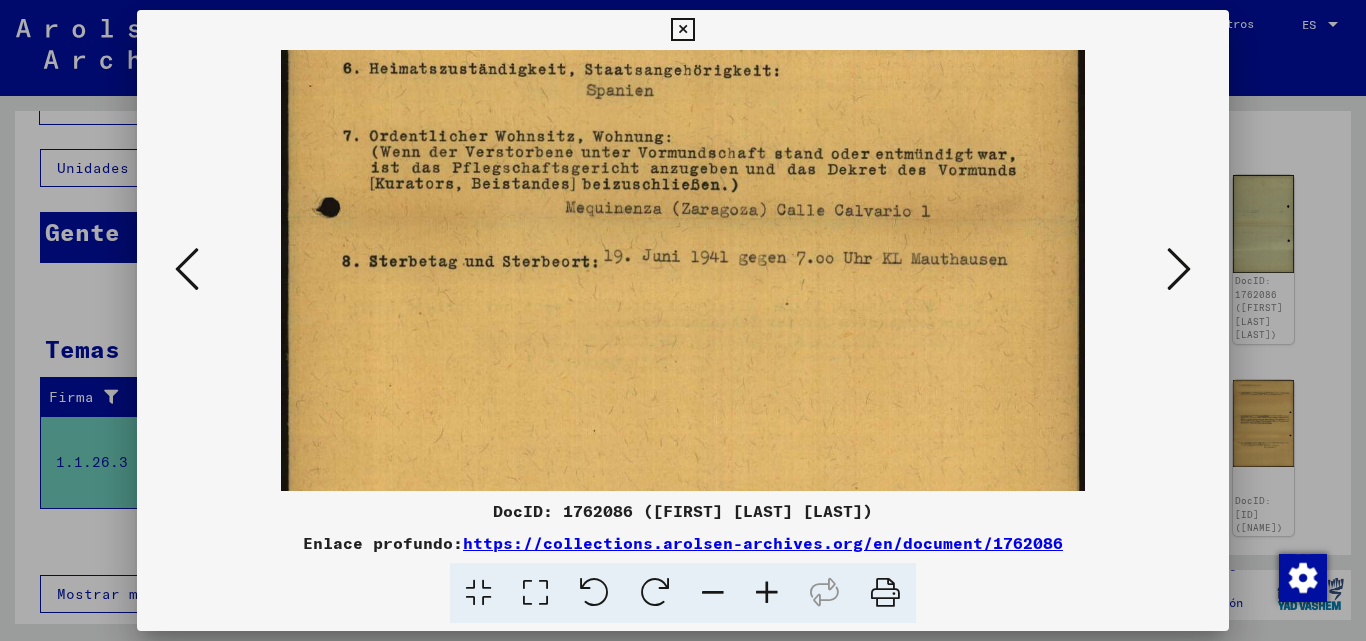 drag, startPoint x: 850, startPoint y: 381, endPoint x: 875, endPoint y: 298, distance: 86.683334 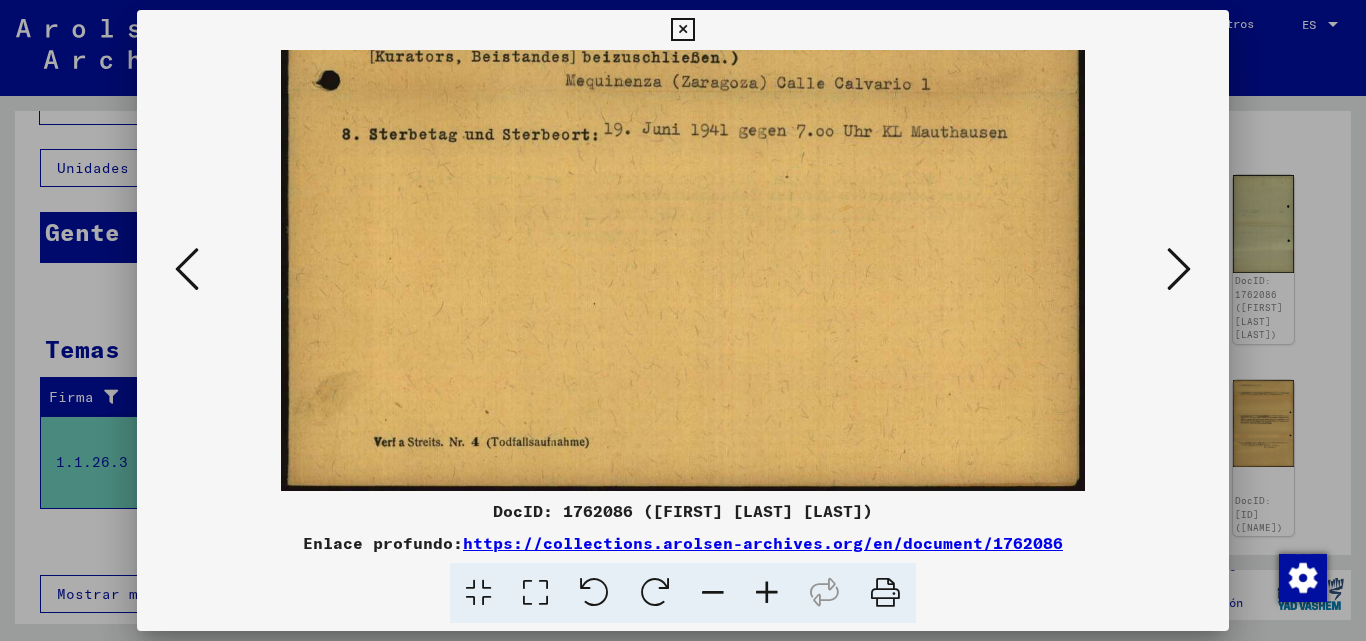 scroll, scrollTop: 700, scrollLeft: 0, axis: vertical 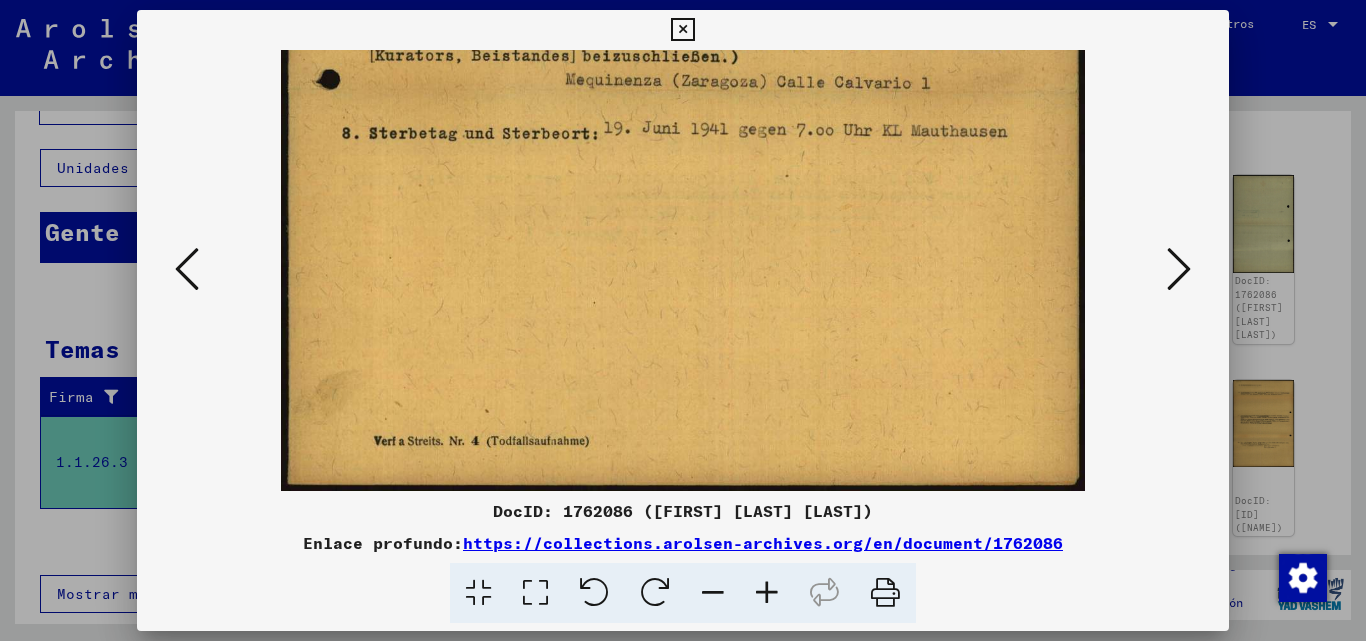 drag, startPoint x: 847, startPoint y: 369, endPoint x: 910, endPoint y: 220, distance: 161.77144 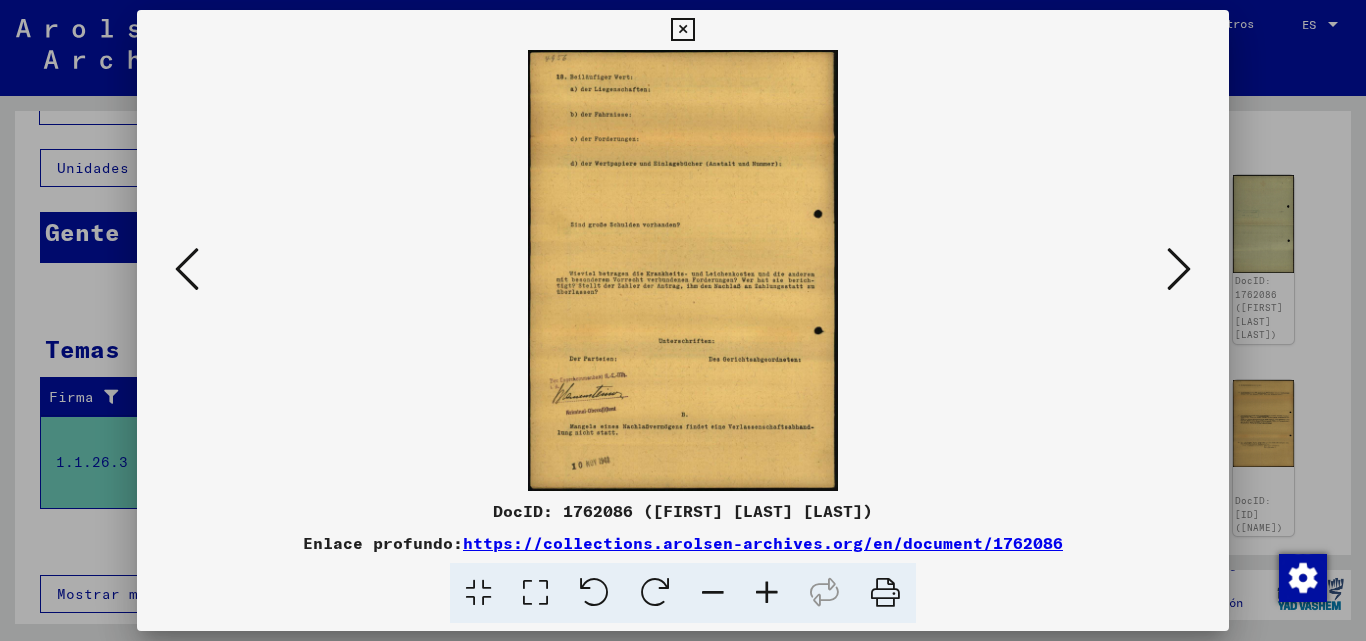 scroll, scrollTop: 0, scrollLeft: 0, axis: both 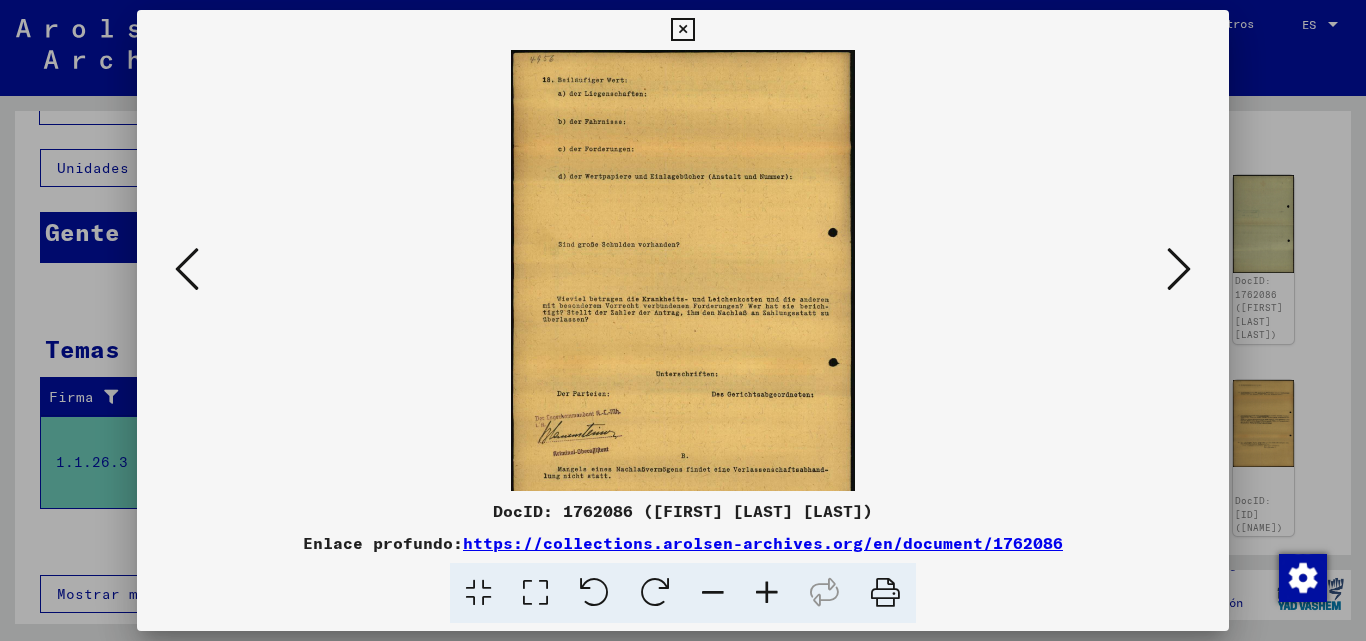 click at bounding box center [767, 593] 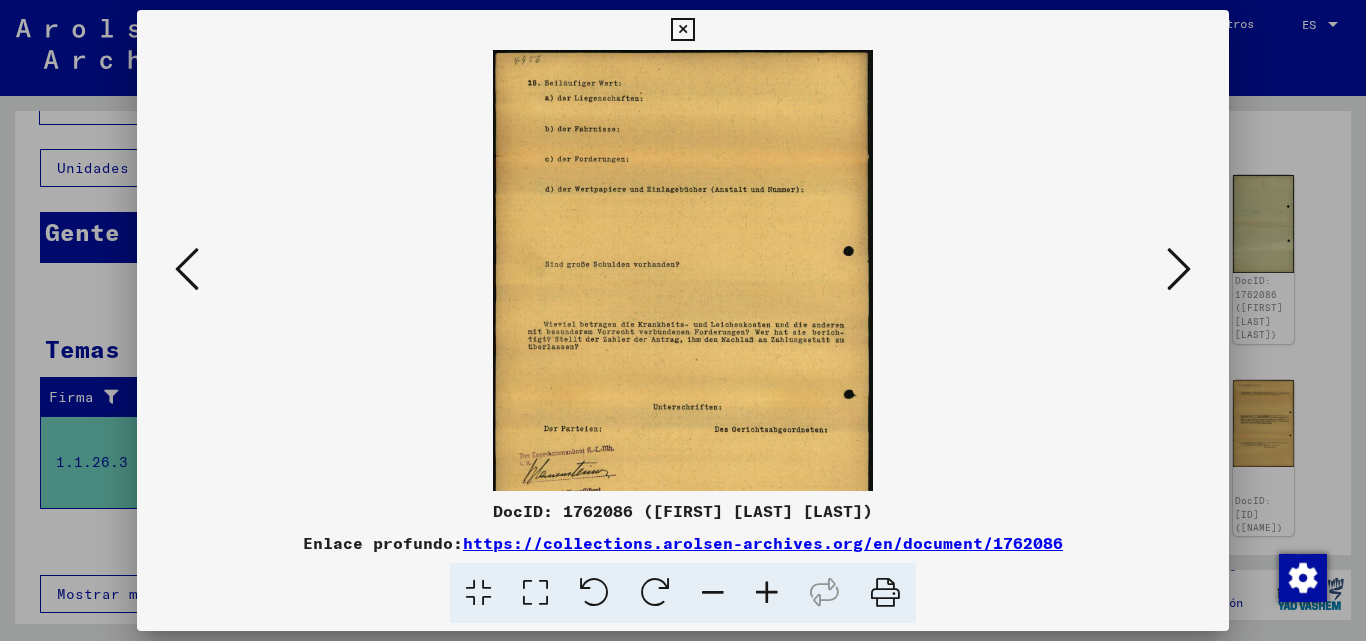 click at bounding box center (767, 593) 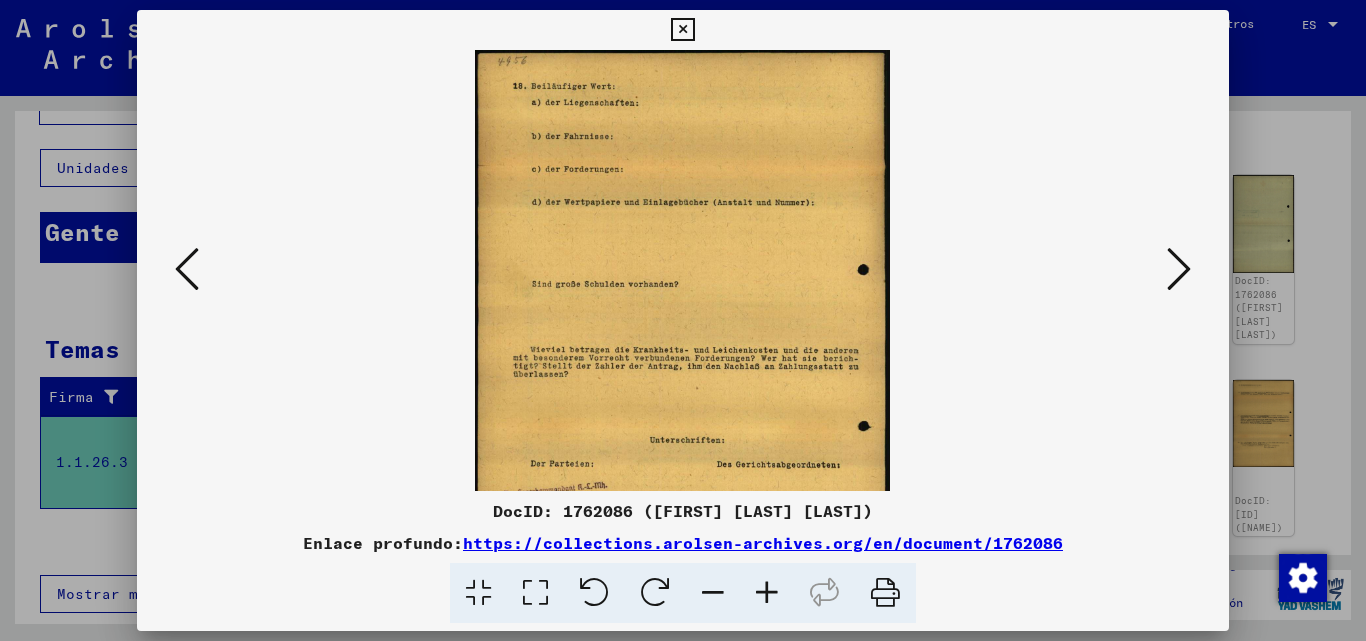 click at bounding box center [767, 593] 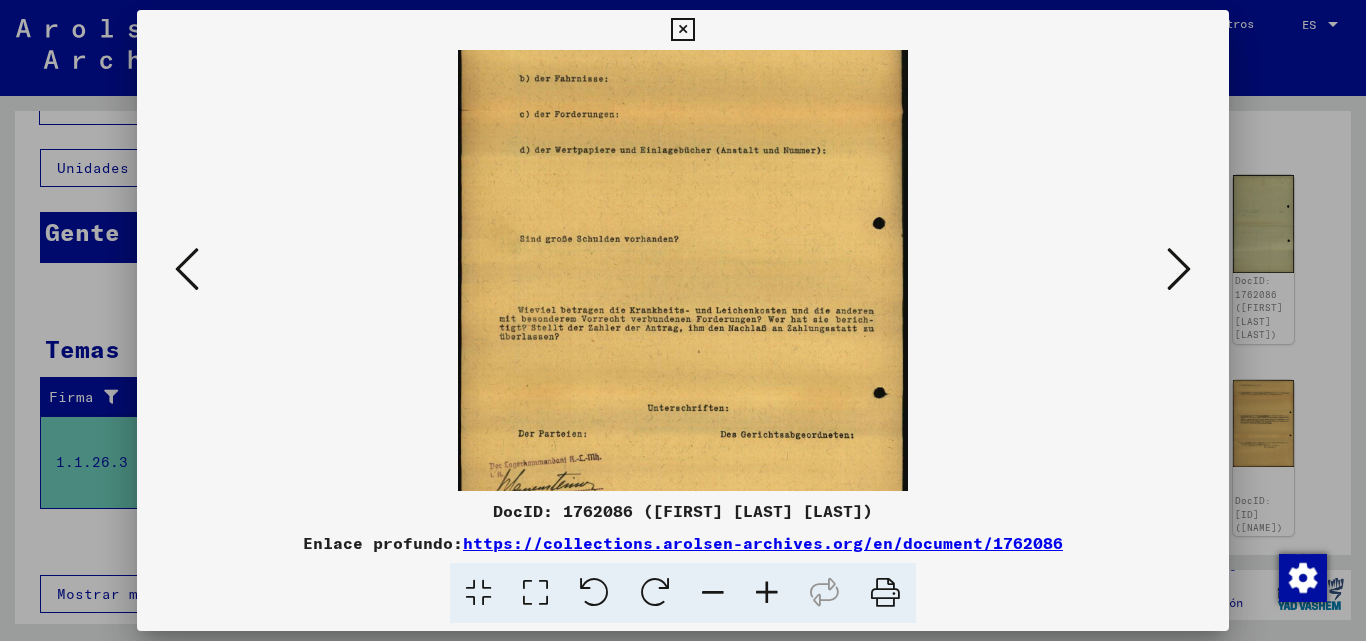 scroll, scrollTop: 93, scrollLeft: 0, axis: vertical 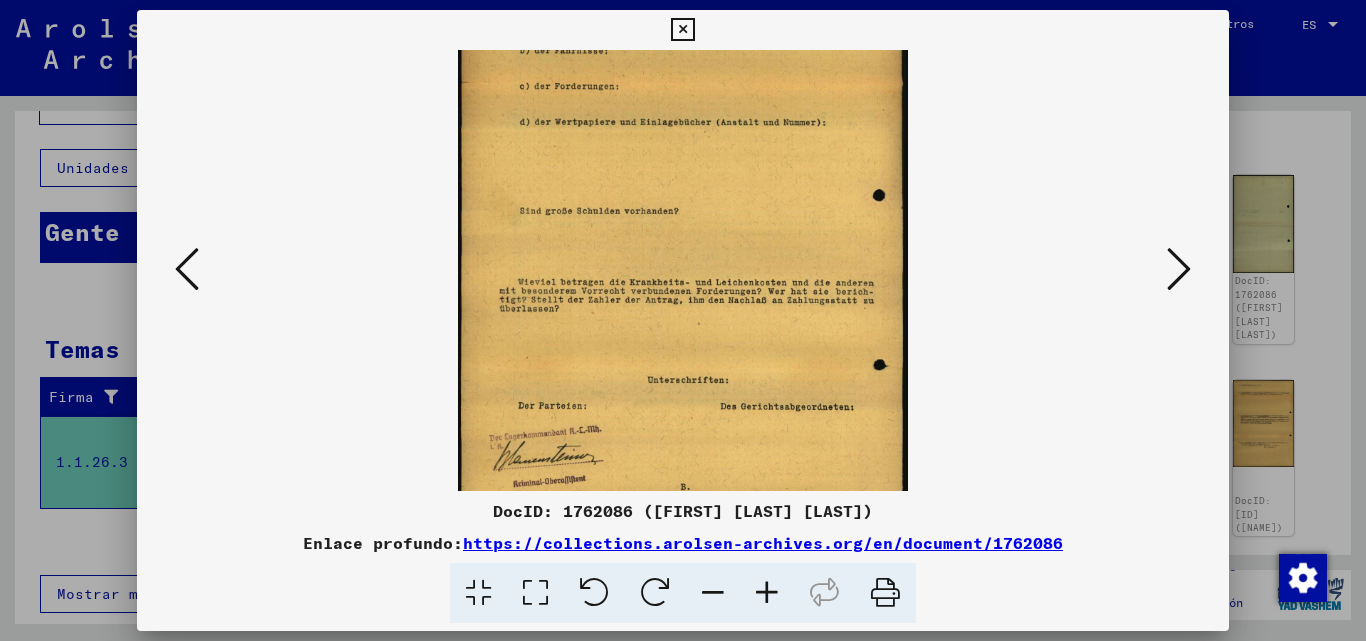 drag, startPoint x: 619, startPoint y: 261, endPoint x: 617, endPoint y: 168, distance: 93.0215 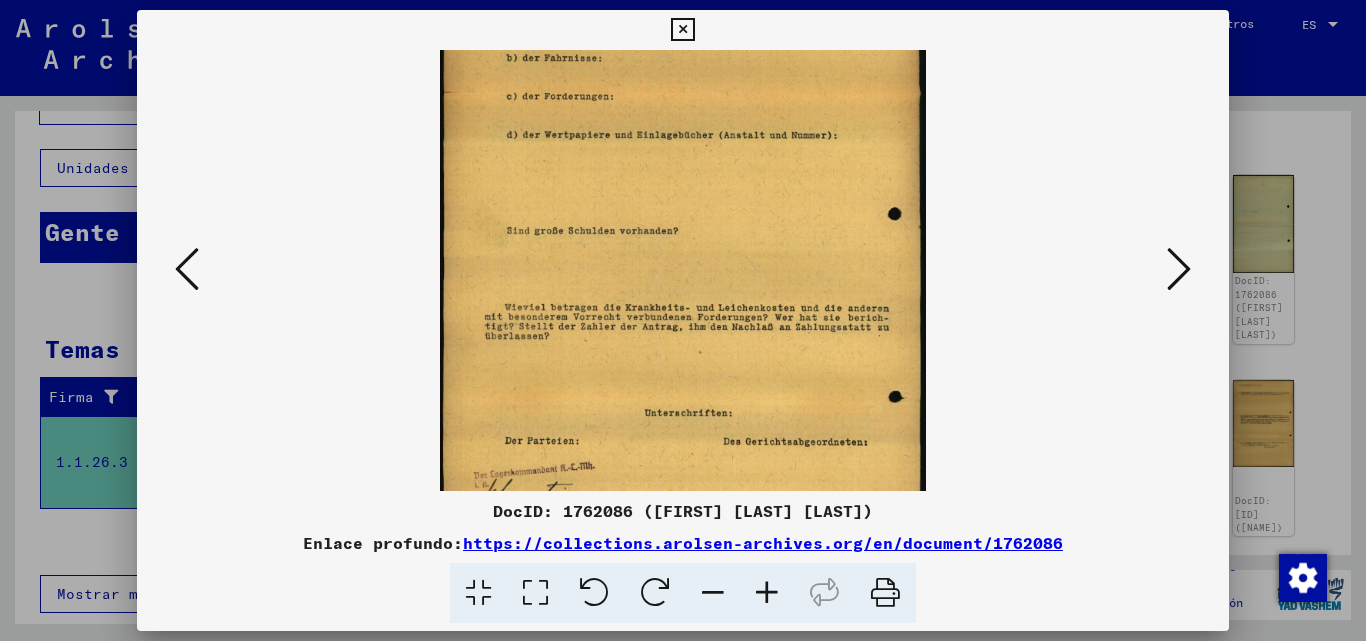 click at bounding box center [767, 593] 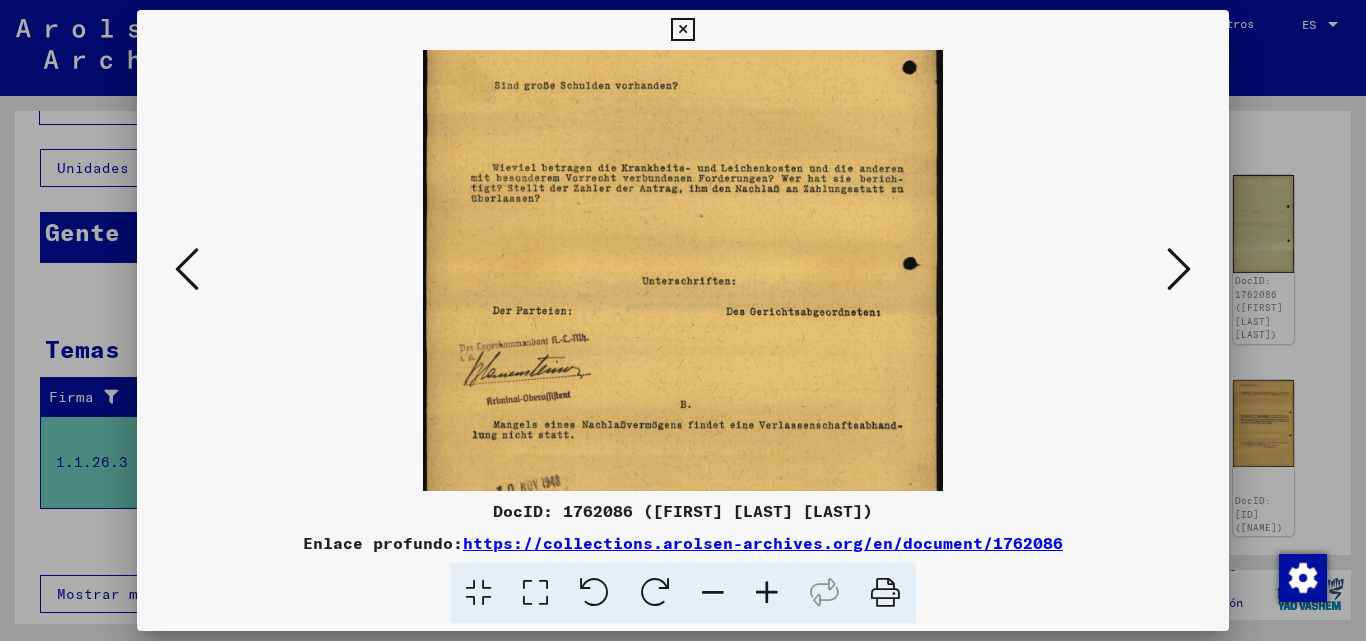 drag, startPoint x: 645, startPoint y: 300, endPoint x: 639, endPoint y: 130, distance: 170.10585 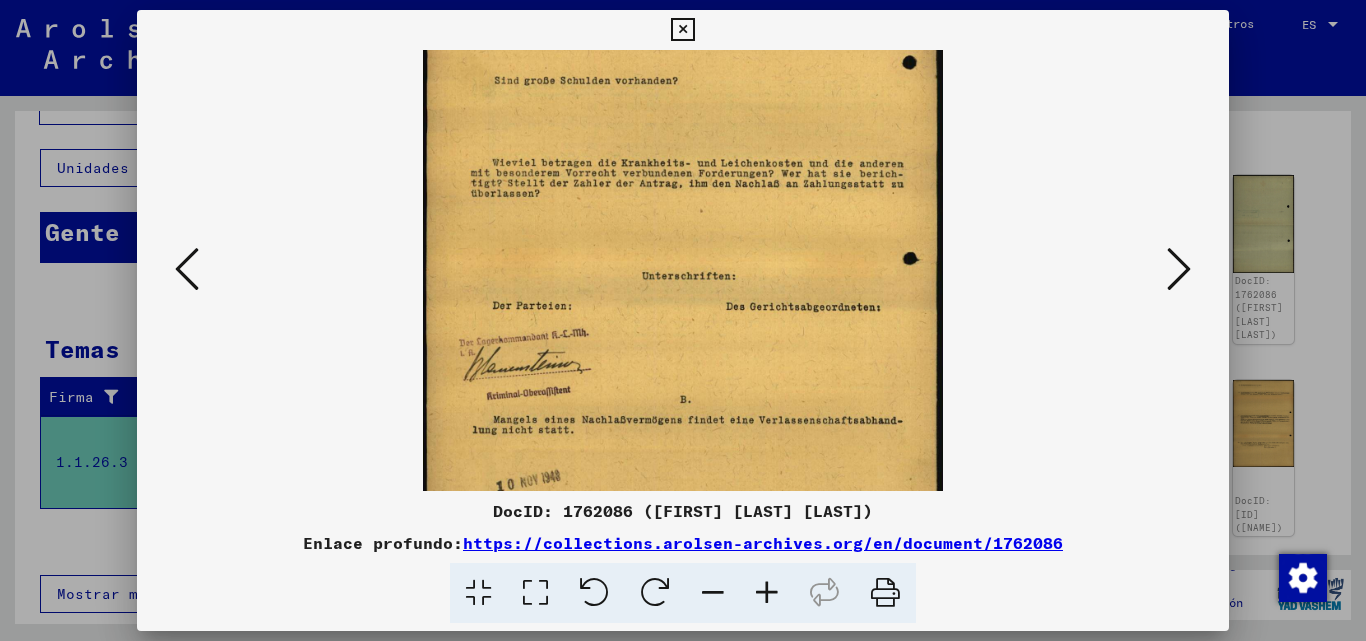 click at bounding box center (767, 593) 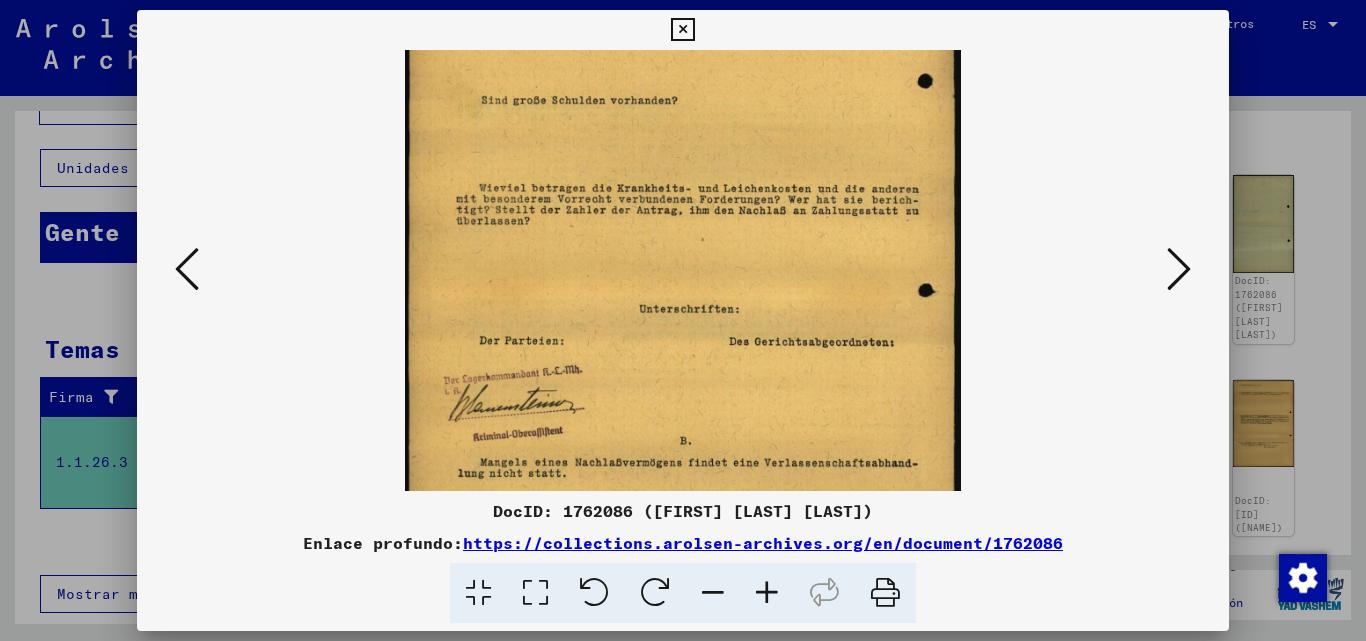 click at bounding box center [767, 593] 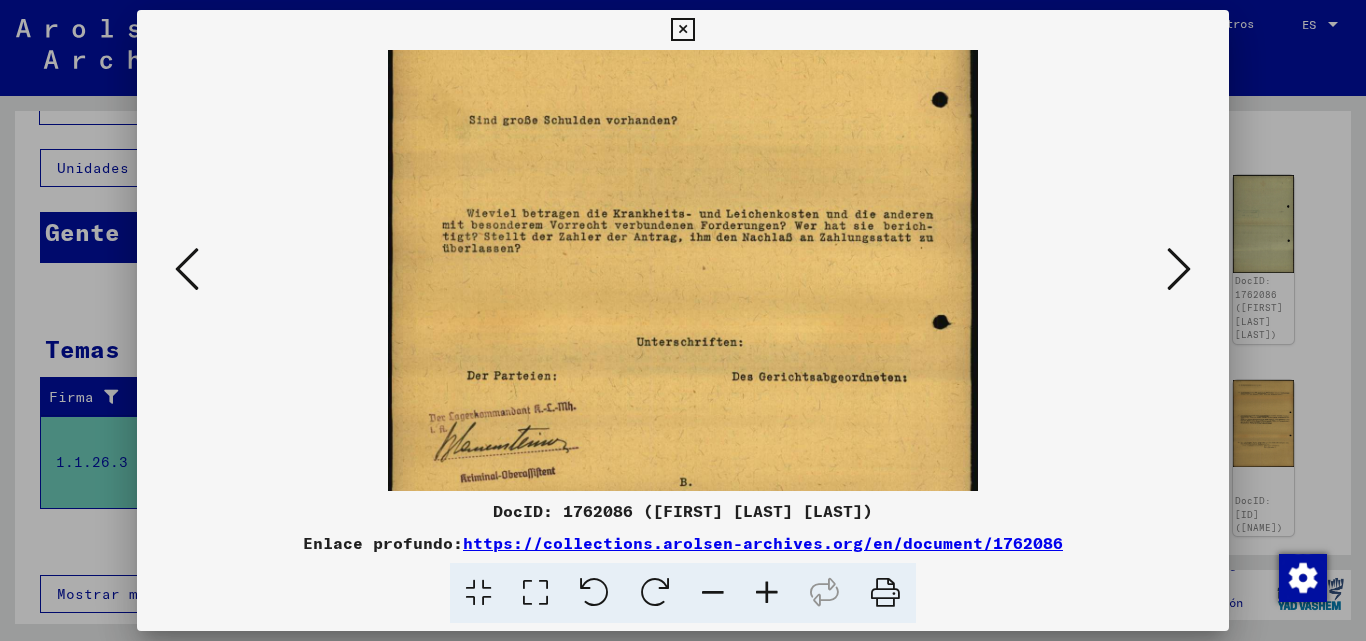 click at bounding box center (767, 593) 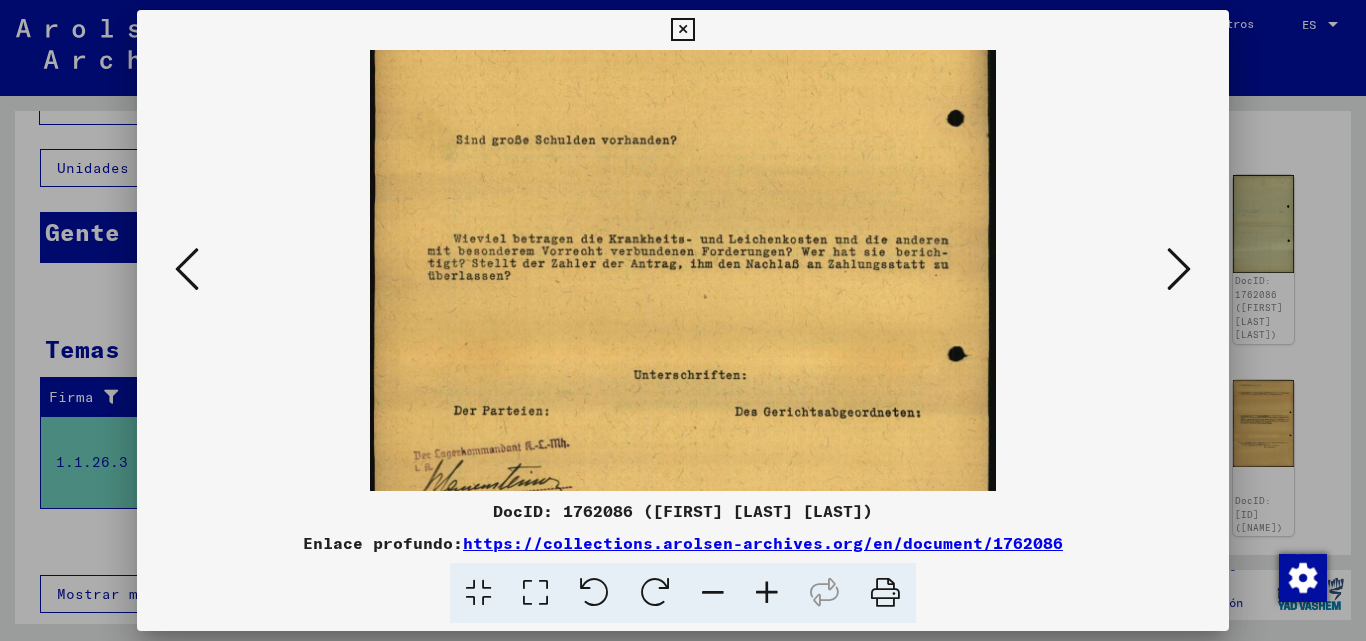 click at bounding box center [767, 593] 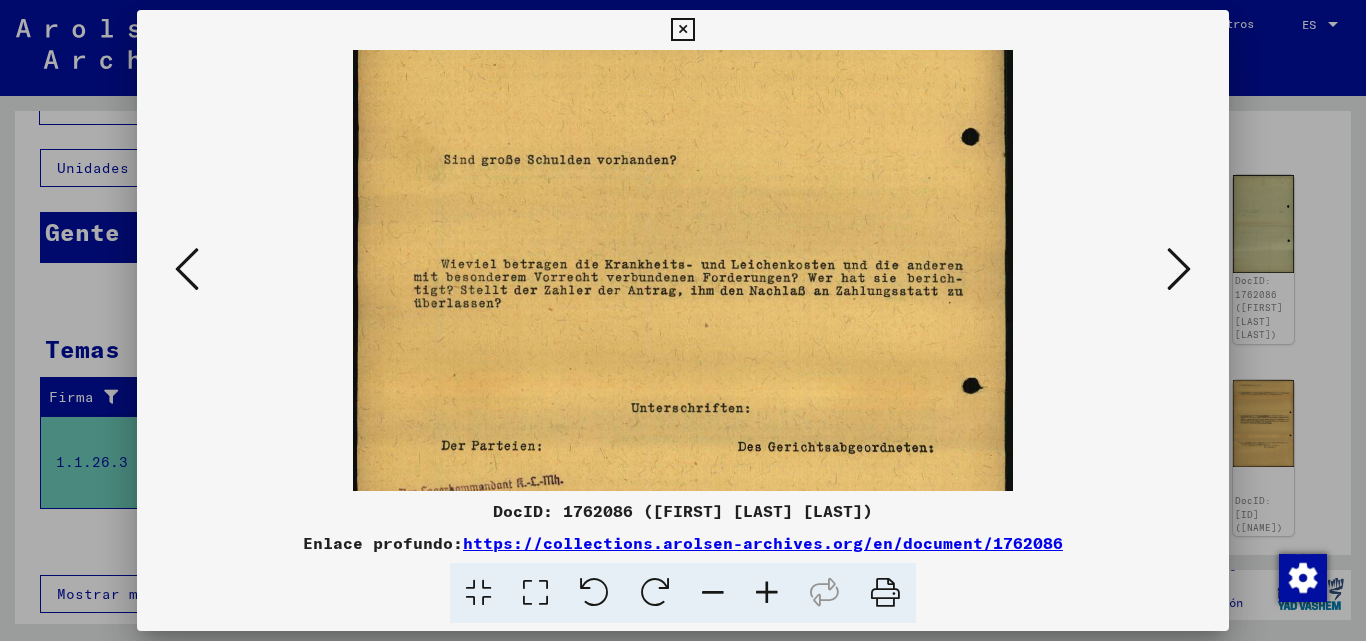 click at bounding box center [767, 593] 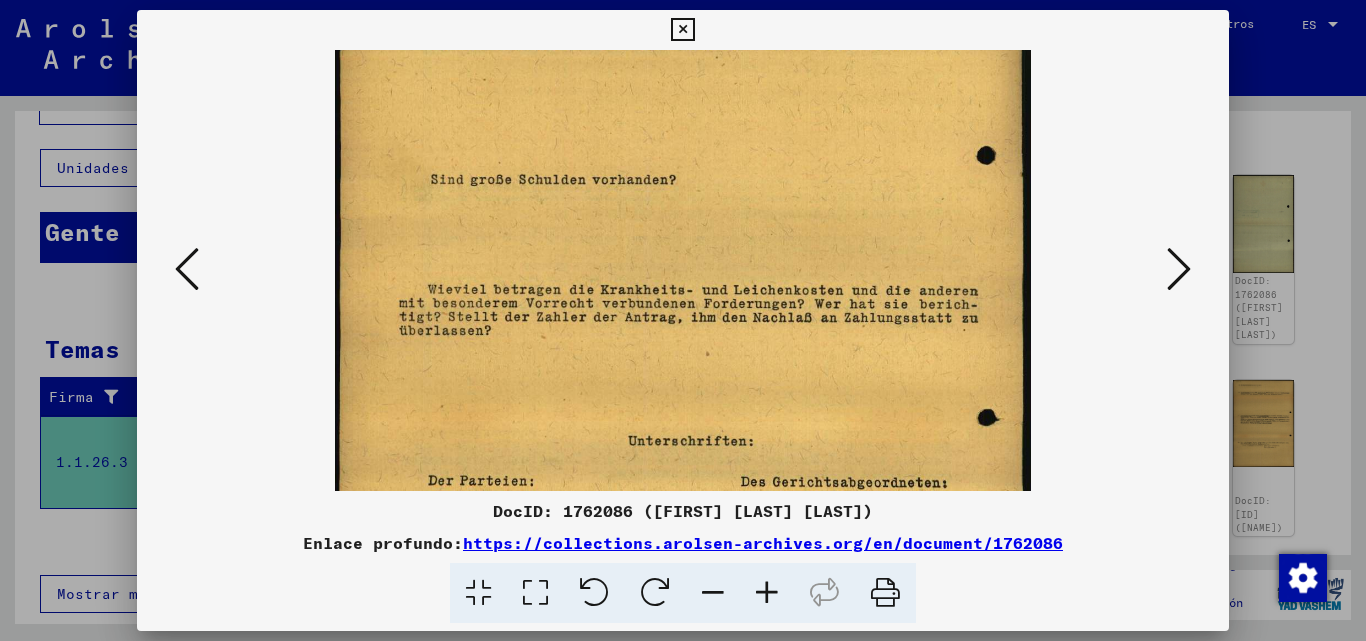 click at bounding box center [767, 593] 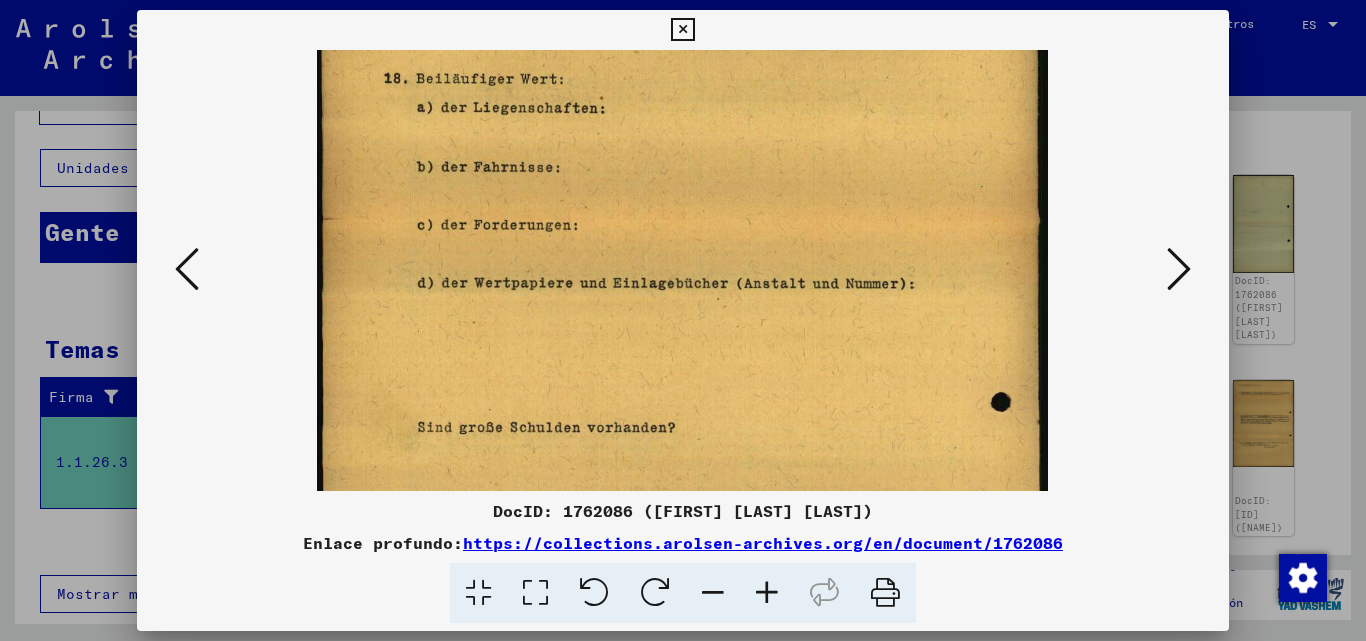 drag, startPoint x: 696, startPoint y: 235, endPoint x: 656, endPoint y: 465, distance: 233.45235 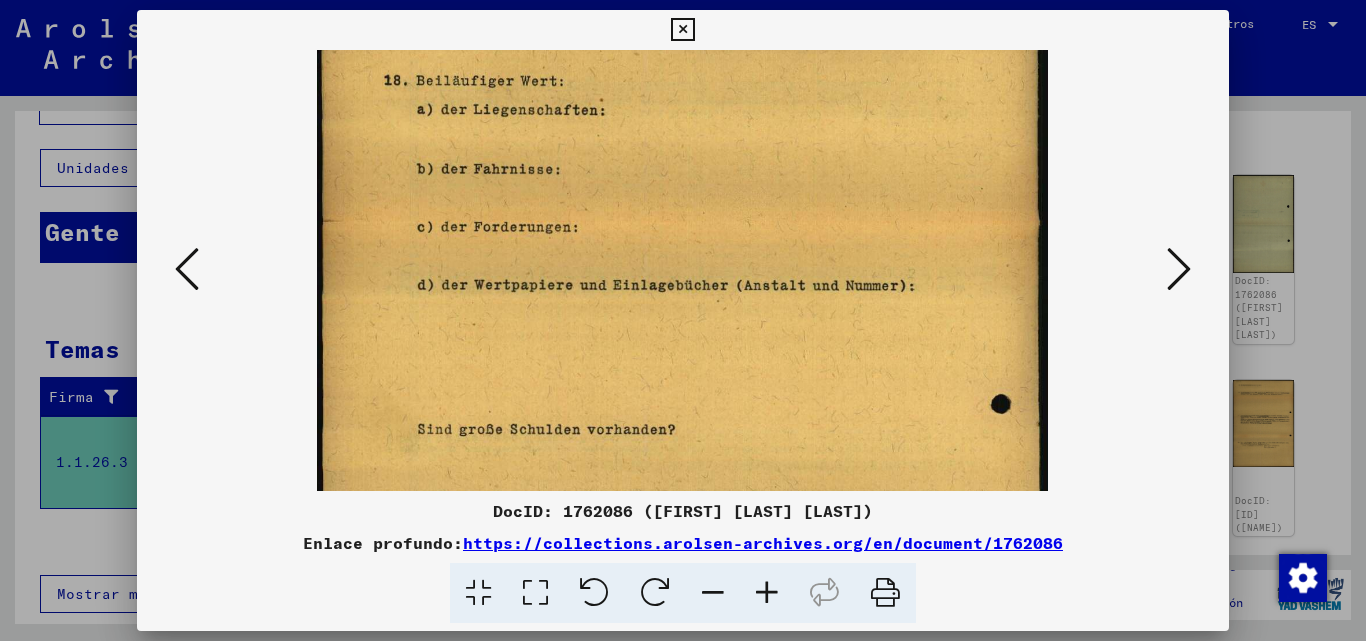 scroll, scrollTop: 0, scrollLeft: 0, axis: both 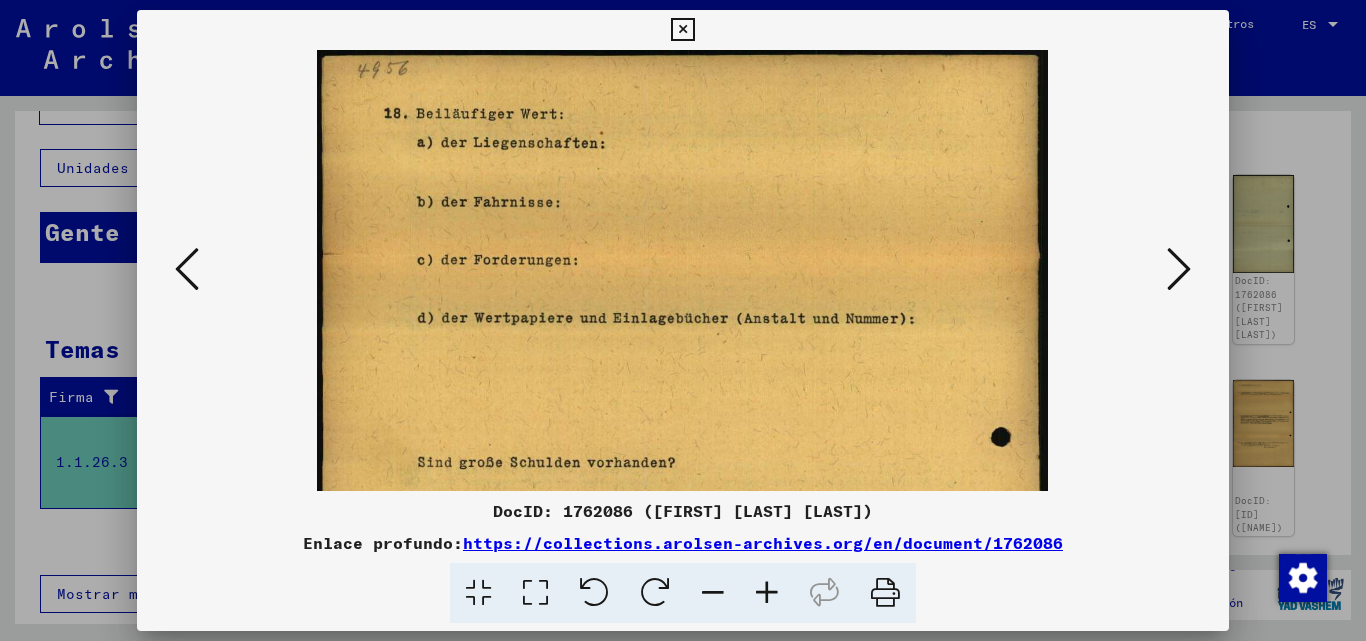 drag, startPoint x: 671, startPoint y: 305, endPoint x: 666, endPoint y: 418, distance: 113.110565 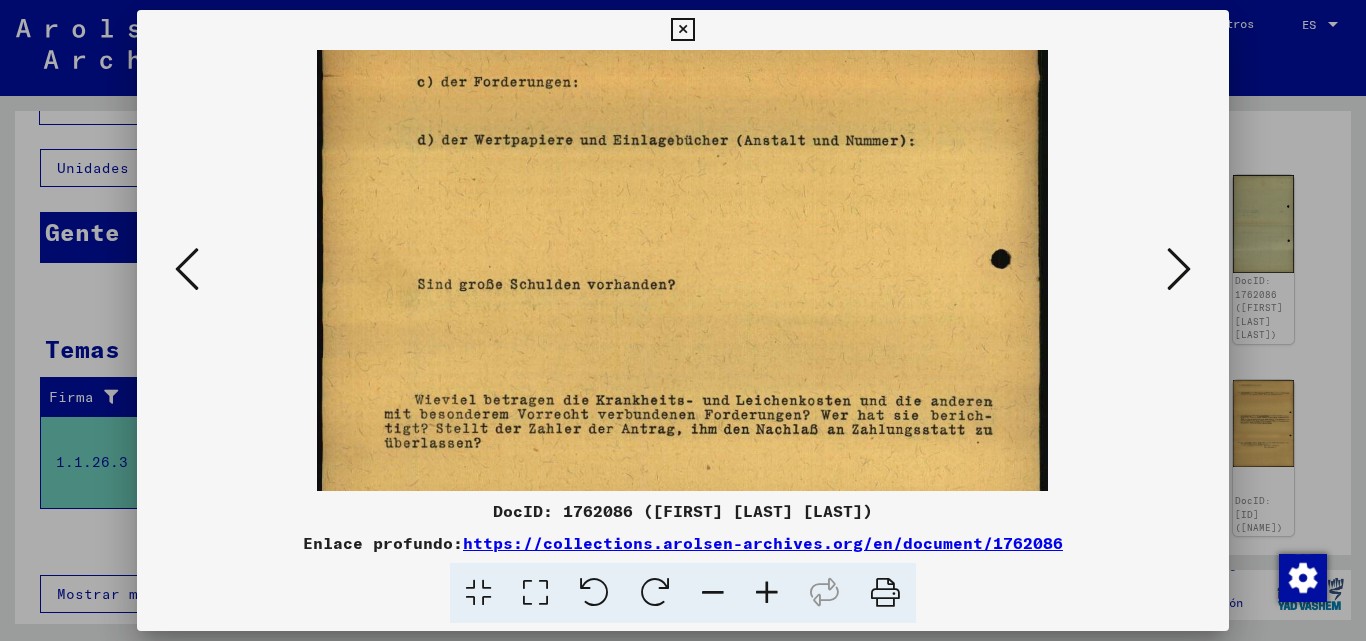 drag, startPoint x: 791, startPoint y: 397, endPoint x: 834, endPoint y: 215, distance: 187.0107 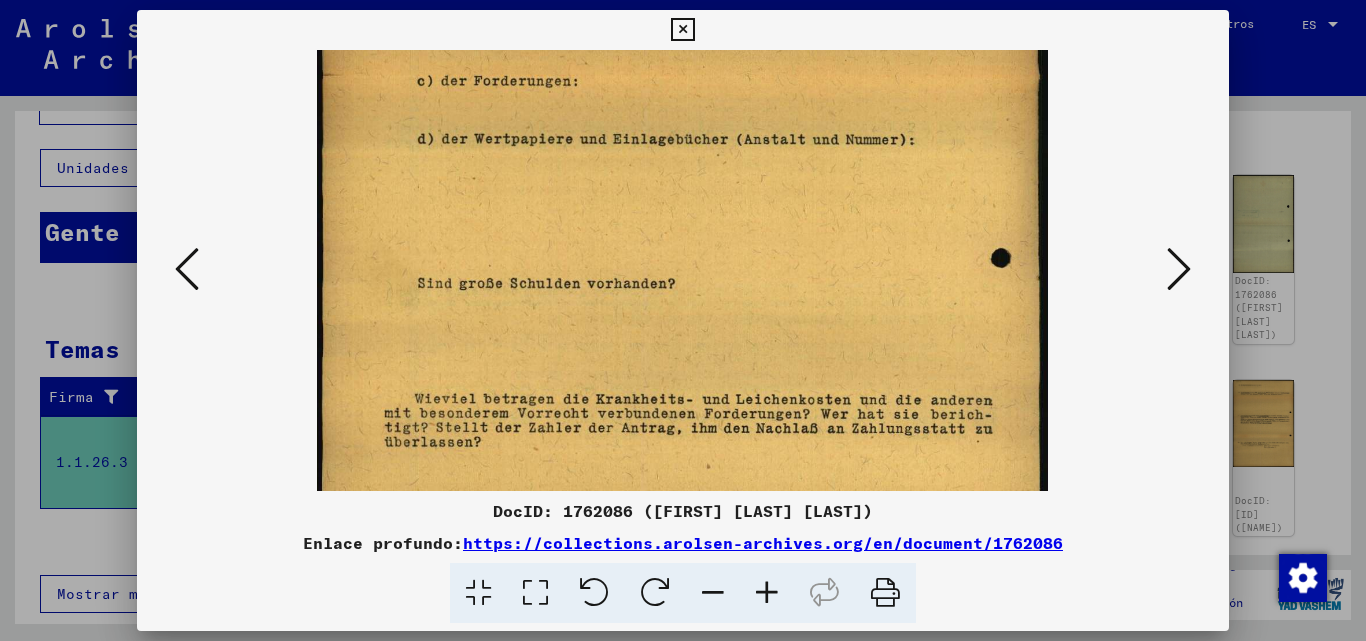click at bounding box center (682, 391) 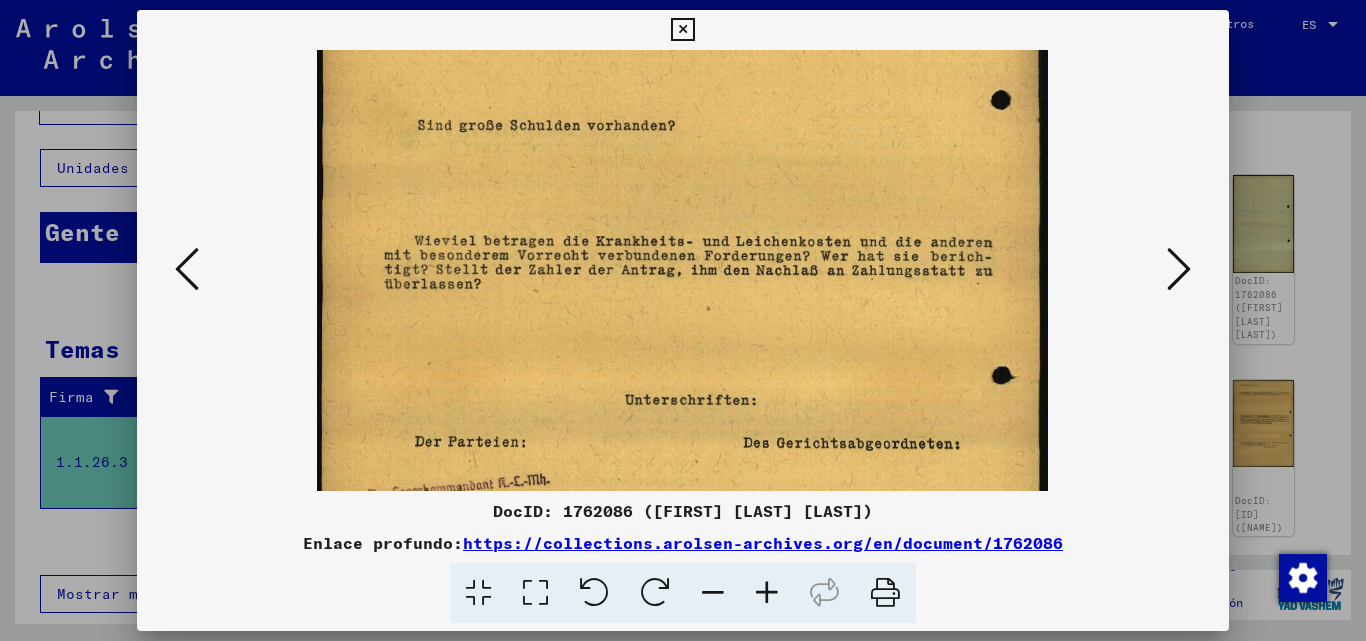 drag, startPoint x: 809, startPoint y: 355, endPoint x: 829, endPoint y: 198, distance: 158.26875 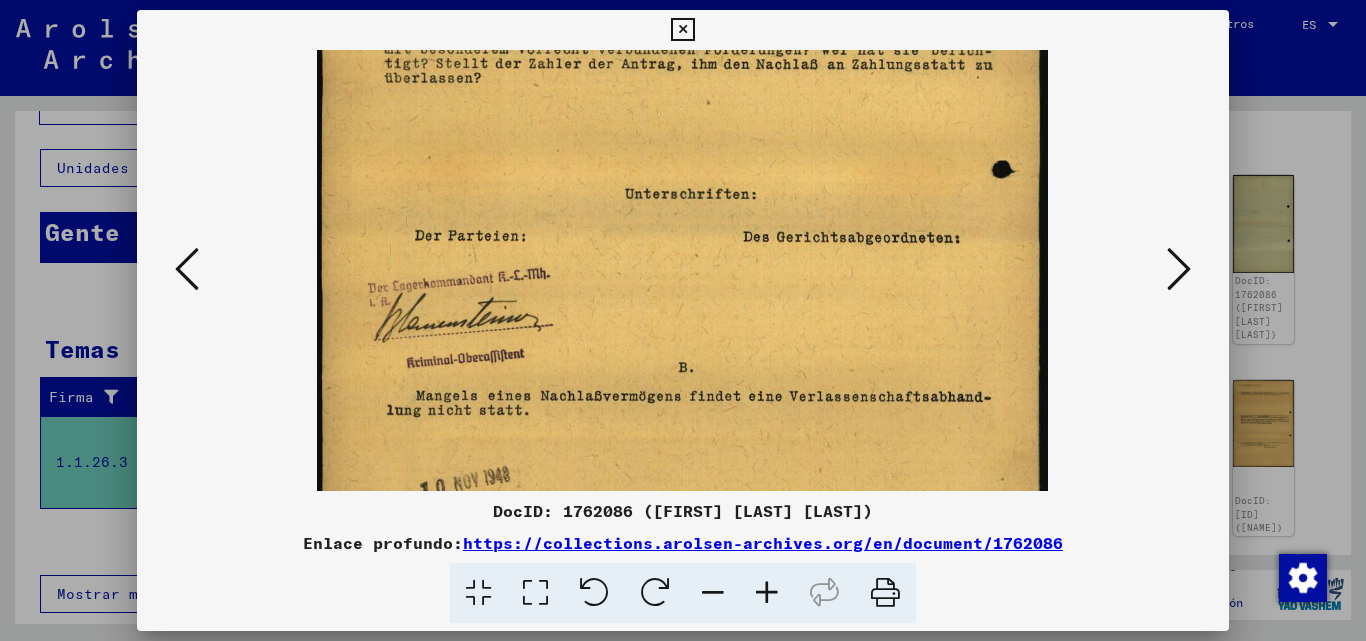 drag, startPoint x: 840, startPoint y: 340, endPoint x: 861, endPoint y: 127, distance: 214.03271 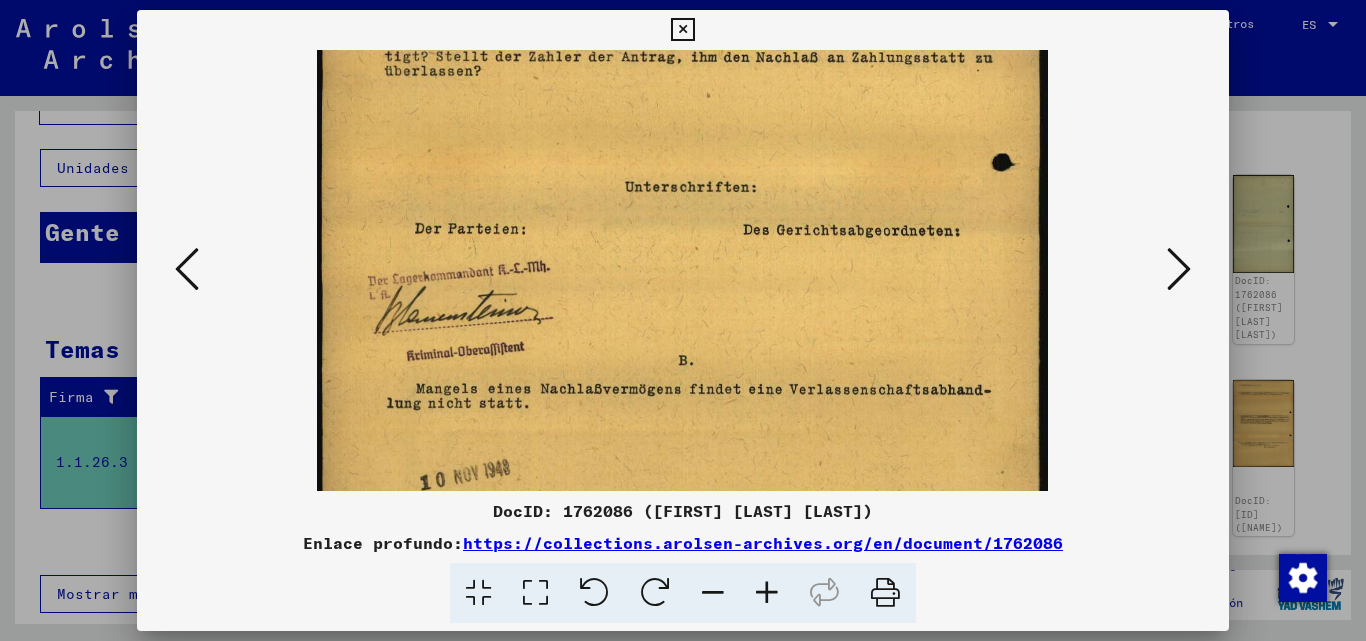 scroll, scrollTop: 600, scrollLeft: 0, axis: vertical 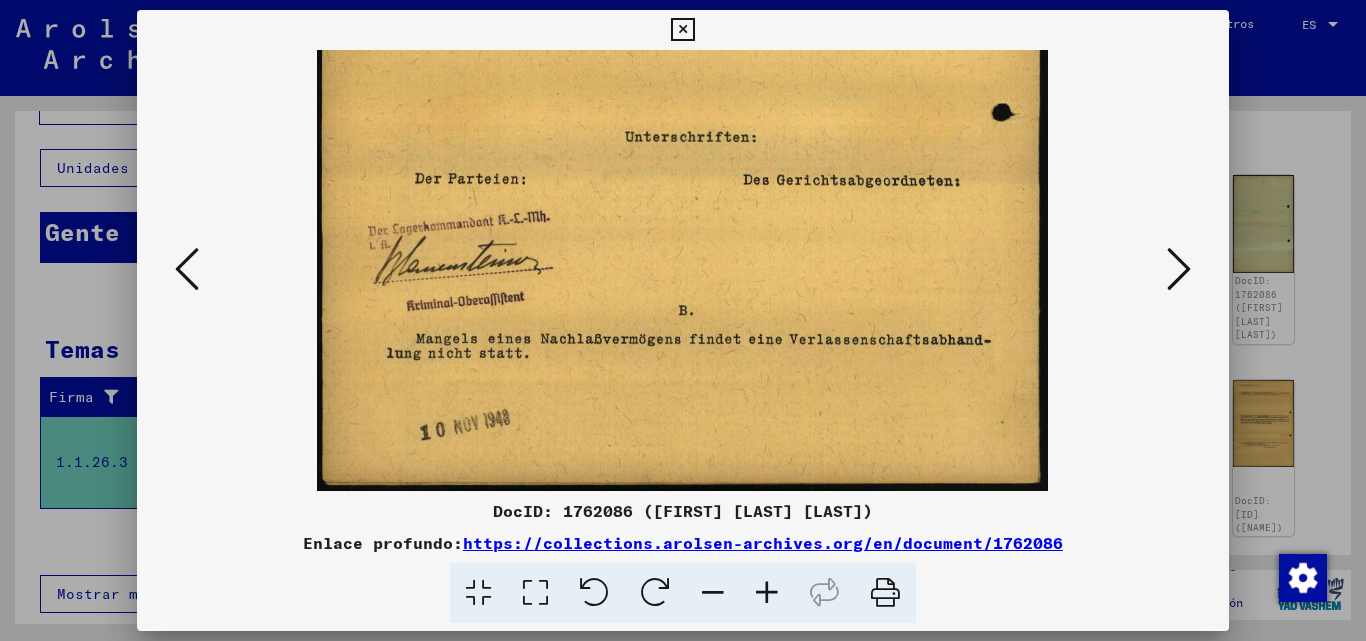 drag, startPoint x: 815, startPoint y: 256, endPoint x: 833, endPoint y: 133, distance: 124.3101 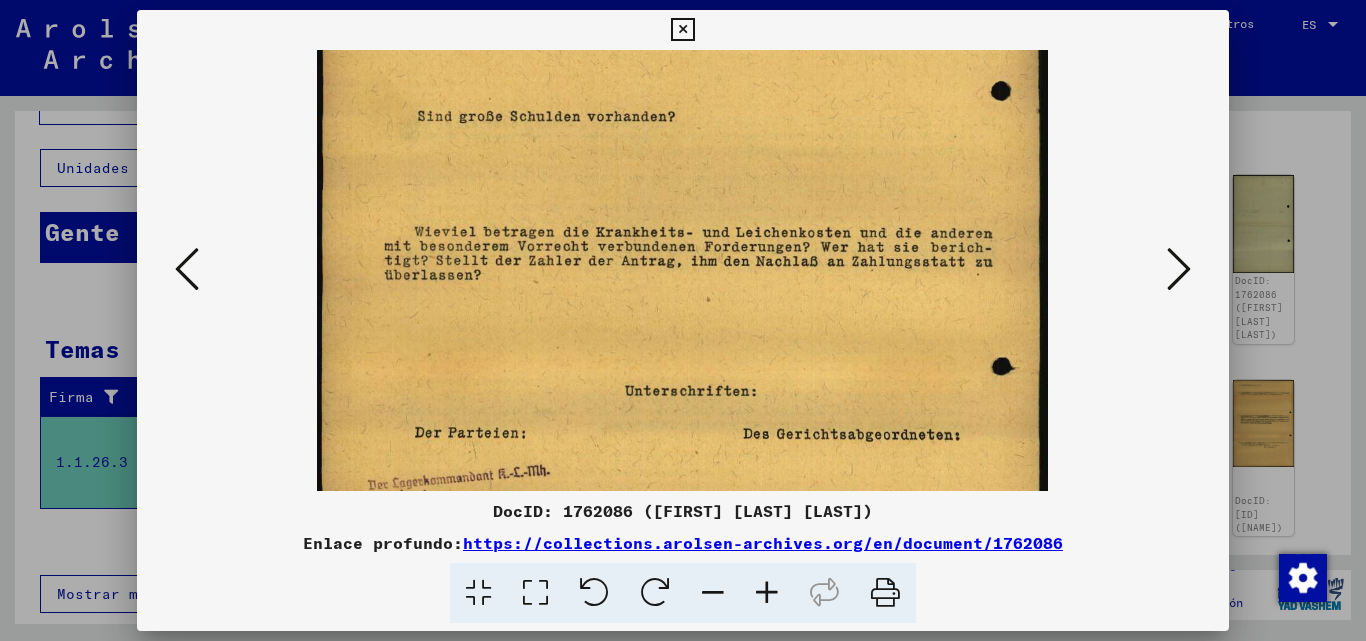 drag, startPoint x: 799, startPoint y: 171, endPoint x: 794, endPoint y: 449, distance: 278.04495 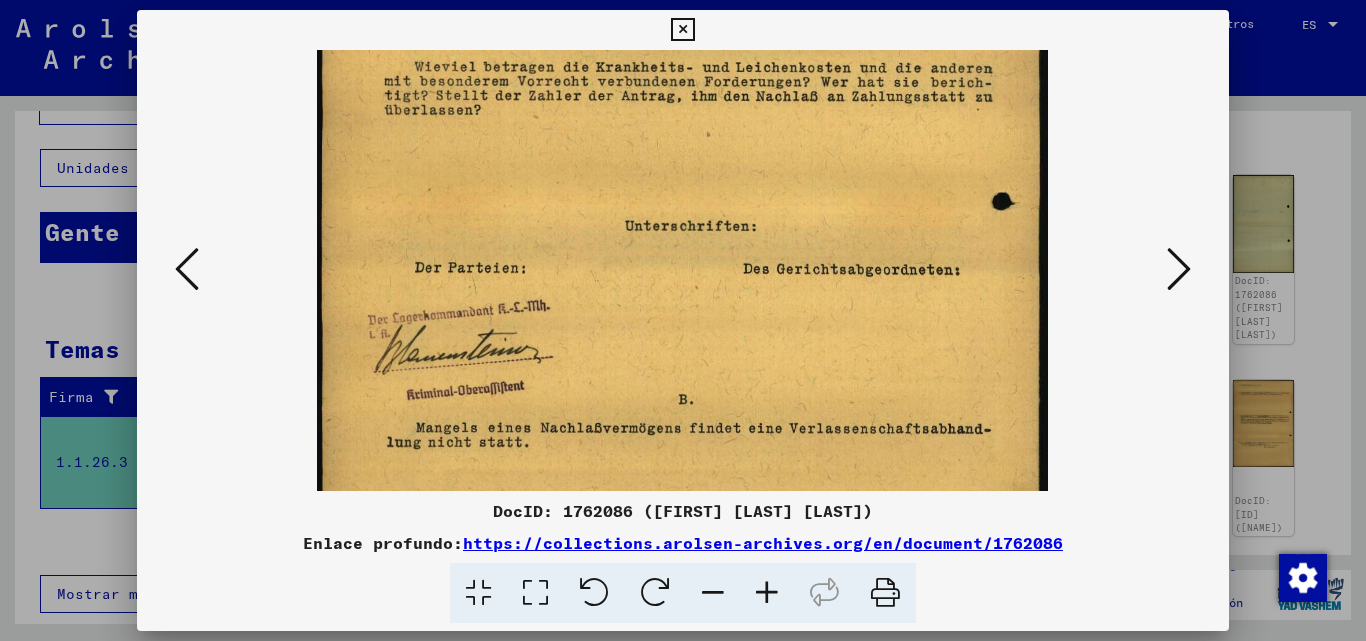 drag, startPoint x: 671, startPoint y: 403, endPoint x: 688, endPoint y: 190, distance: 213.67732 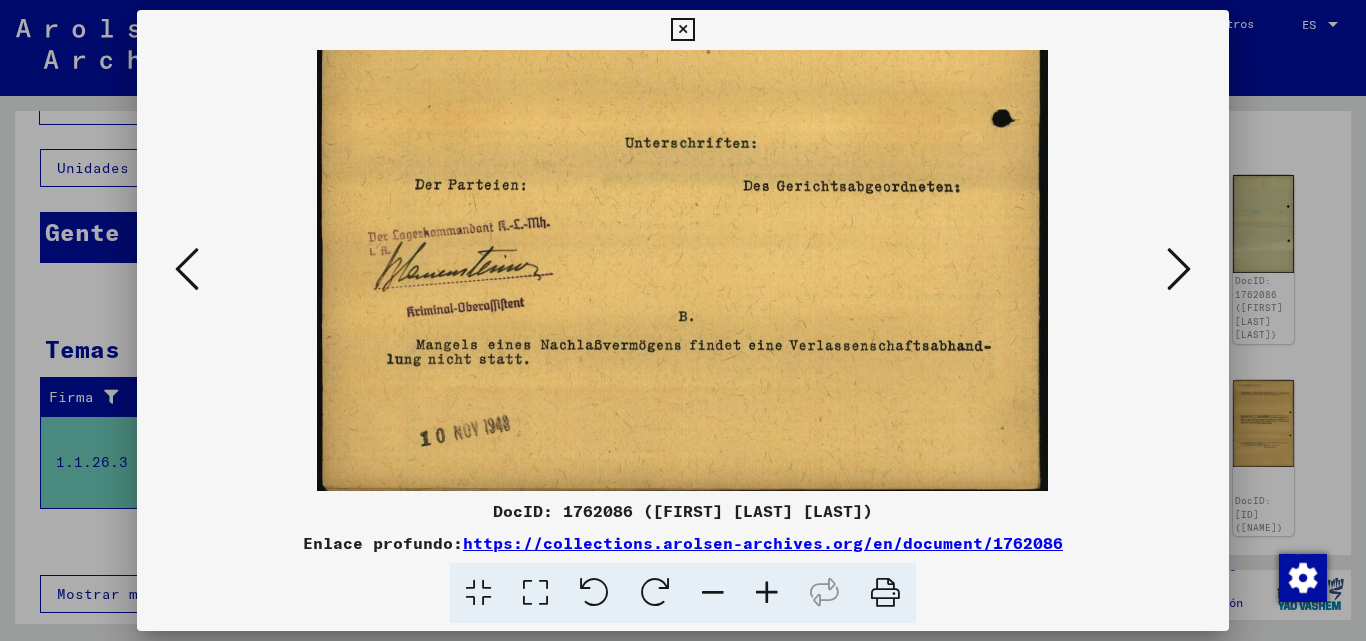 scroll, scrollTop: 600, scrollLeft: 0, axis: vertical 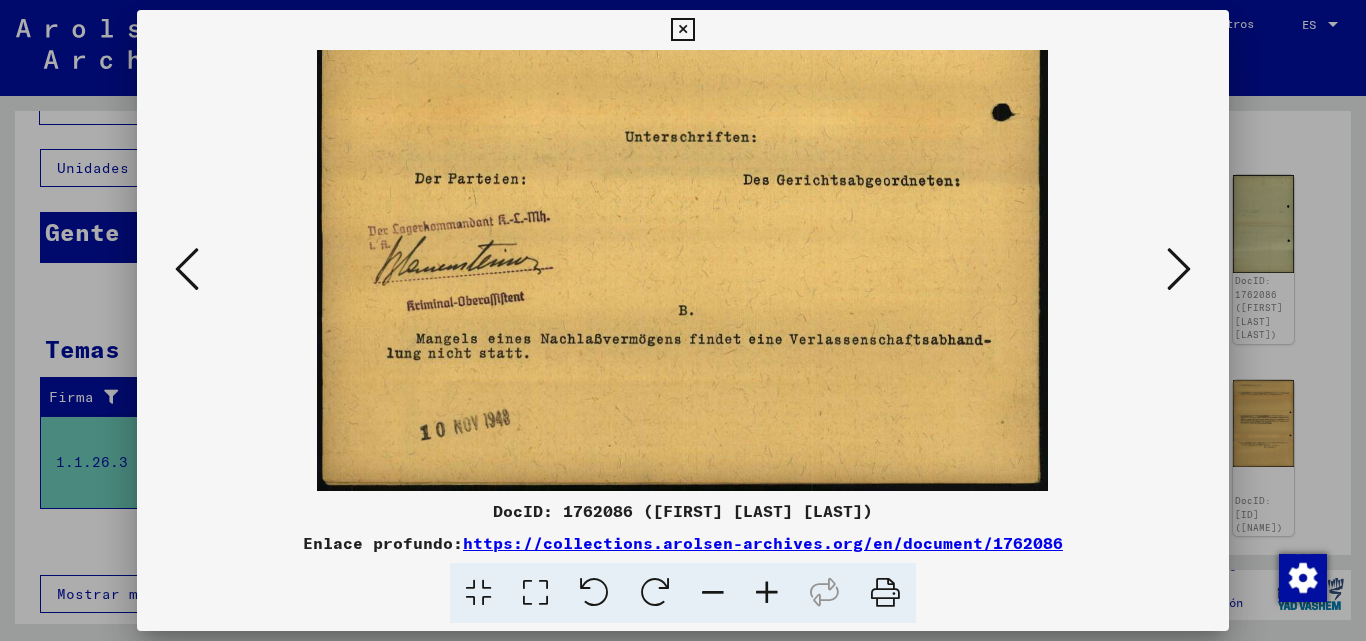drag, startPoint x: 658, startPoint y: 330, endPoint x: 659, endPoint y: 248, distance: 82.006096 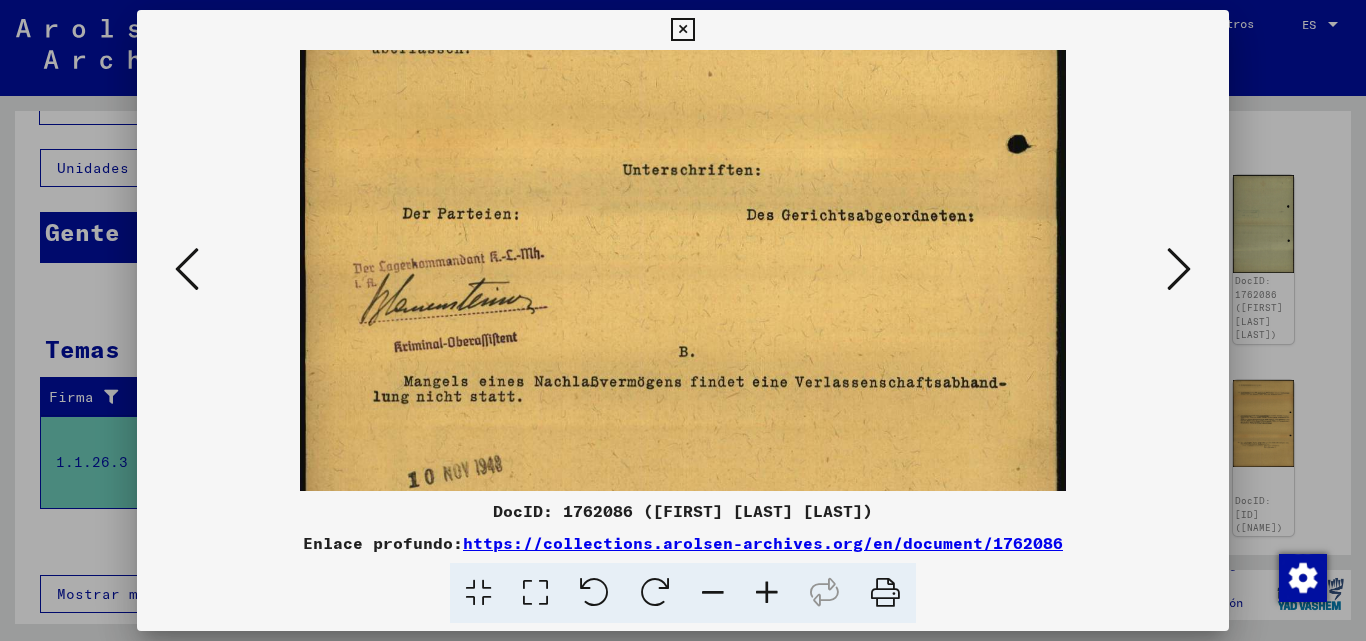click at bounding box center [767, 593] 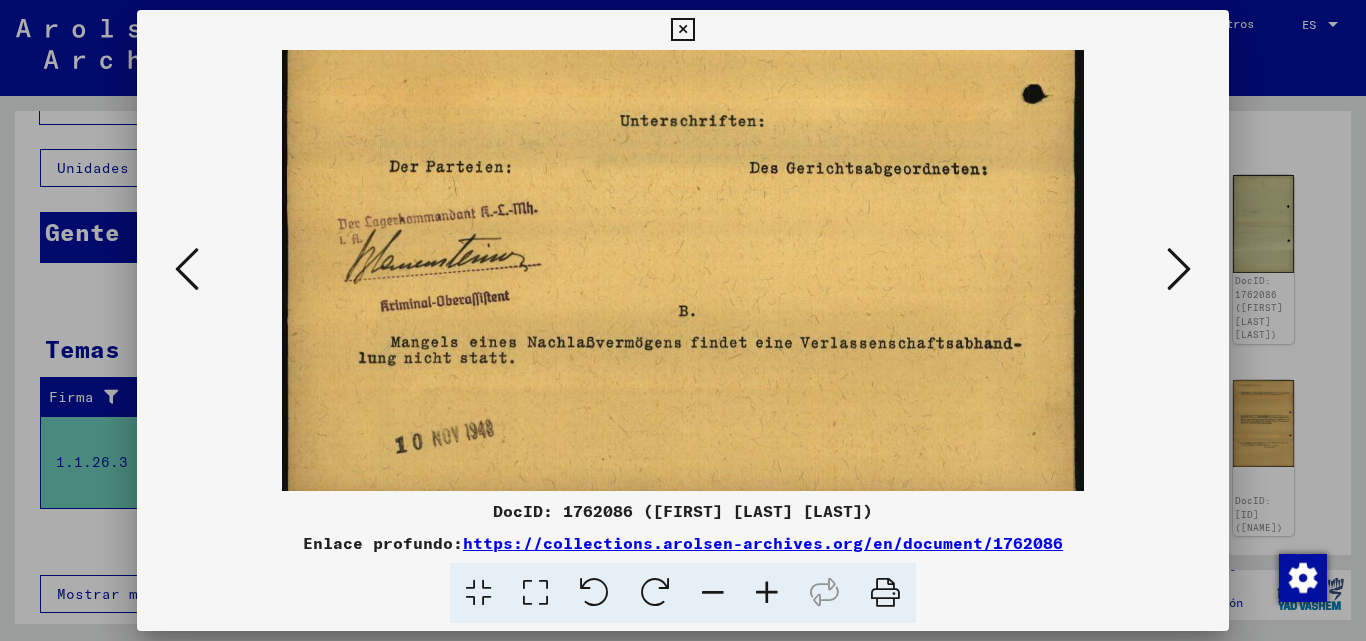 scroll, scrollTop: 700, scrollLeft: 0, axis: vertical 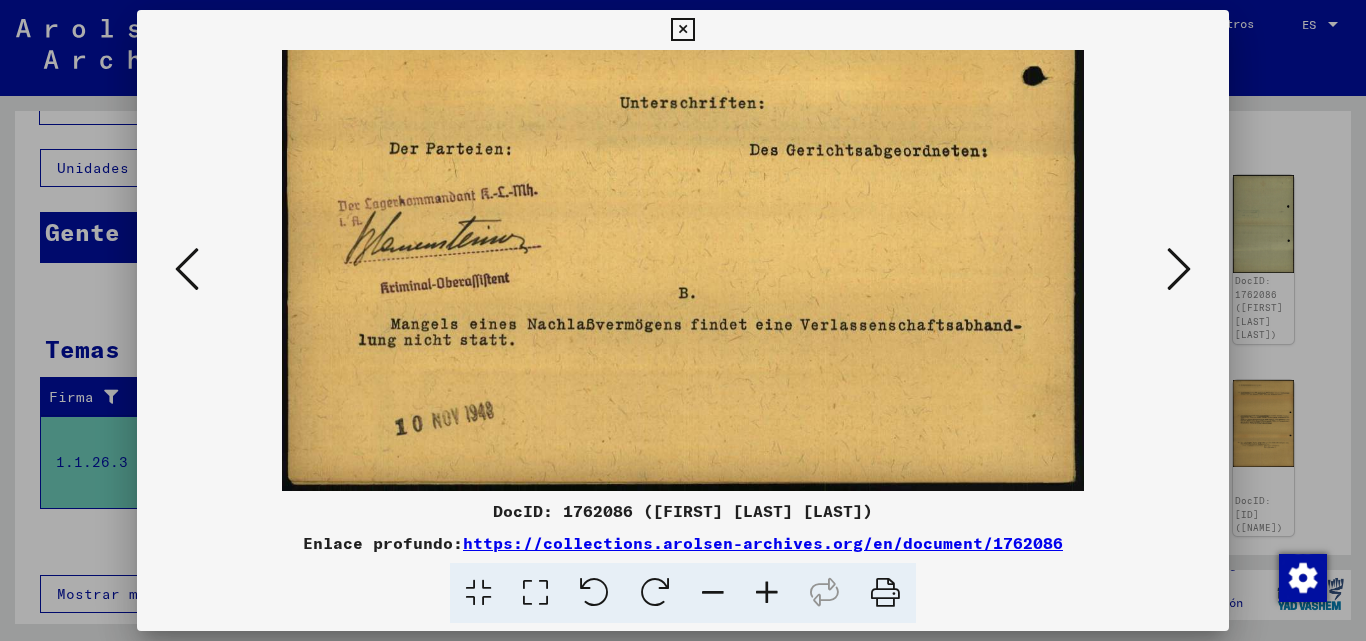 drag, startPoint x: 653, startPoint y: 402, endPoint x: 661, endPoint y: 160, distance: 242.1322 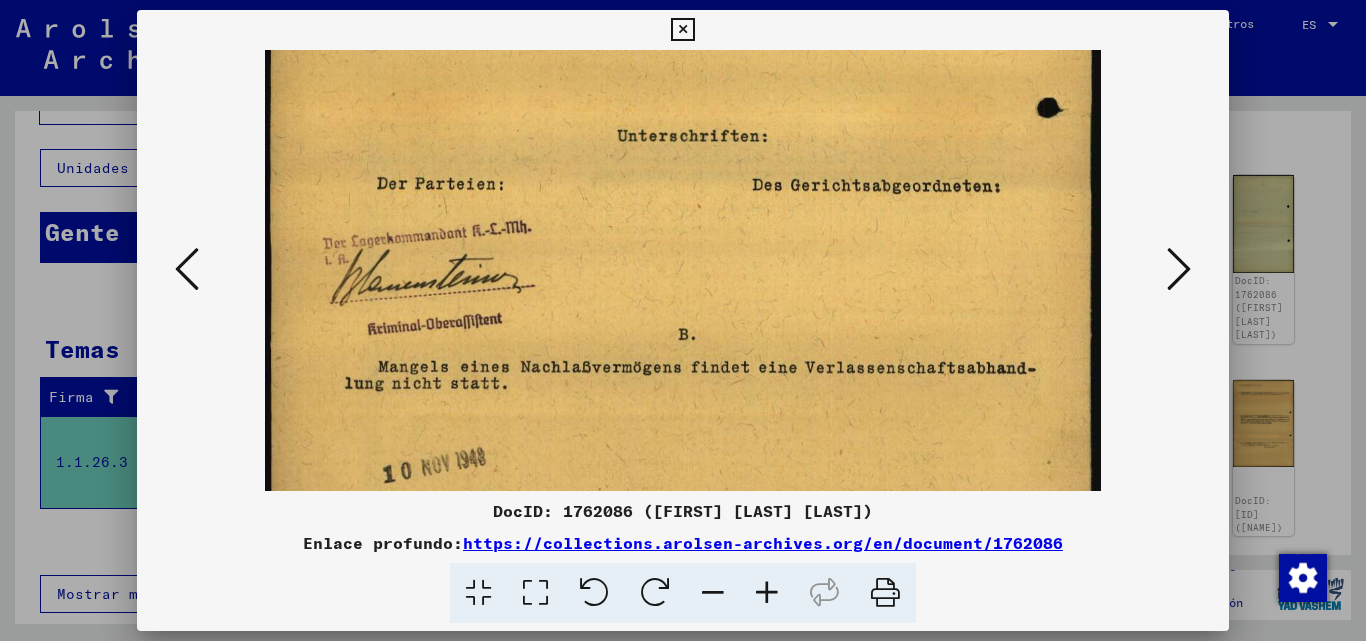 click at bounding box center [767, 593] 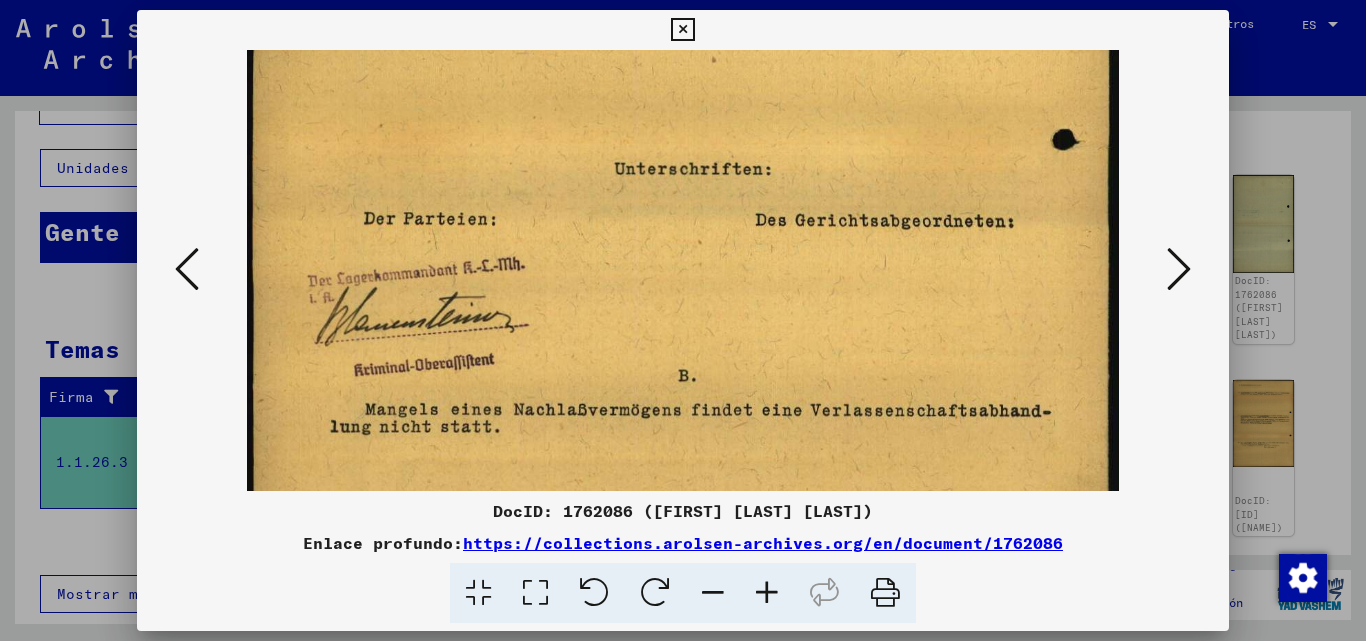 scroll, scrollTop: 800, scrollLeft: 0, axis: vertical 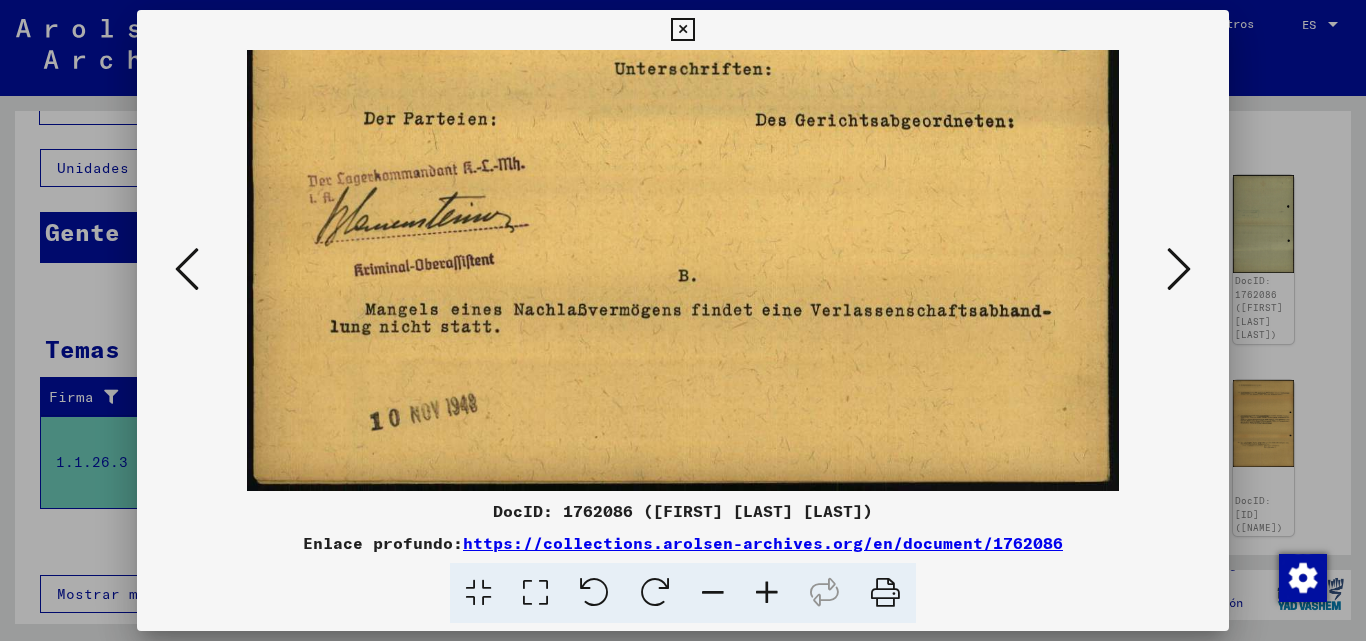 drag, startPoint x: 627, startPoint y: 381, endPoint x: 645, endPoint y: 190, distance: 191.8463 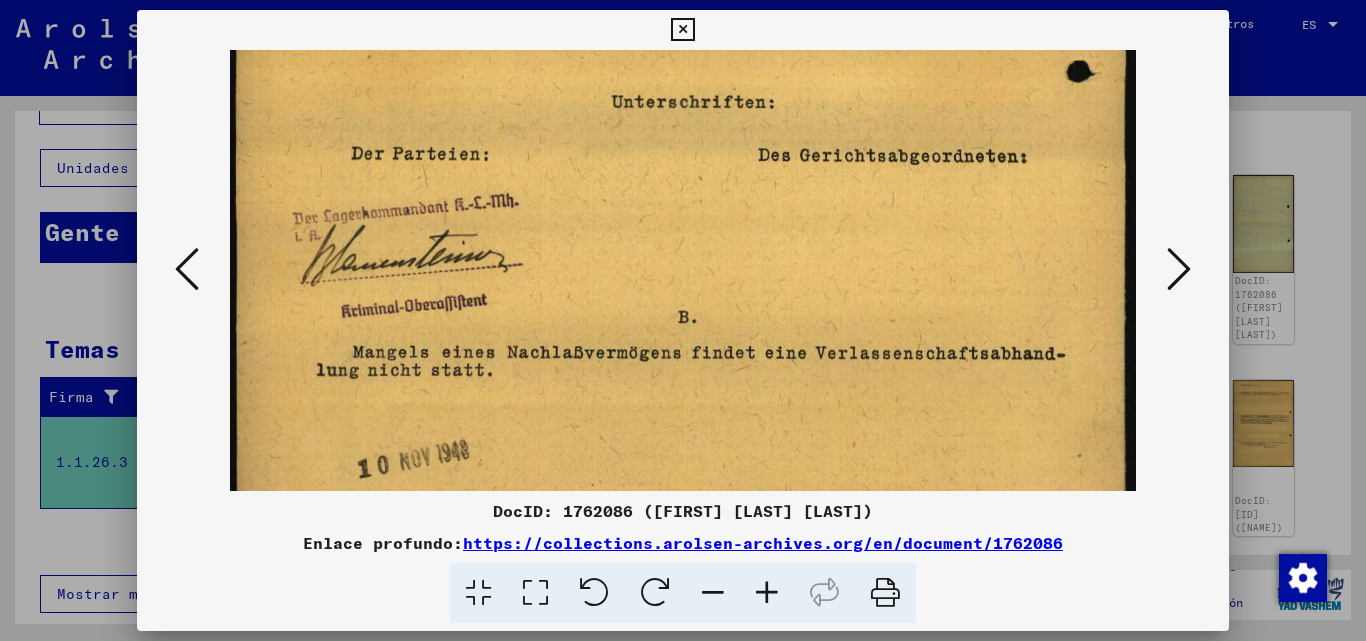 click at bounding box center [767, 593] 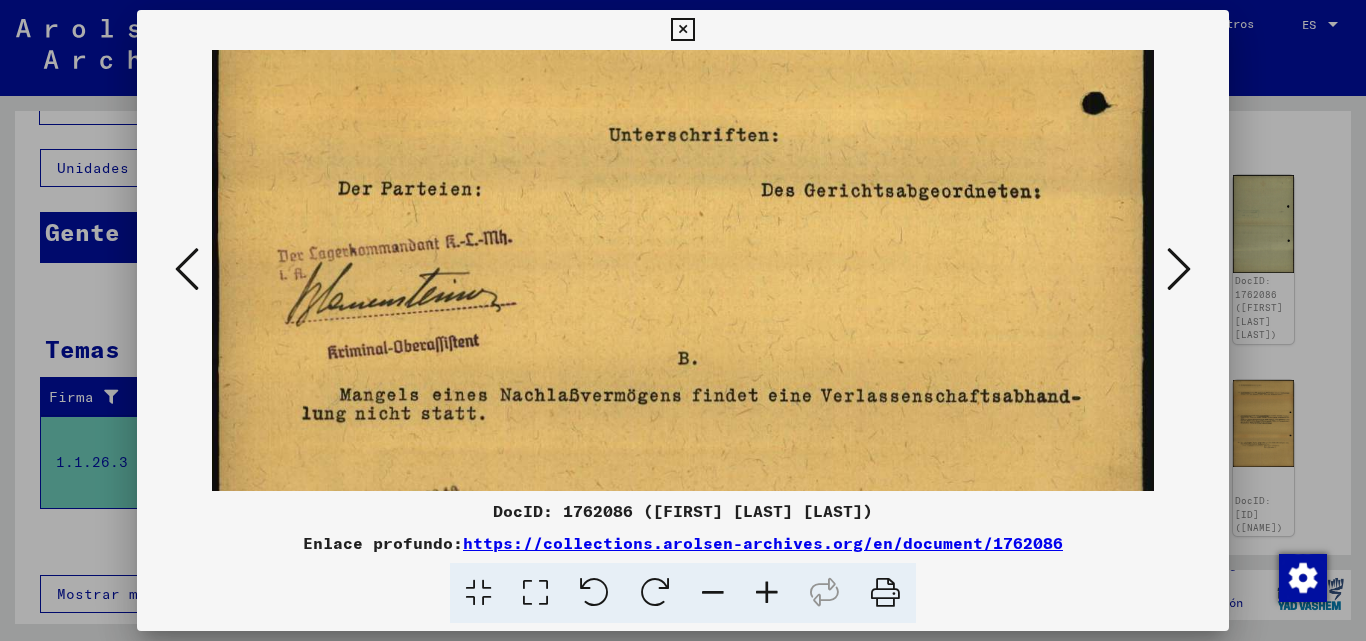 scroll, scrollTop: 900, scrollLeft: 0, axis: vertical 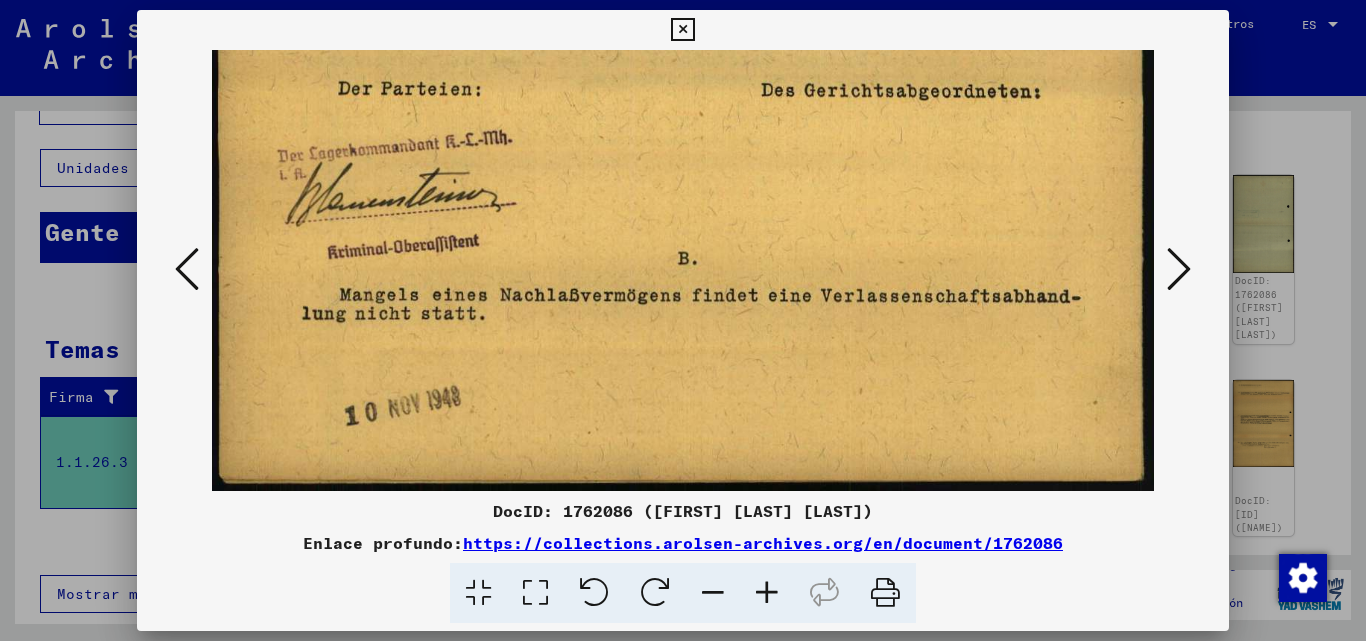 drag, startPoint x: 616, startPoint y: 435, endPoint x: 634, endPoint y: 290, distance: 146.11298 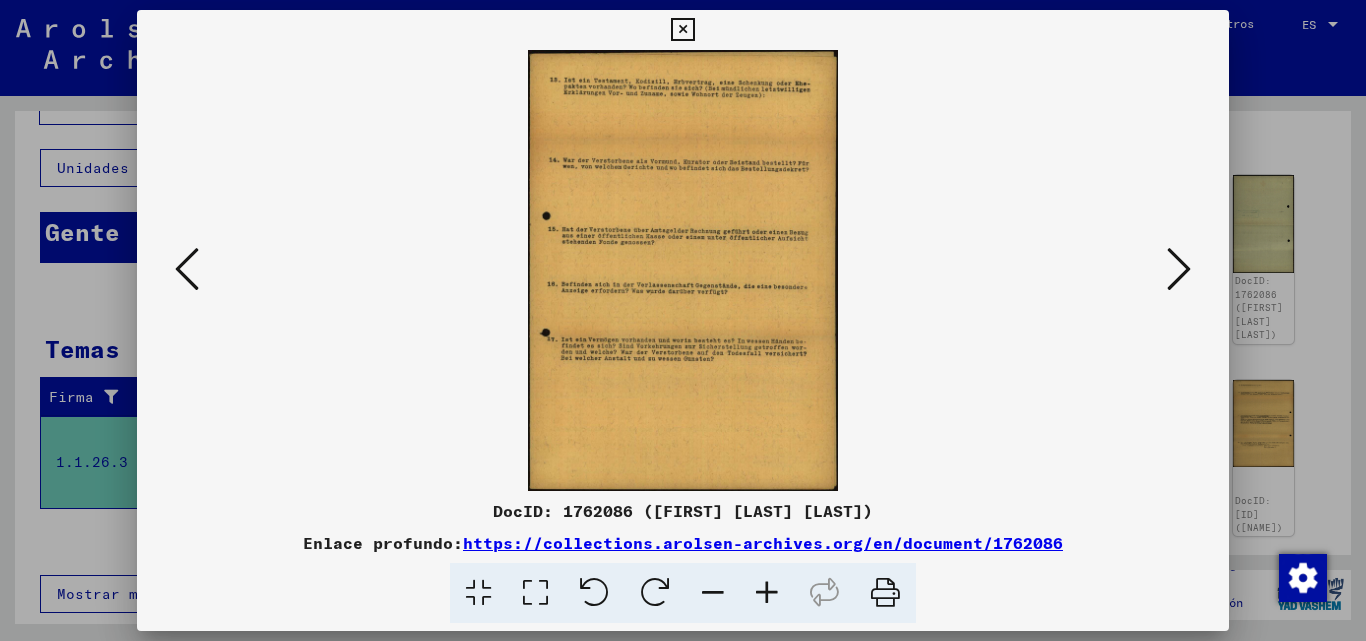 click at bounding box center [1179, 269] 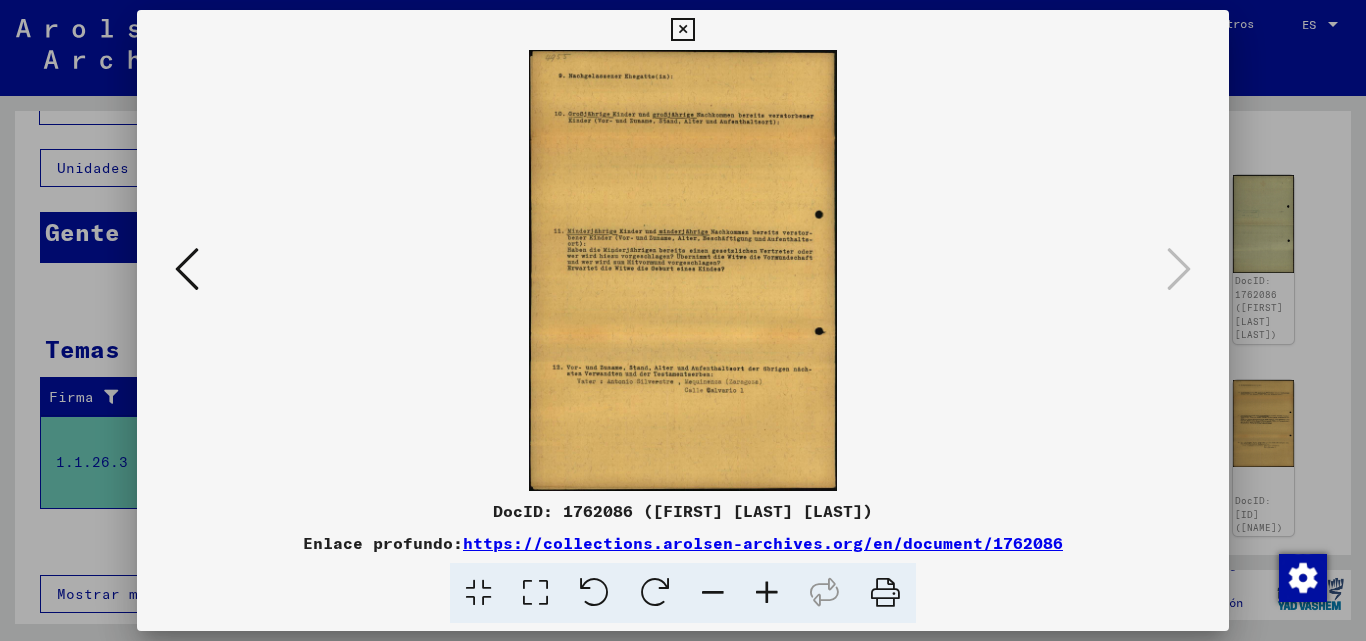 click at bounding box center (187, 269) 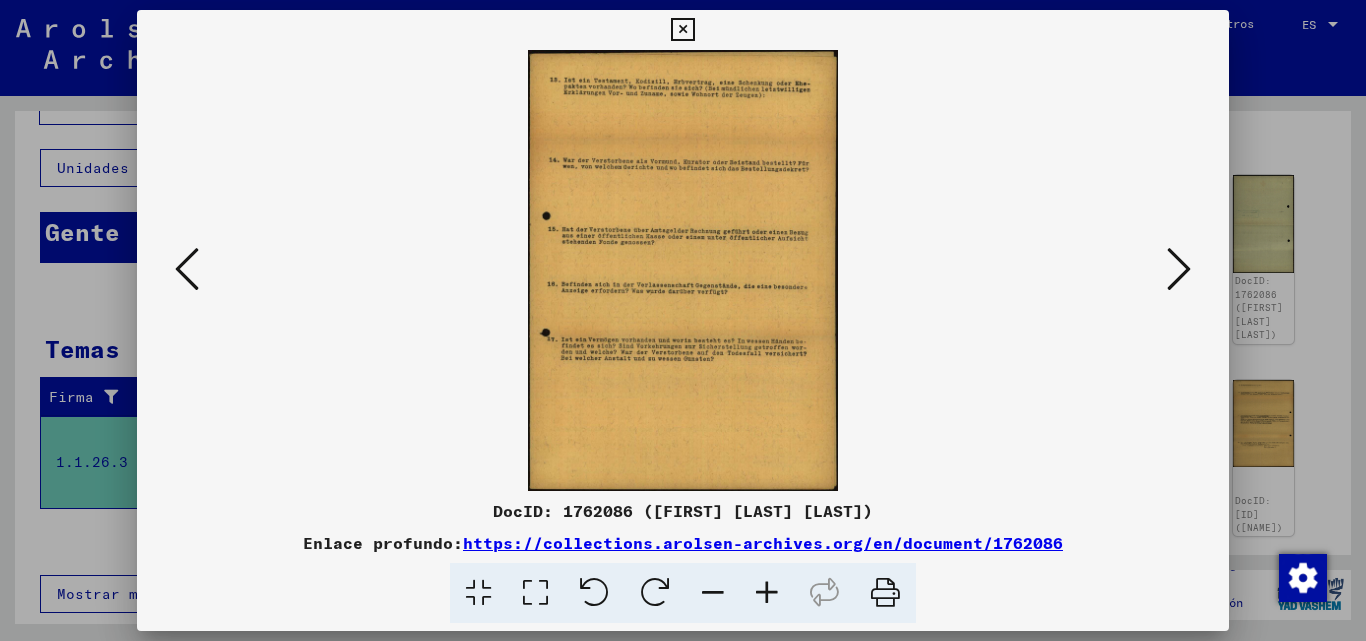 click at bounding box center [187, 269] 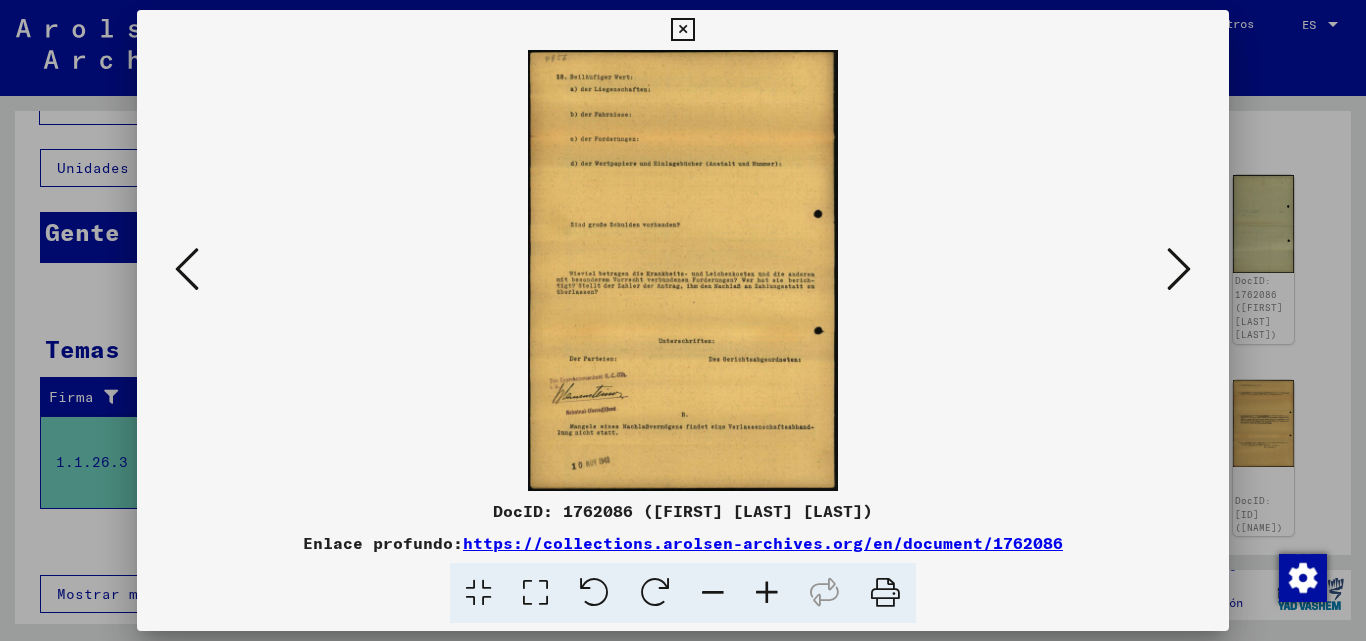 click at bounding box center (187, 269) 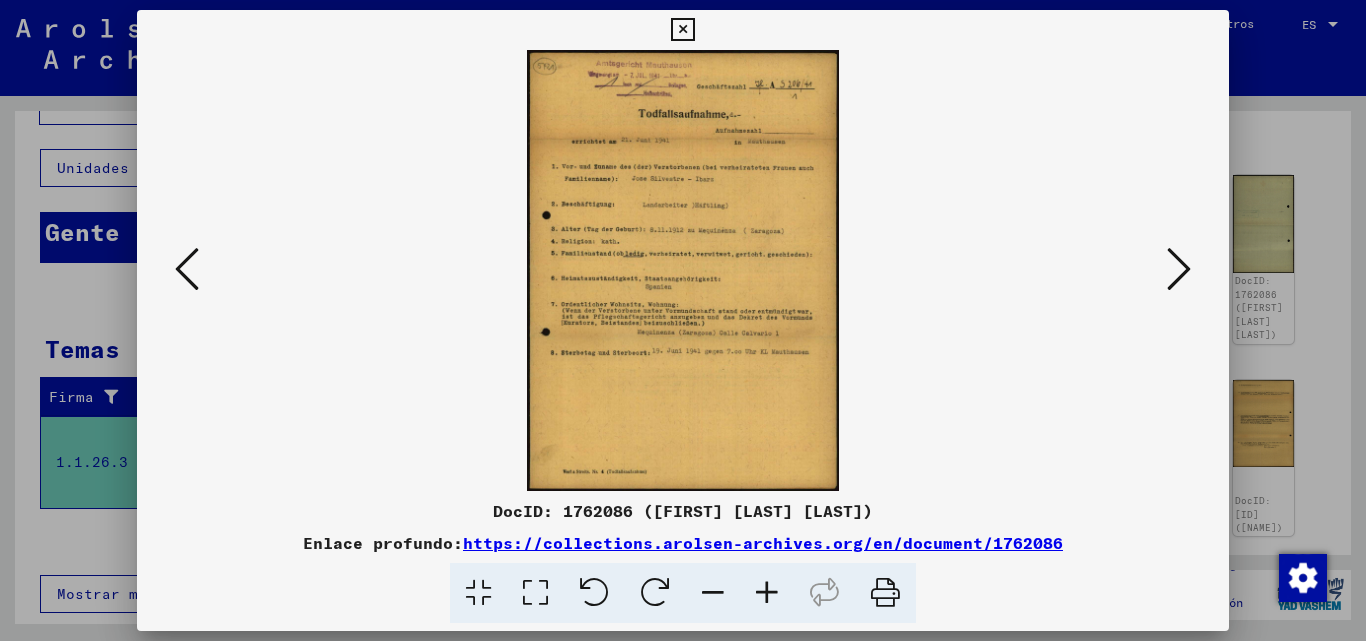 click at bounding box center (187, 269) 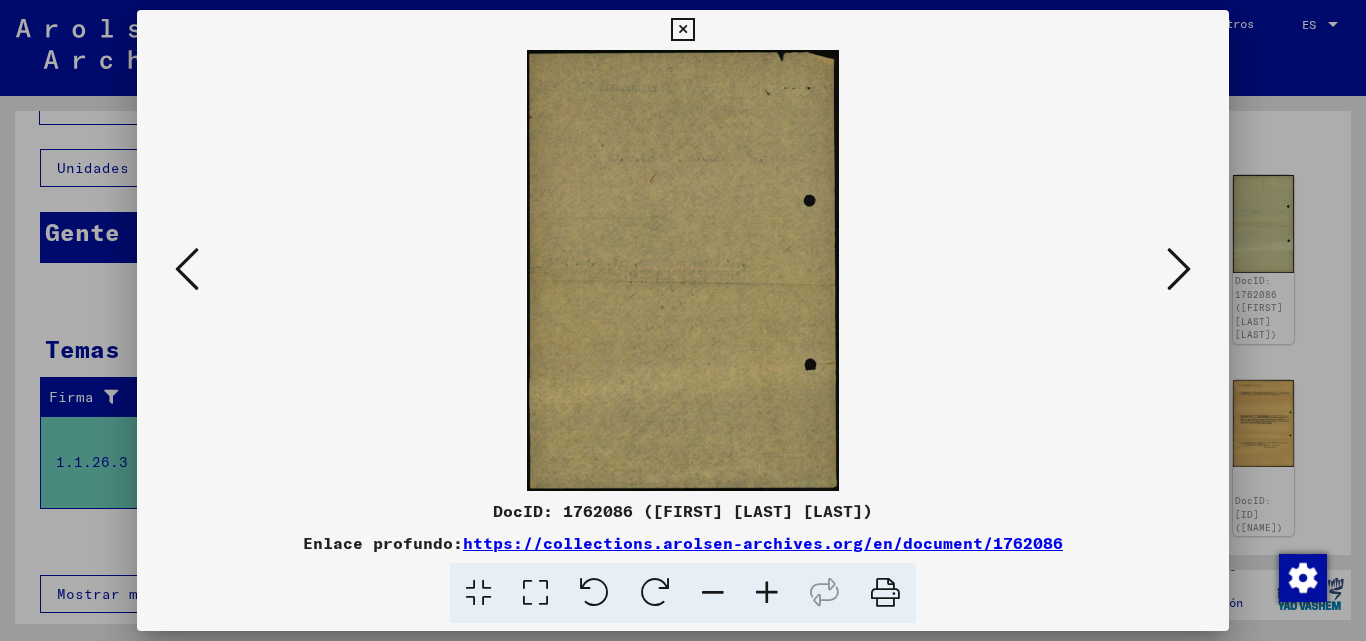 click at bounding box center (187, 269) 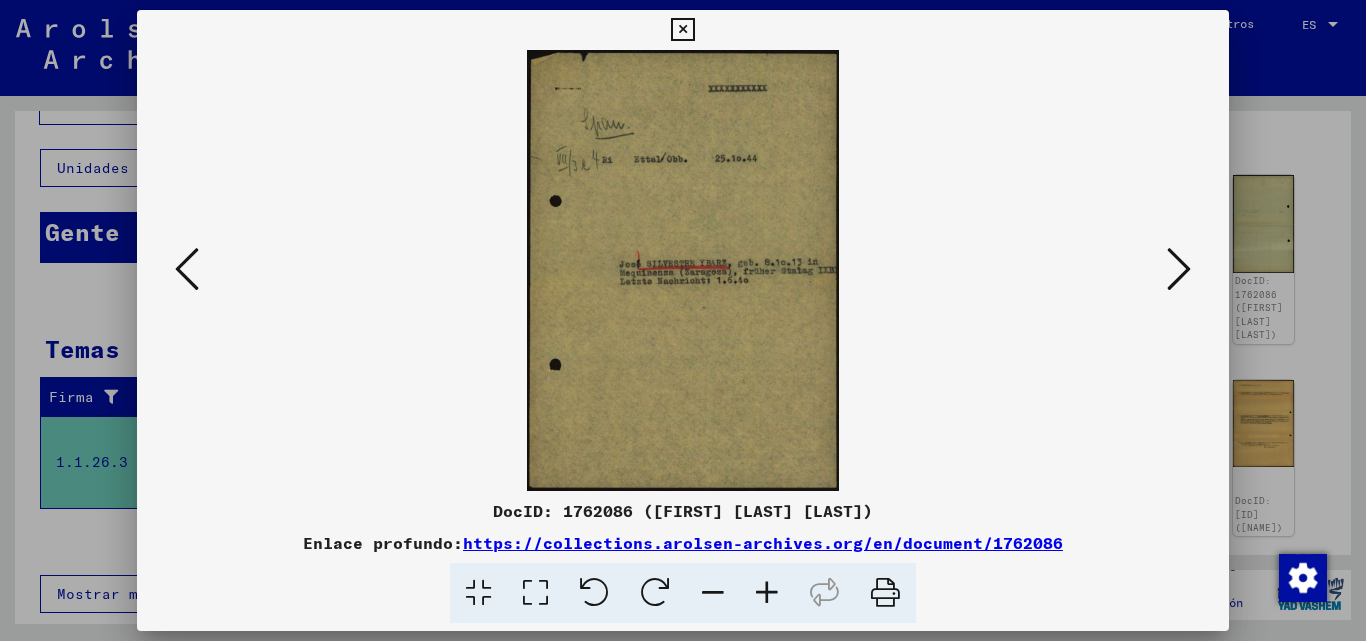 click at bounding box center [187, 269] 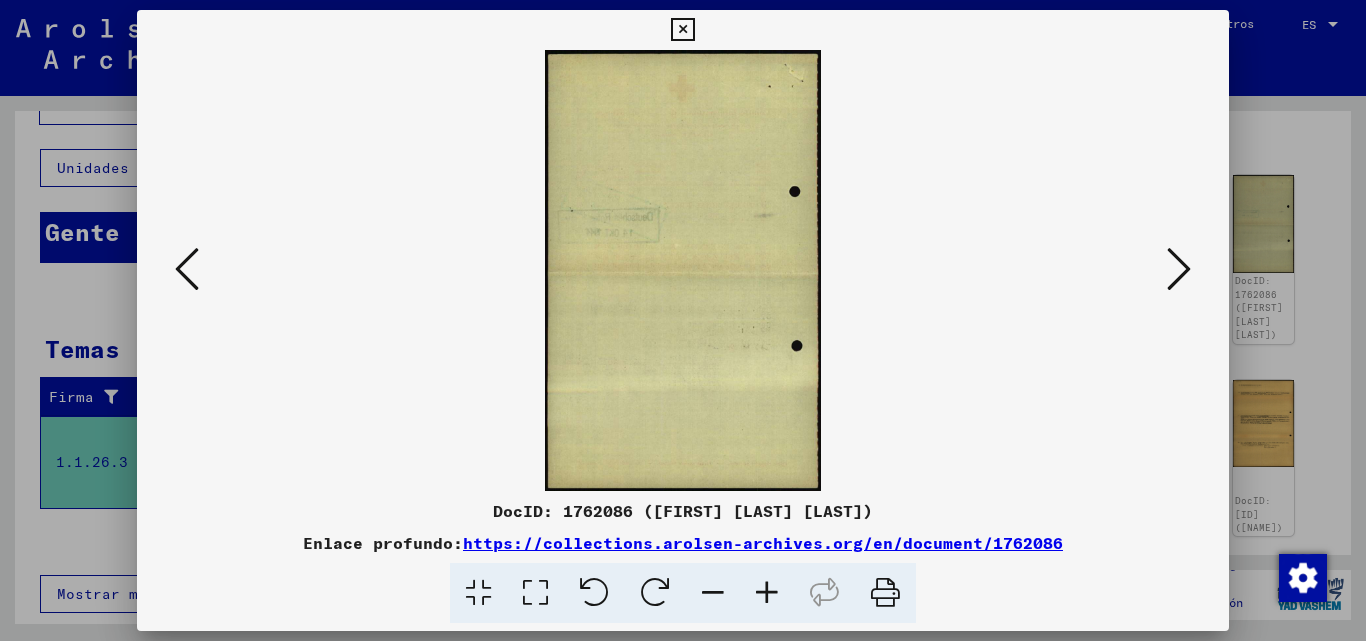 click at bounding box center (187, 269) 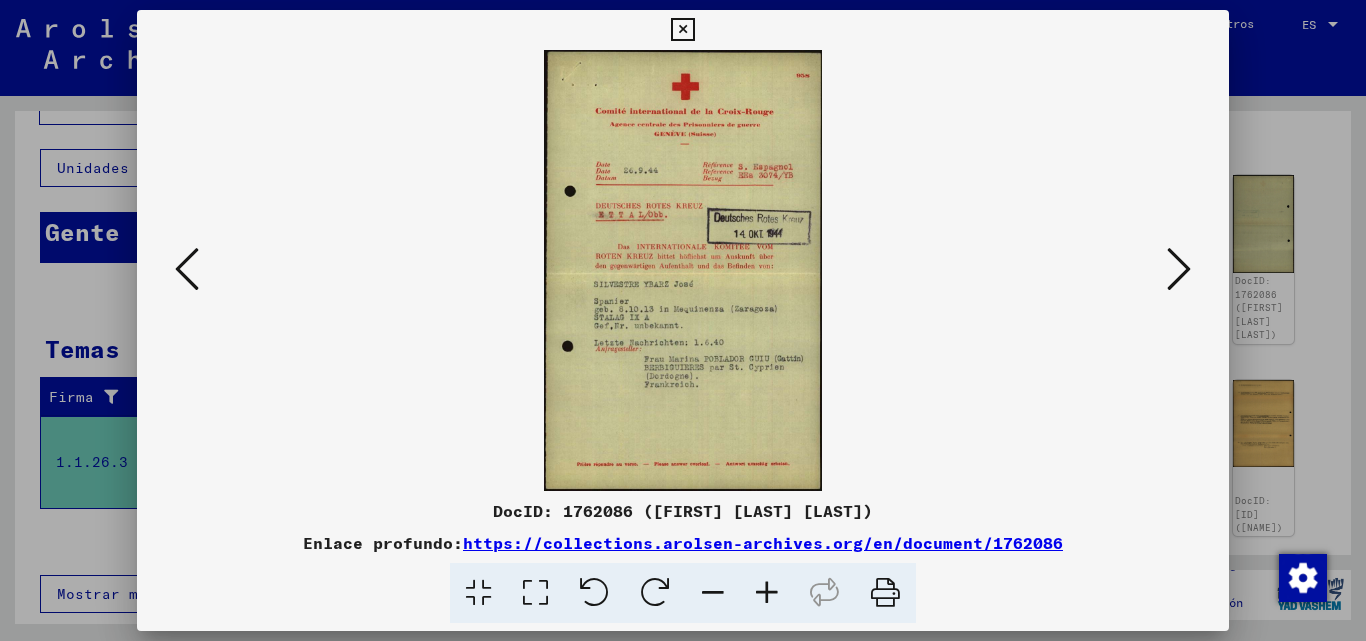 click at bounding box center [187, 269] 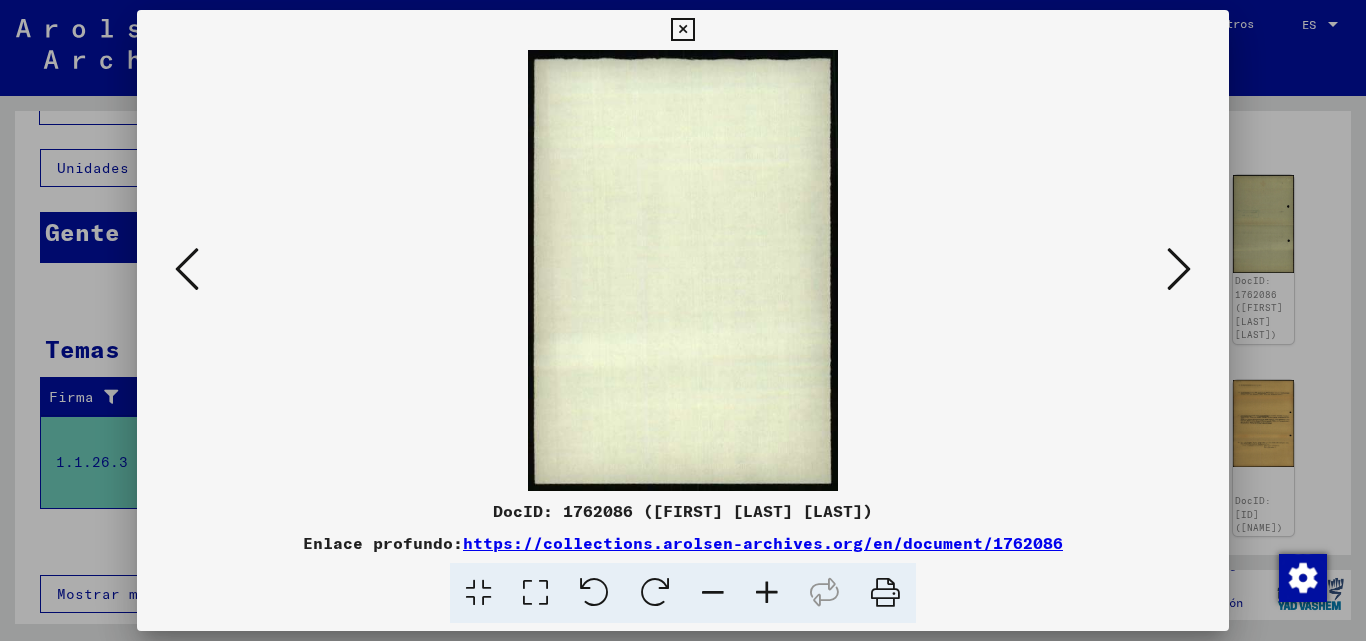 click at bounding box center [187, 269] 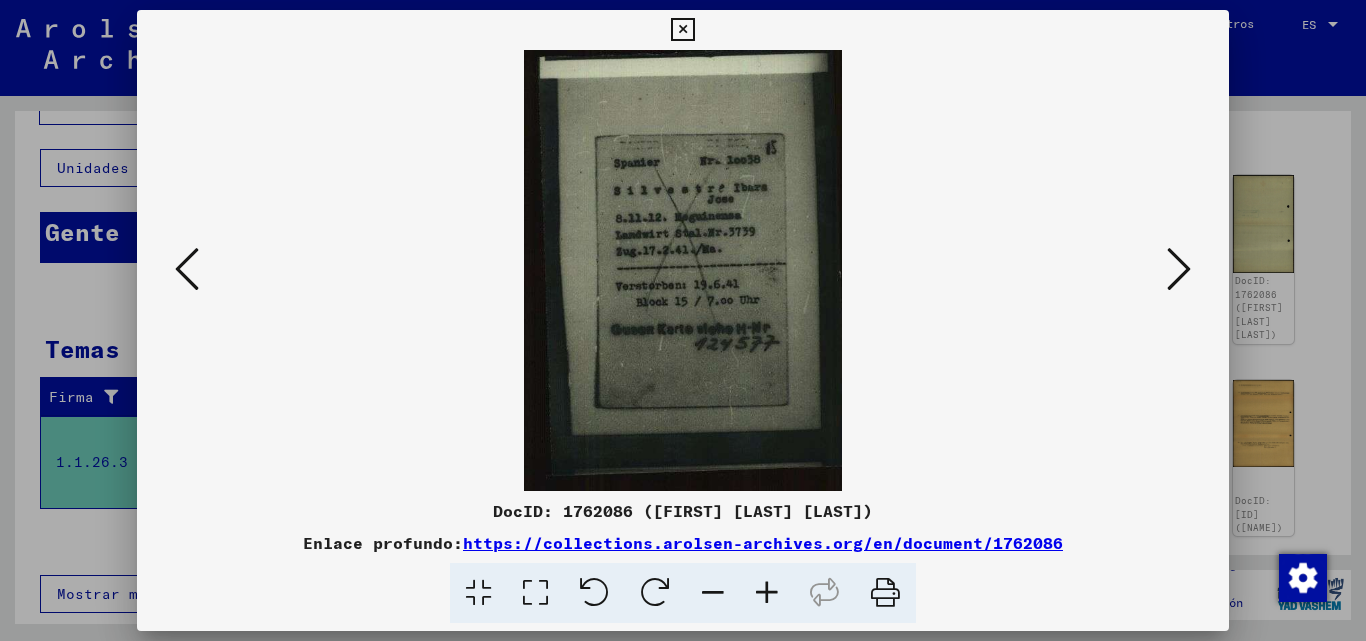 click at bounding box center (187, 269) 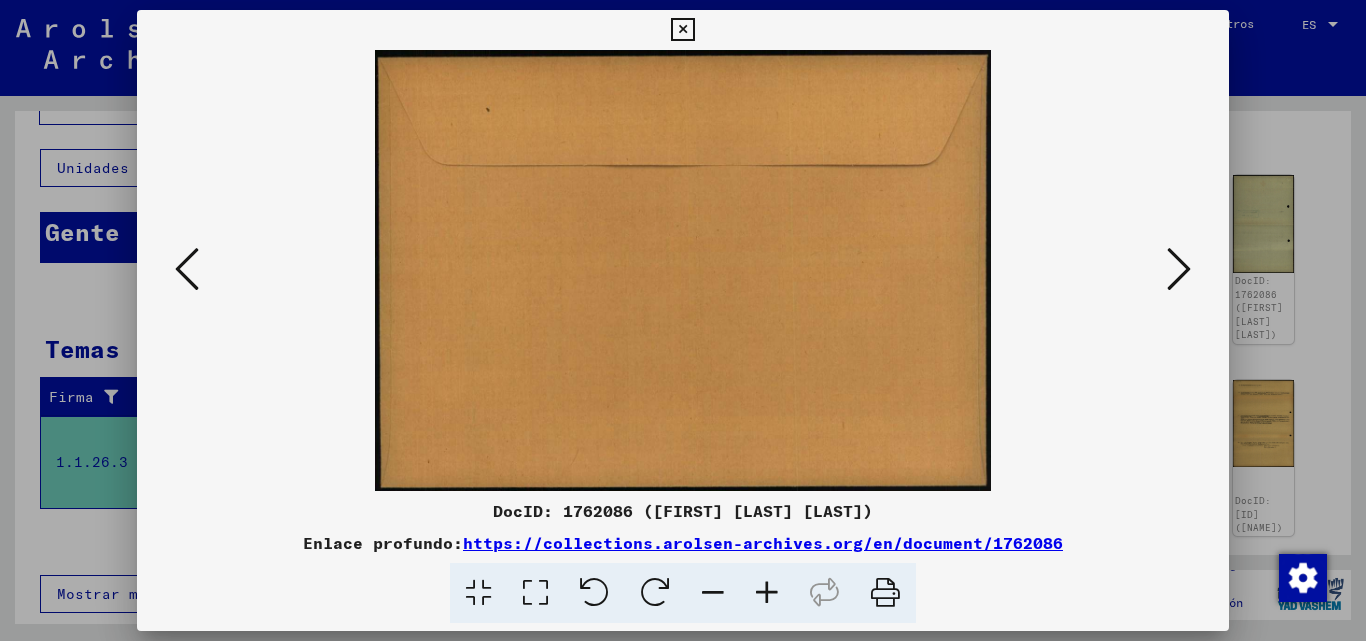 click at bounding box center (187, 269) 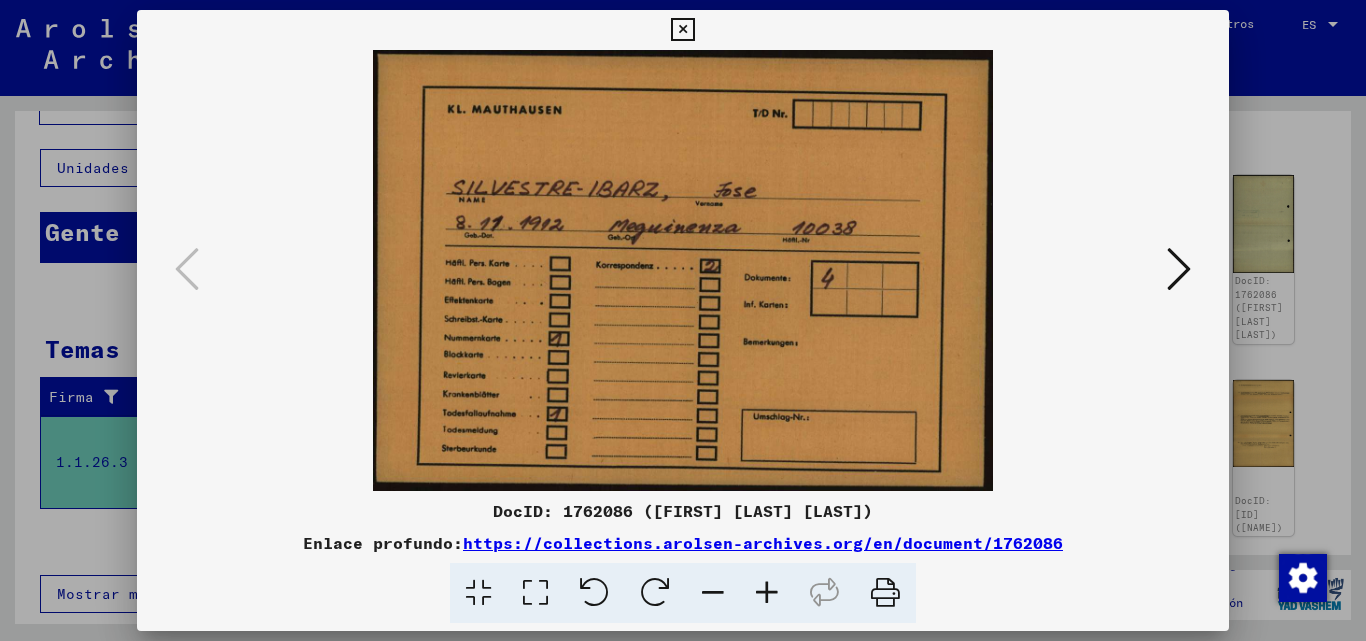 click at bounding box center (1179, 269) 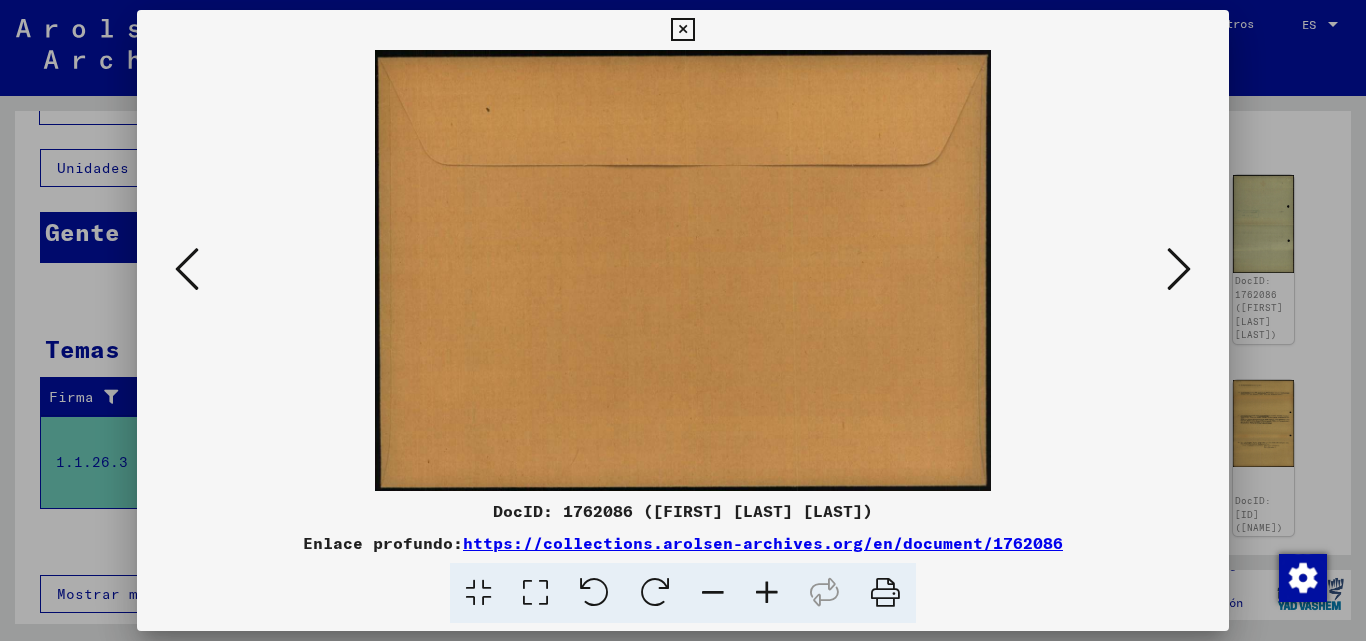 click at bounding box center (1179, 269) 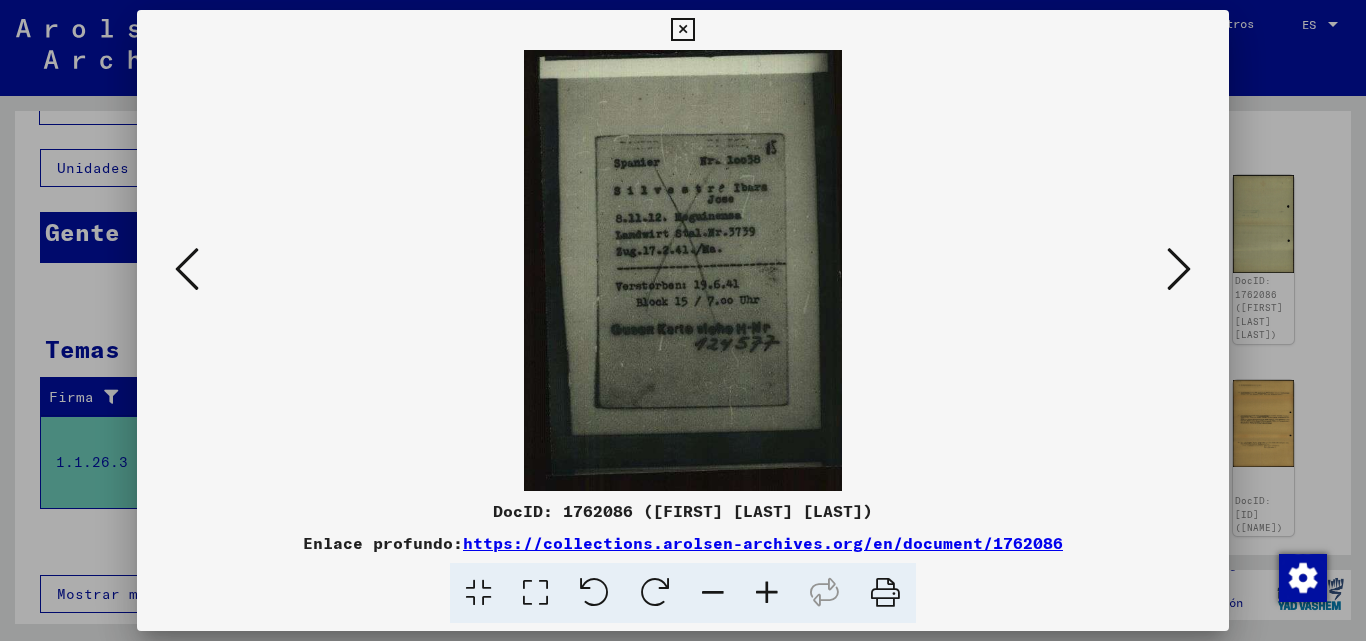 click at bounding box center (187, 269) 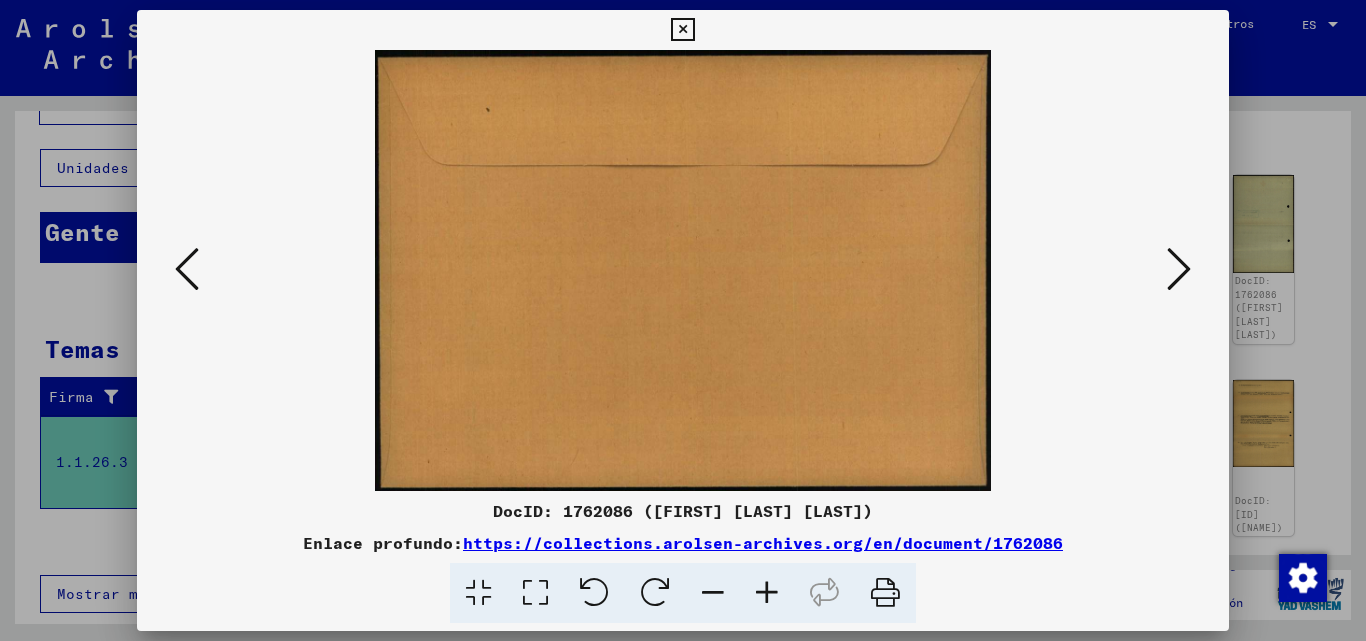 click at bounding box center (187, 269) 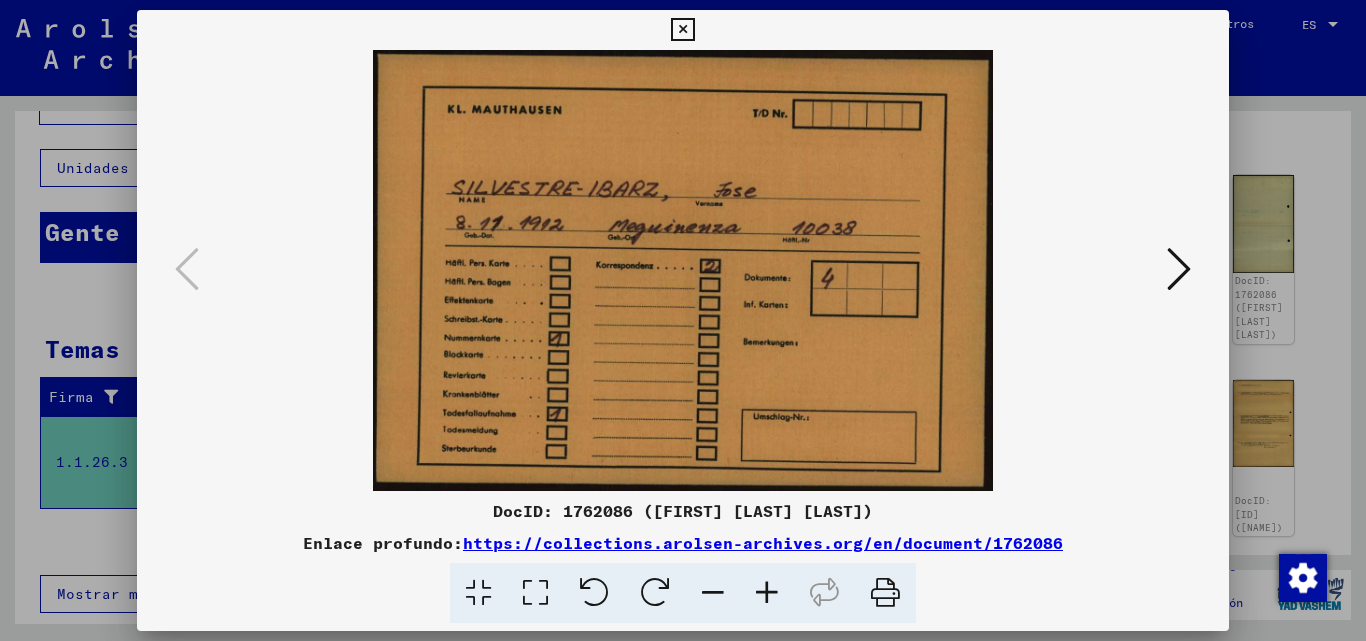 click at bounding box center (885, 593) 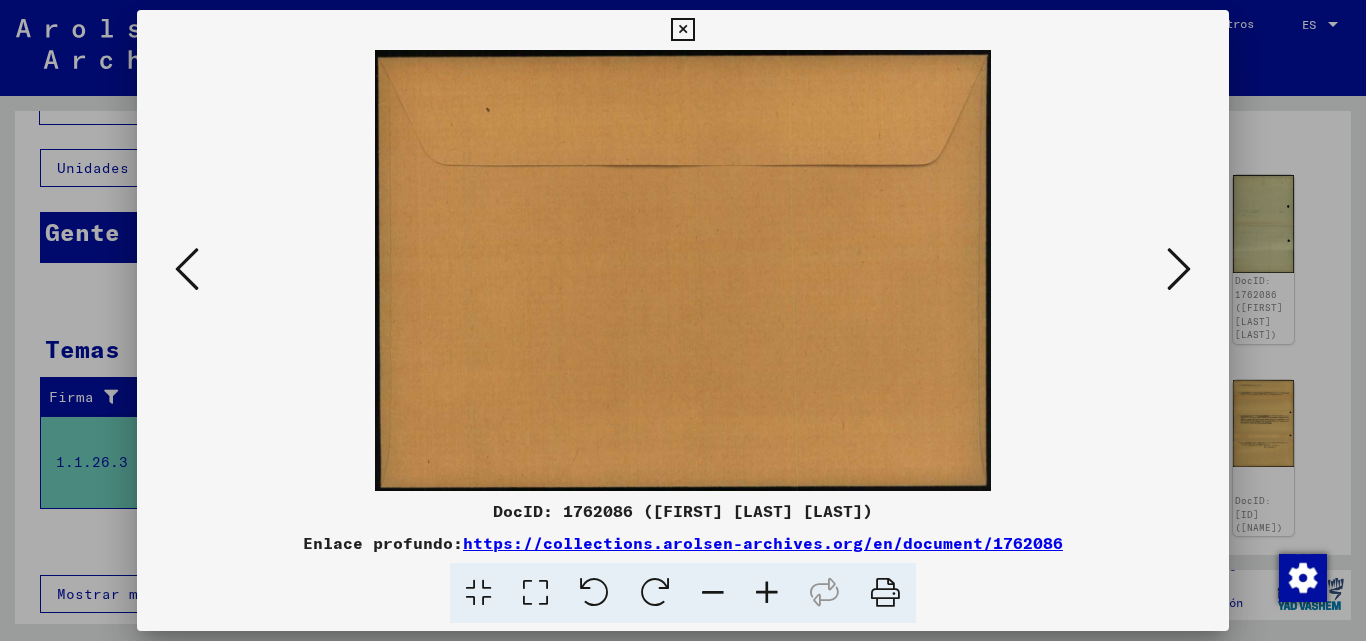 click at bounding box center (1179, 269) 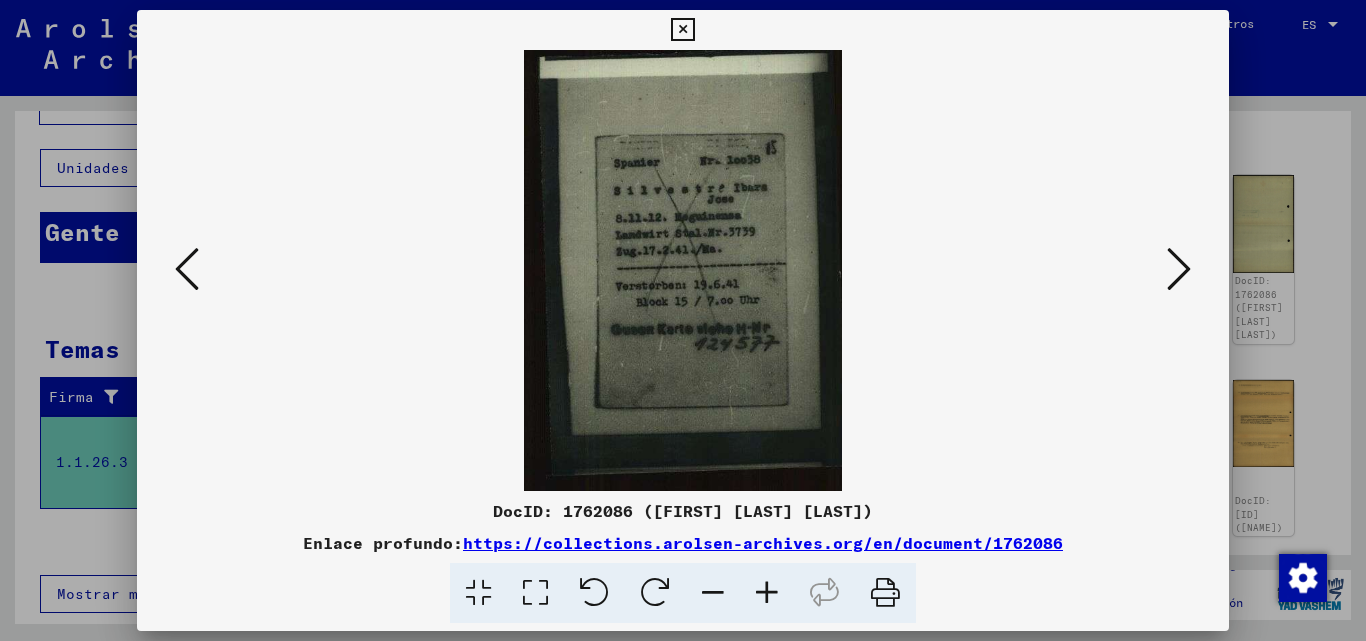 click at bounding box center (885, 593) 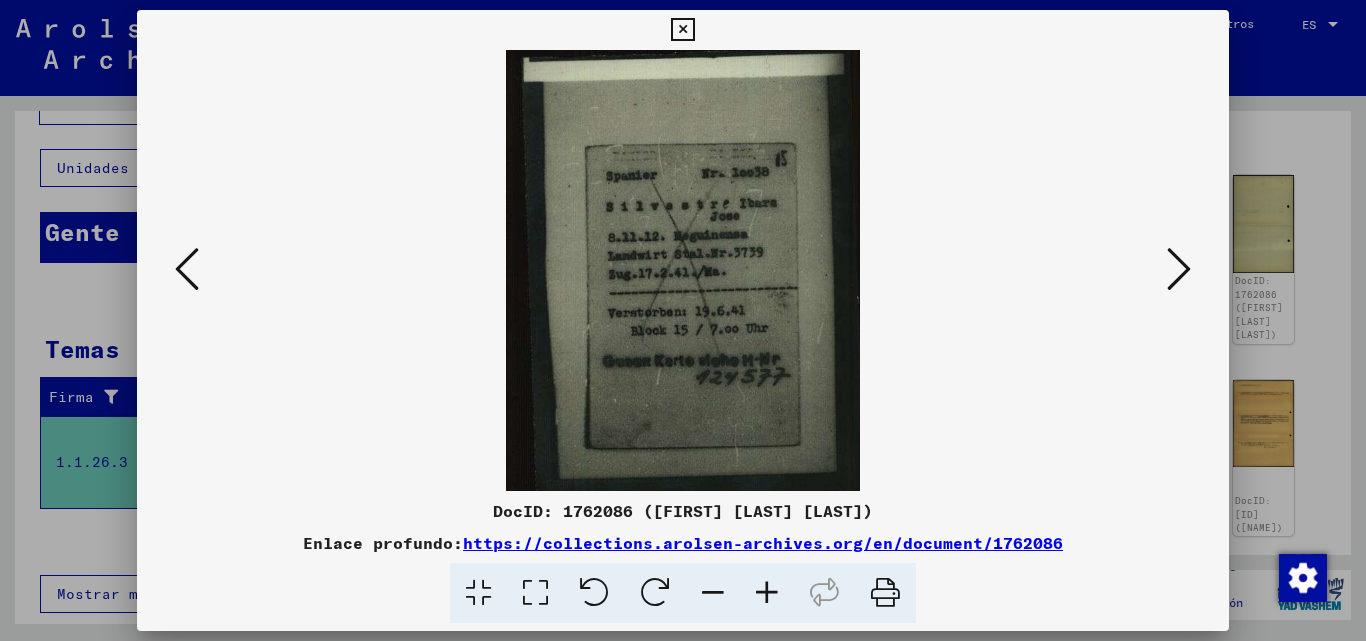 click at bounding box center (1179, 269) 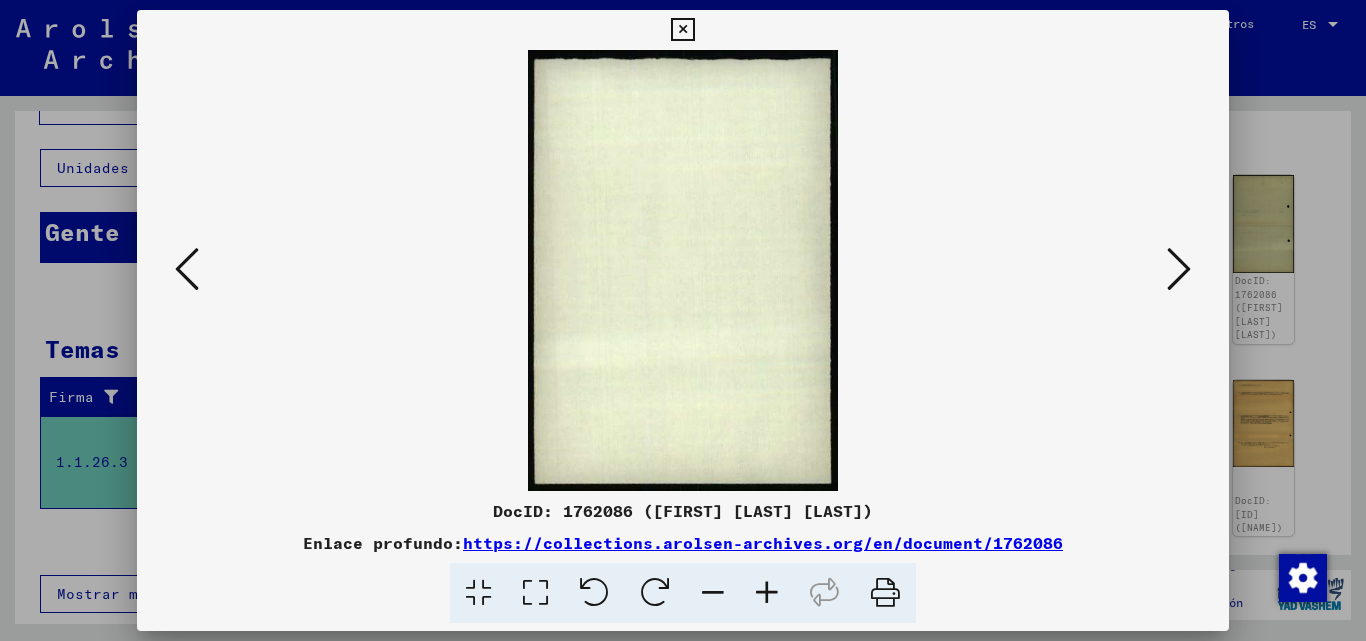 click at bounding box center [1179, 269] 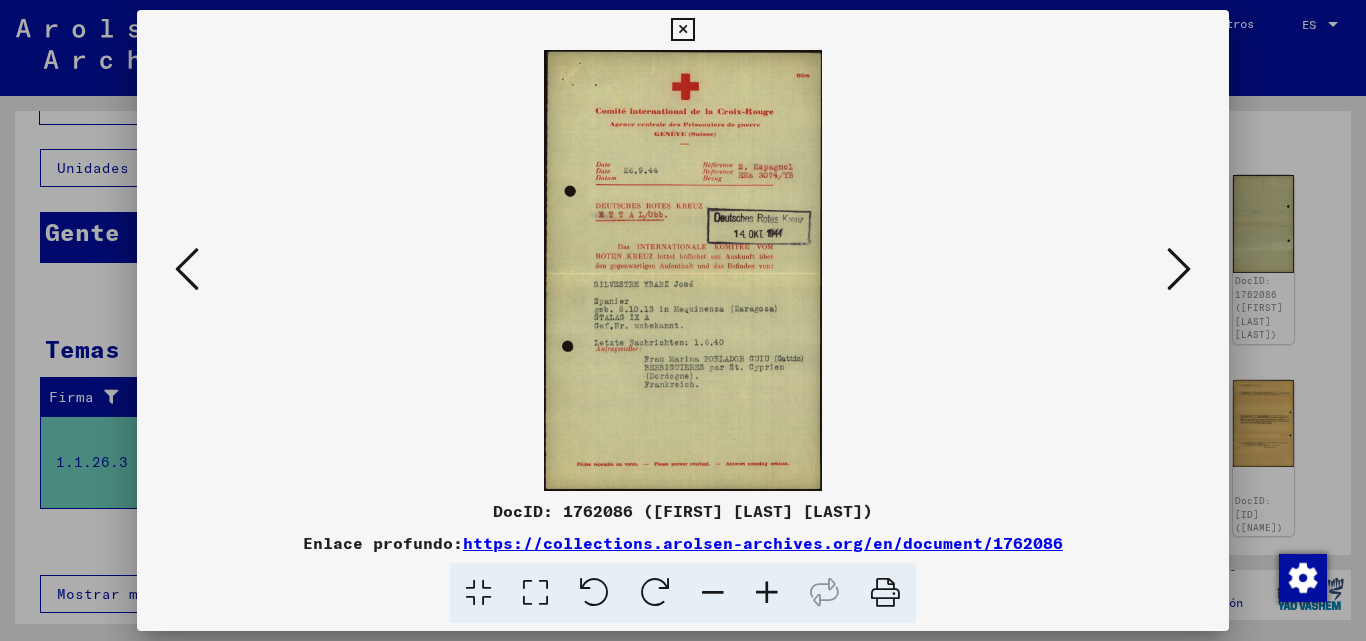 click at bounding box center (885, 593) 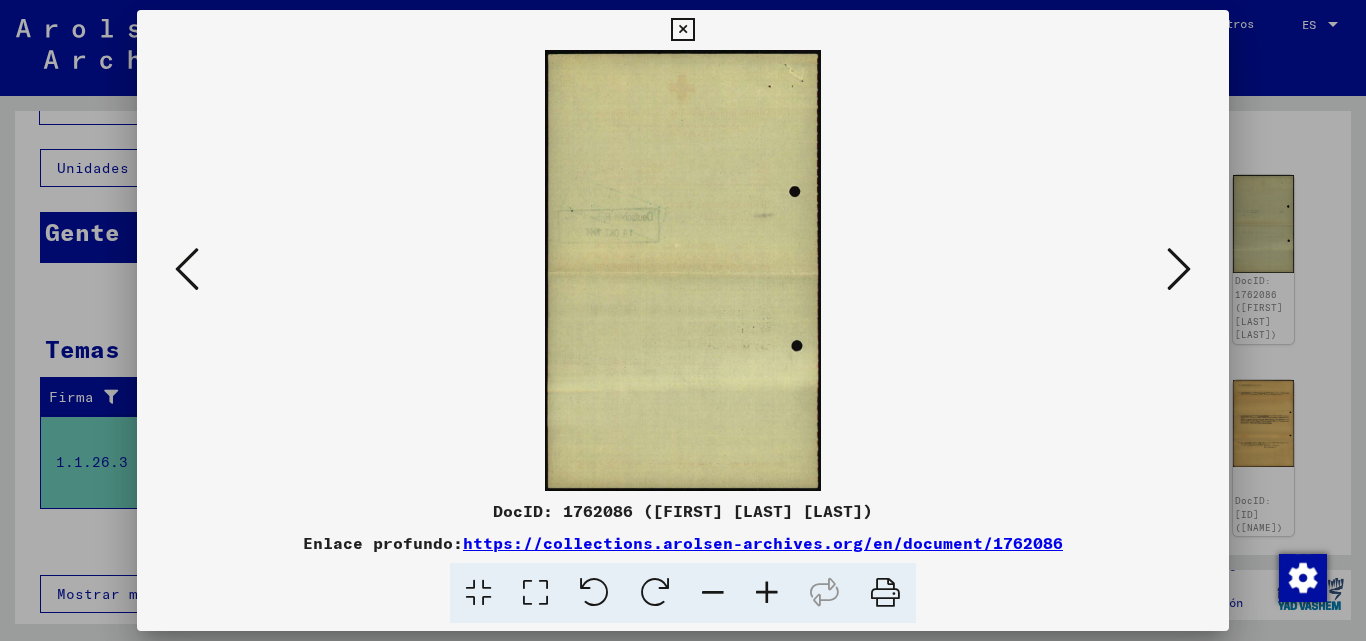 click at bounding box center [1179, 269] 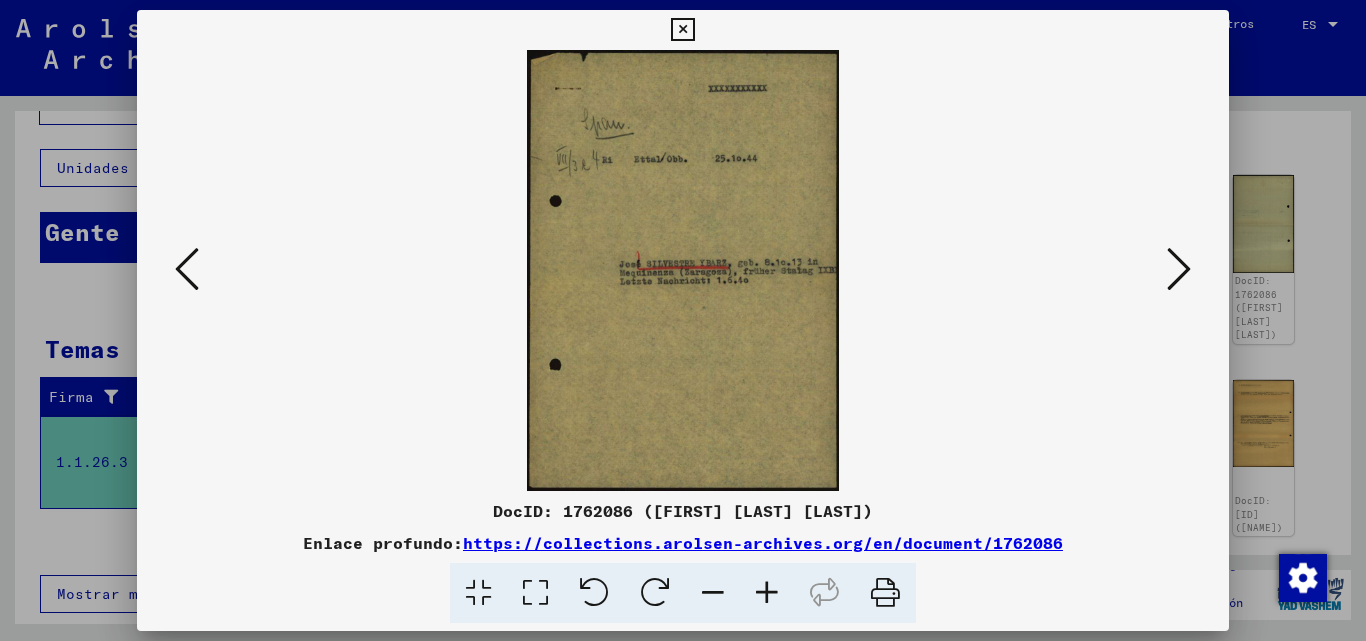 click at bounding box center (885, 593) 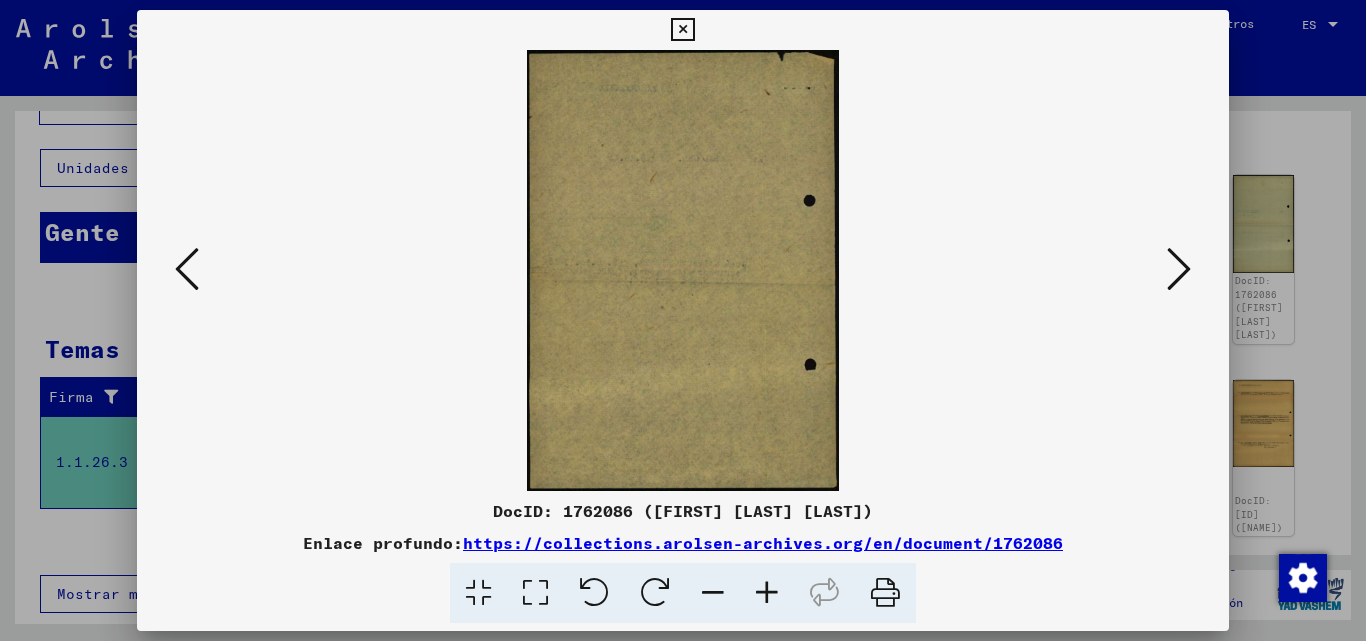click at bounding box center [1179, 269] 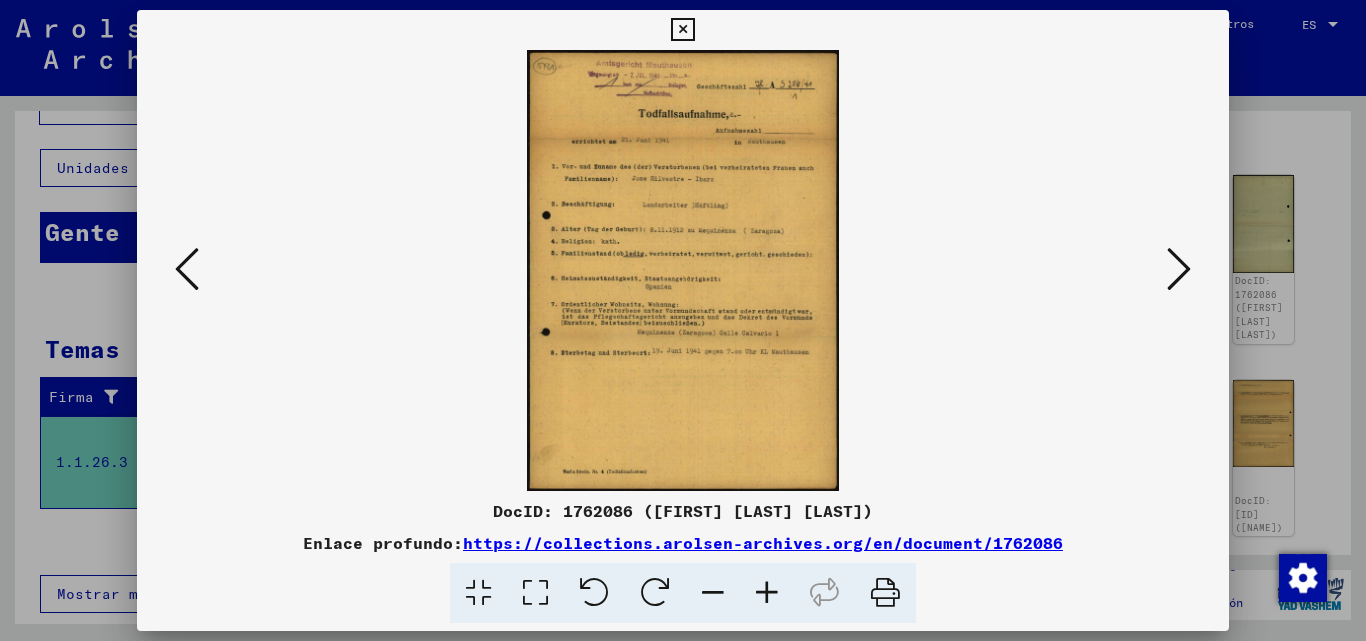 click at bounding box center (885, 593) 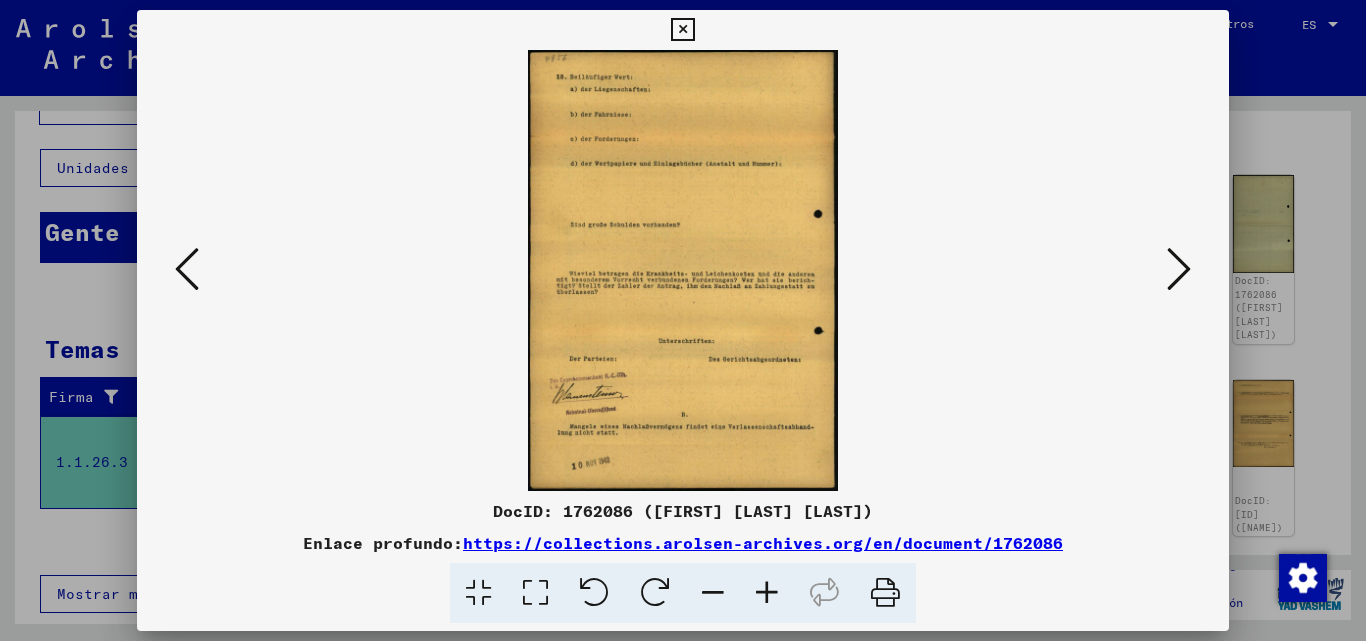 click at bounding box center (1179, 269) 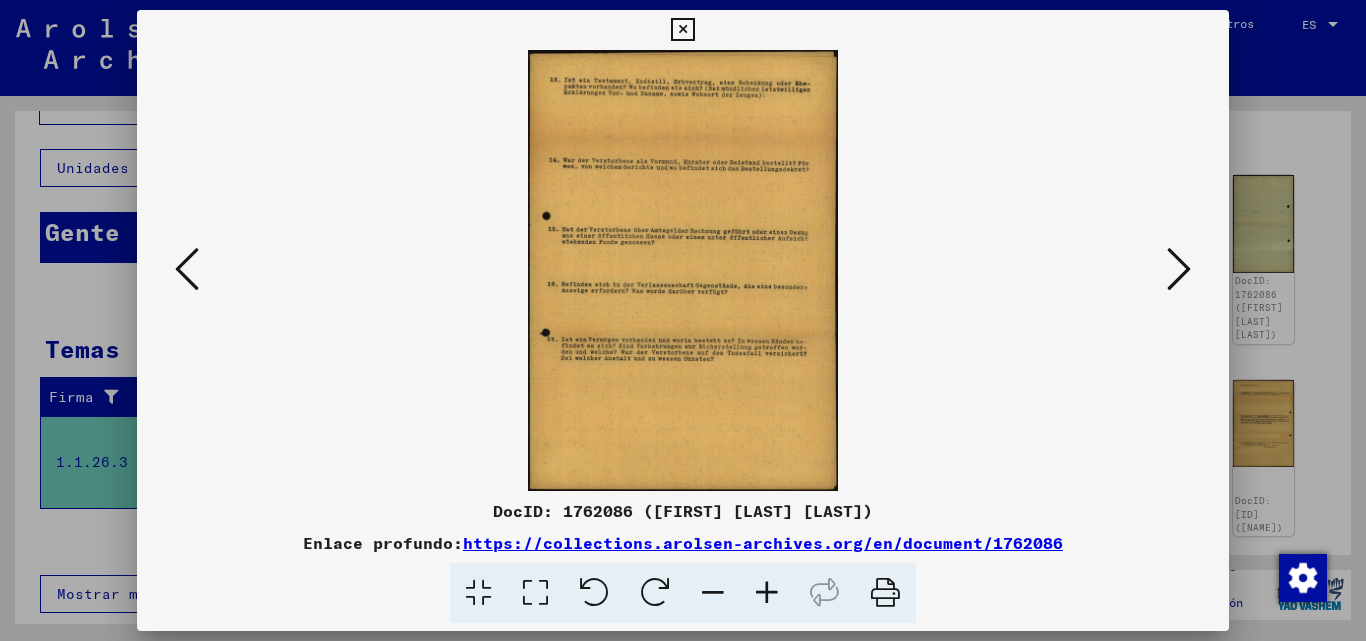 click at bounding box center [885, 593] 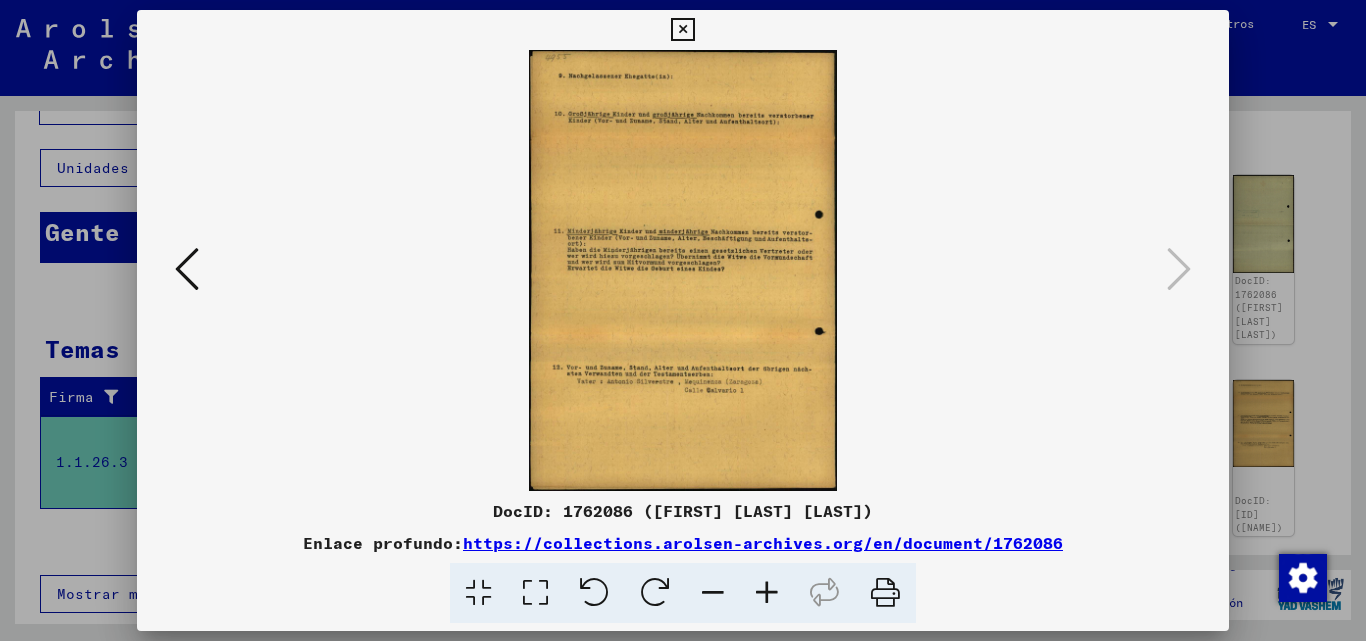 click at bounding box center (885, 593) 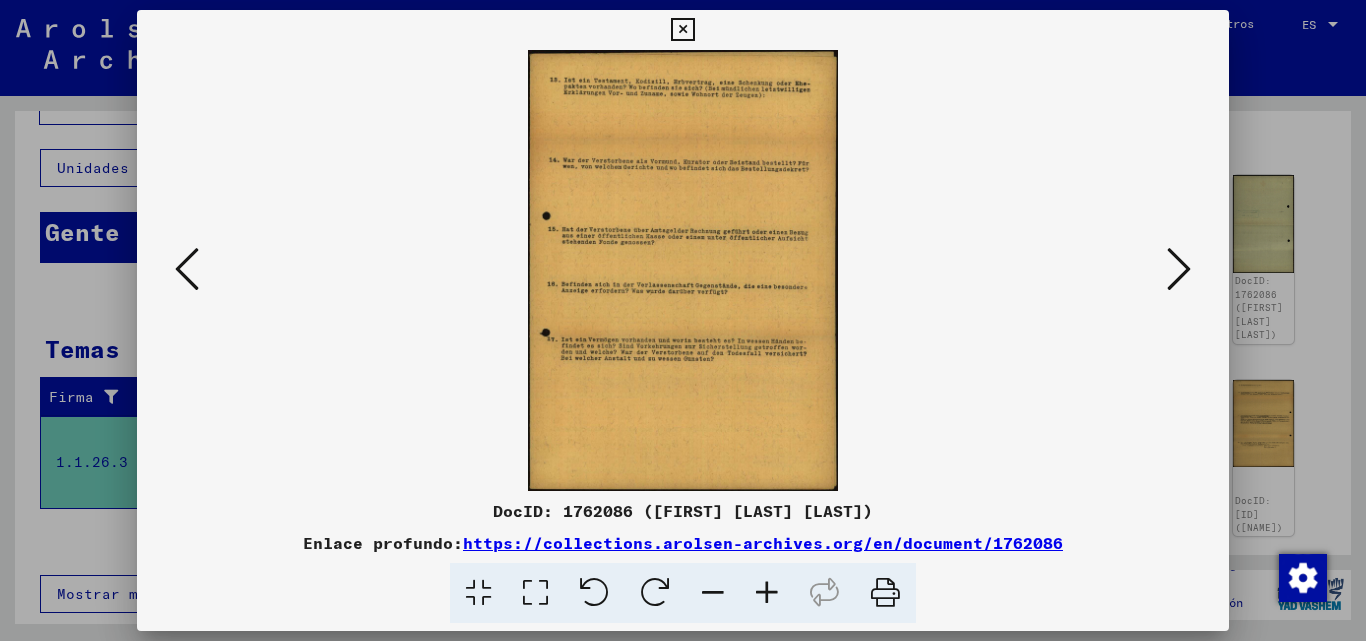 click at bounding box center [187, 269] 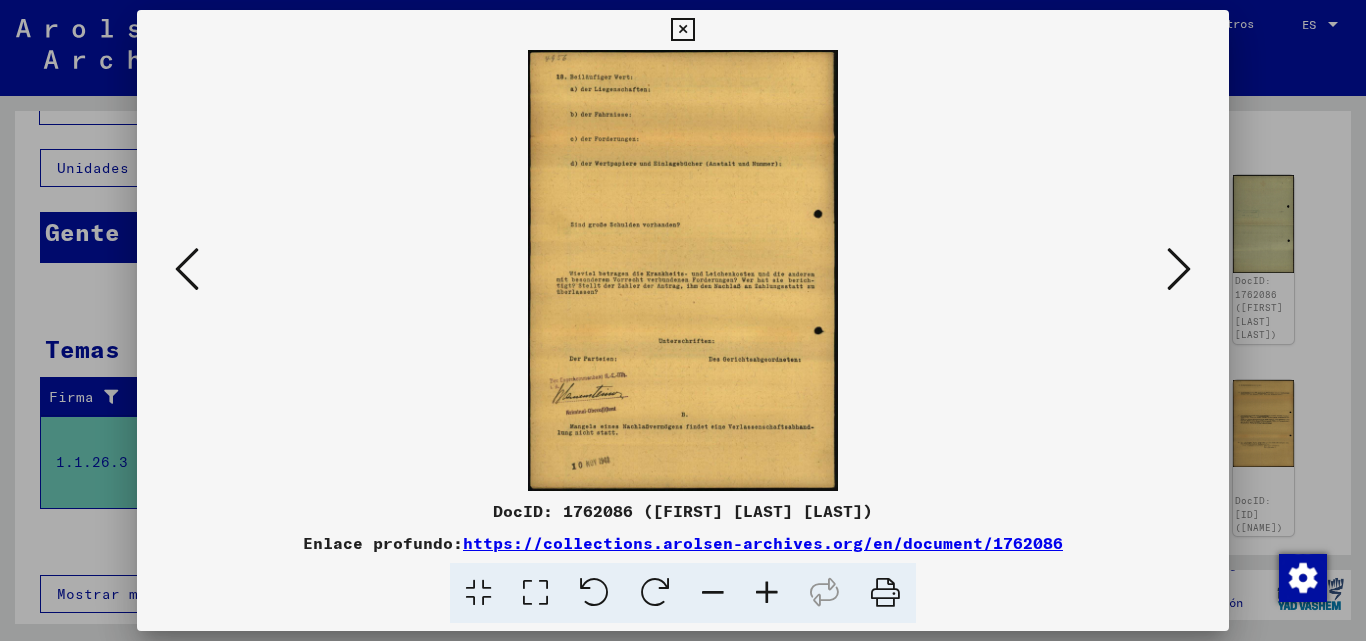 click at bounding box center (187, 269) 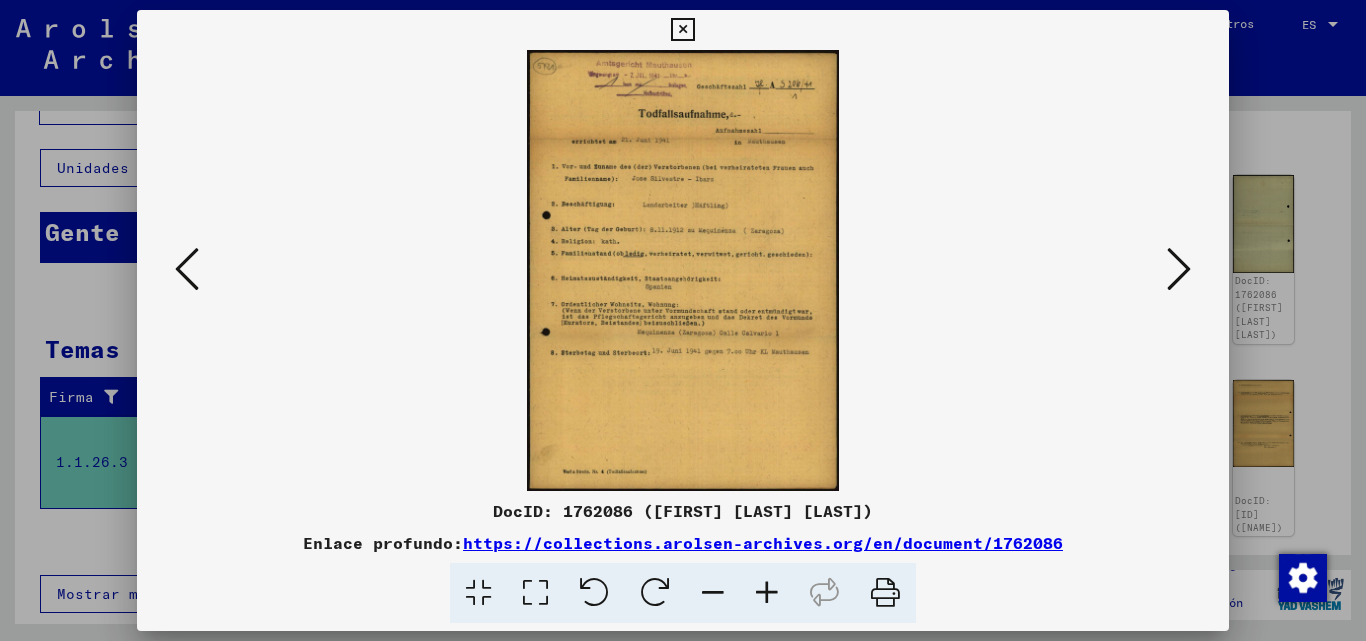 click at bounding box center (187, 269) 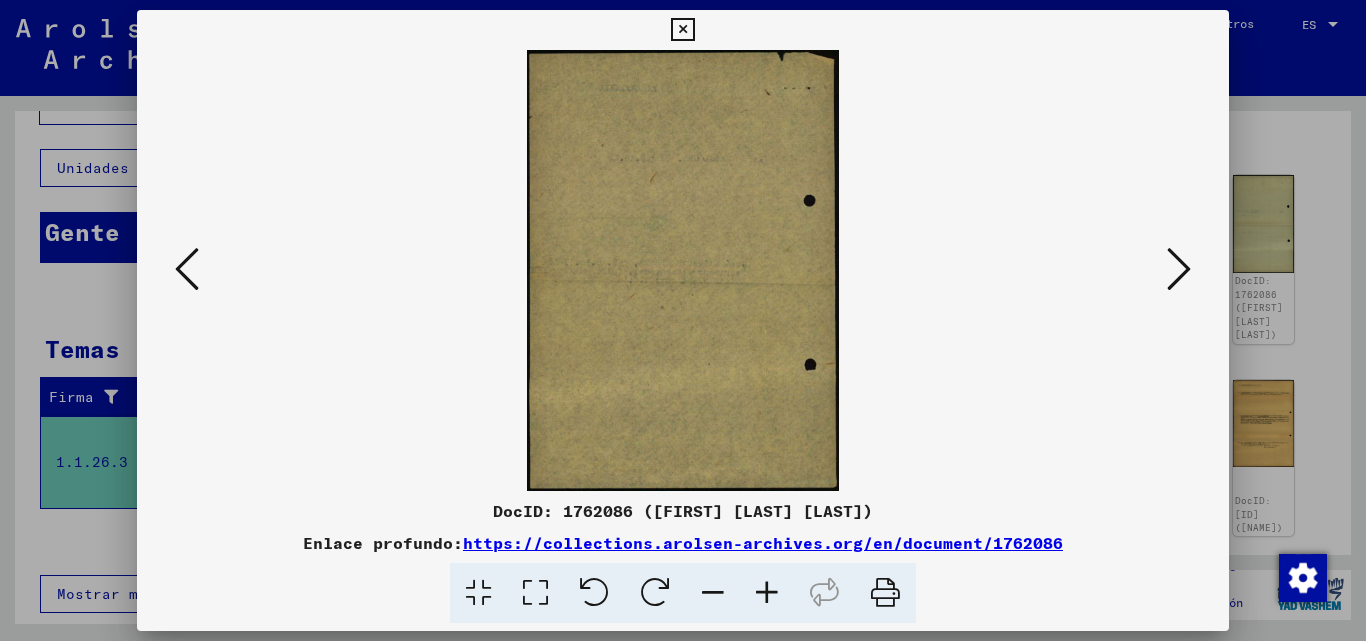 click at bounding box center (187, 269) 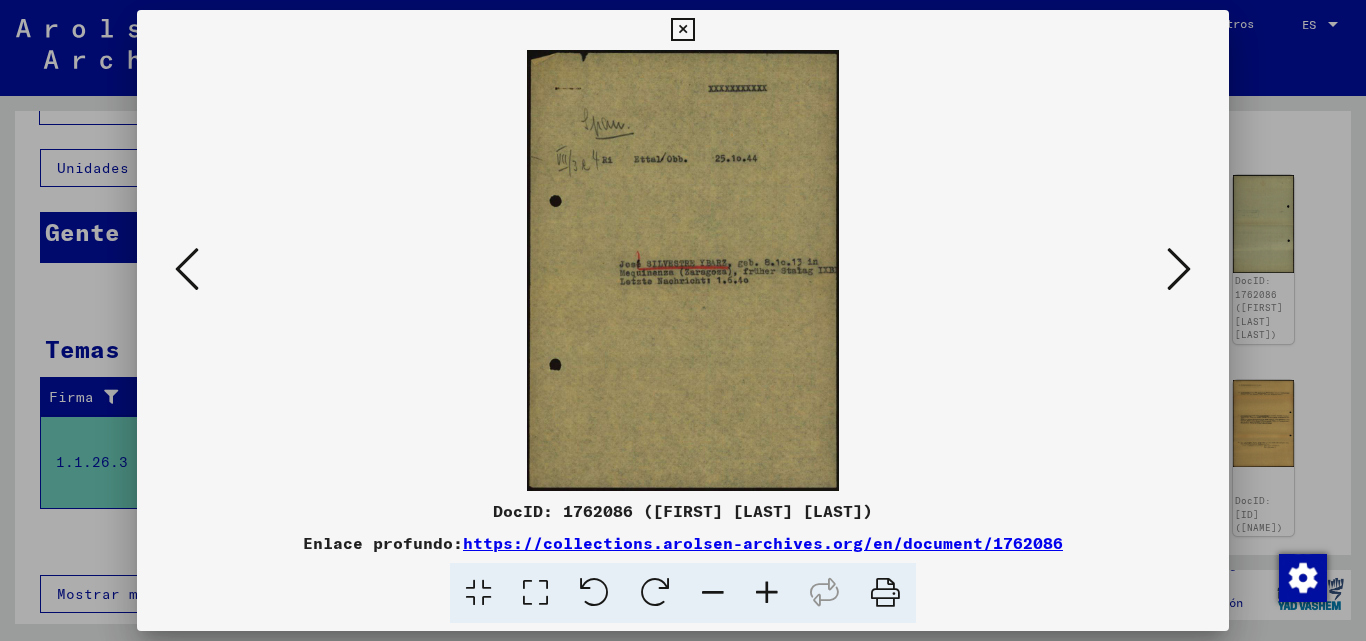 click at bounding box center [187, 269] 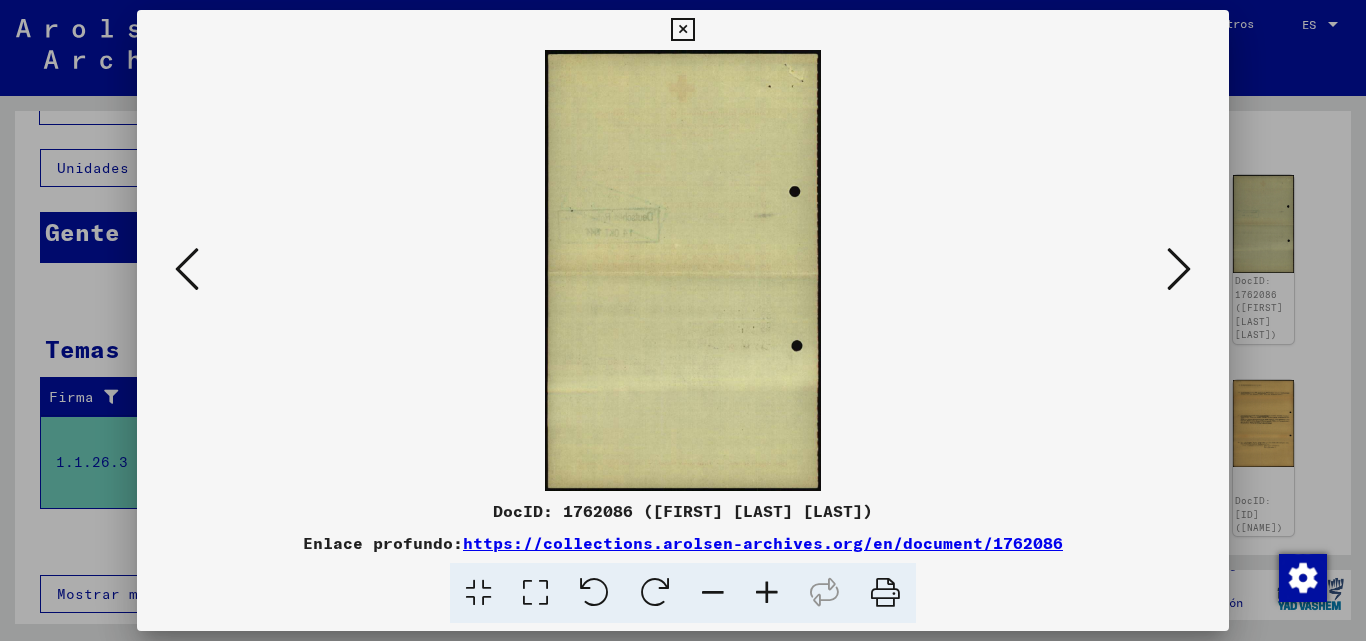 click at bounding box center (187, 269) 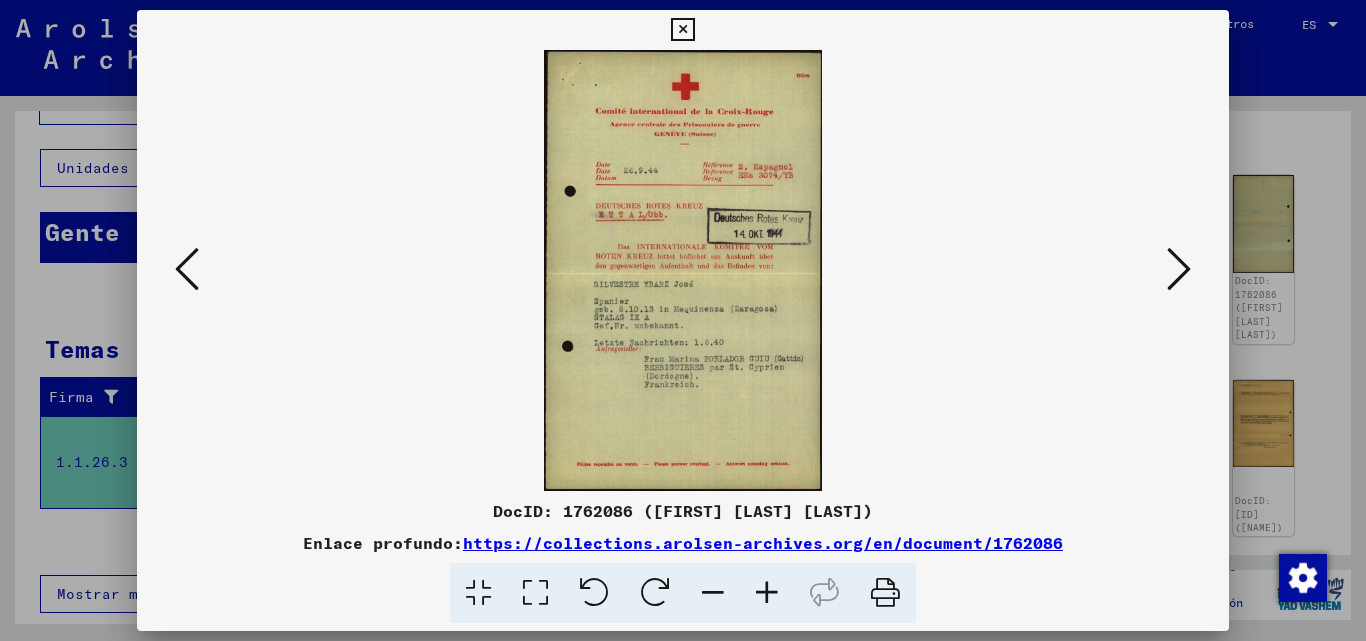 click at bounding box center [187, 269] 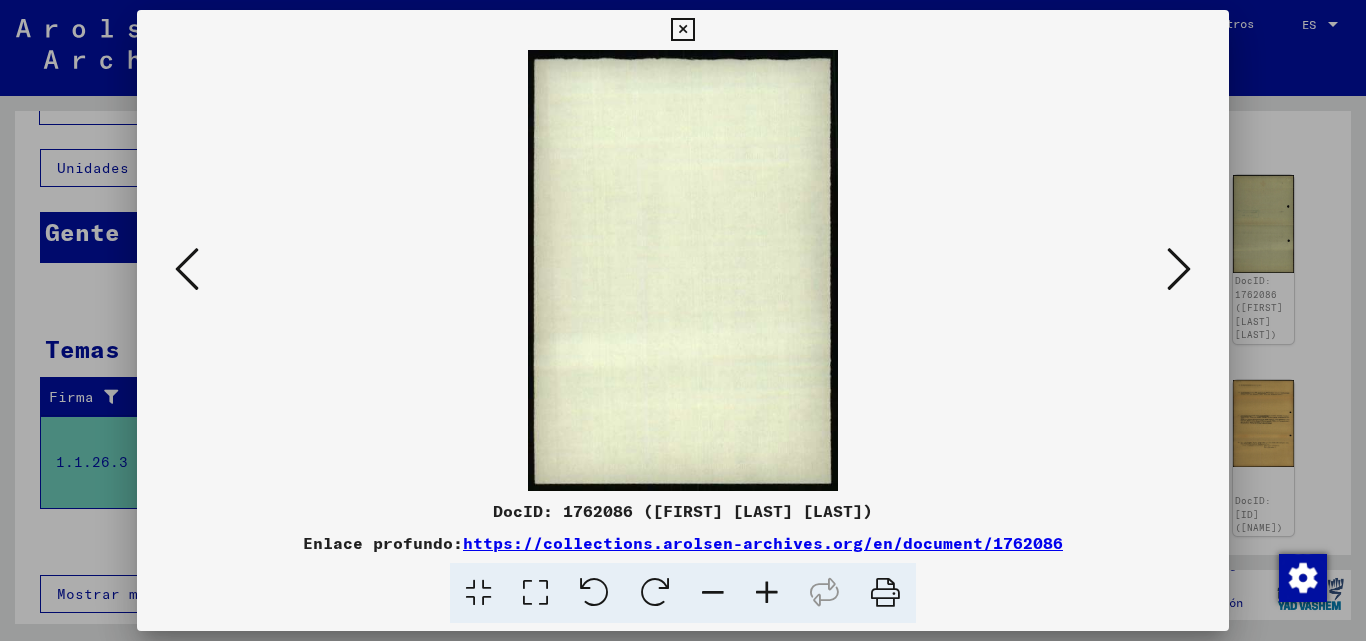 click at bounding box center [187, 269] 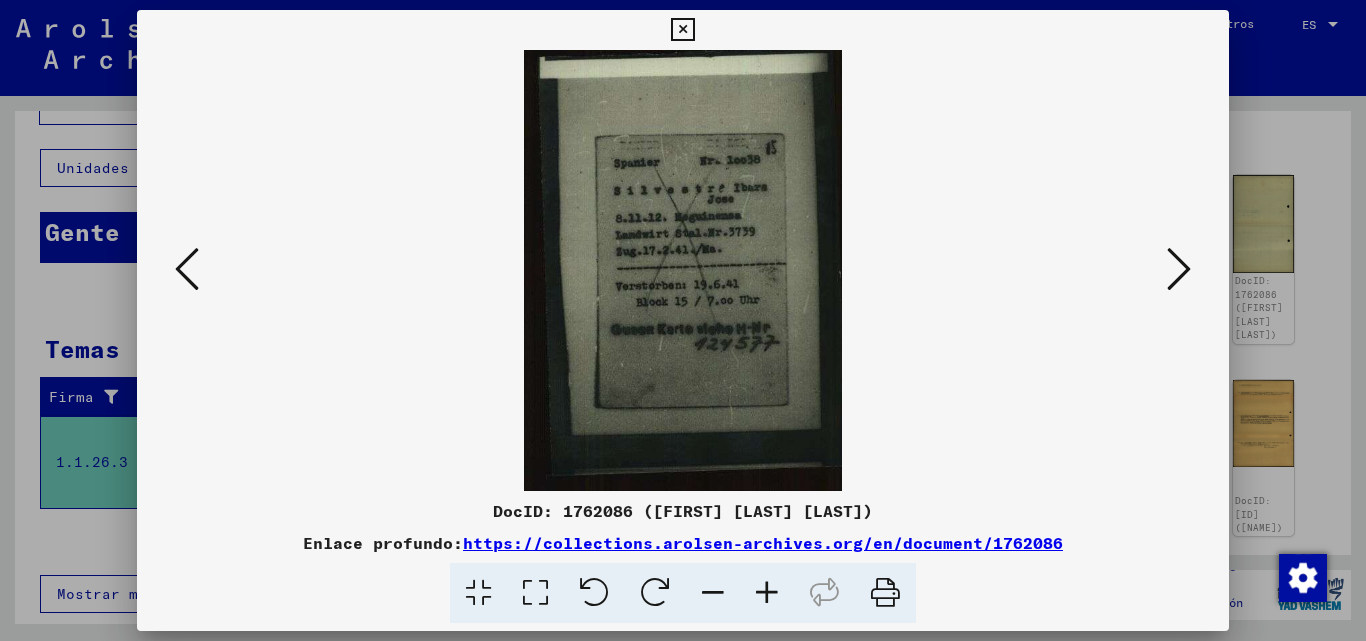 click at bounding box center (187, 269) 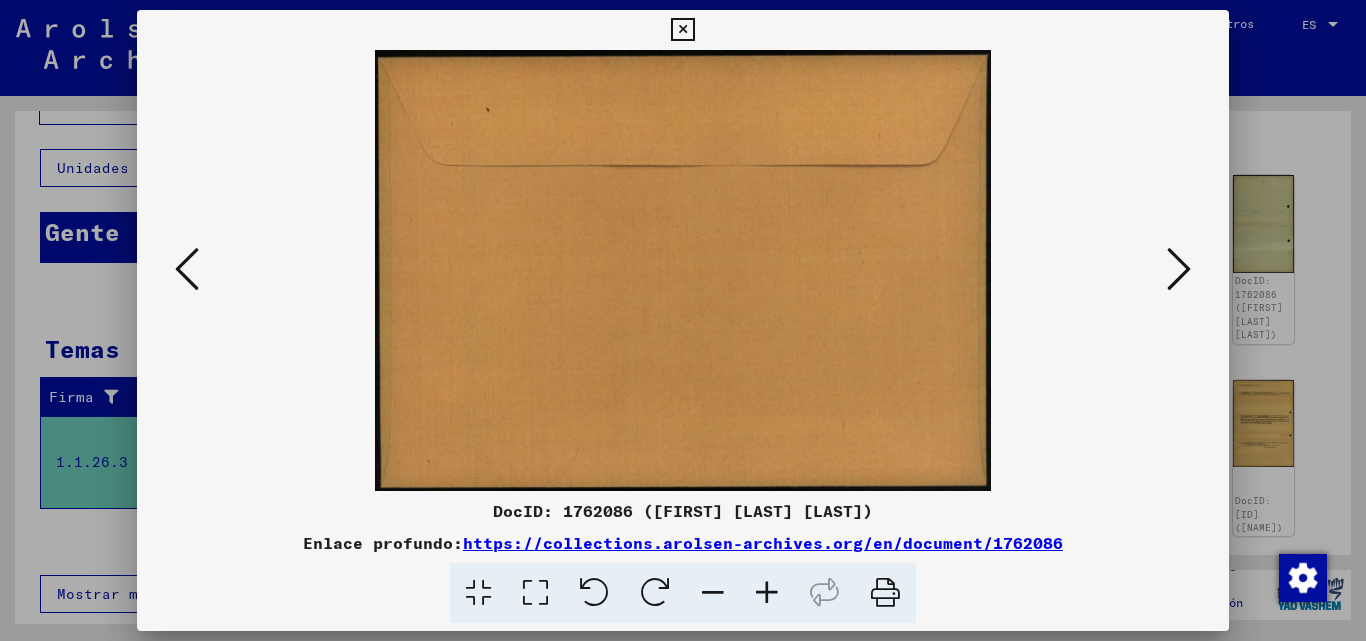 click at bounding box center (187, 269) 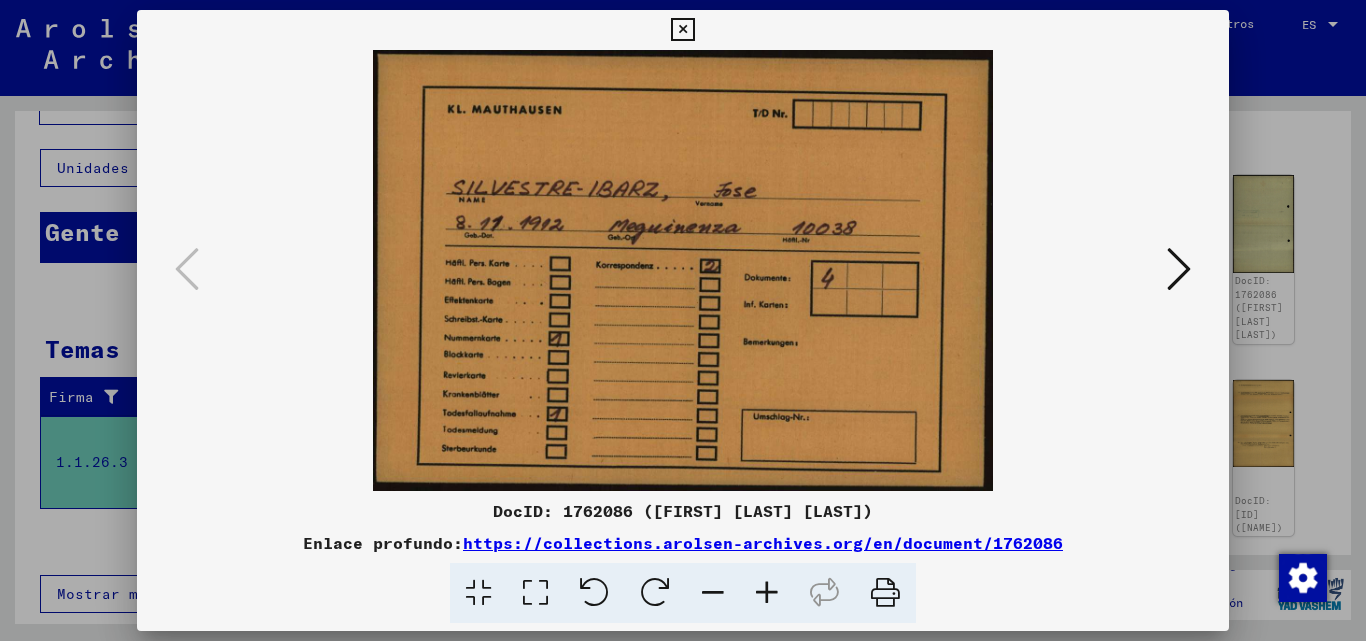 click at bounding box center (1179, 269) 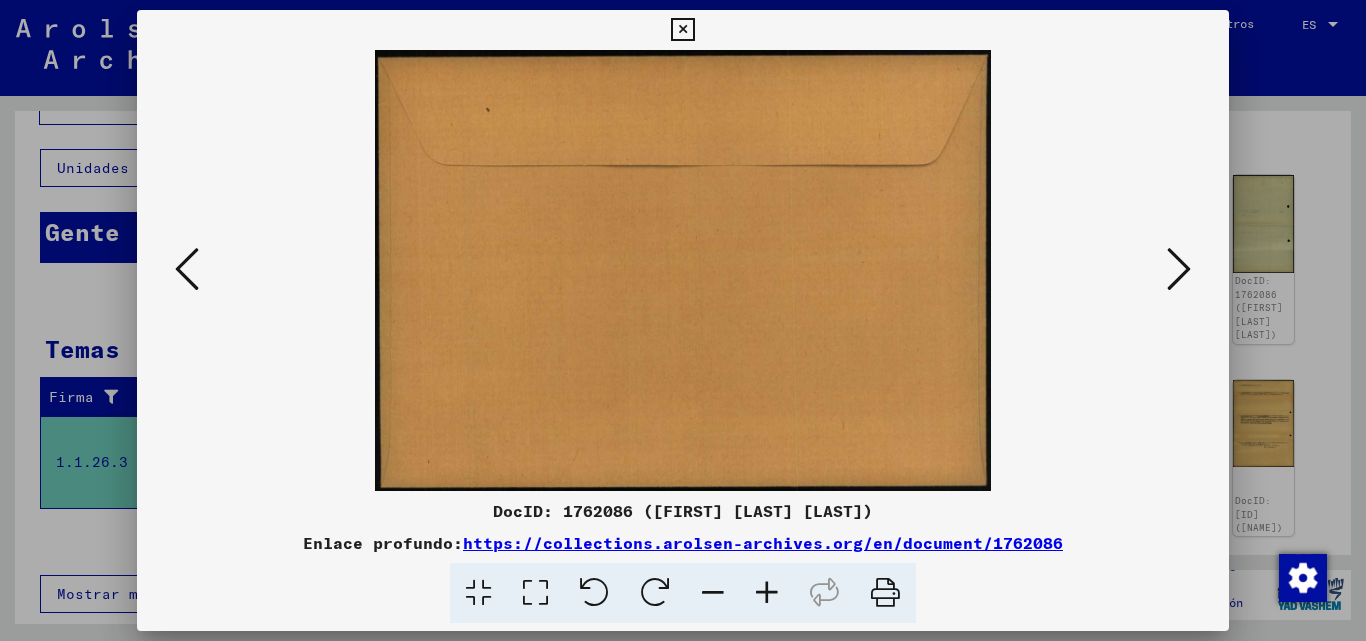 click at bounding box center (1179, 269) 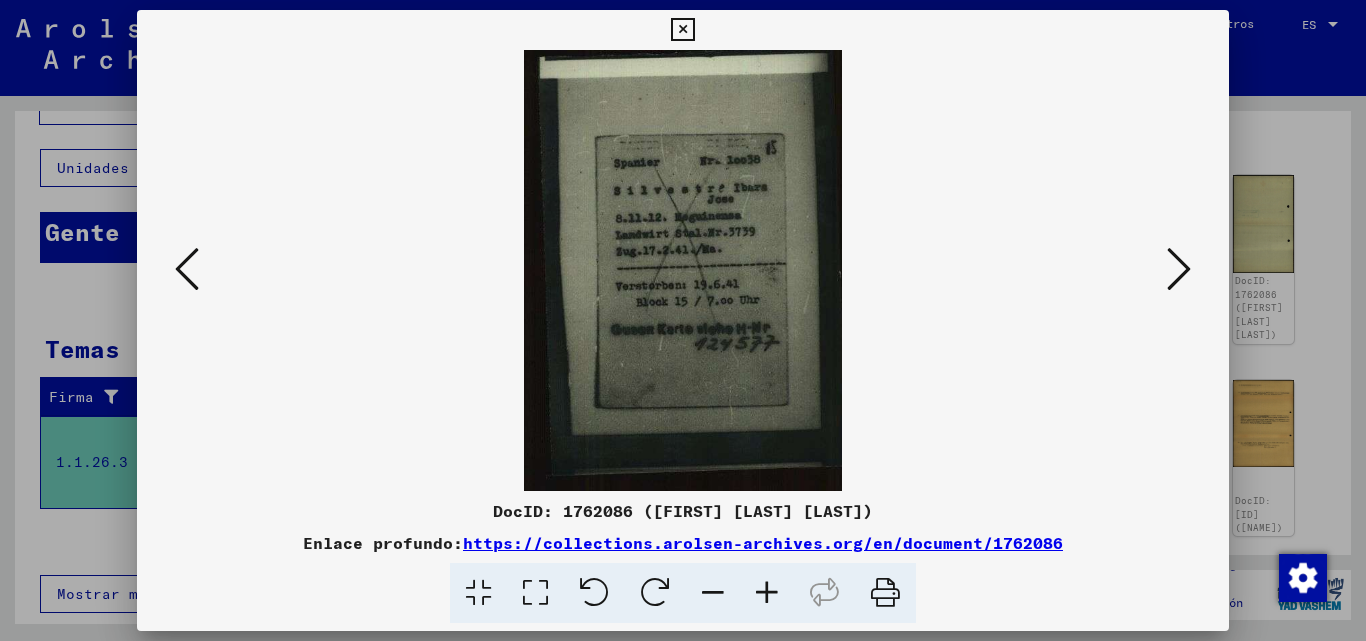click at bounding box center [1179, 269] 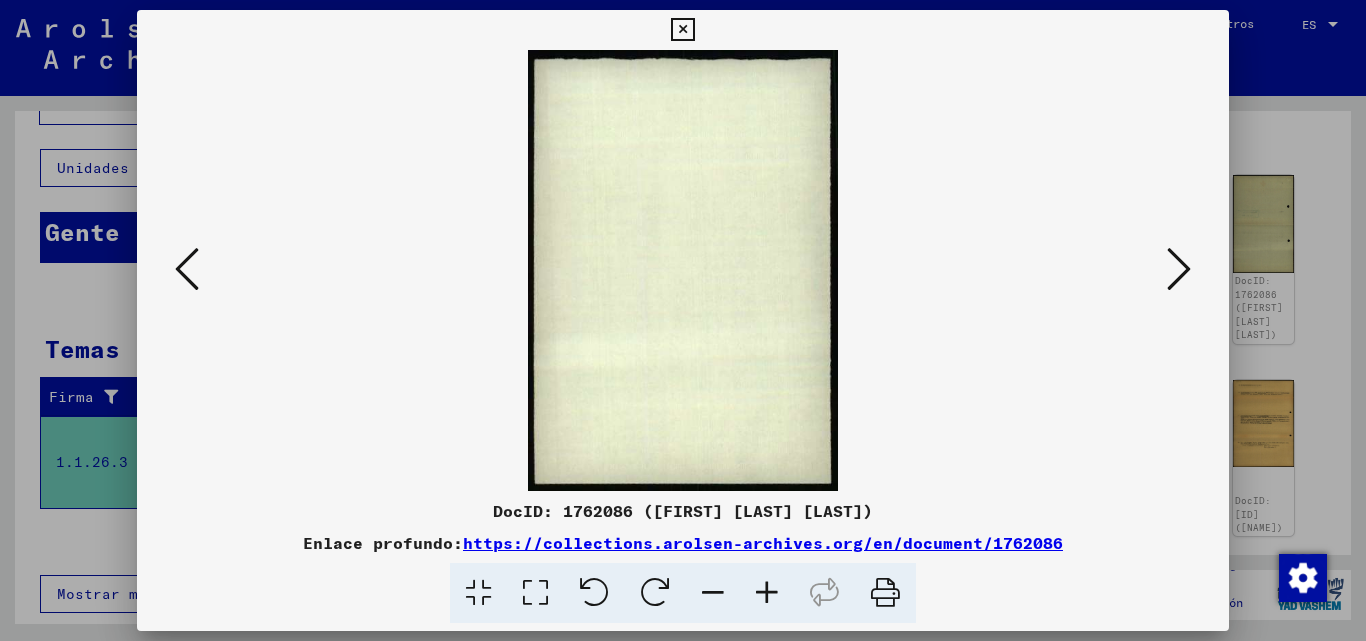 click at bounding box center (1179, 269) 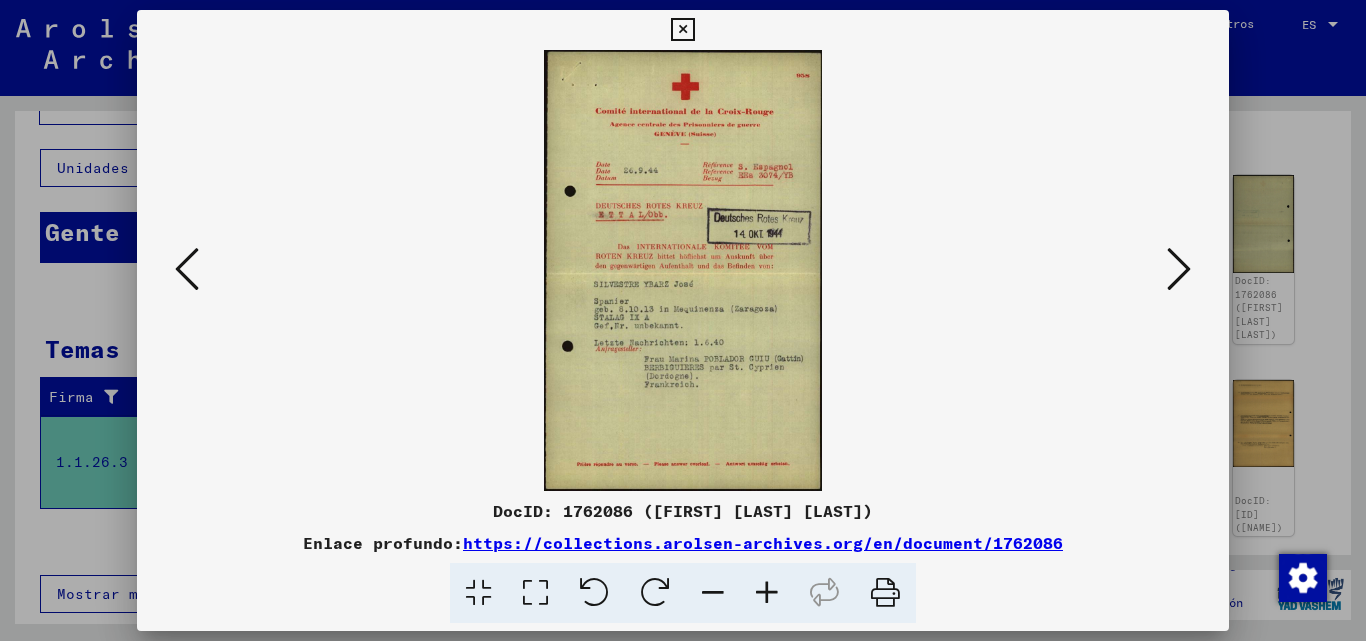click at bounding box center (1179, 269) 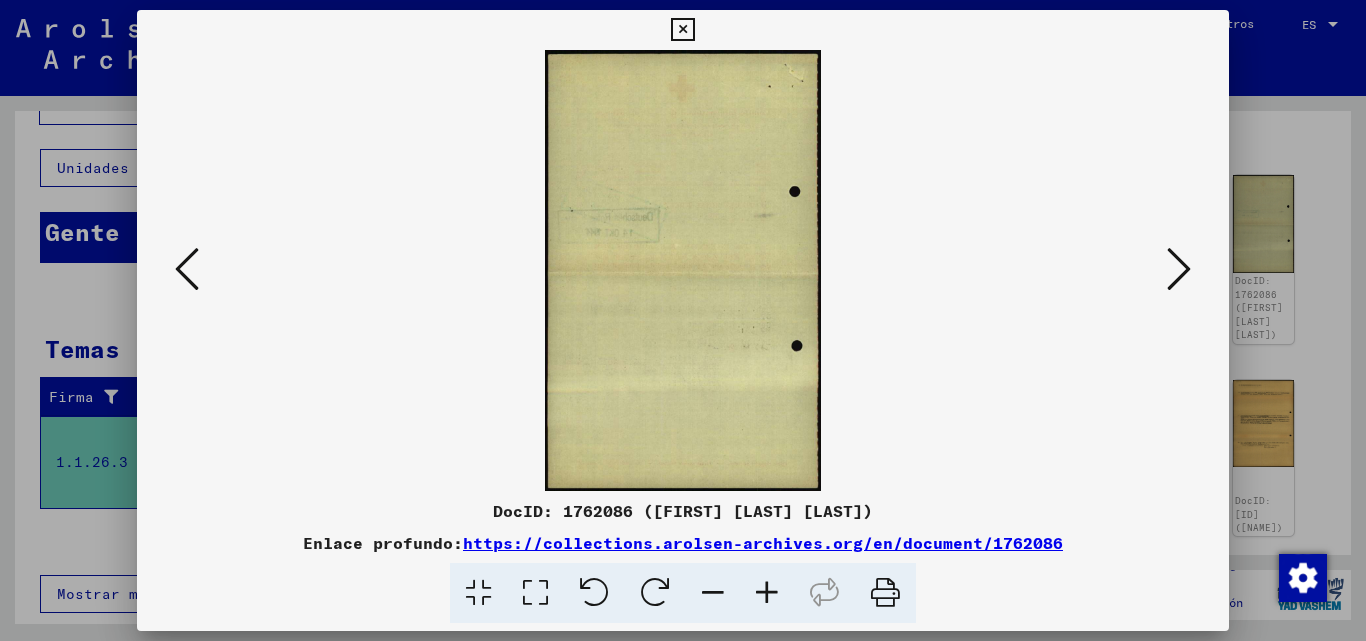 click at bounding box center (1179, 269) 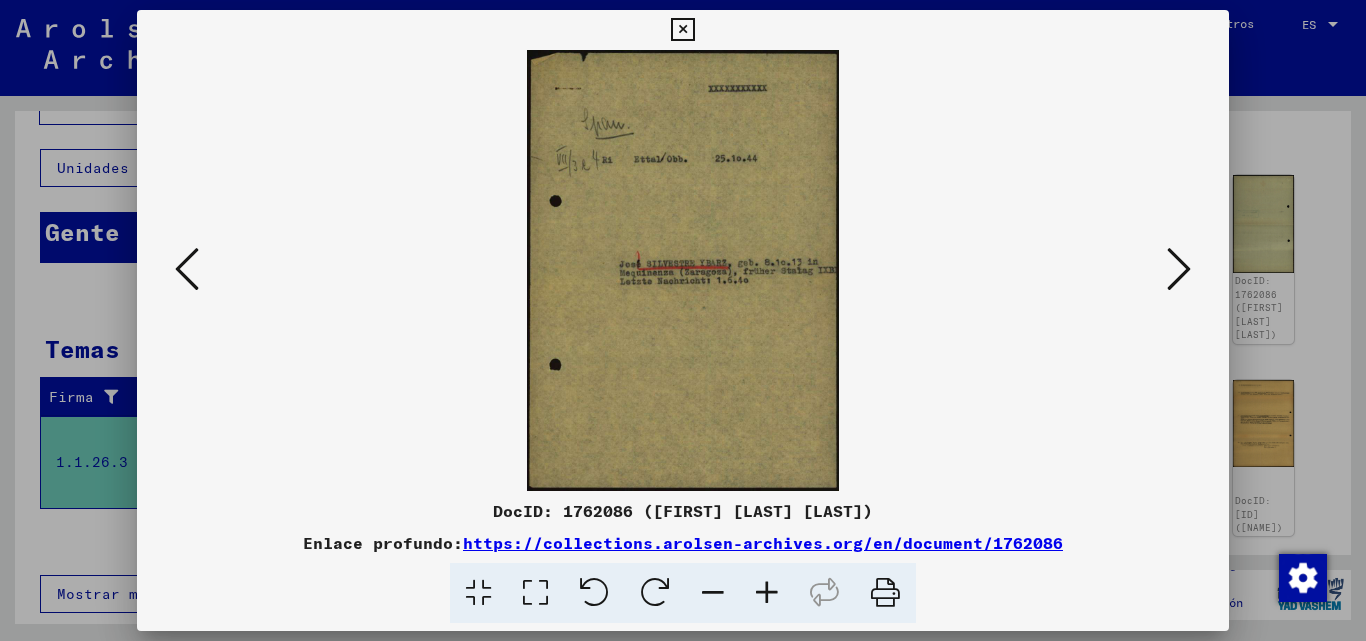 click at bounding box center [1179, 269] 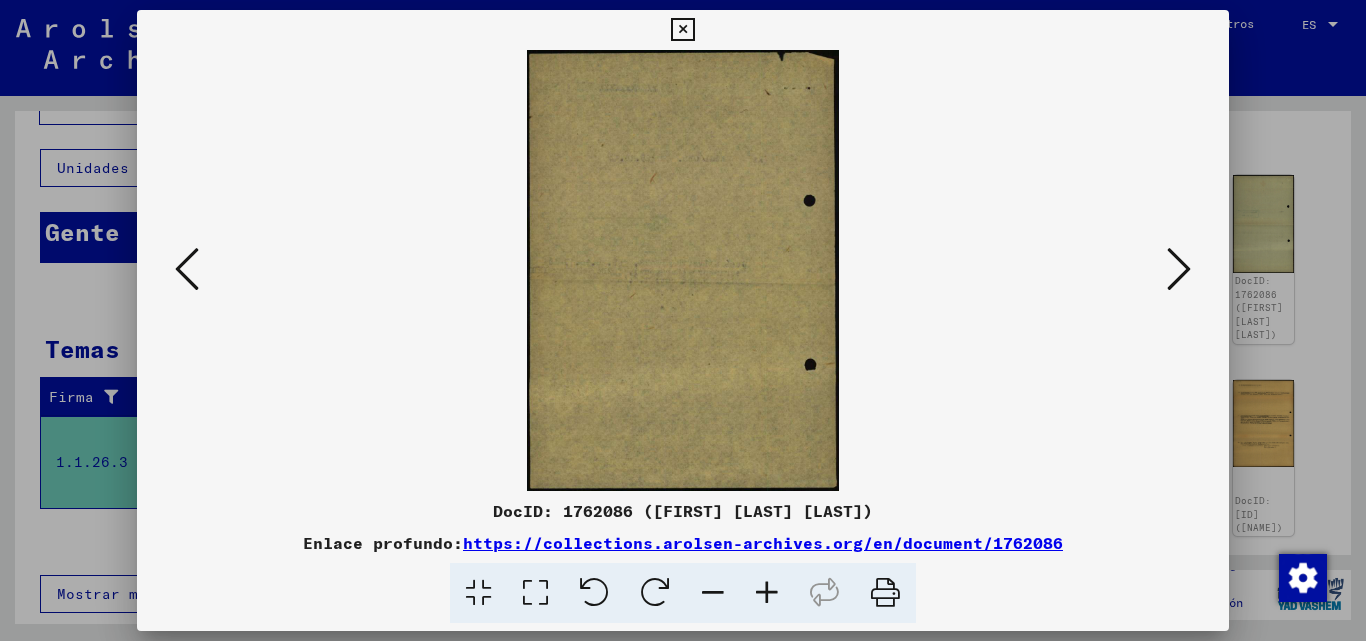 click at bounding box center [1179, 269] 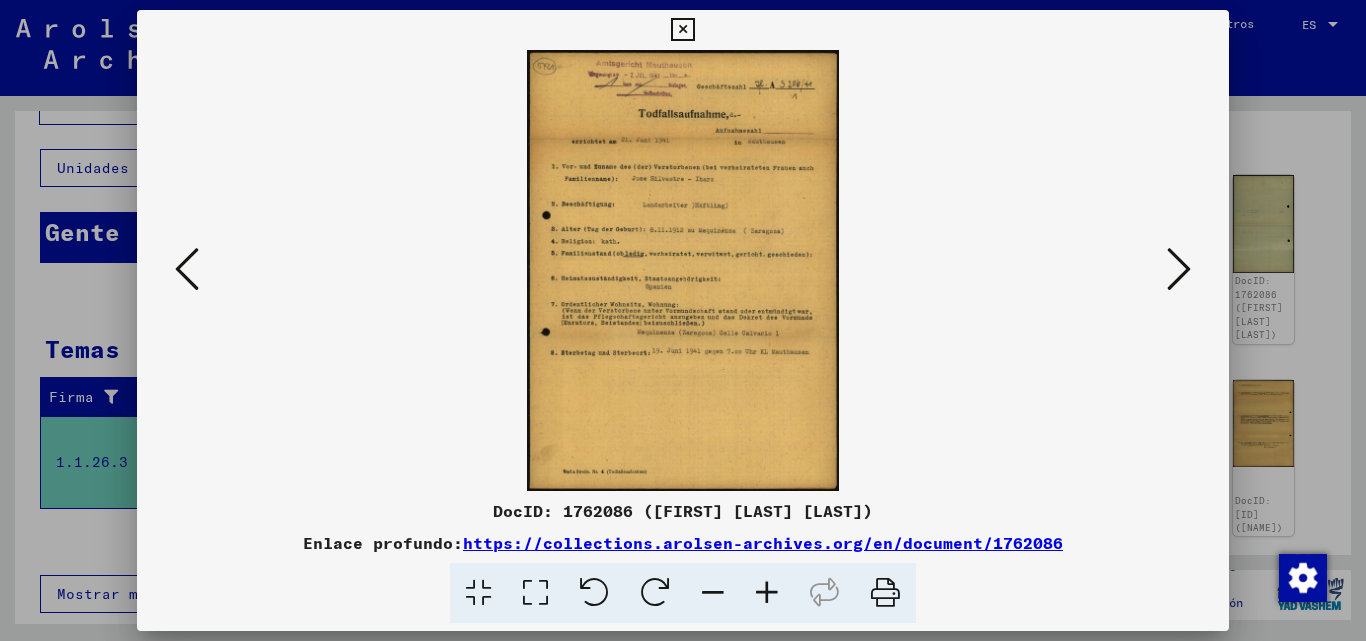 click at bounding box center [1179, 269] 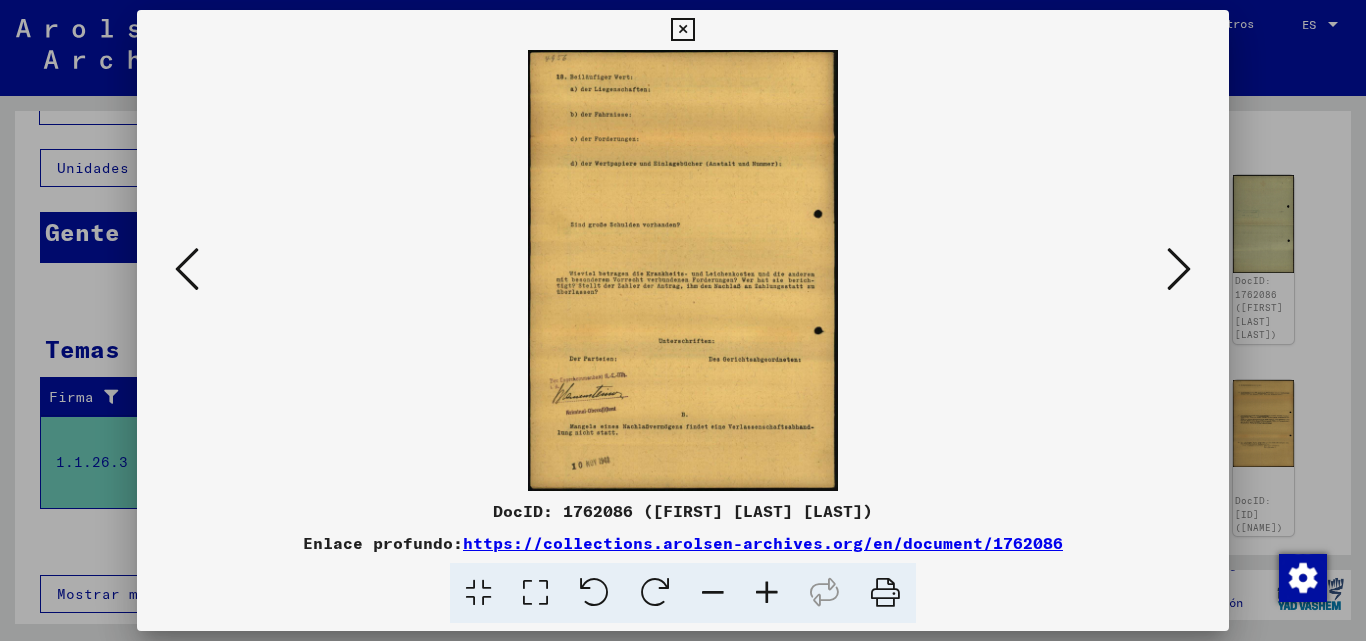 click at bounding box center (1179, 269) 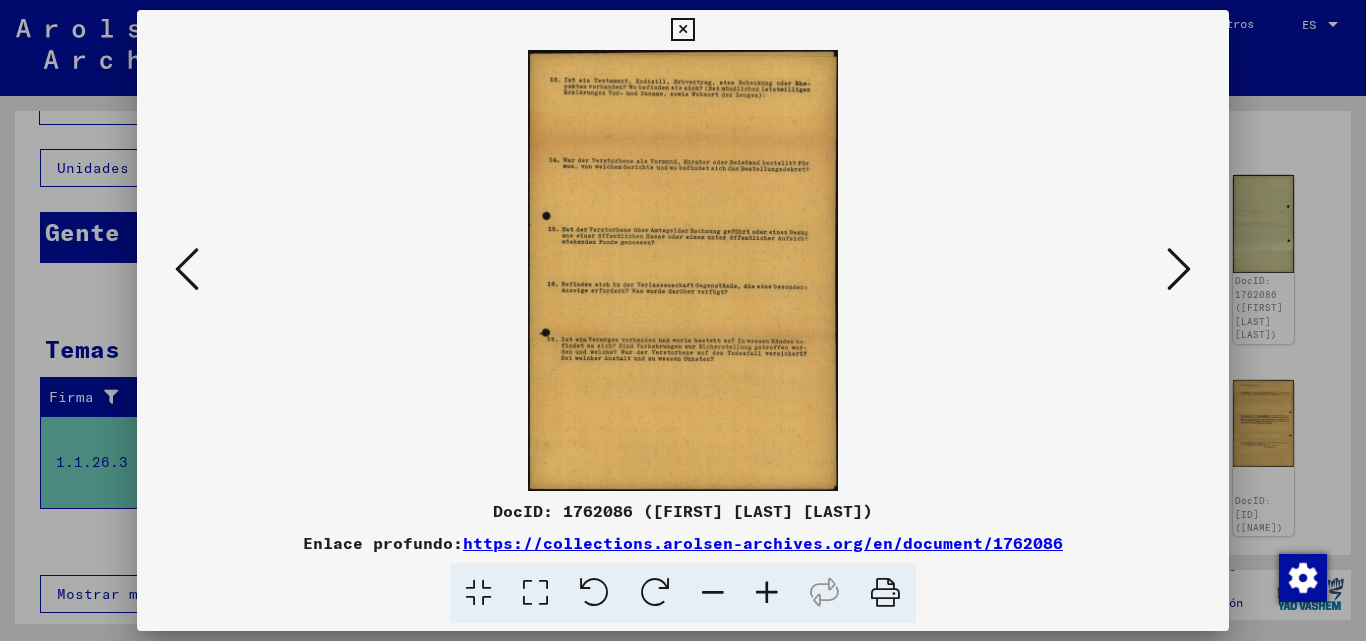 click at bounding box center (1179, 269) 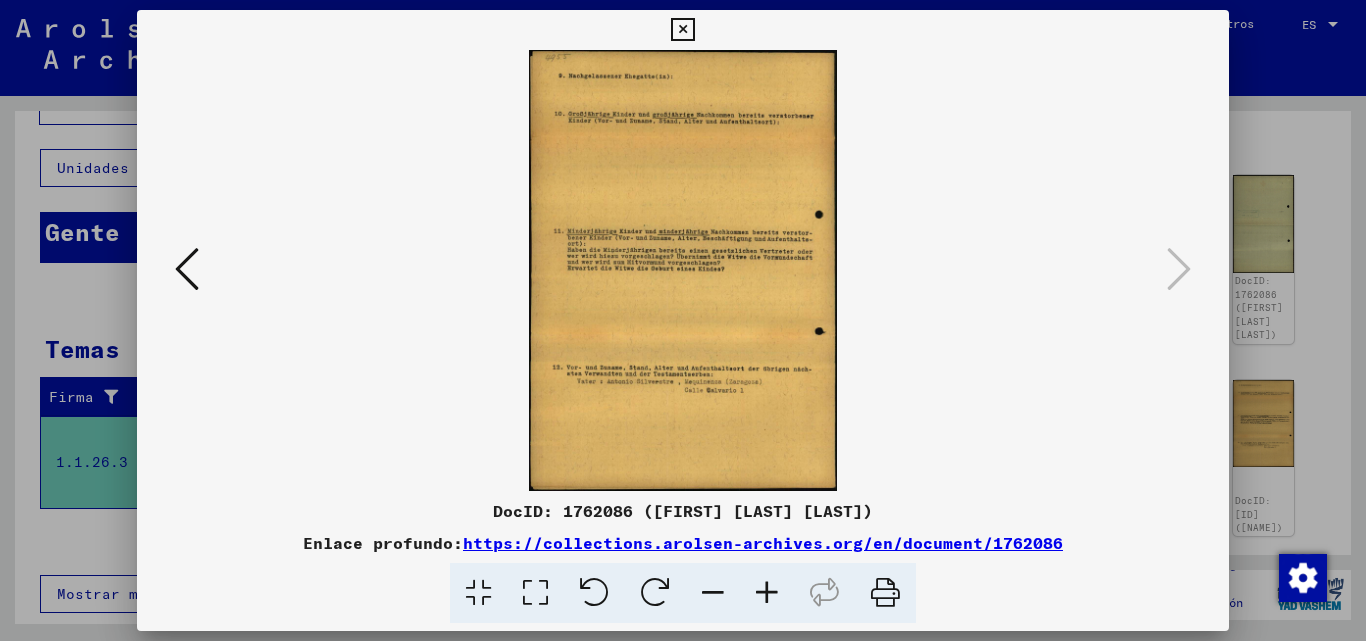 click at bounding box center (767, 593) 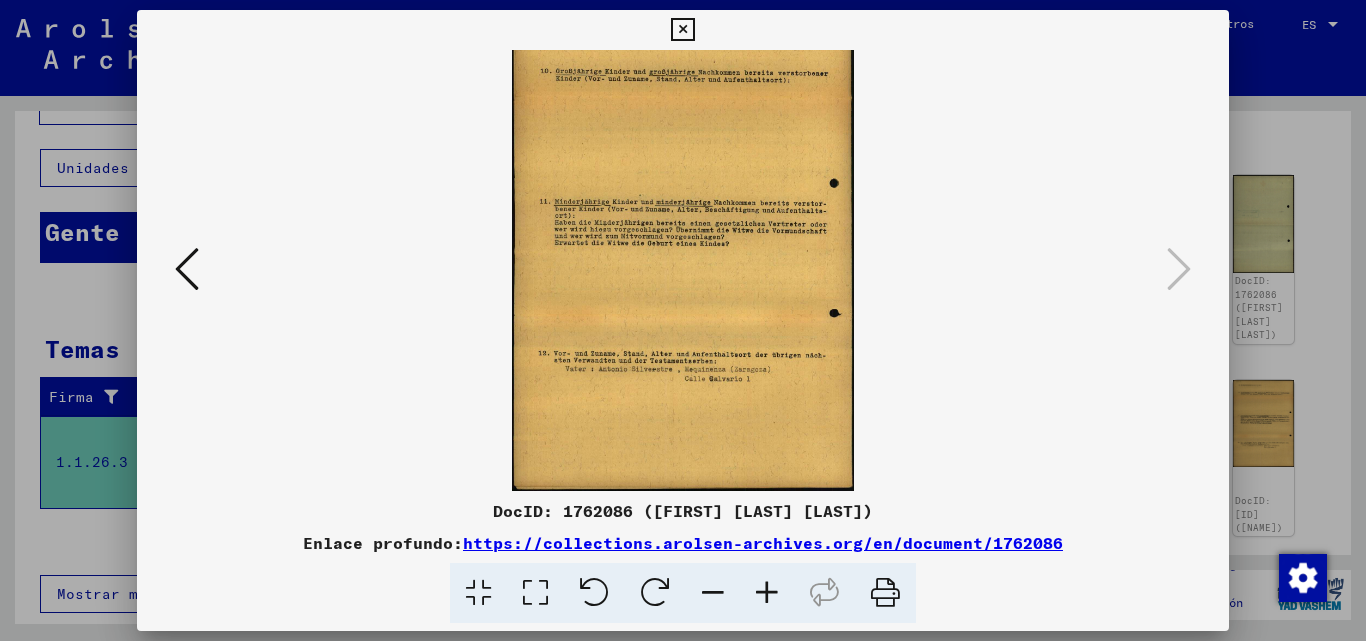scroll, scrollTop: 0, scrollLeft: 0, axis: both 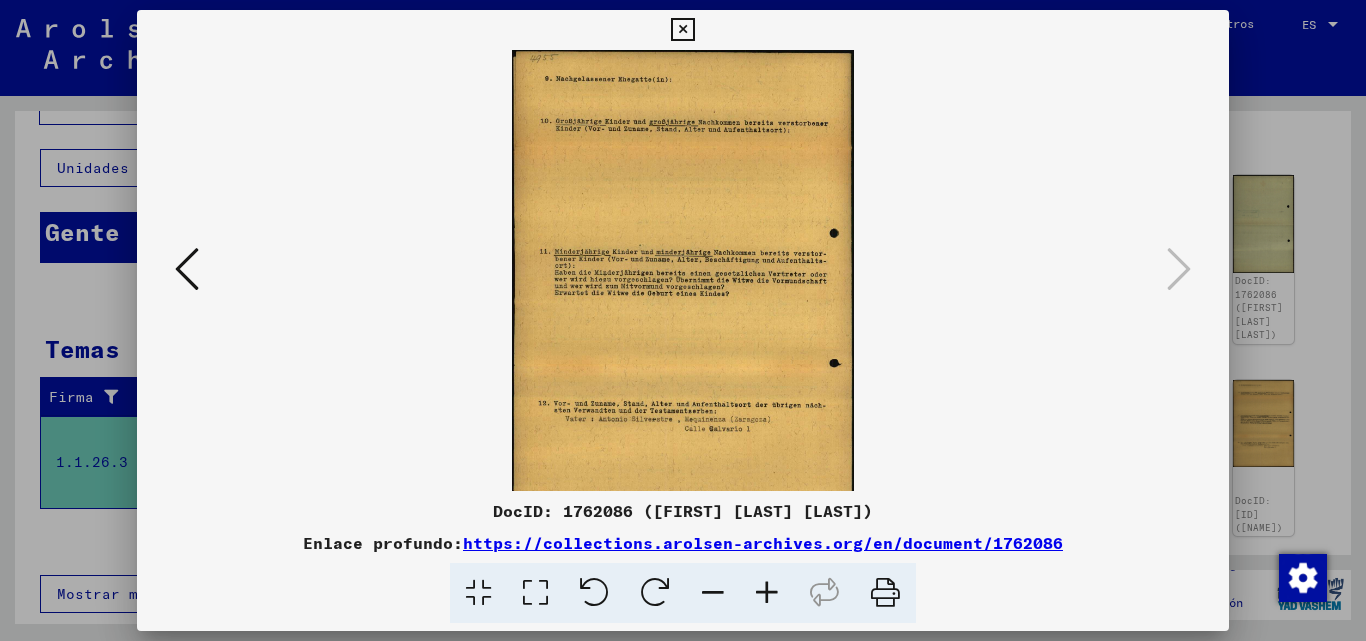 drag, startPoint x: 710, startPoint y: 388, endPoint x: 720, endPoint y: 356, distance: 33.526108 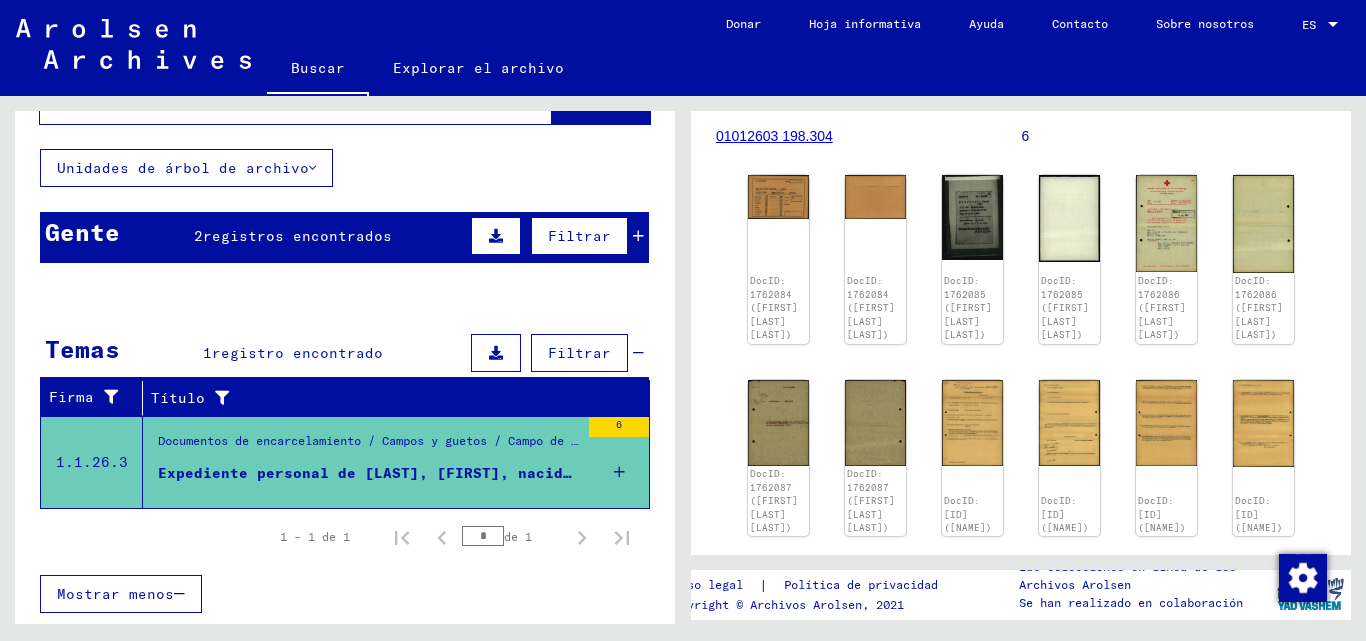 scroll, scrollTop: 0, scrollLeft: 0, axis: both 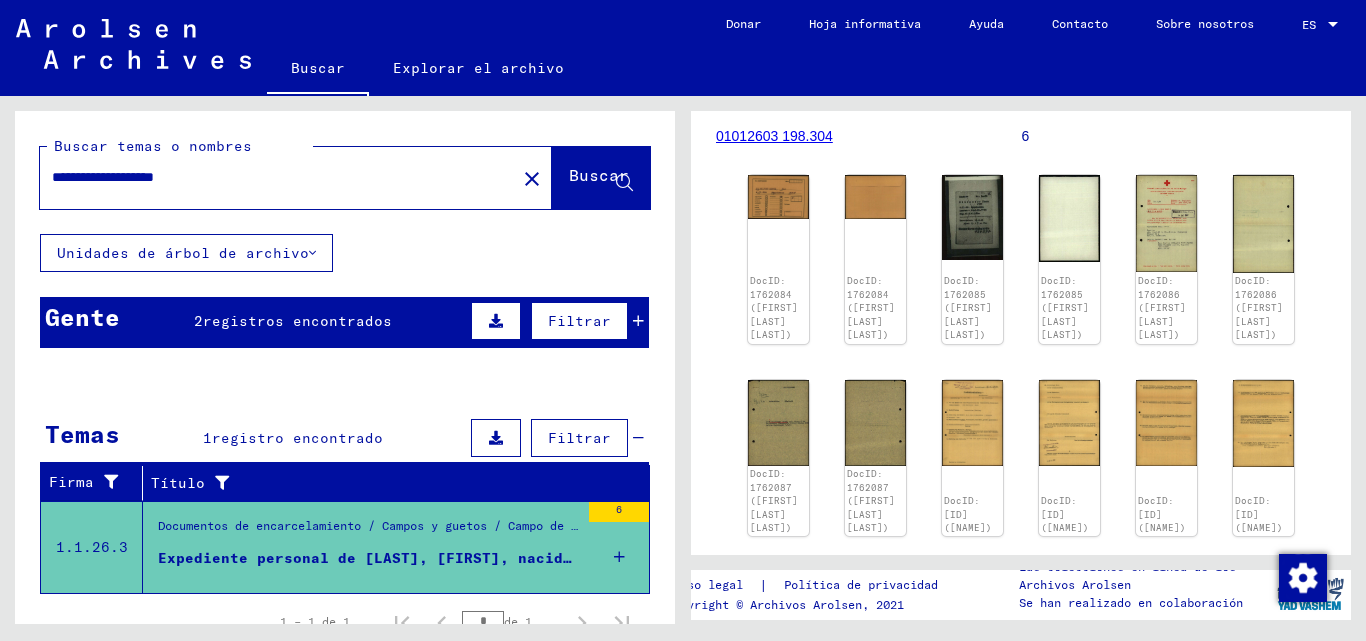 drag, startPoint x: 269, startPoint y: 174, endPoint x: 0, endPoint y: 158, distance: 269.4754 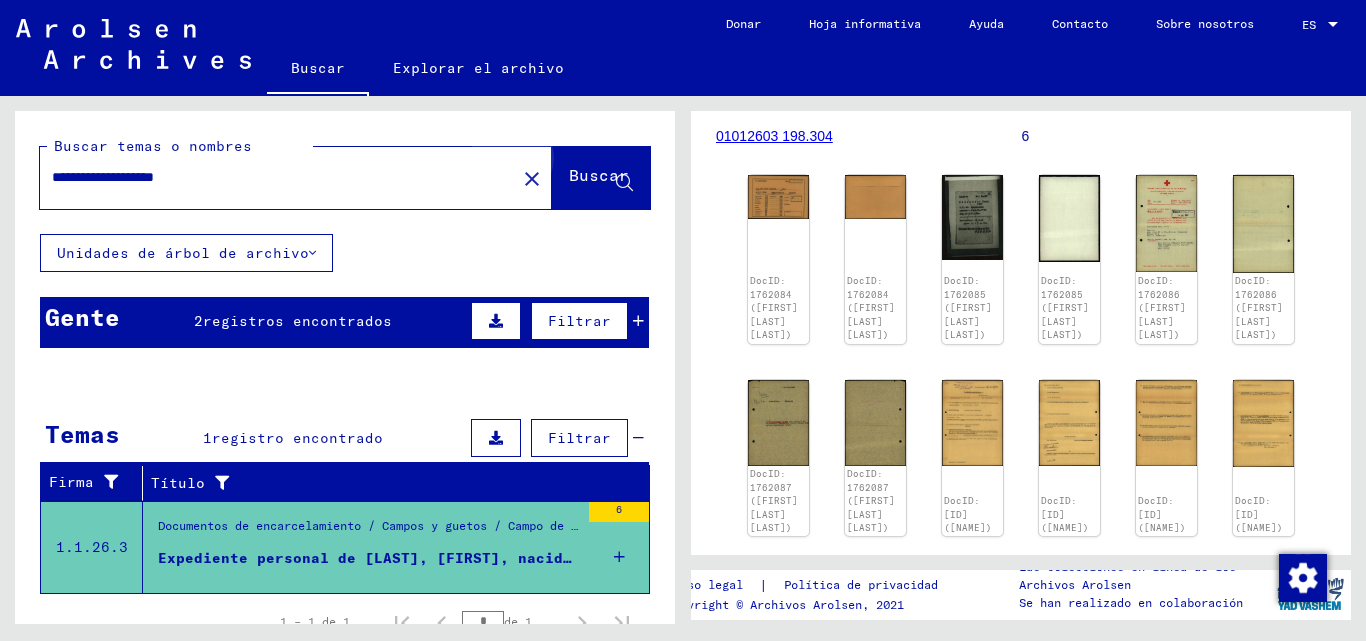 click on "Buscar" 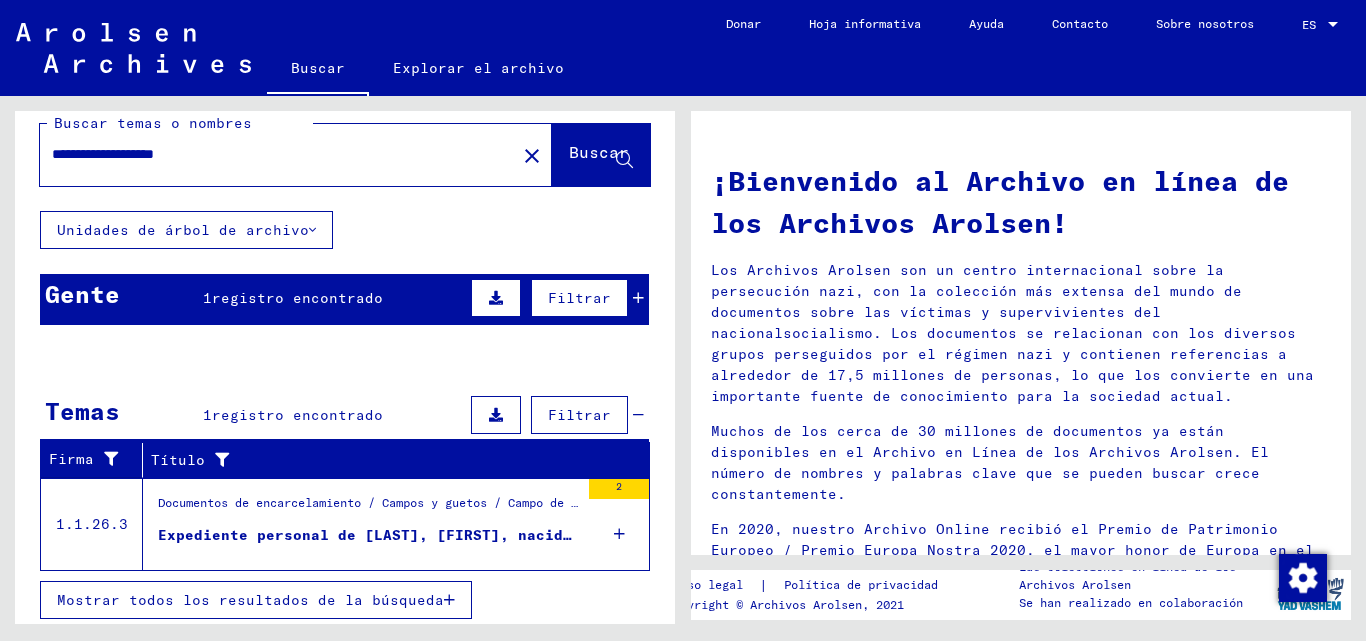 scroll, scrollTop: 29, scrollLeft: 0, axis: vertical 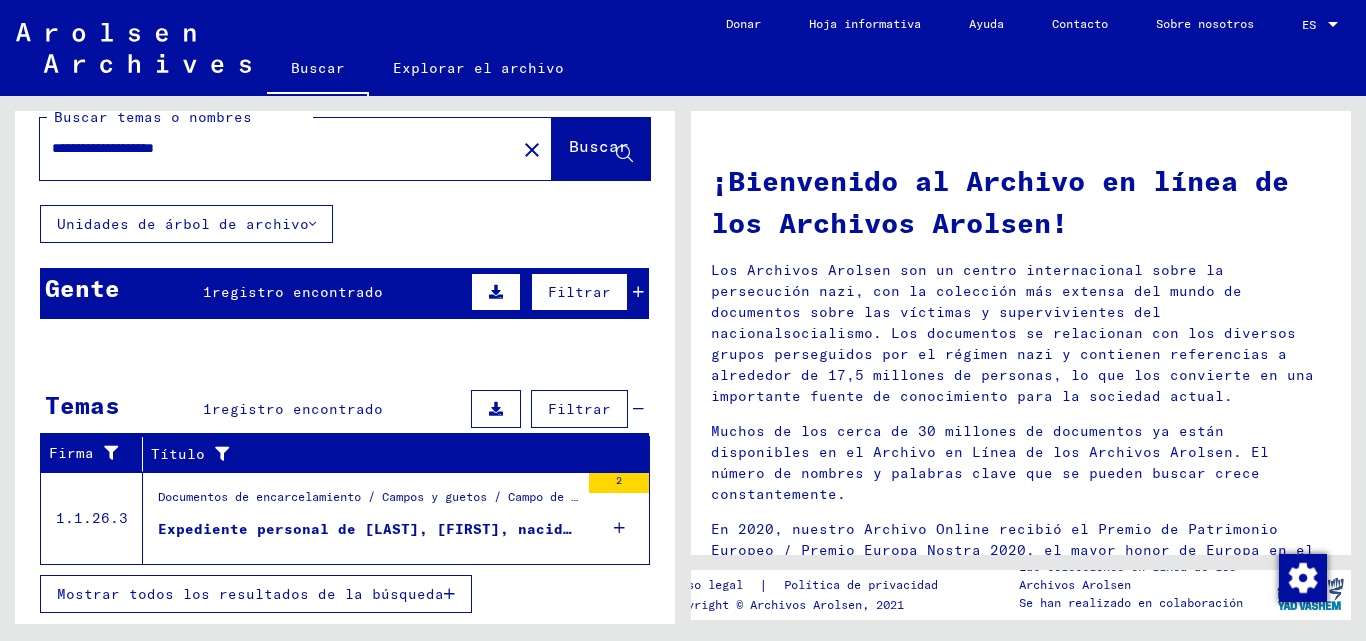 click on "Expediente personal de [LAST], [FIRST], nacido el [DATE]" at bounding box center (410, 529) 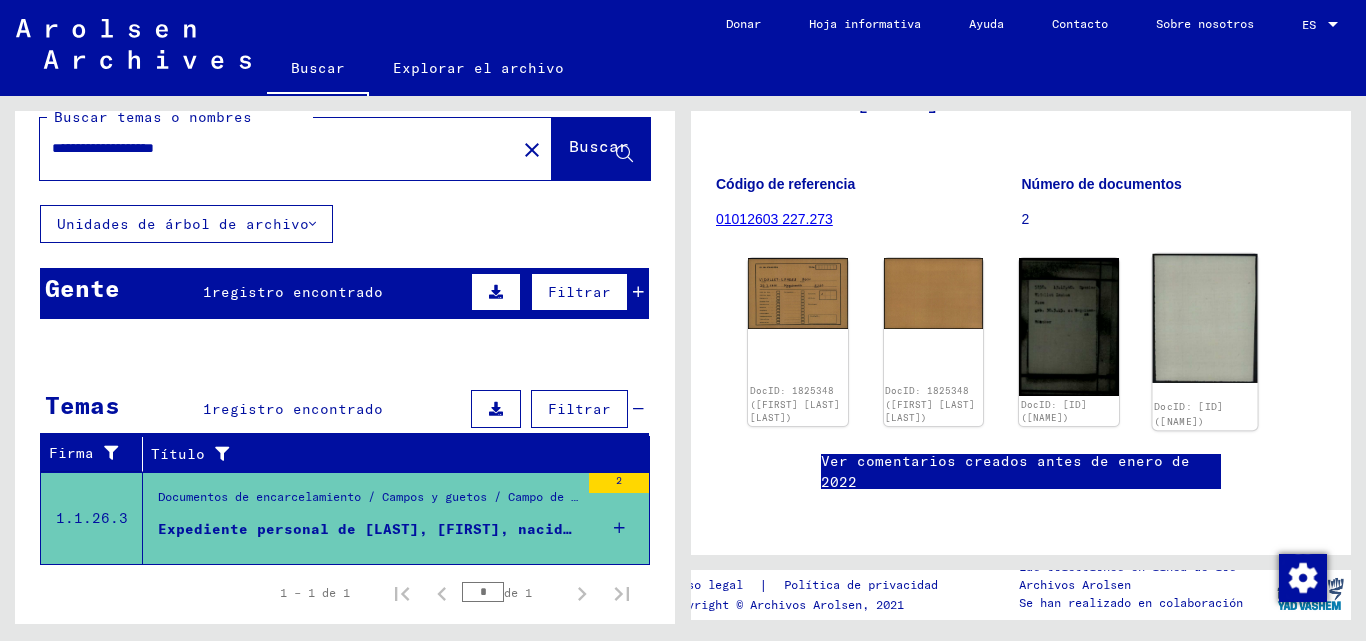 scroll, scrollTop: 257, scrollLeft: 0, axis: vertical 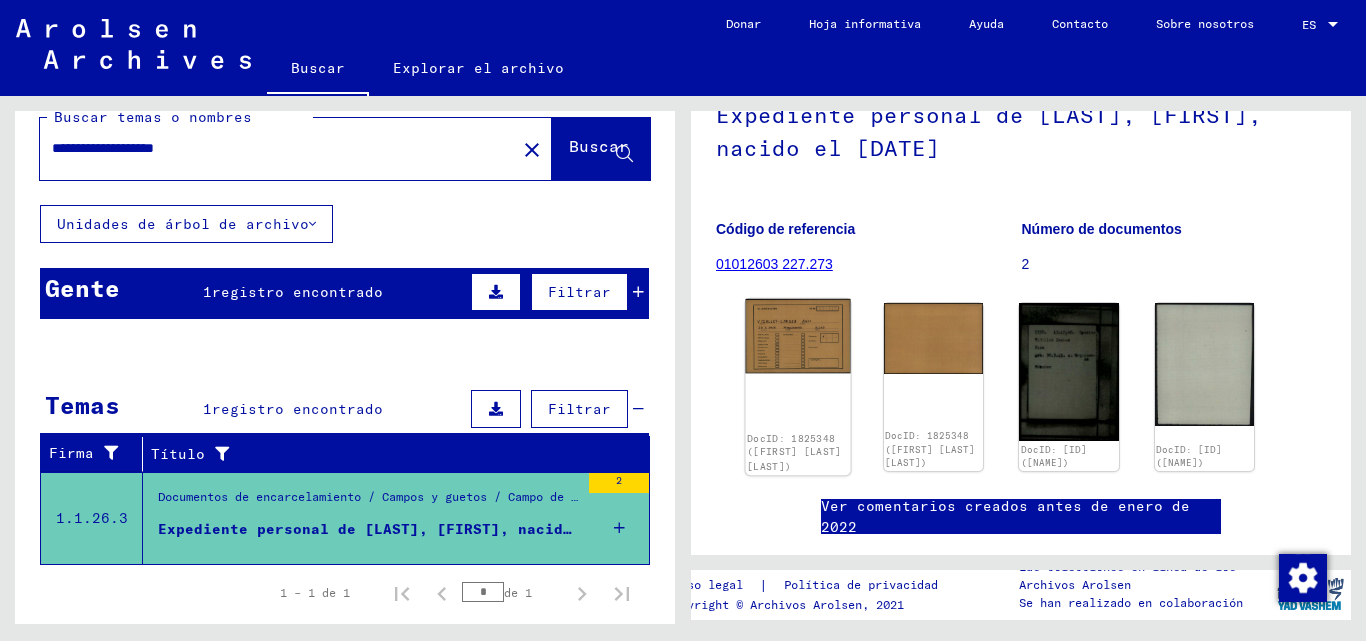 click 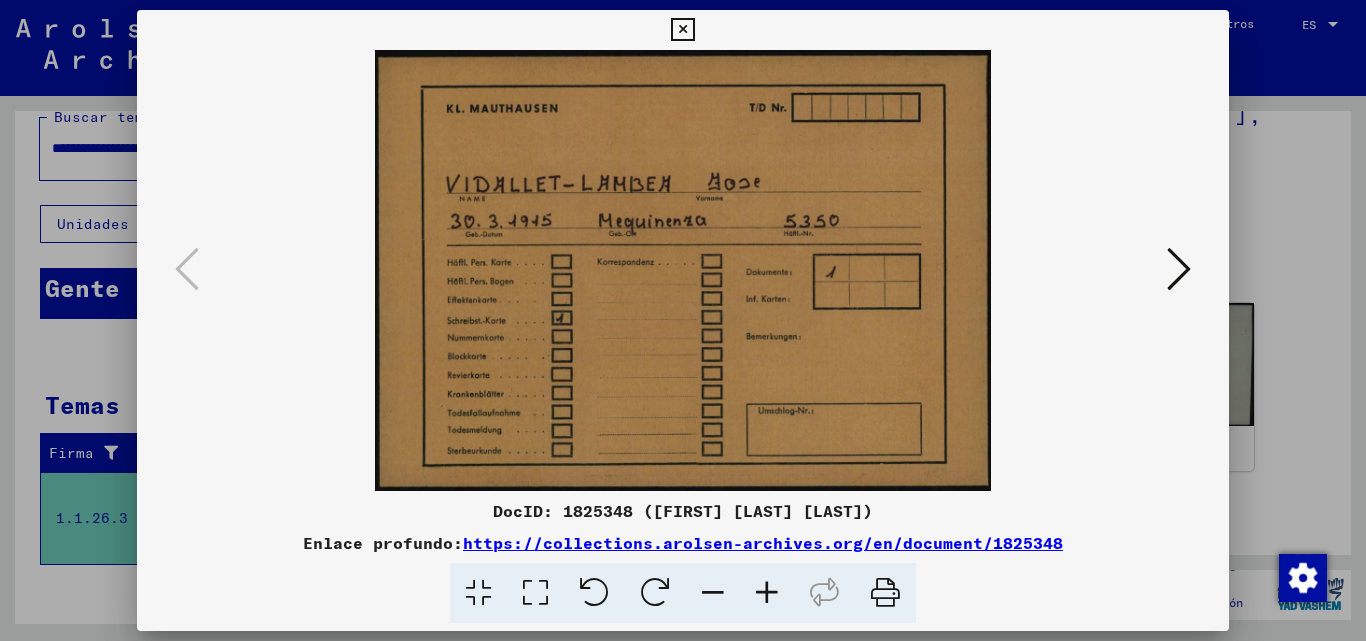click at bounding box center (885, 593) 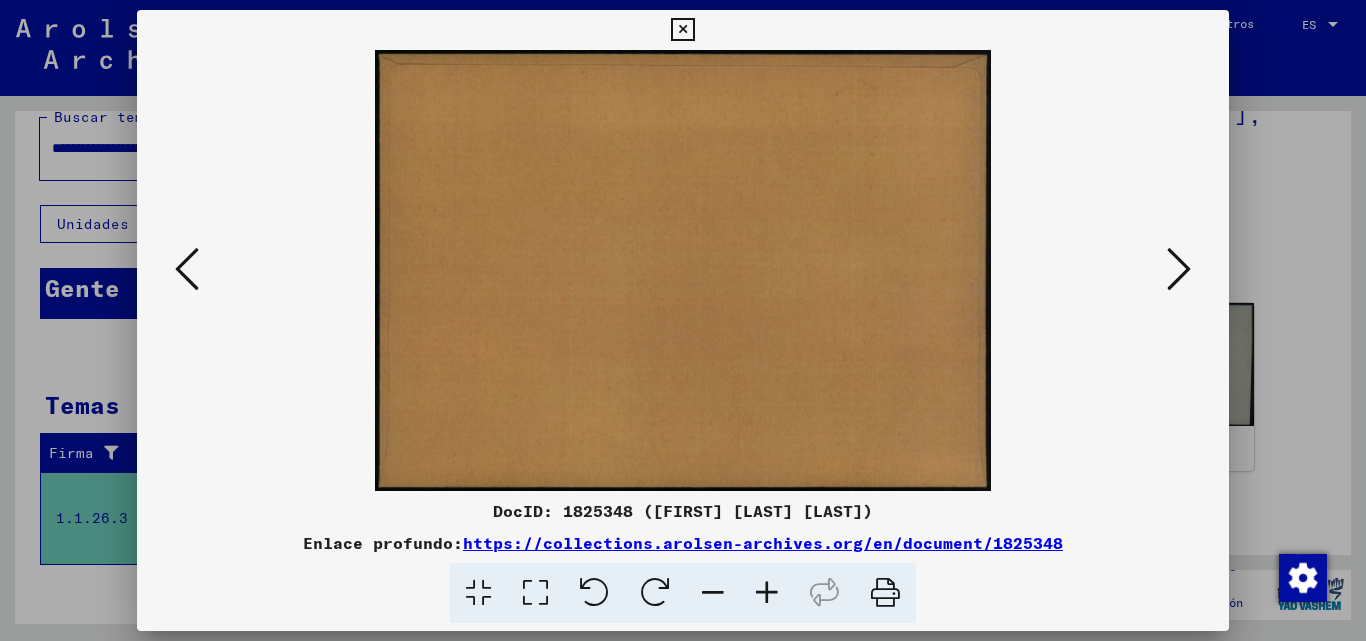 click at bounding box center (1179, 269) 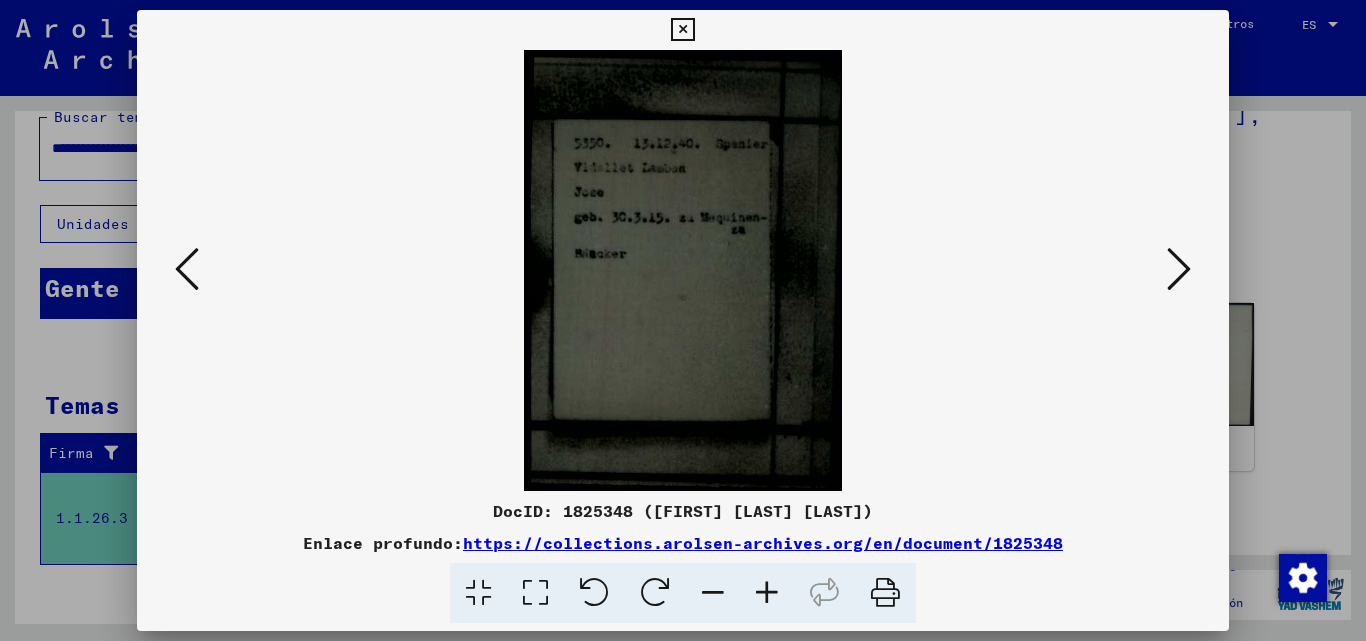 click at bounding box center [885, 593] 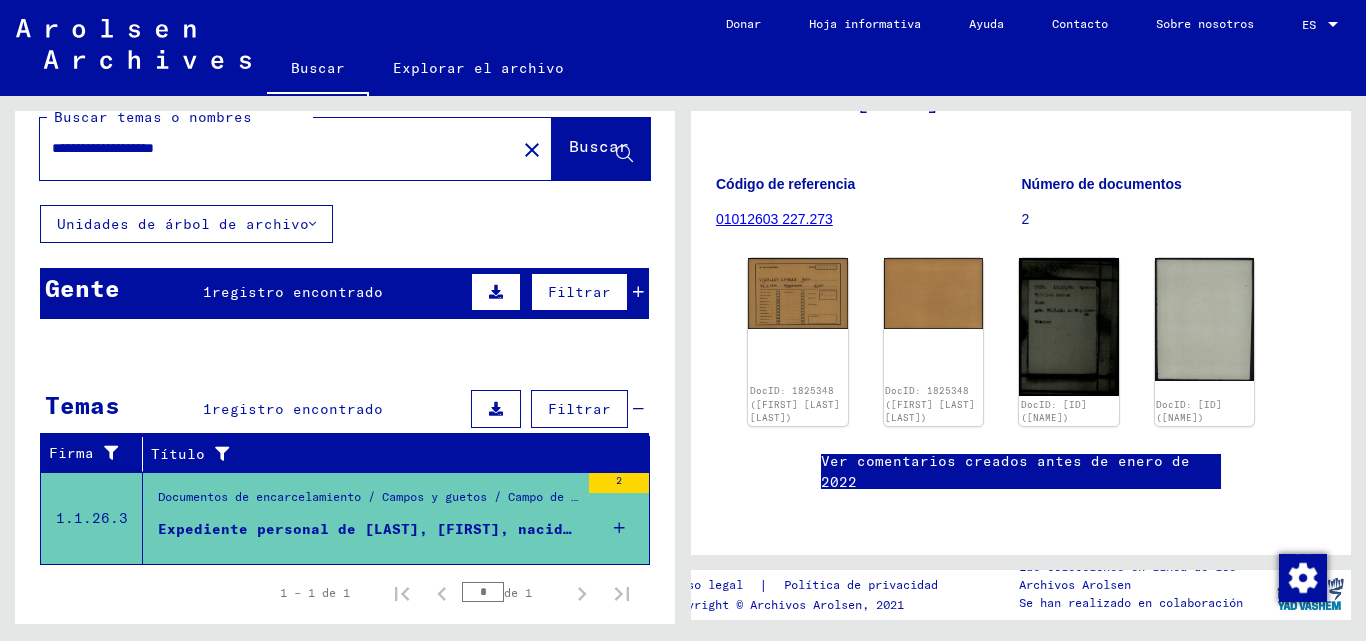 scroll, scrollTop: 757, scrollLeft: 0, axis: vertical 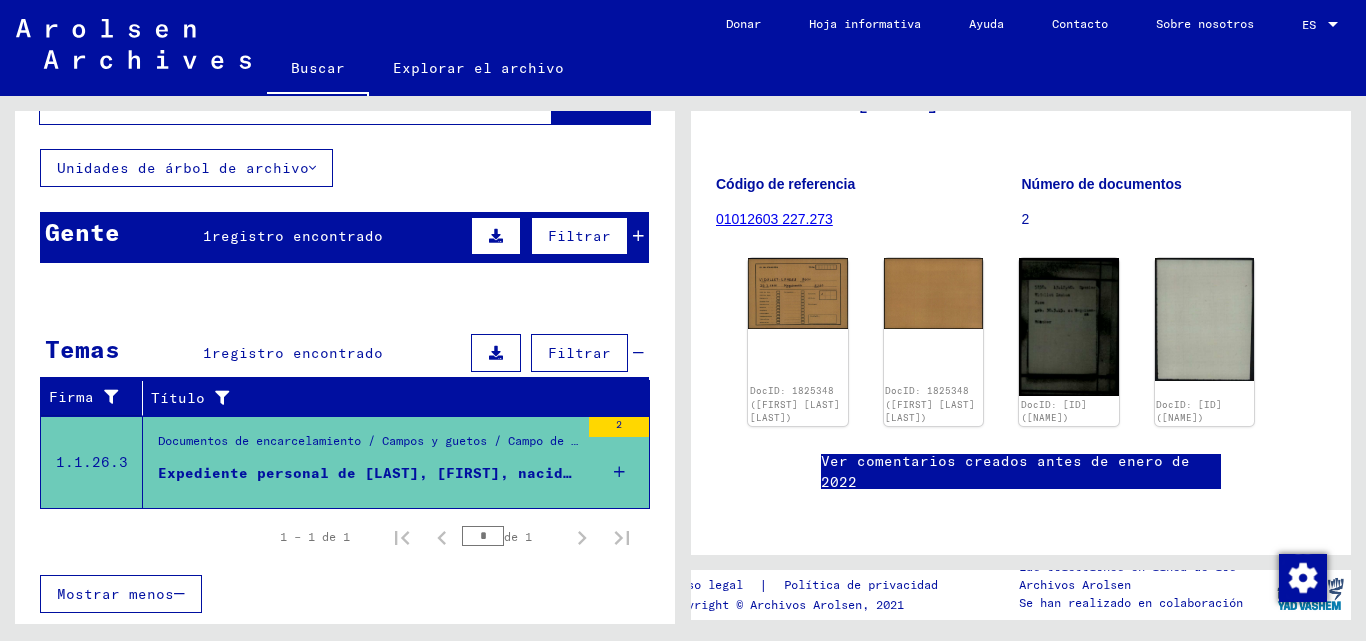 click on "Expediente personal de [LAST], [FIRST], nacido el [DATE]" at bounding box center [410, 473] 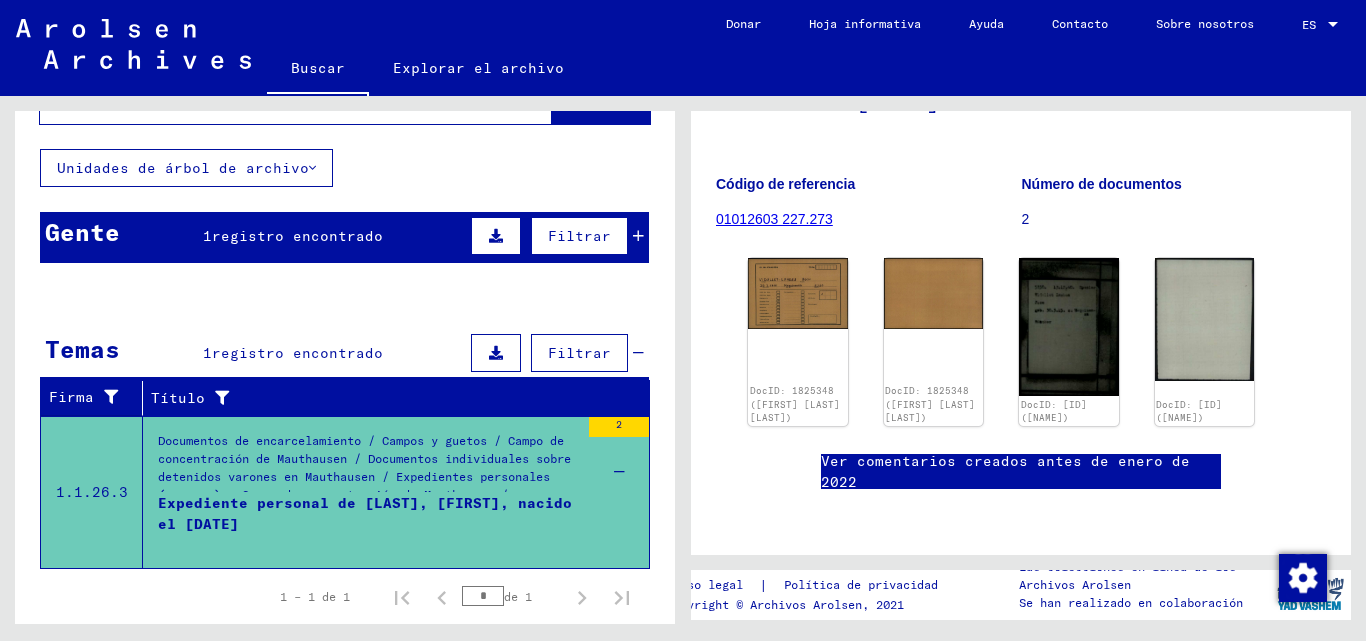click on "Expediente personal de [LAST], [FIRST], nacido el [DATE]" at bounding box center [365, 513] 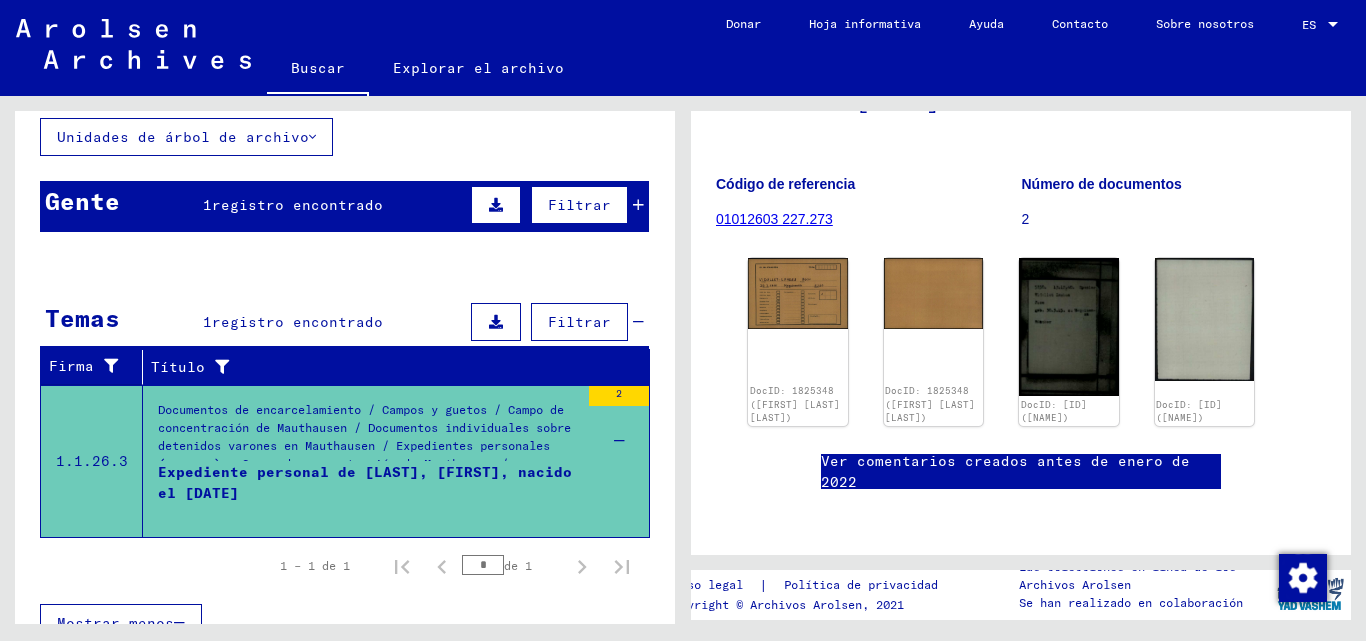 scroll, scrollTop: 145, scrollLeft: 0, axis: vertical 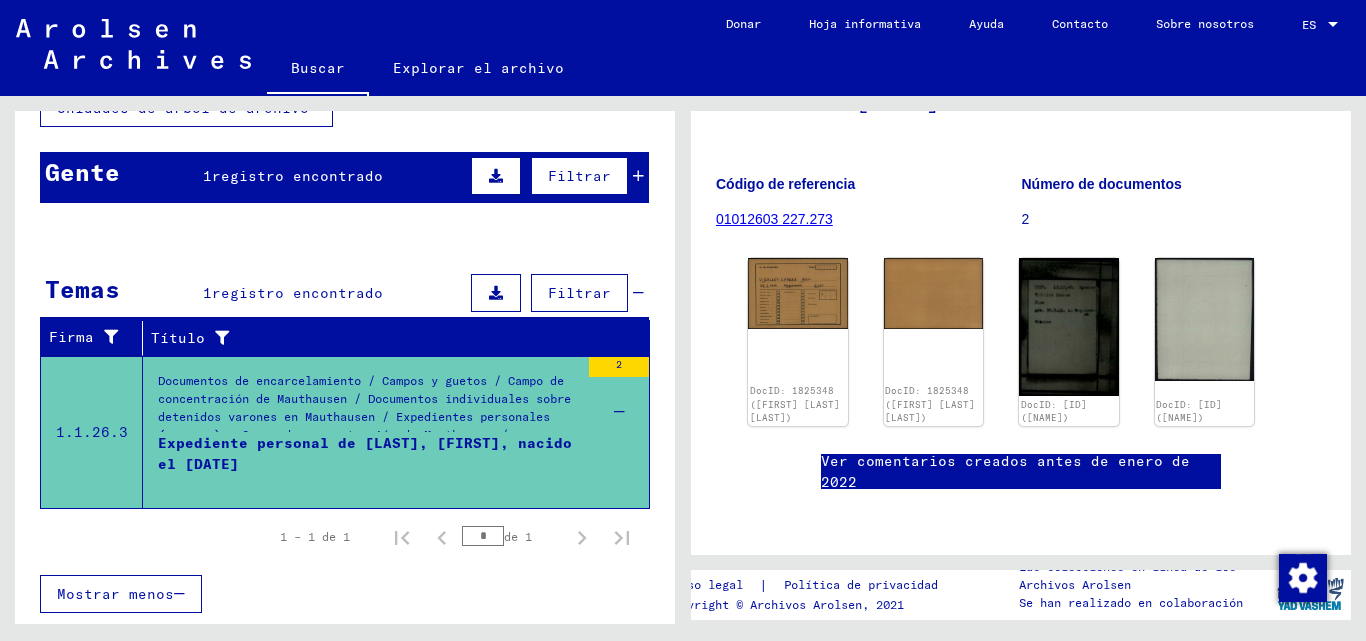 click on "Expediente personal de [LAST], [FIRST], nacido el [DATE]" at bounding box center [365, 453] 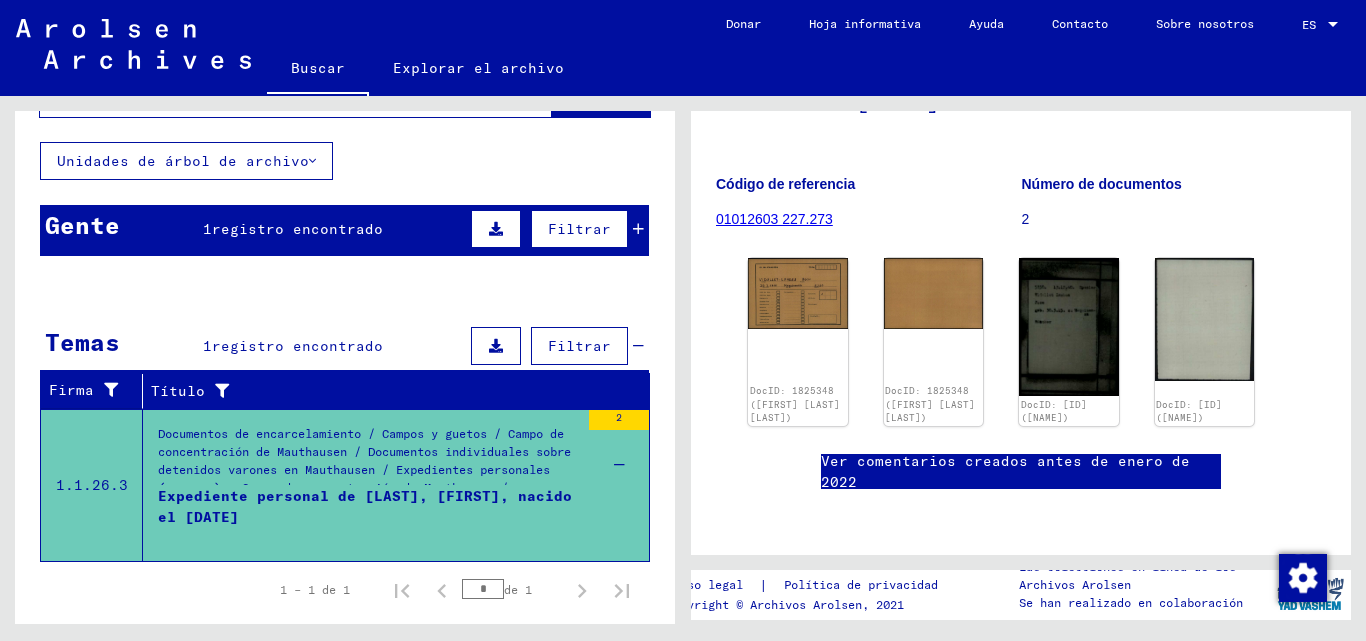 scroll, scrollTop: 0, scrollLeft: 0, axis: both 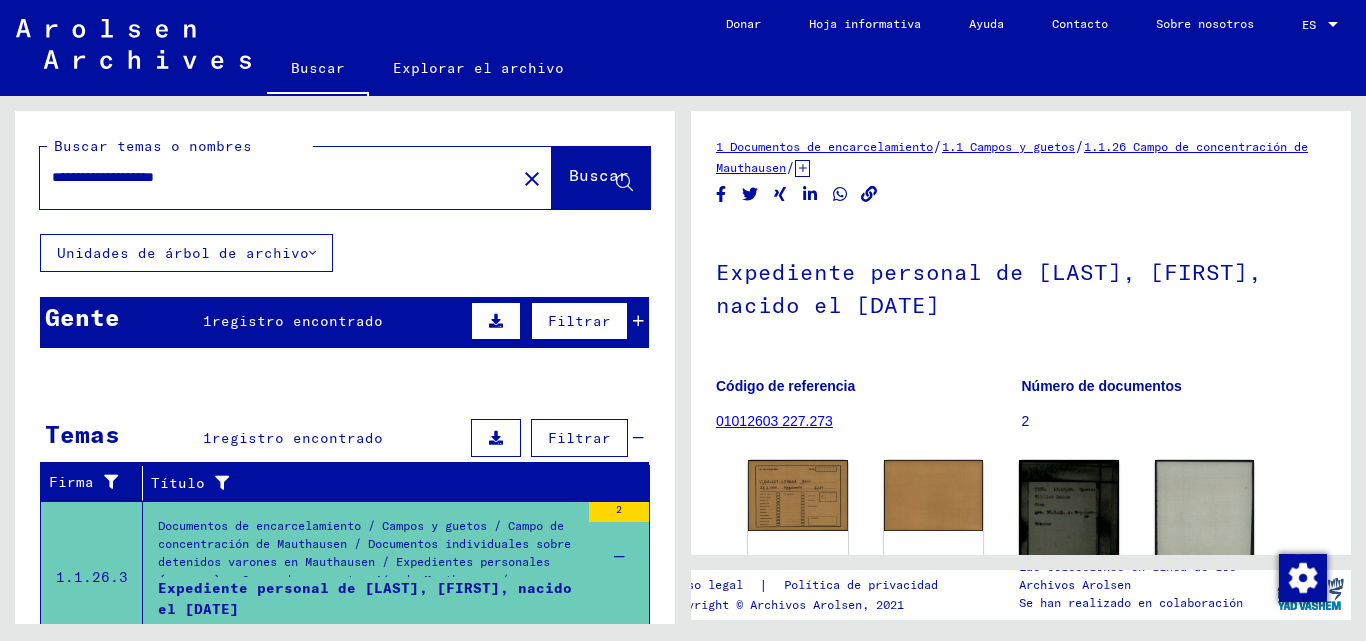 click on "1 Documentos de encarcelamiento" 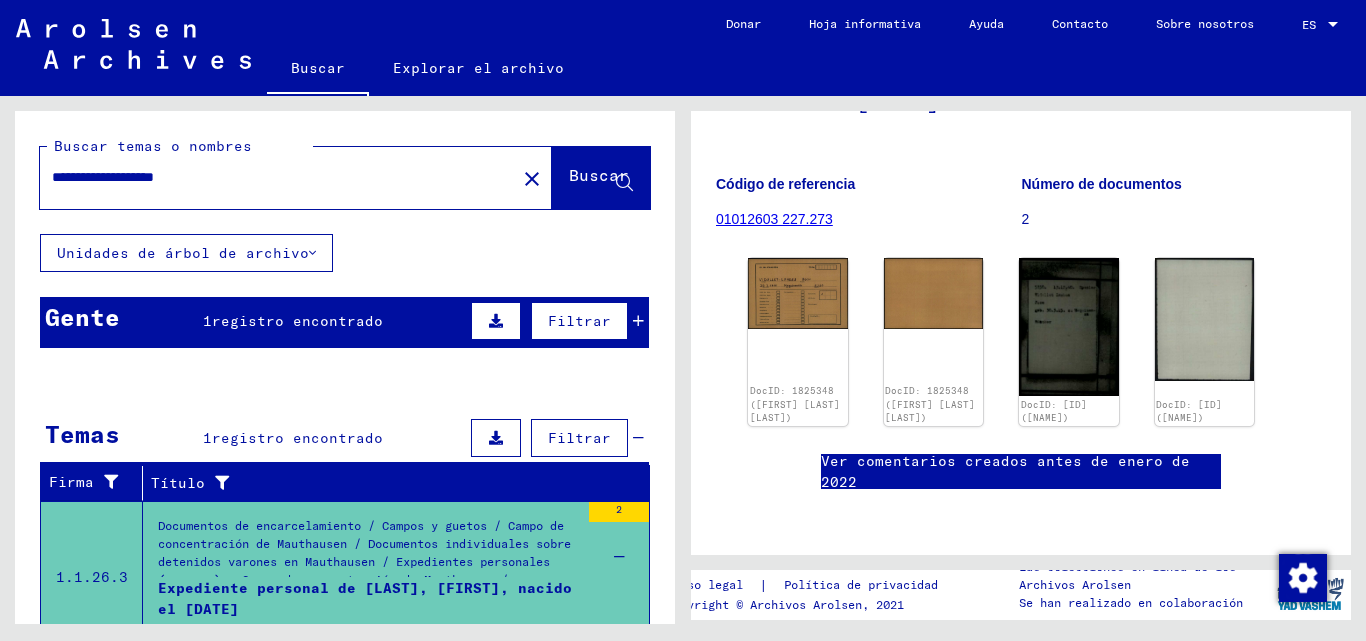 scroll, scrollTop: 860, scrollLeft: 0, axis: vertical 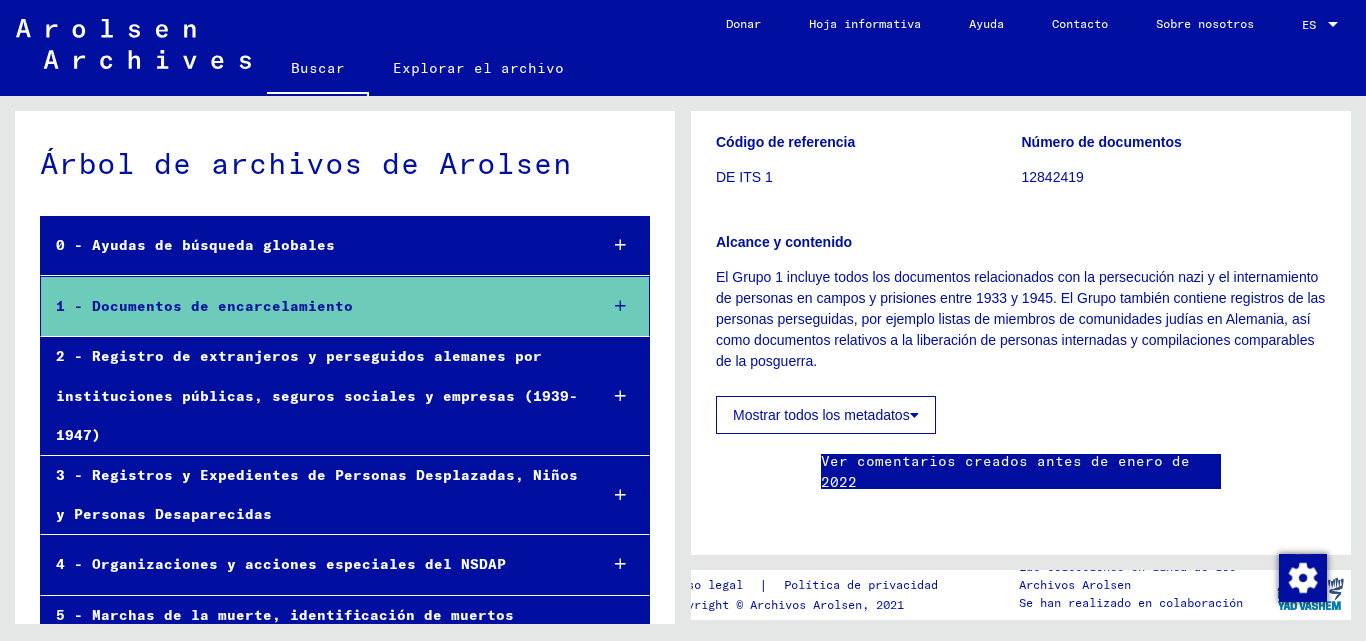 click on "Buscar" 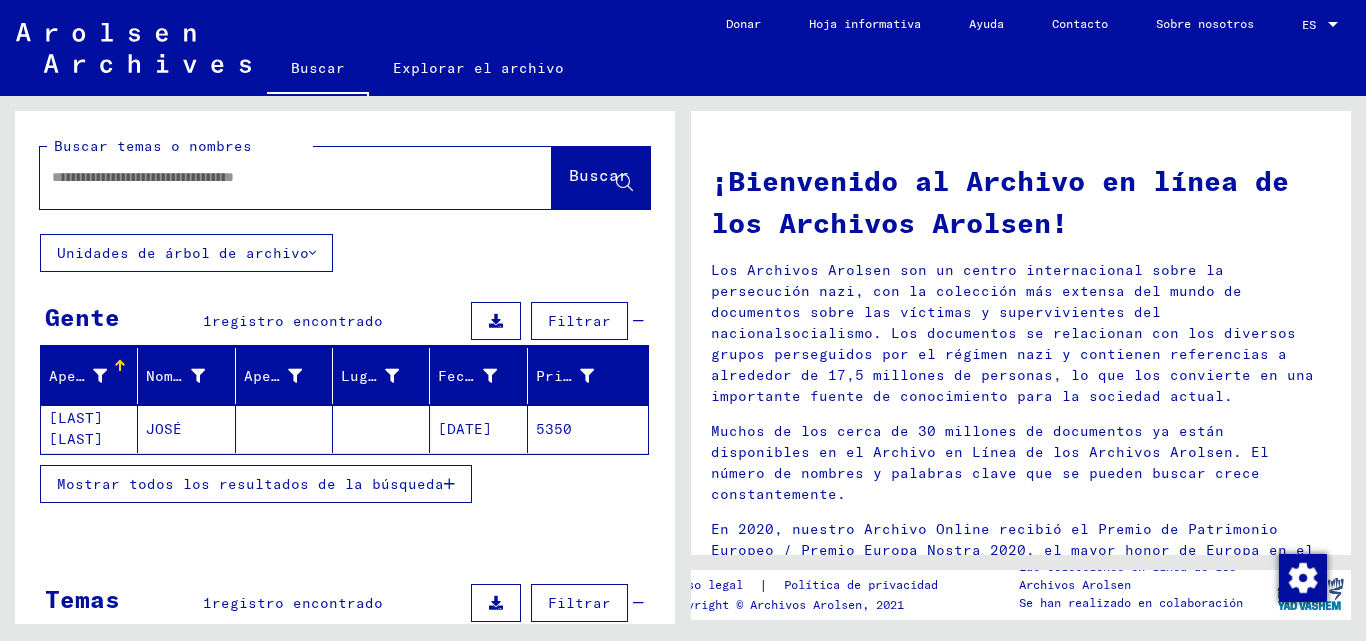 click on "[LAST] [LAST]" 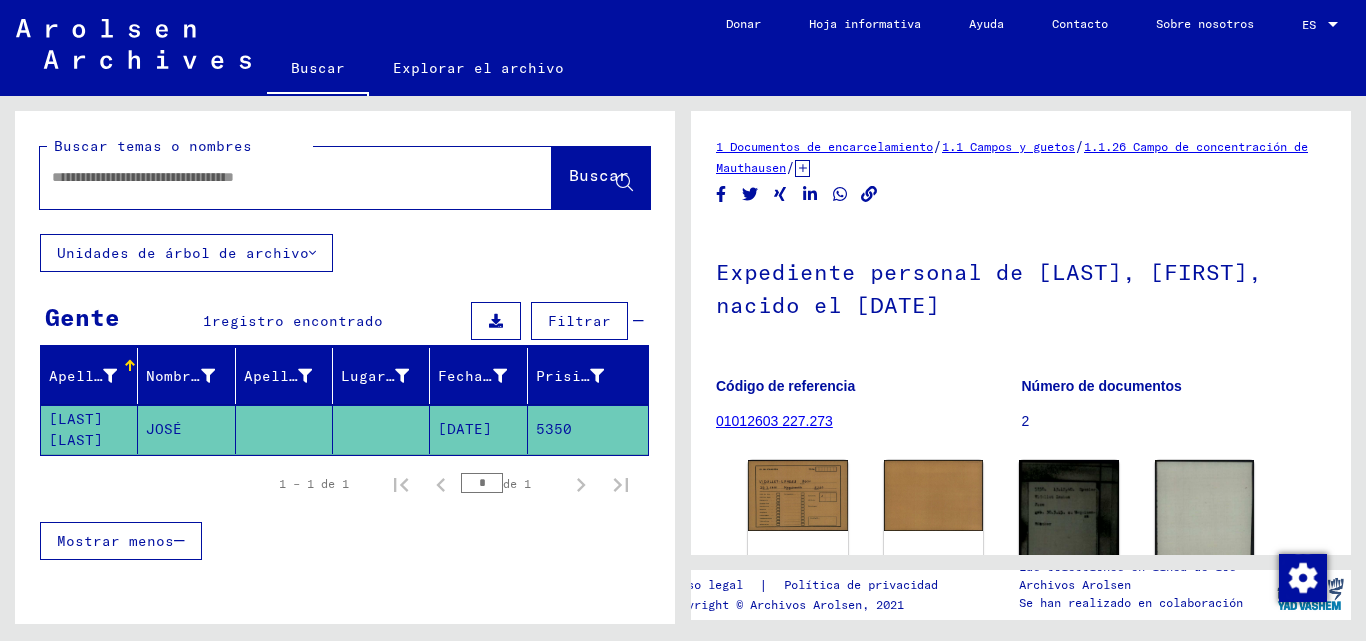scroll, scrollTop: 0, scrollLeft: 0, axis: both 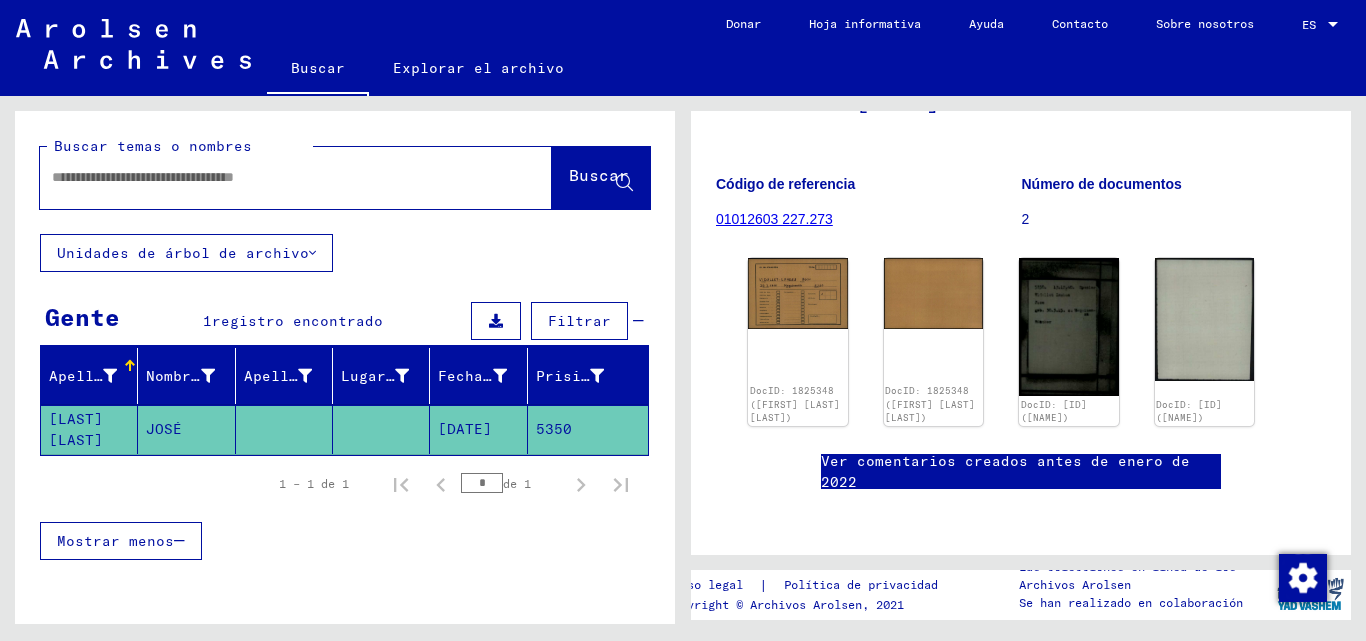 click on "Ver comentarios creados antes de enero de 2022" 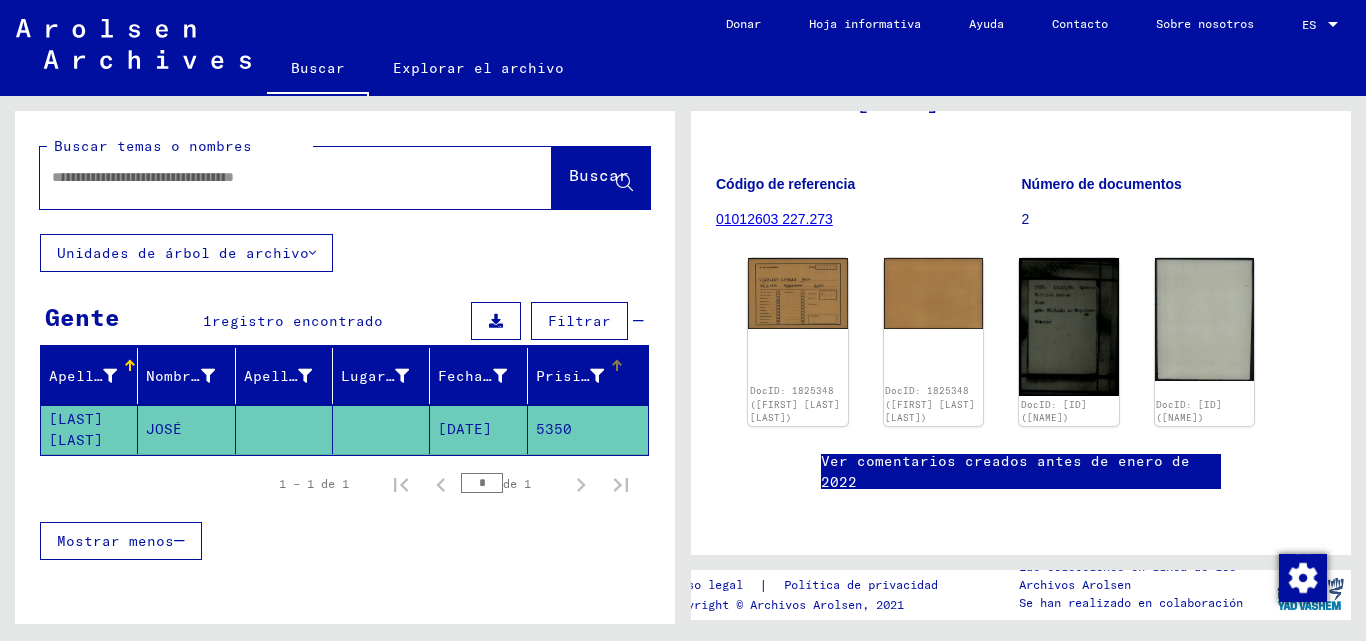 click on "Prisionero #" at bounding box center (590, 376) 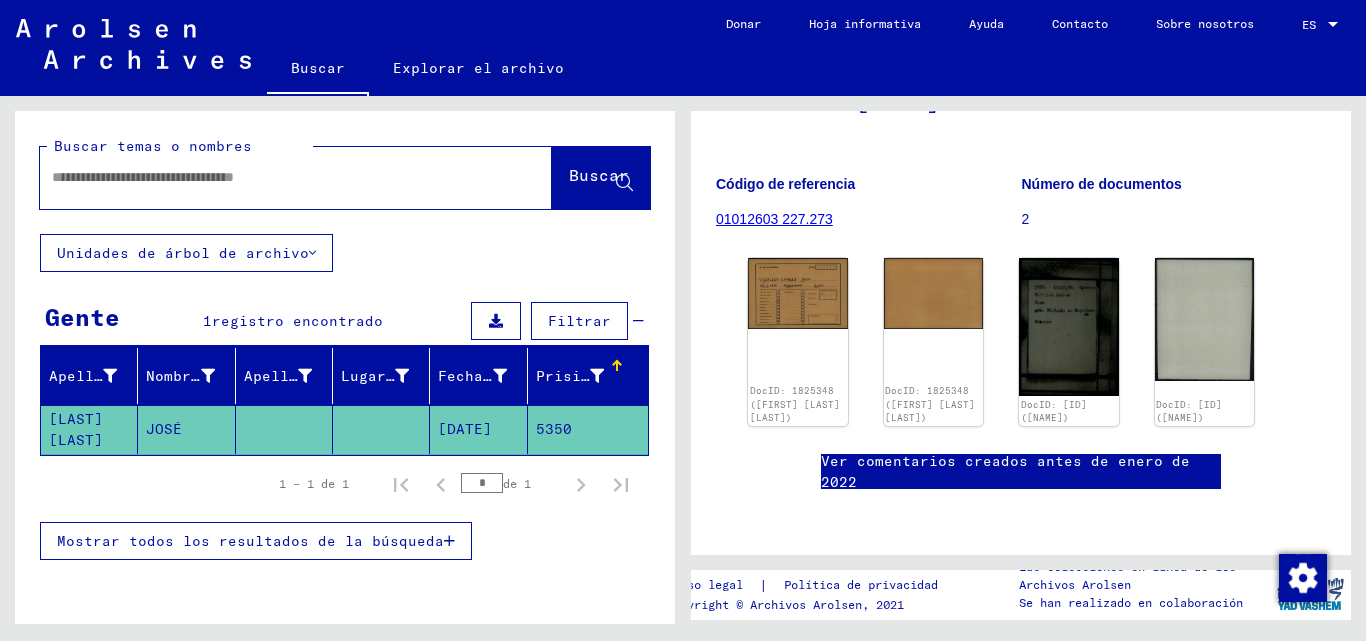 click on "registro encontrado" at bounding box center [297, 321] 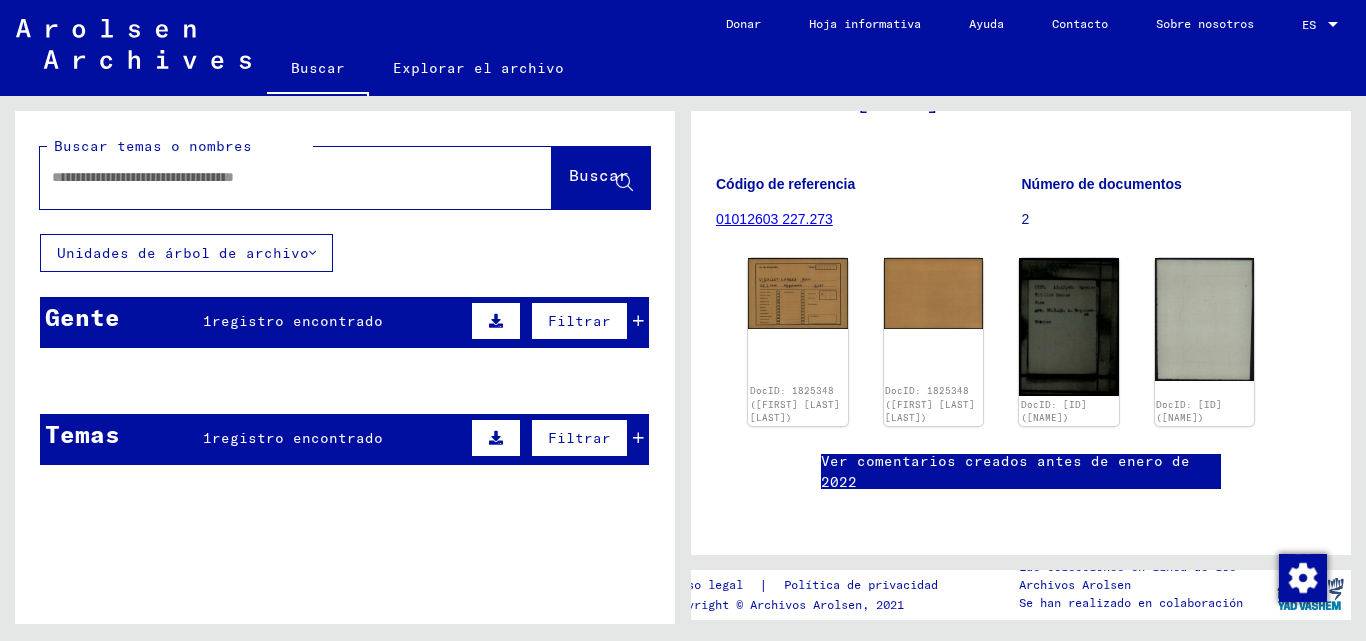 click 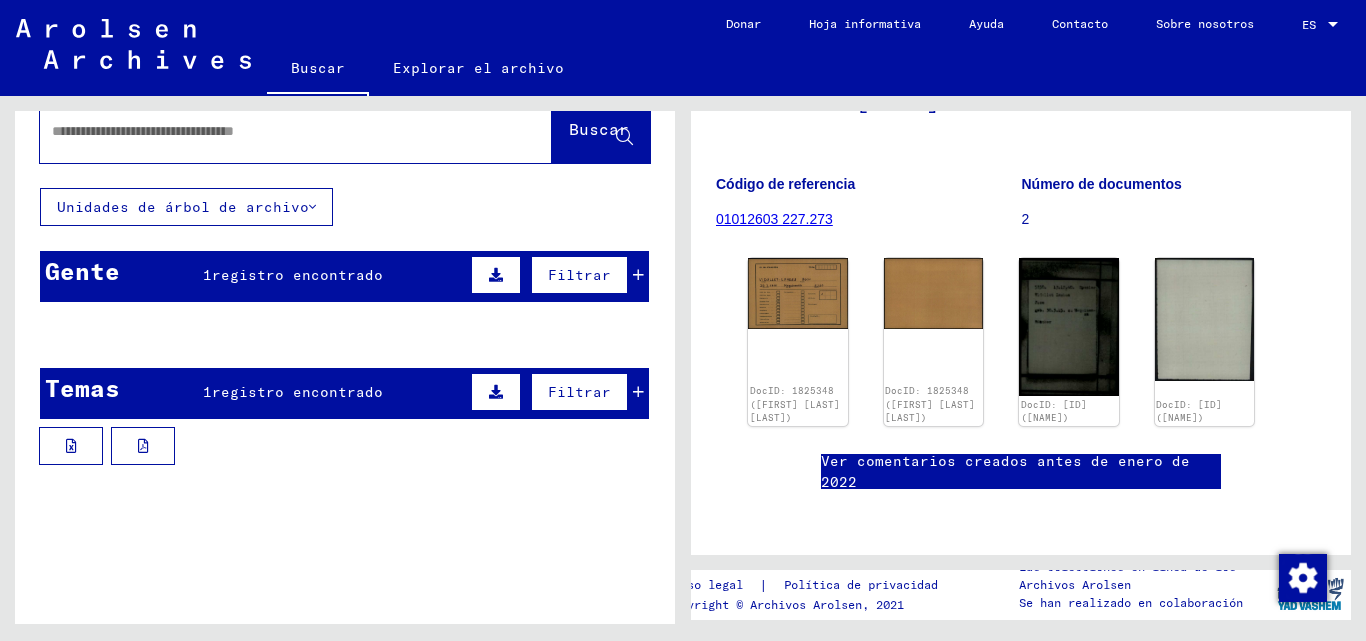 scroll, scrollTop: 67, scrollLeft: 0, axis: vertical 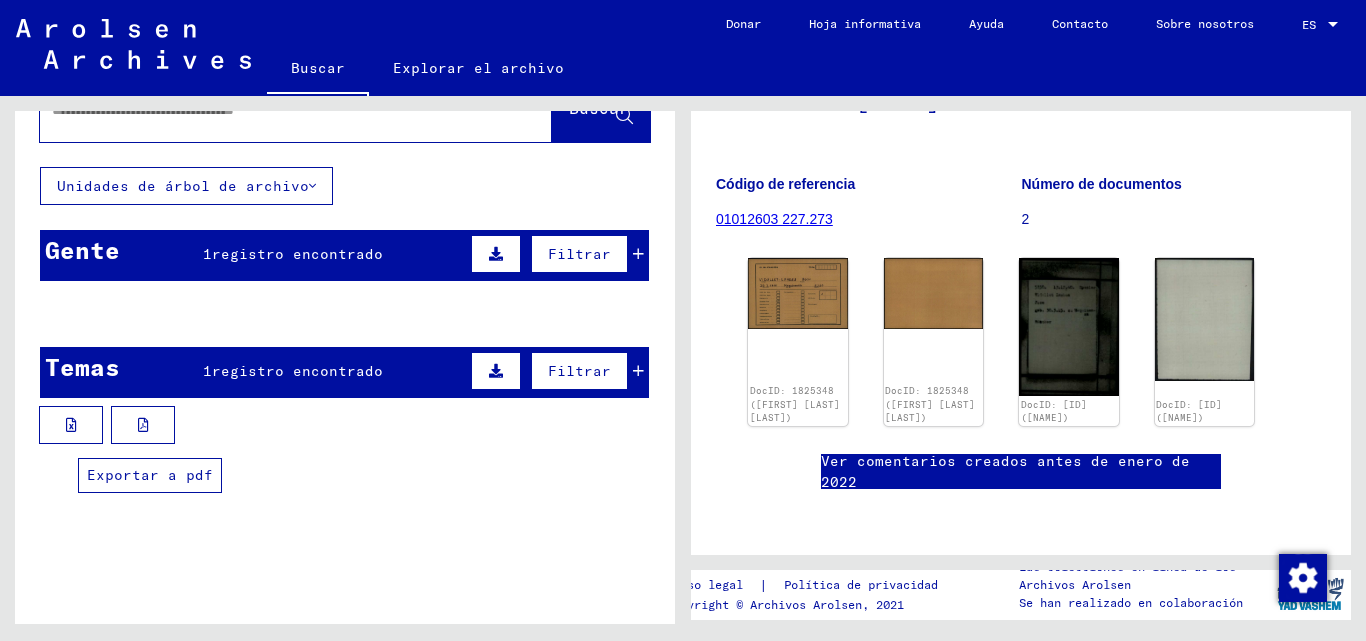 click at bounding box center (143, 425) 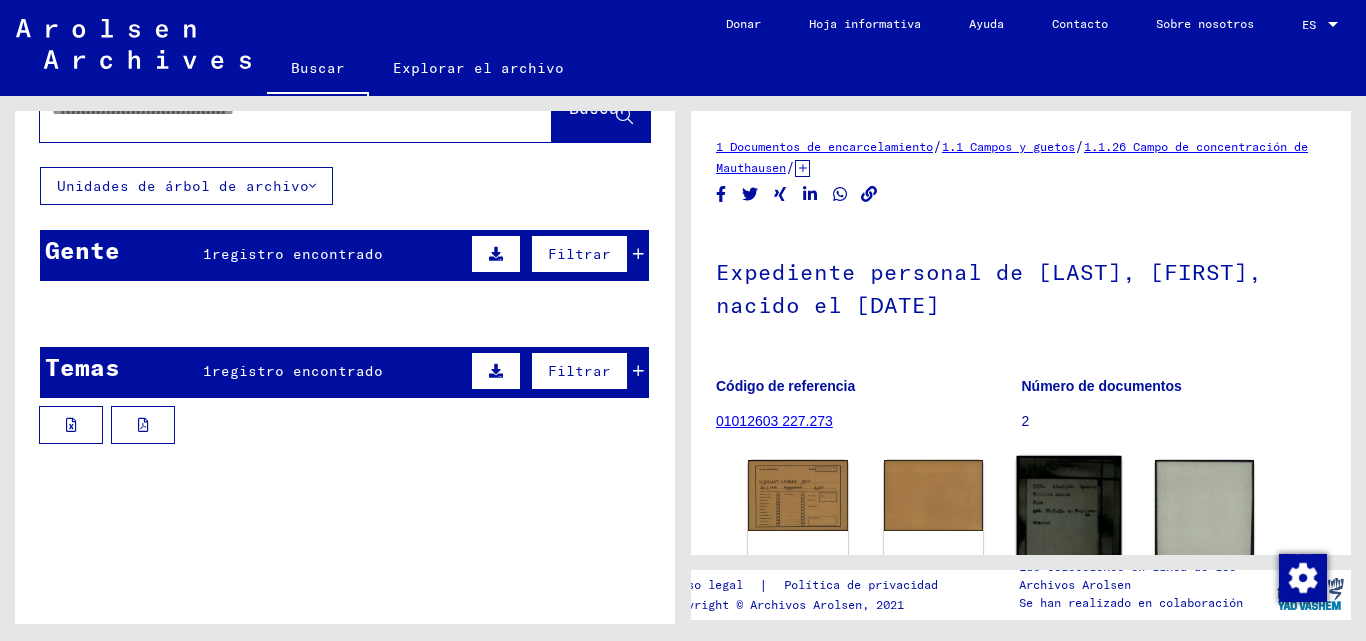 scroll, scrollTop: 200, scrollLeft: 0, axis: vertical 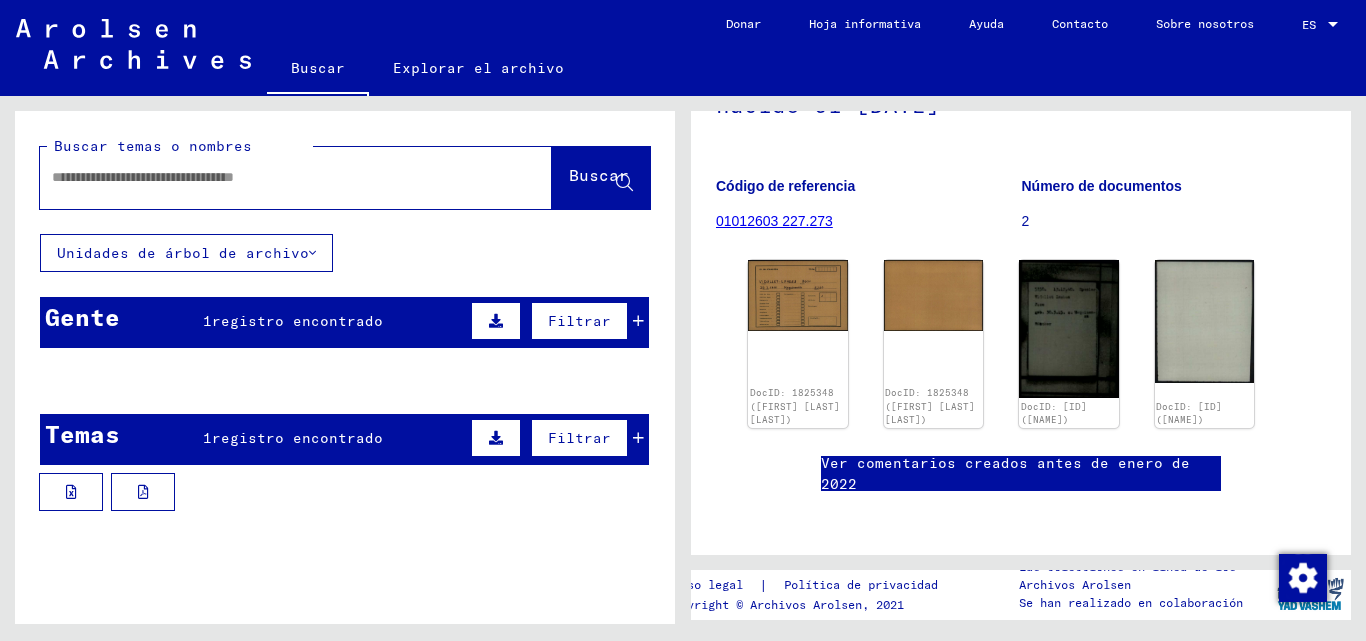 click on "registro encontrado" at bounding box center (297, 321) 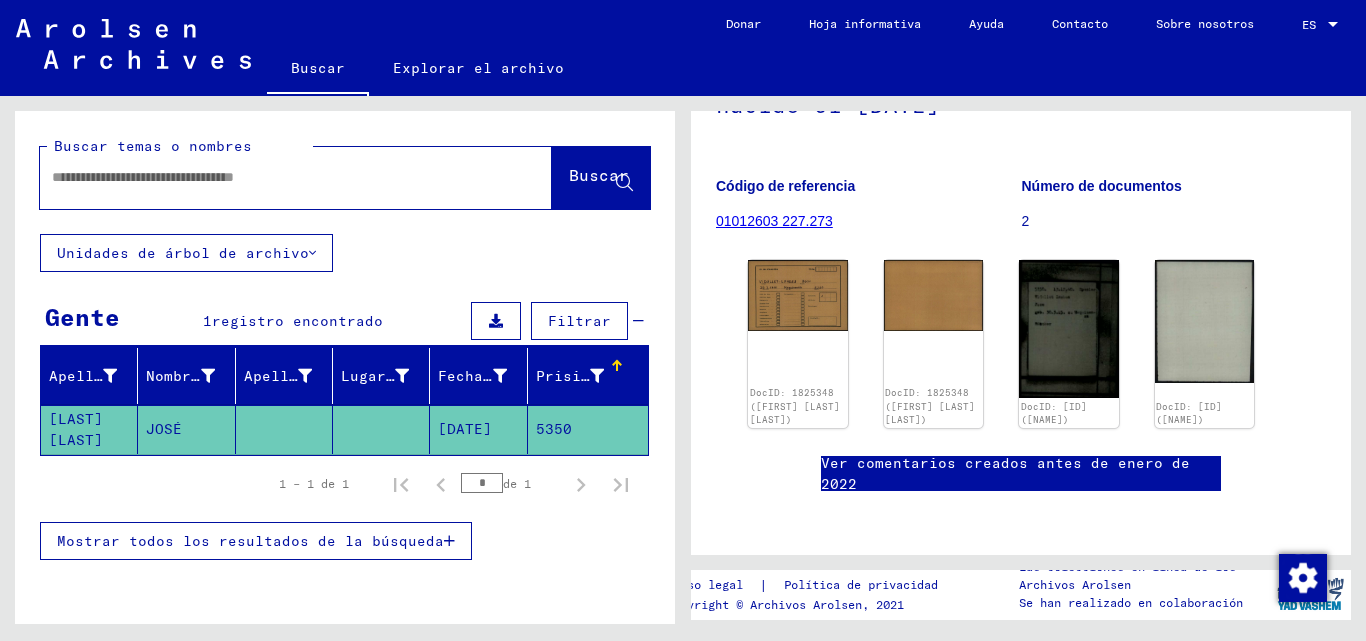 click on "Mostrar todos los resultados de la búsqueda" at bounding box center [250, 541] 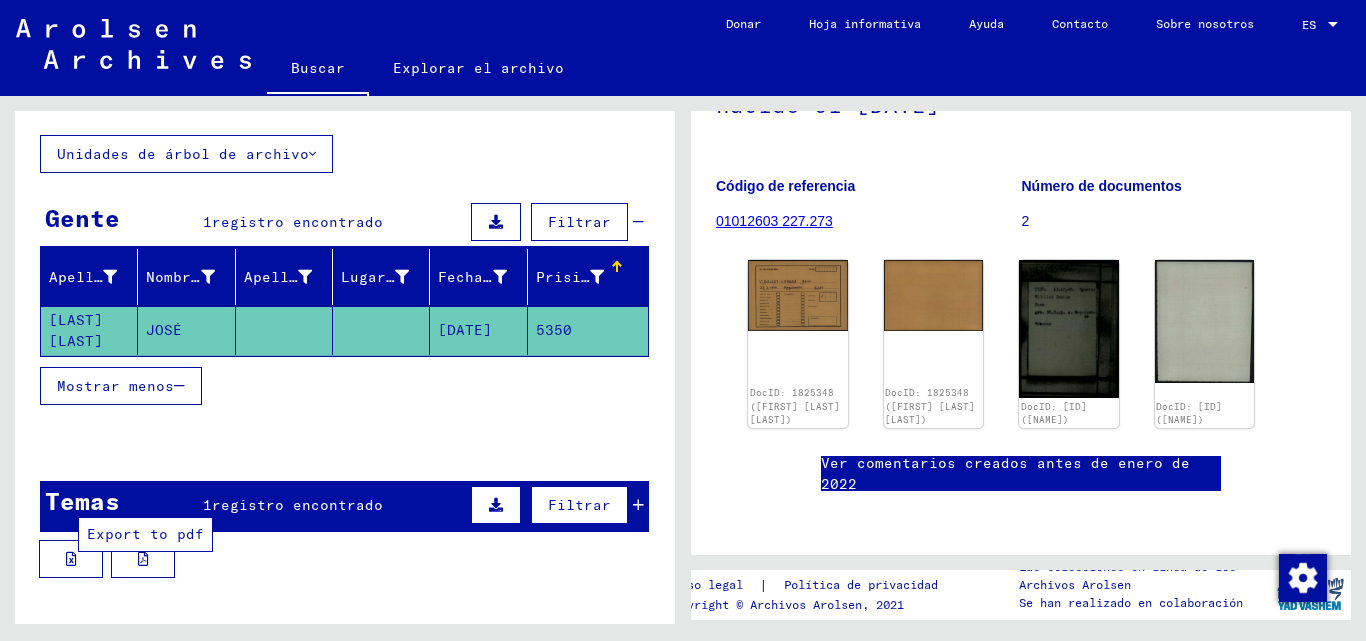 scroll, scrollTop: 233, scrollLeft: 0, axis: vertical 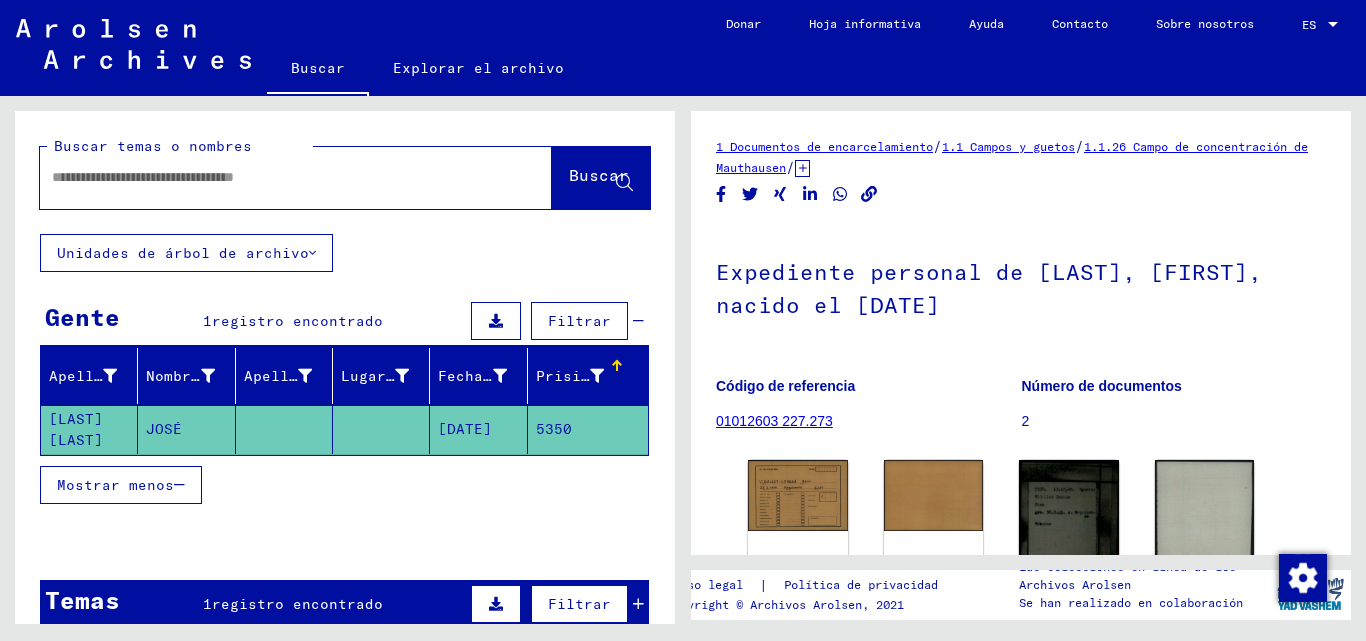 click at bounding box center [278, 177] 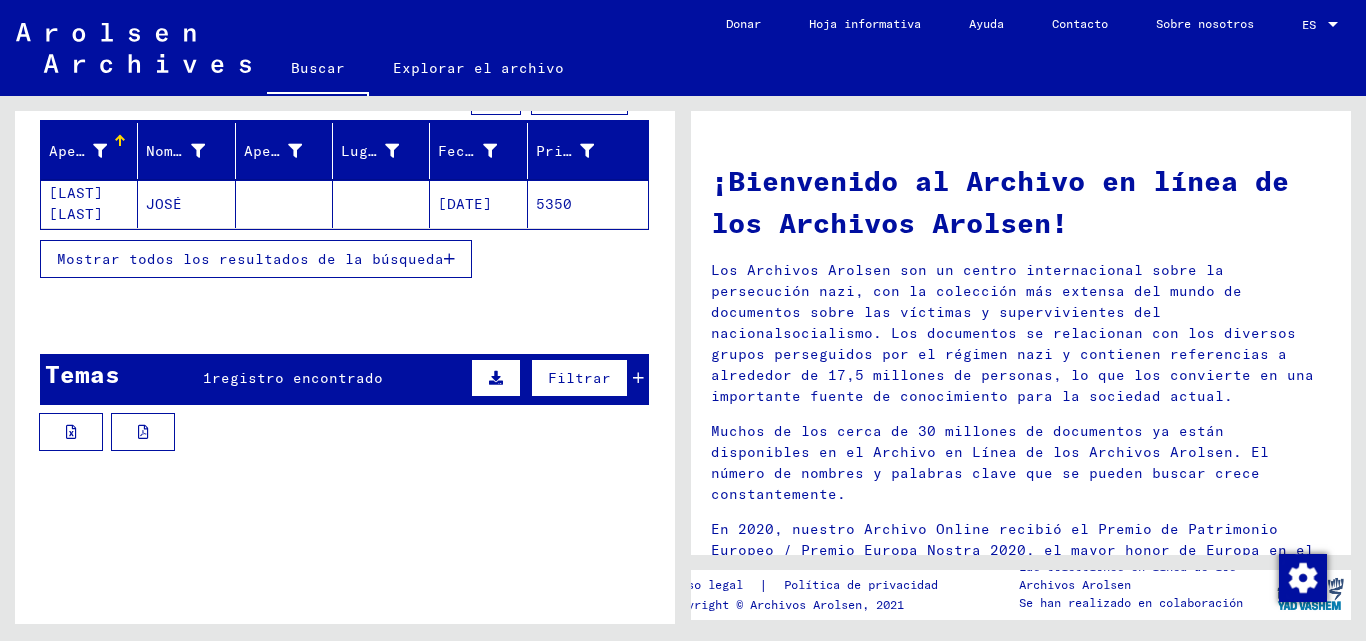 scroll, scrollTop: 232, scrollLeft: 0, axis: vertical 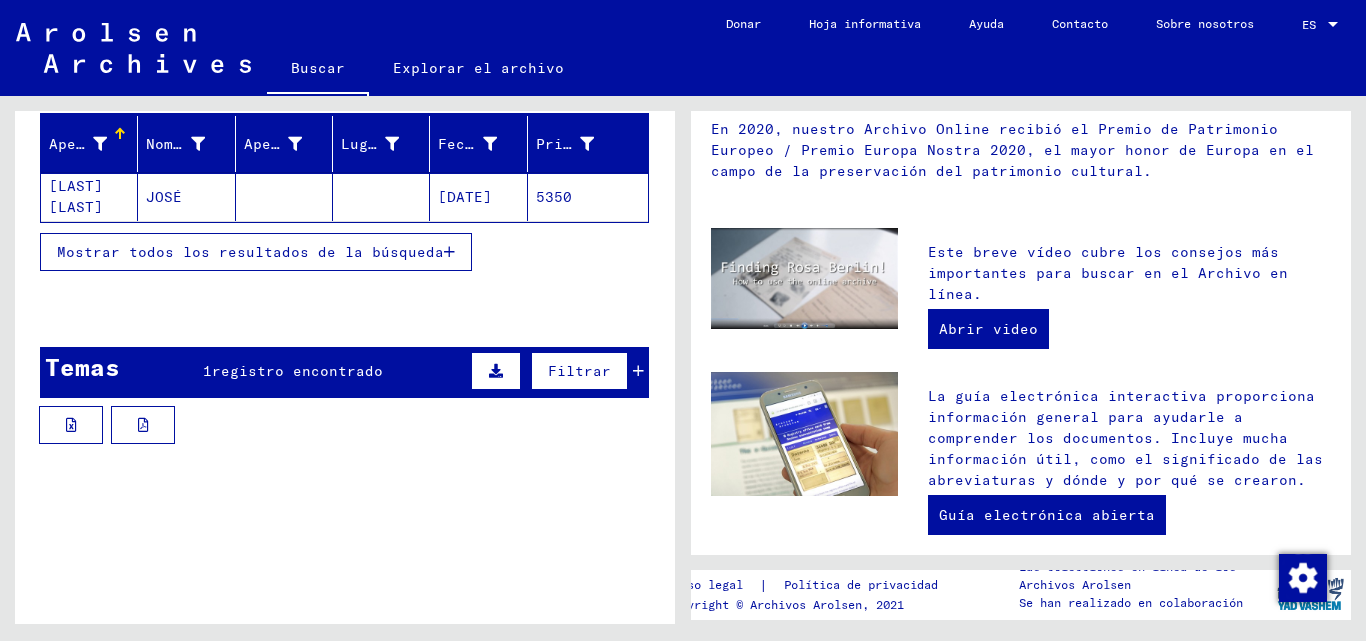 click on "[LAST] [LAST]" 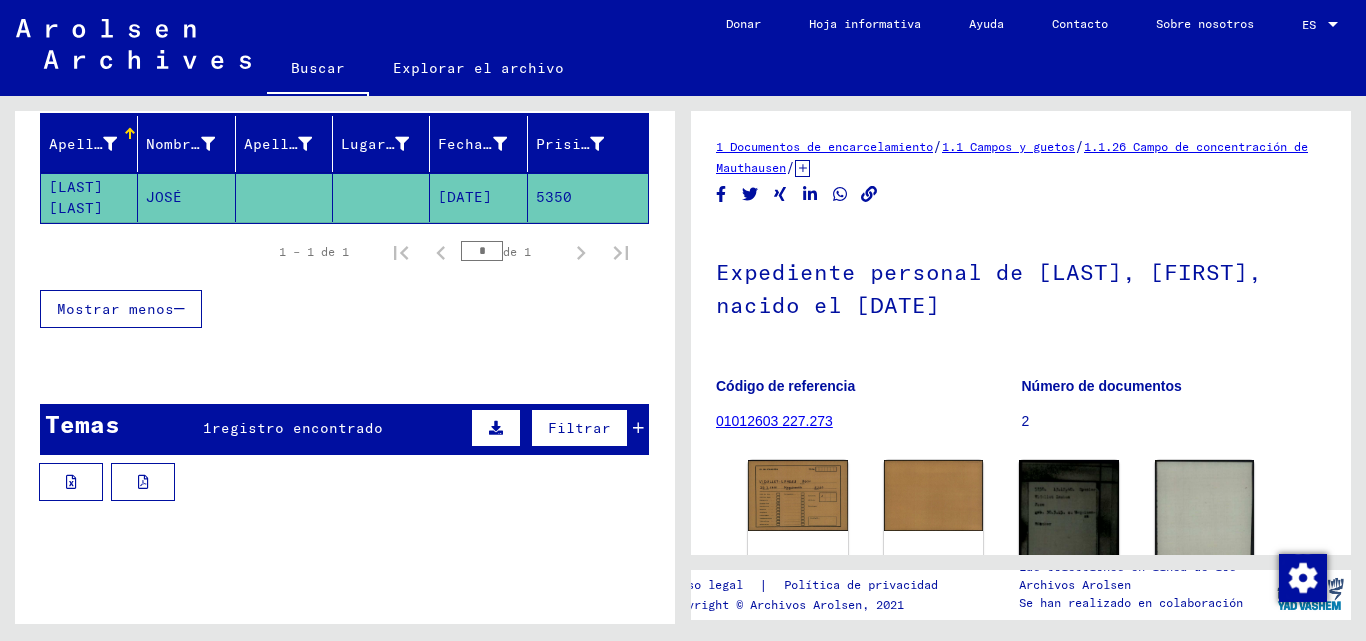 scroll, scrollTop: 0, scrollLeft: 0, axis: both 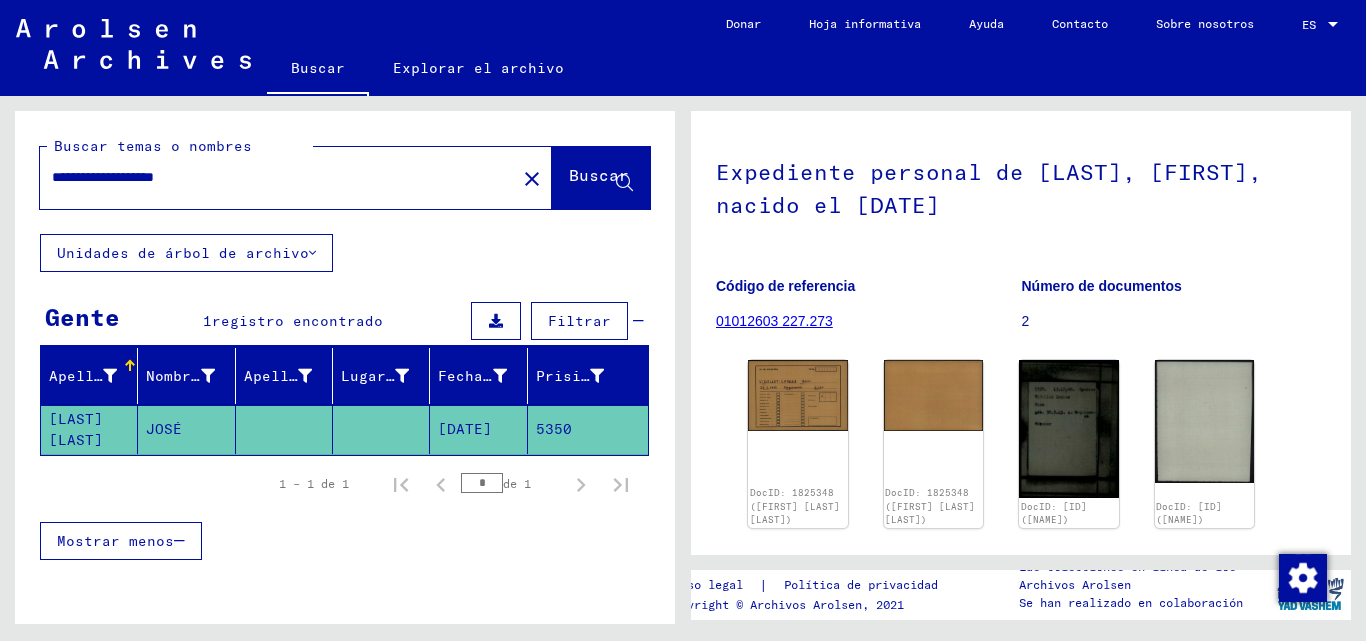 drag, startPoint x: 250, startPoint y: 181, endPoint x: 0, endPoint y: 179, distance: 250.008 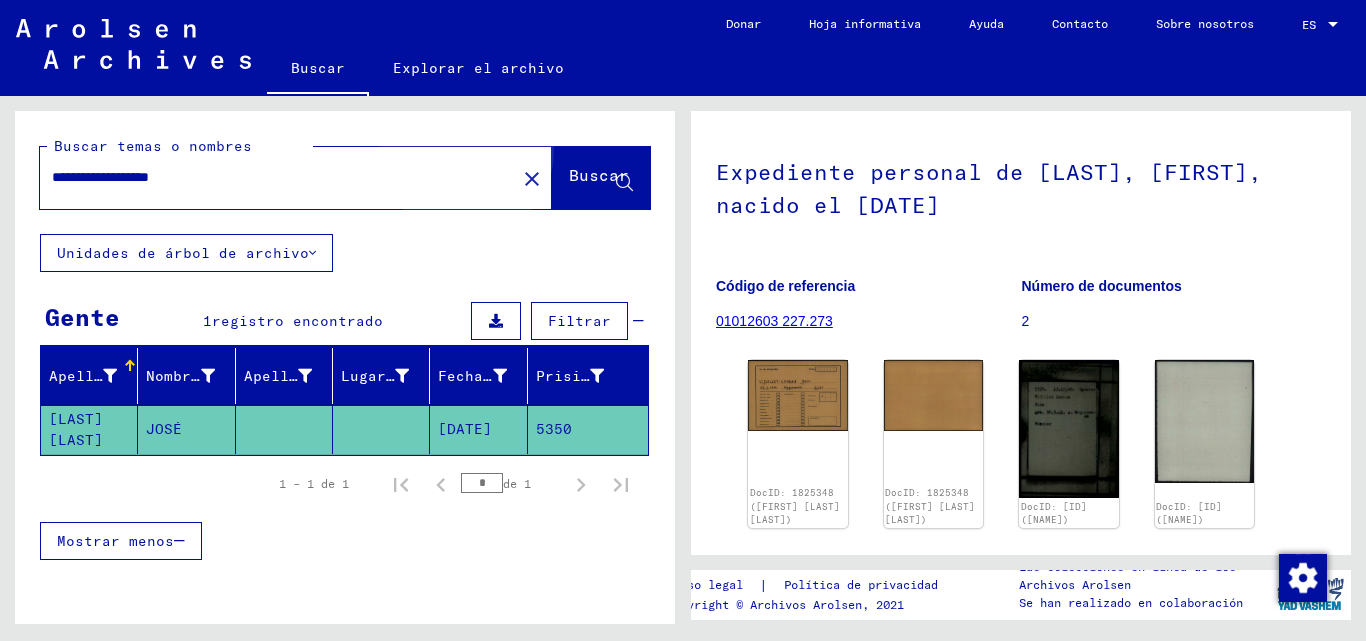 click on "Buscar" 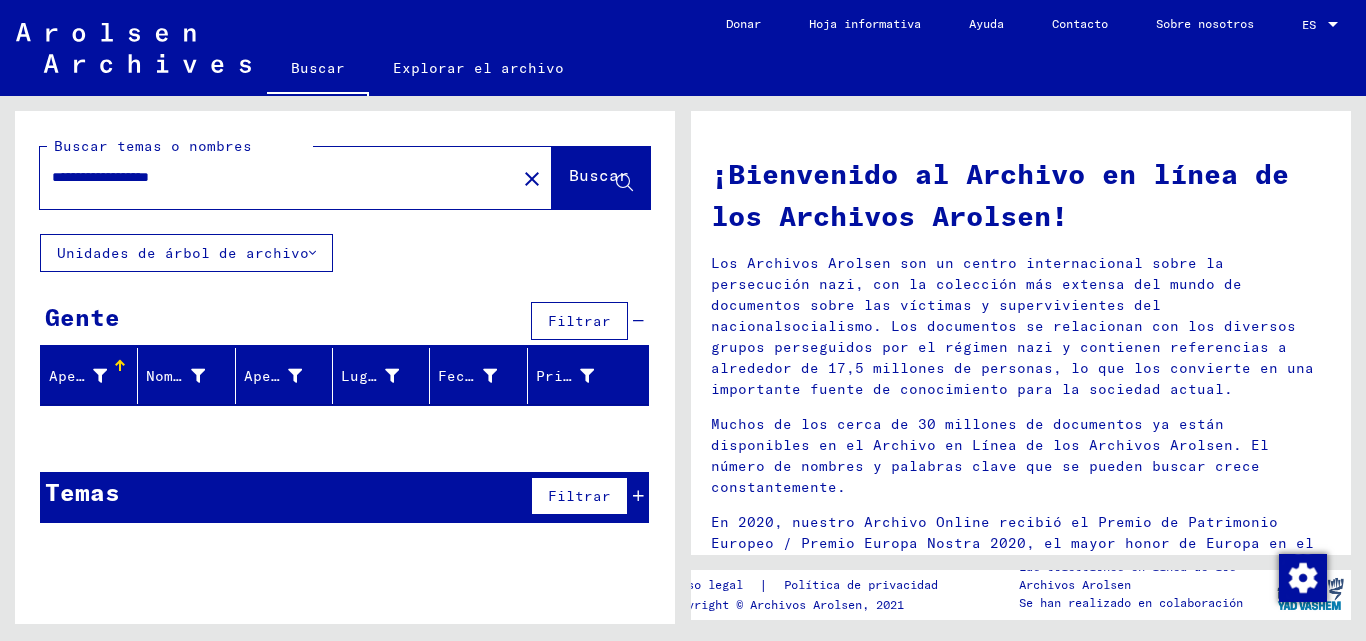 scroll, scrollTop: 0, scrollLeft: 0, axis: both 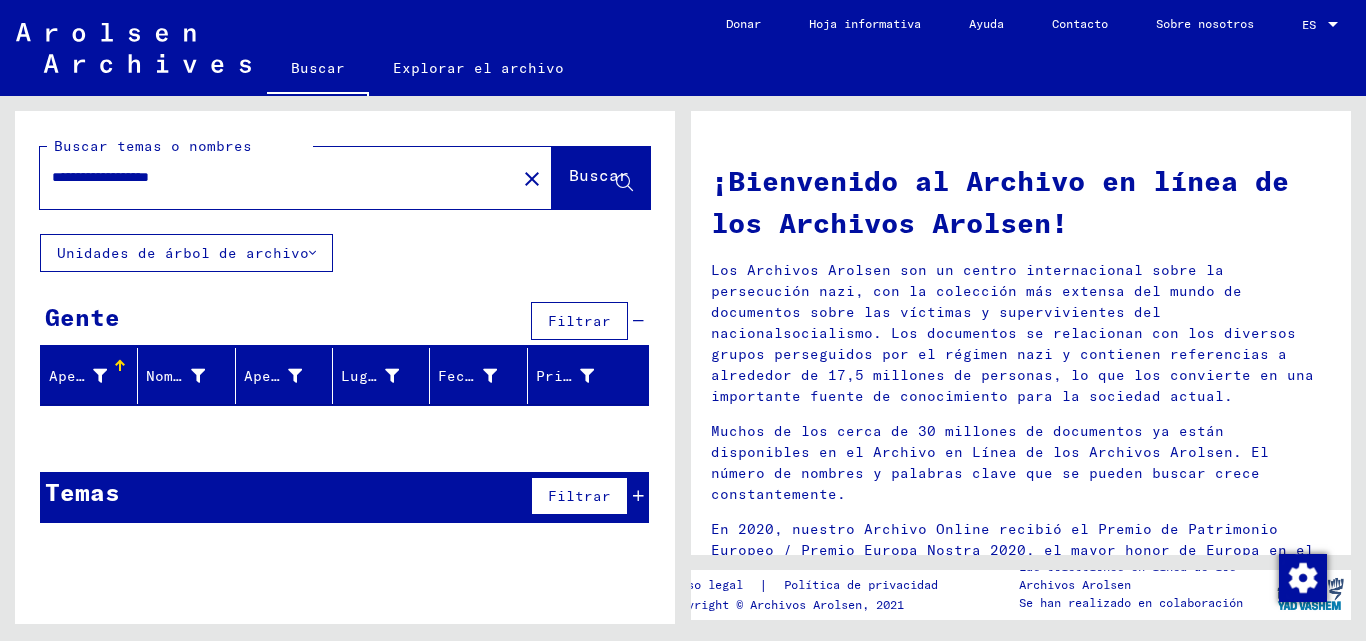click on "Unidades de árbol de archivo" 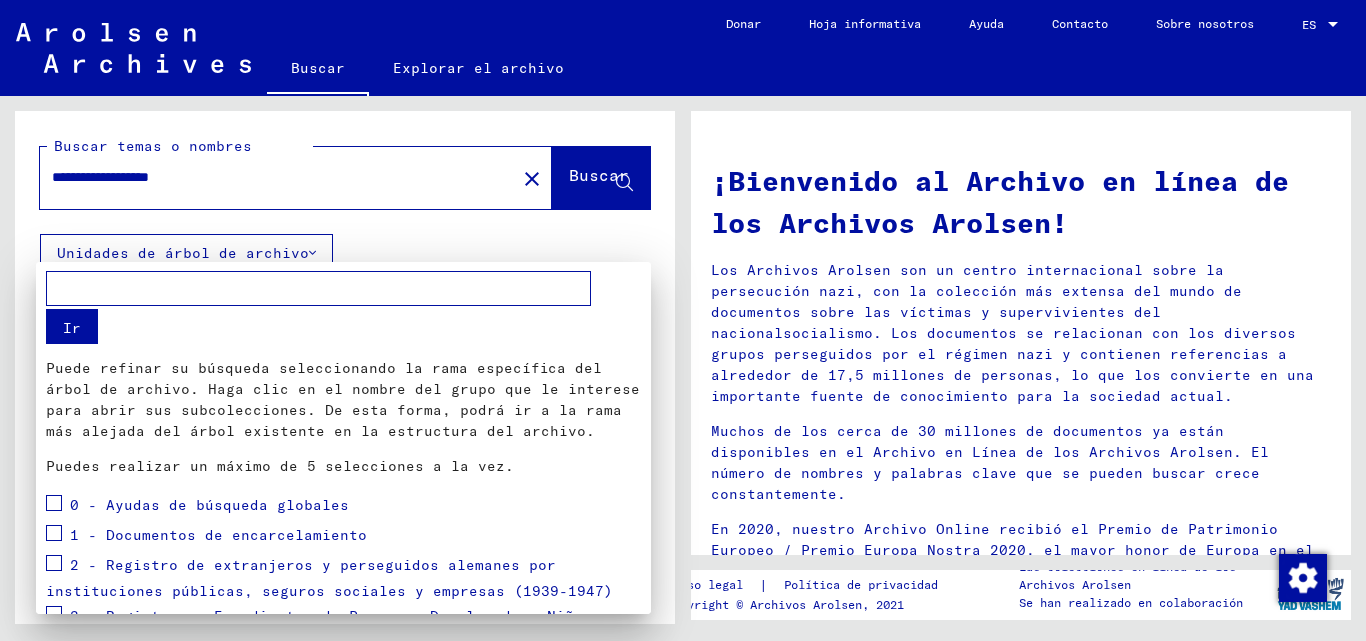 click at bounding box center (683, 320) 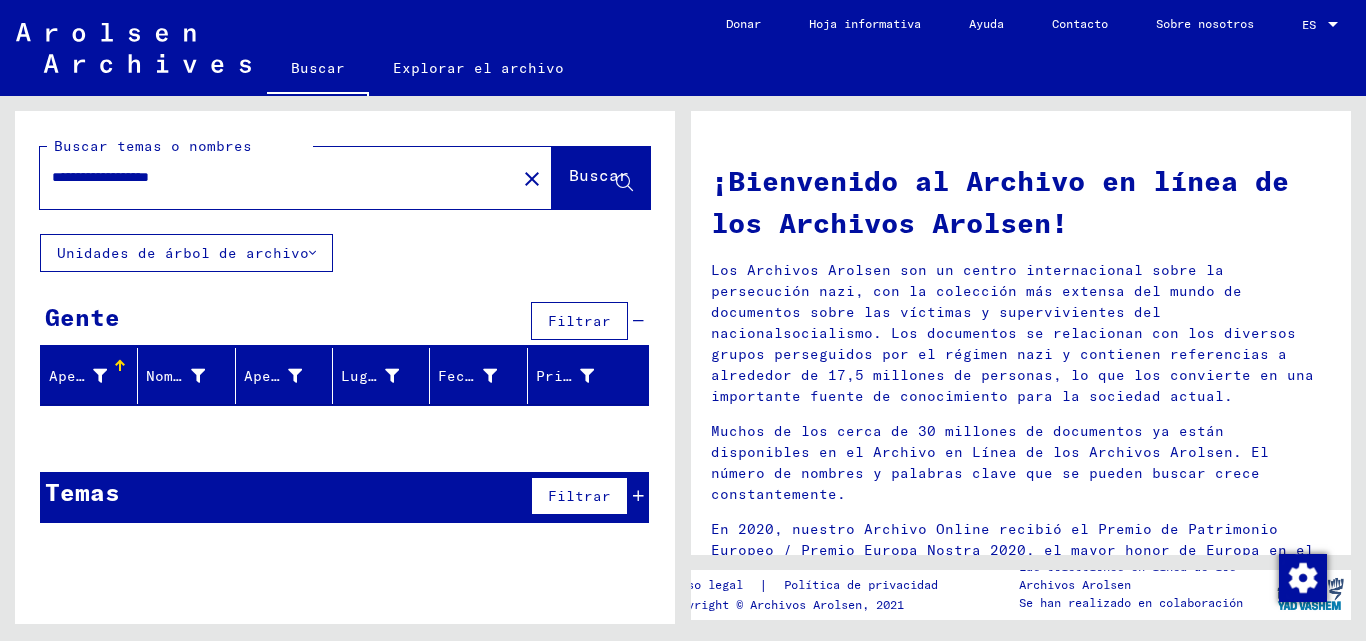 click 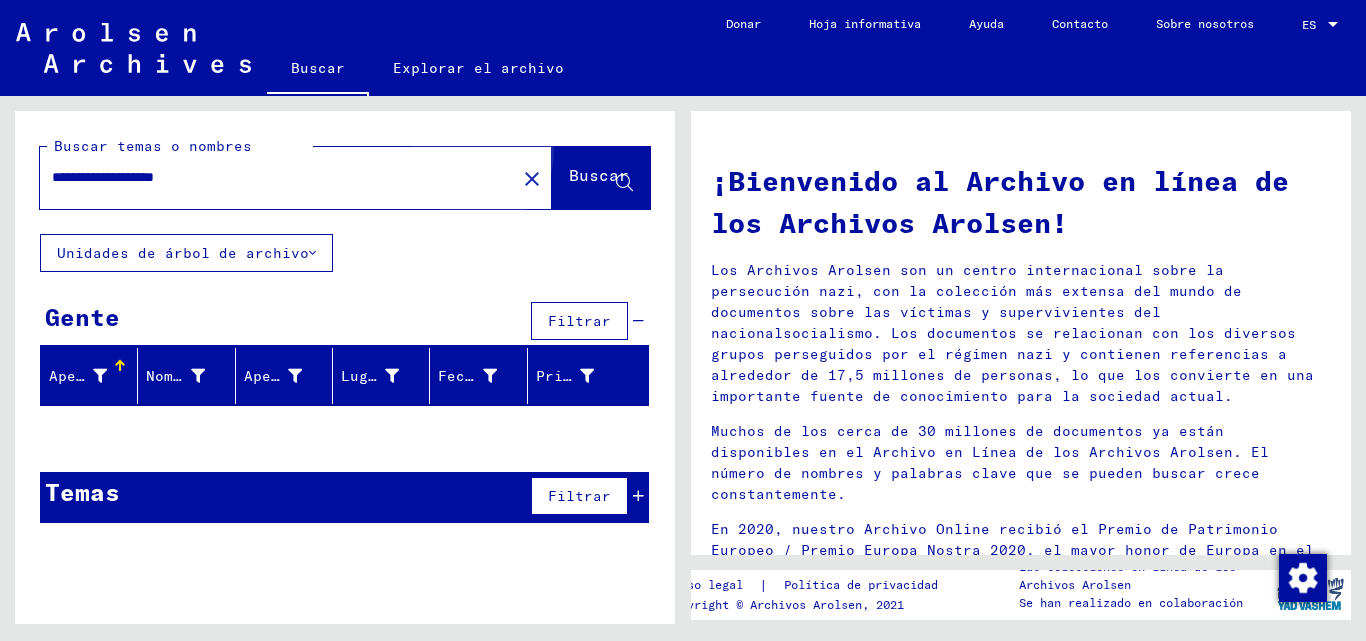 click on "Buscar" 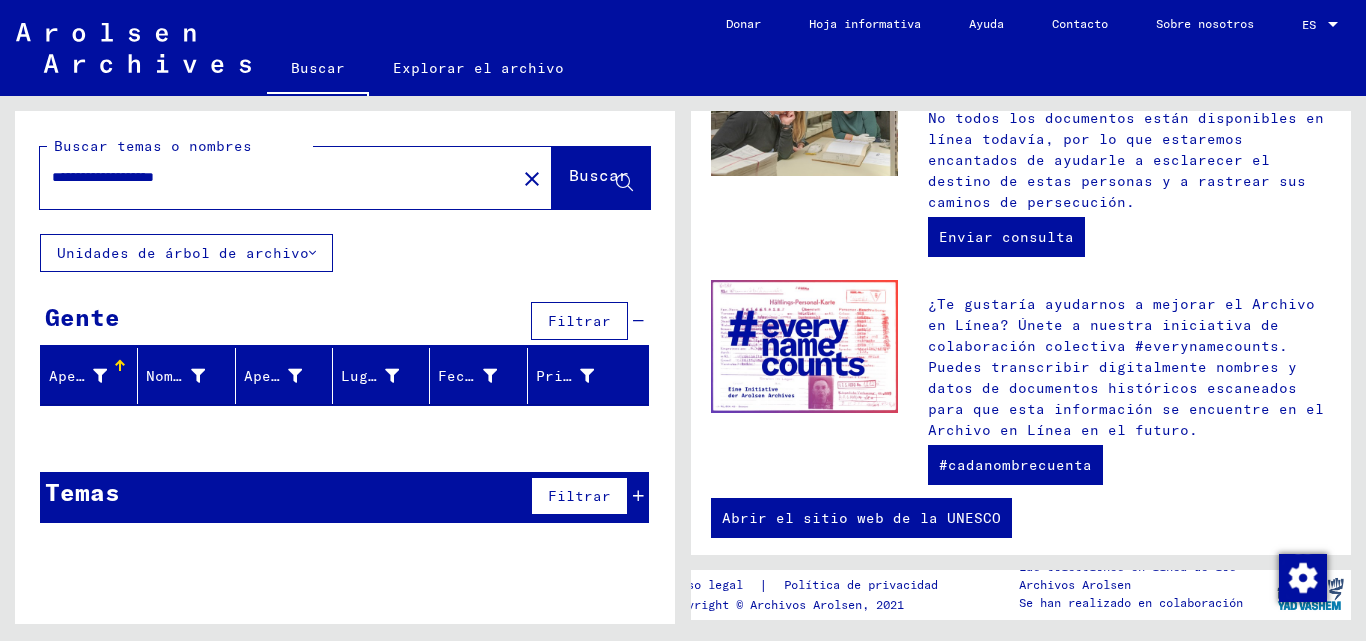 scroll, scrollTop: 911, scrollLeft: 0, axis: vertical 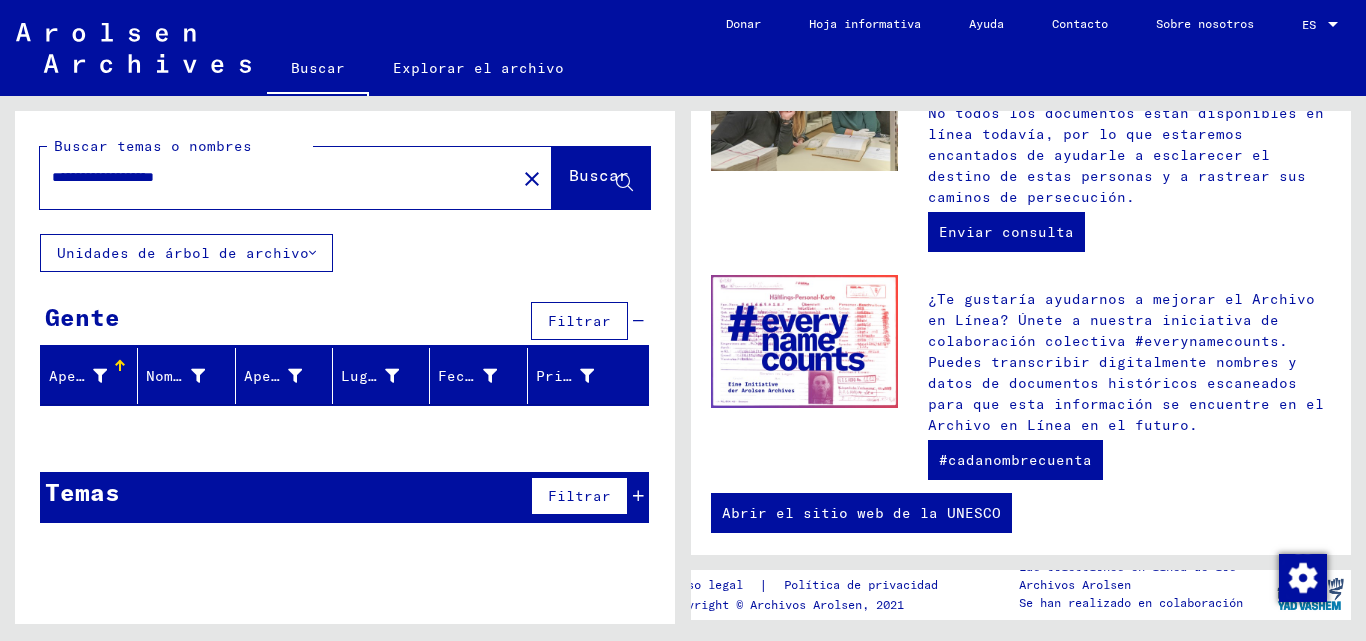 click on "Buscar" 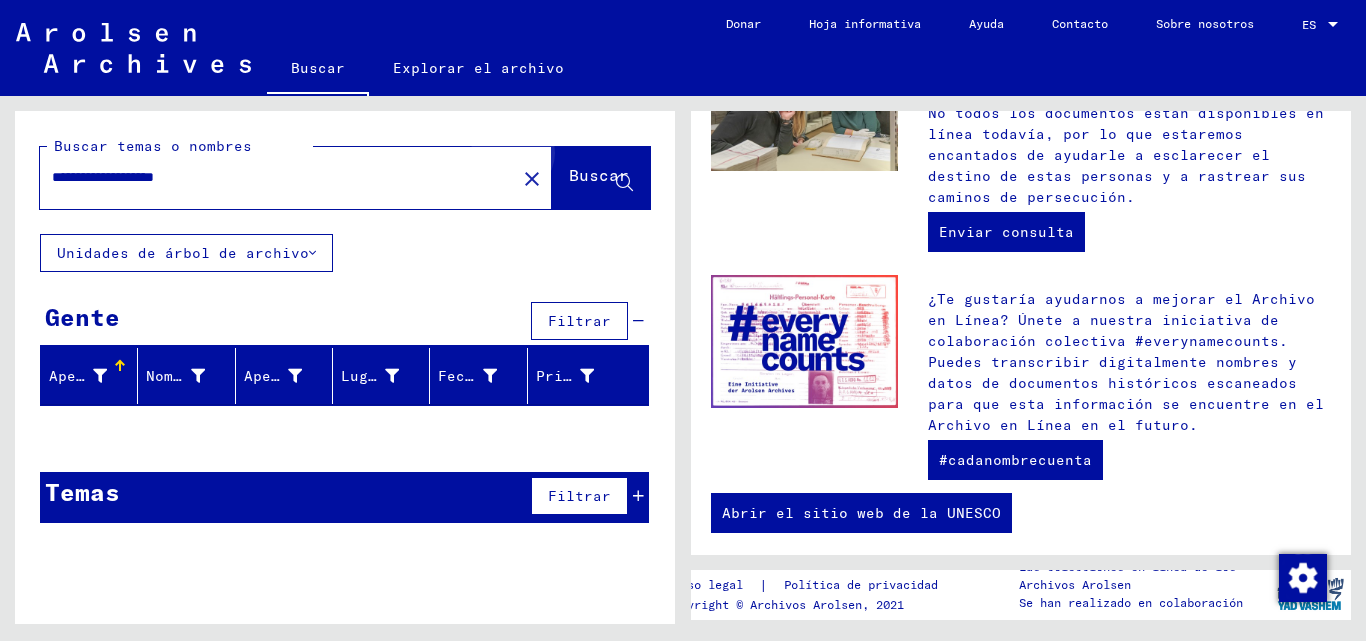 click on "Buscar" 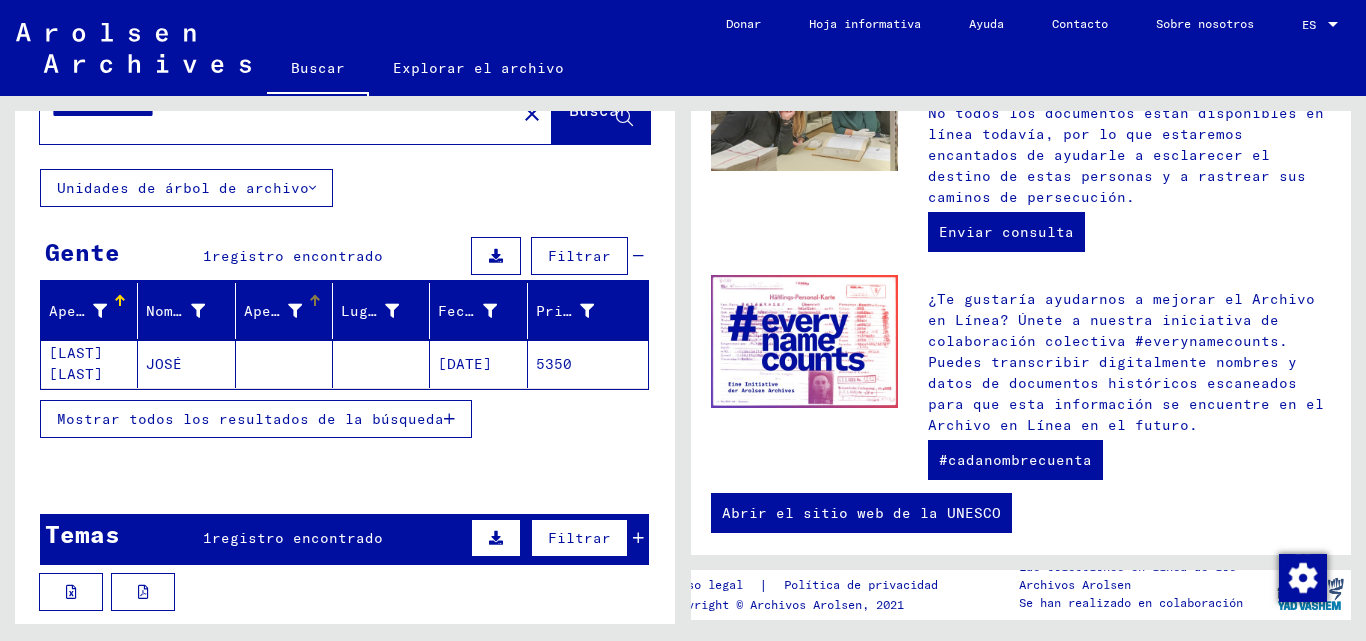 scroll, scrollTop: 0, scrollLeft: 0, axis: both 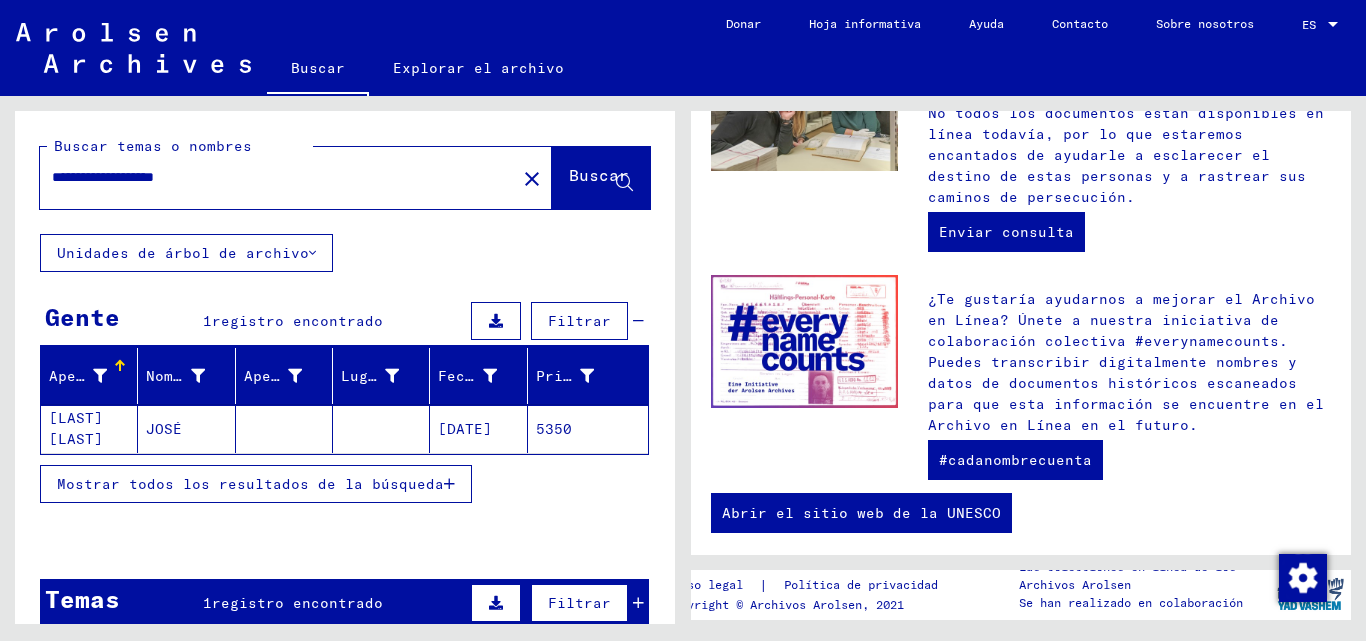 drag, startPoint x: 281, startPoint y: 184, endPoint x: 0, endPoint y: 159, distance: 282.1099 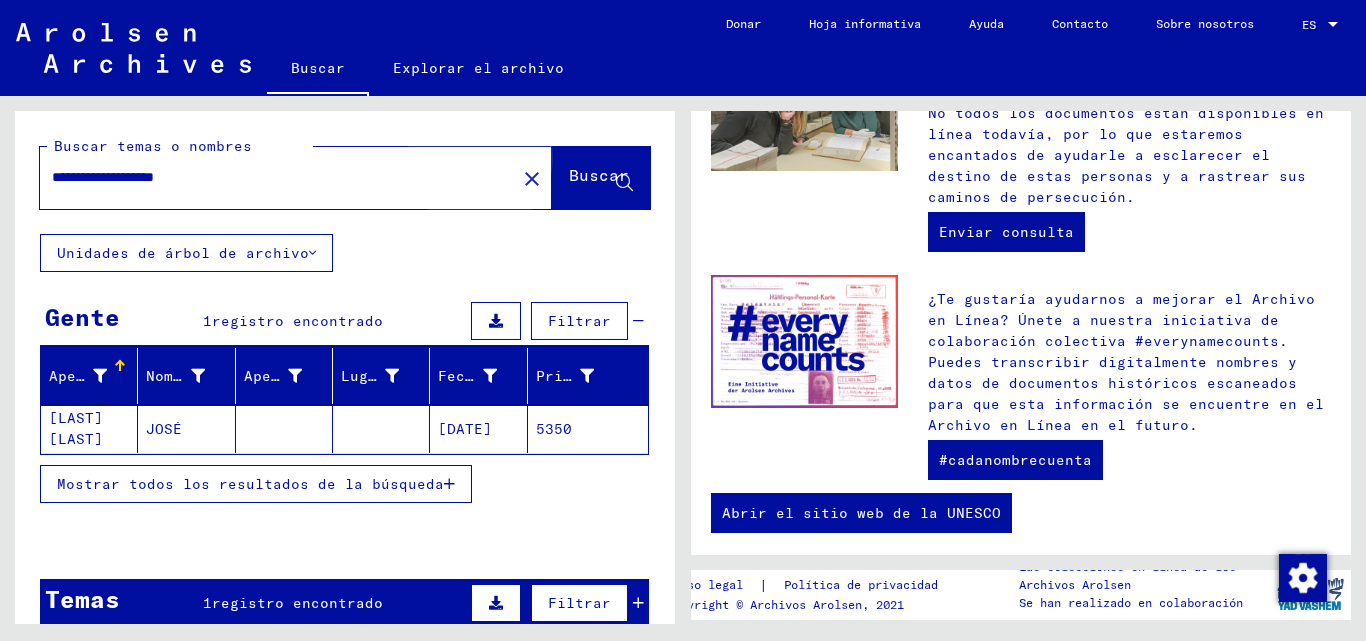 click on "Buscar" 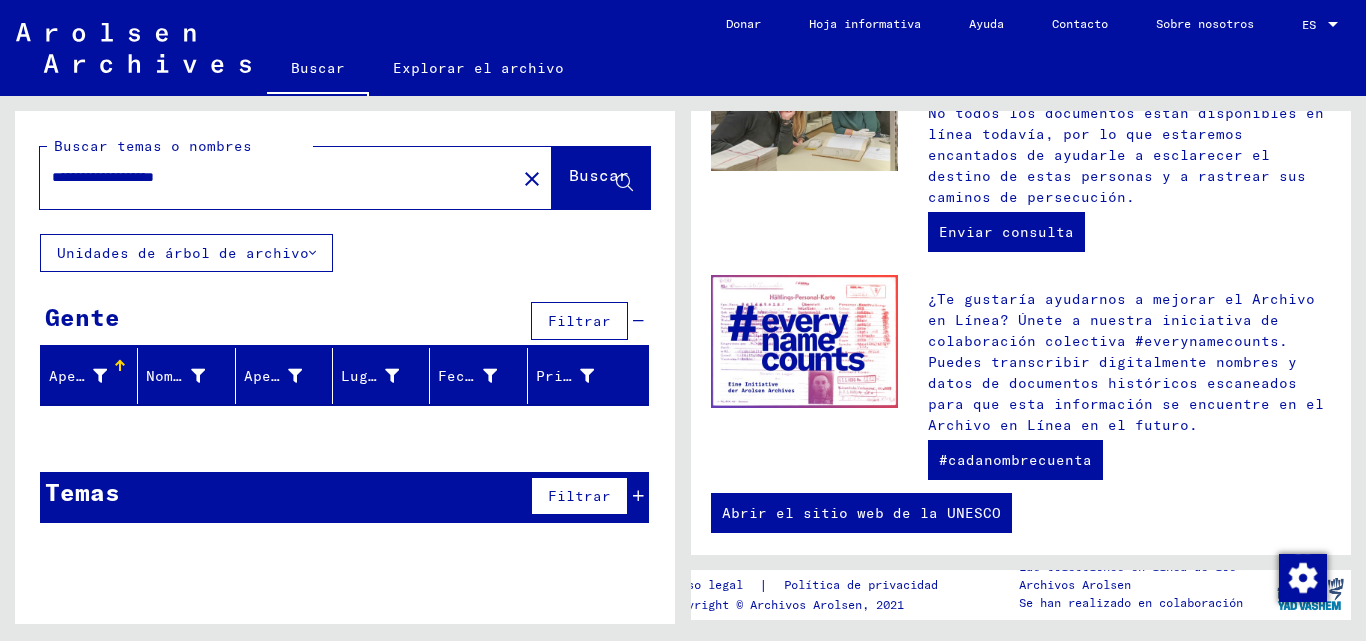 drag, startPoint x: 276, startPoint y: 184, endPoint x: 0, endPoint y: 211, distance: 277.3175 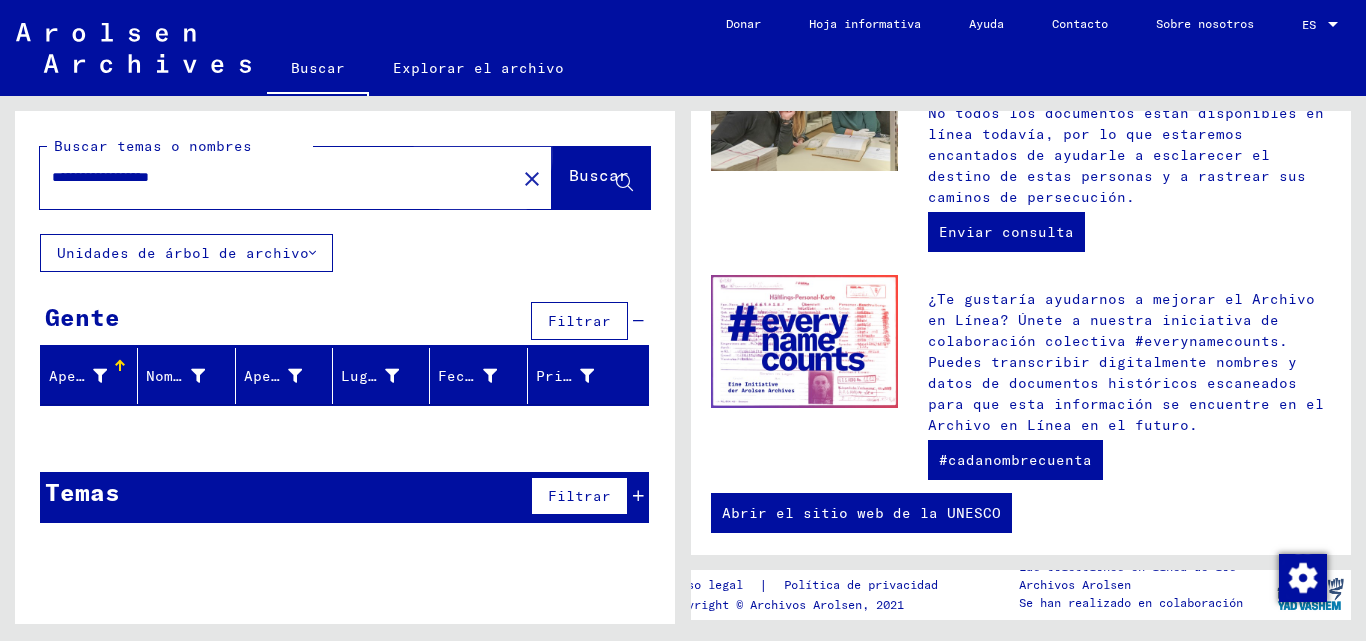 click on "Buscar" 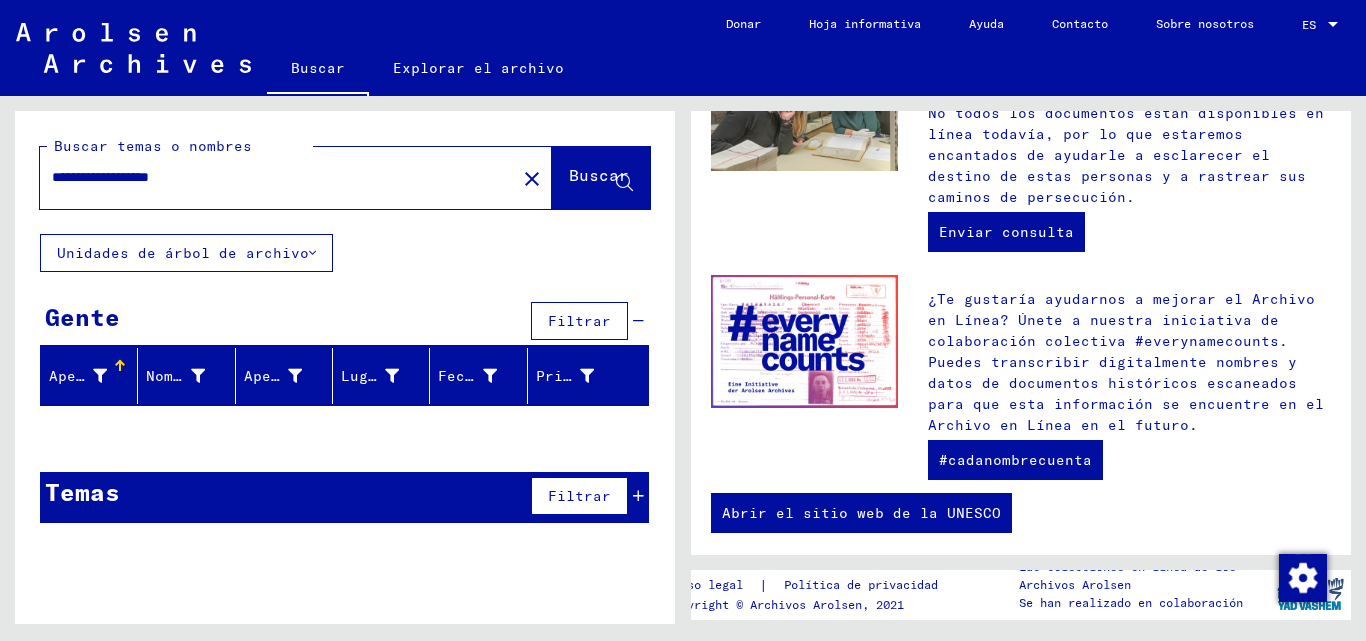 click on "**********" at bounding box center (272, 177) 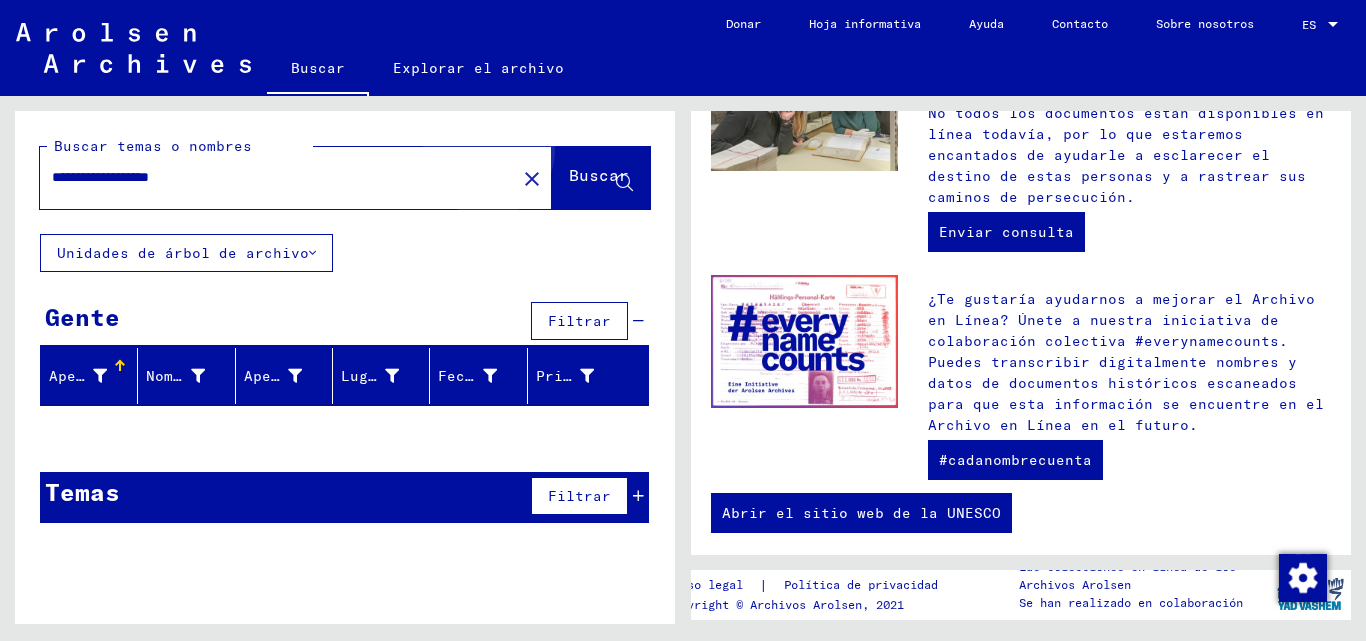 click on "Buscar" 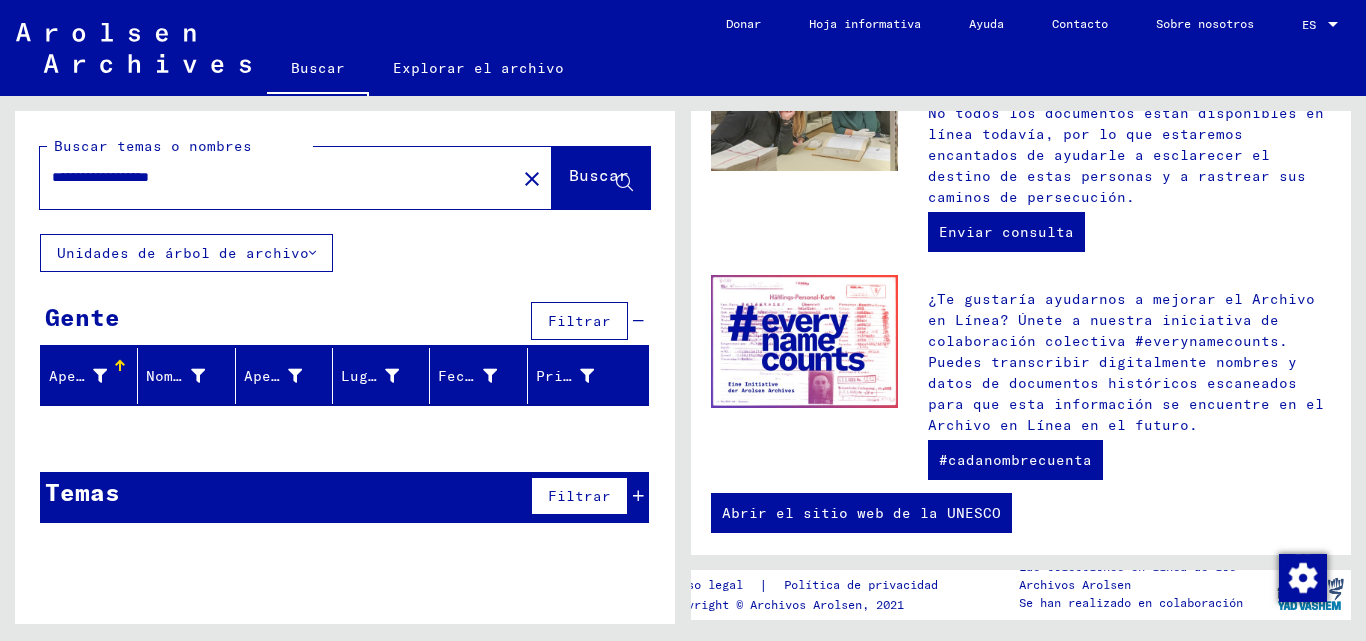 drag, startPoint x: 299, startPoint y: 171, endPoint x: 123, endPoint y: 300, distance: 218.2132 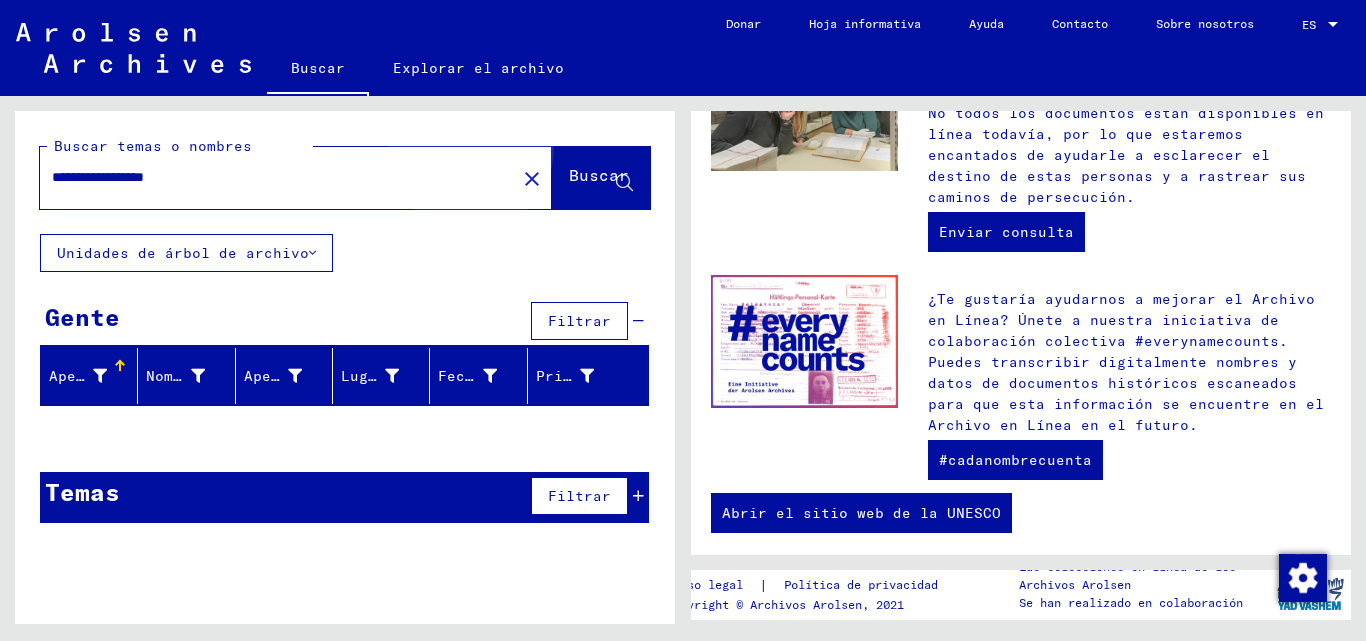click on "Buscar" 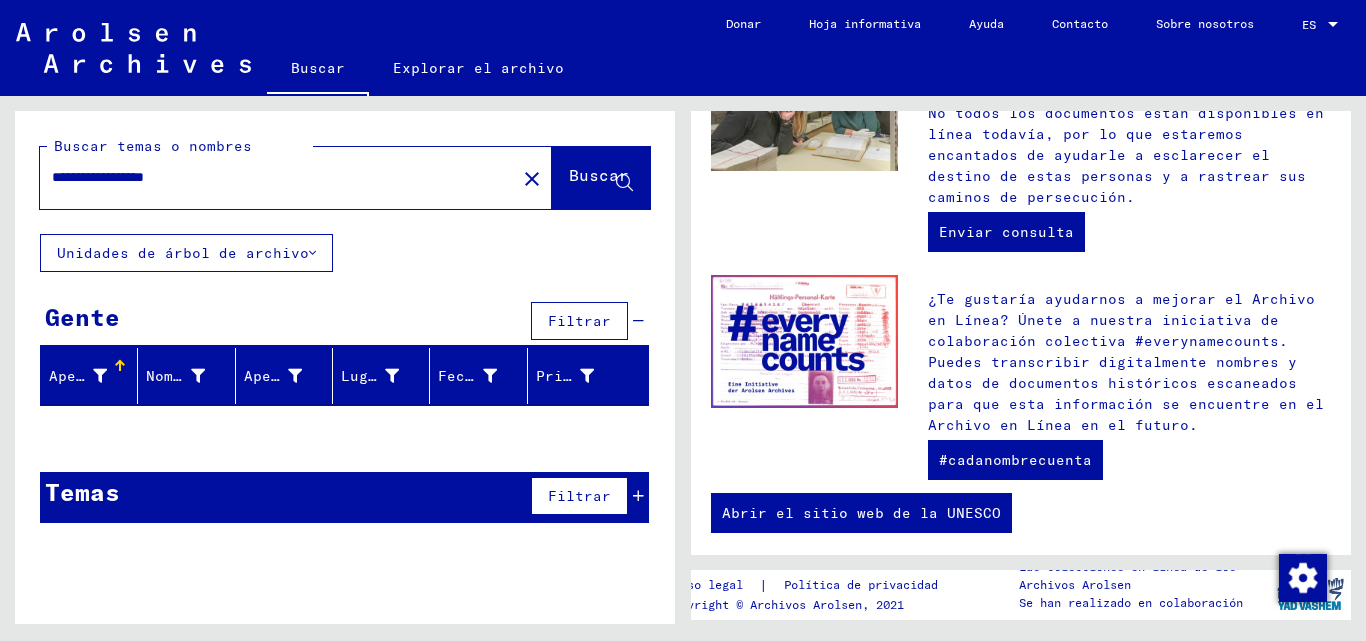drag, startPoint x: 115, startPoint y: 174, endPoint x: 400, endPoint y: 182, distance: 285.11224 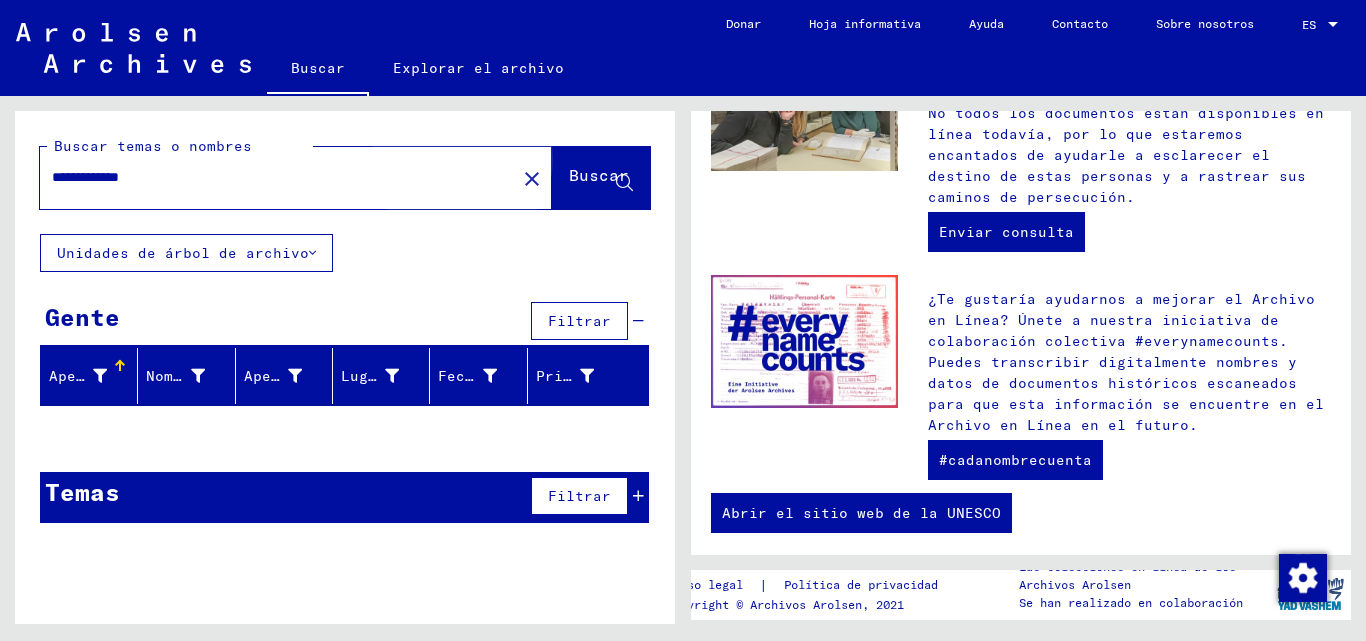 click on "Buscar" 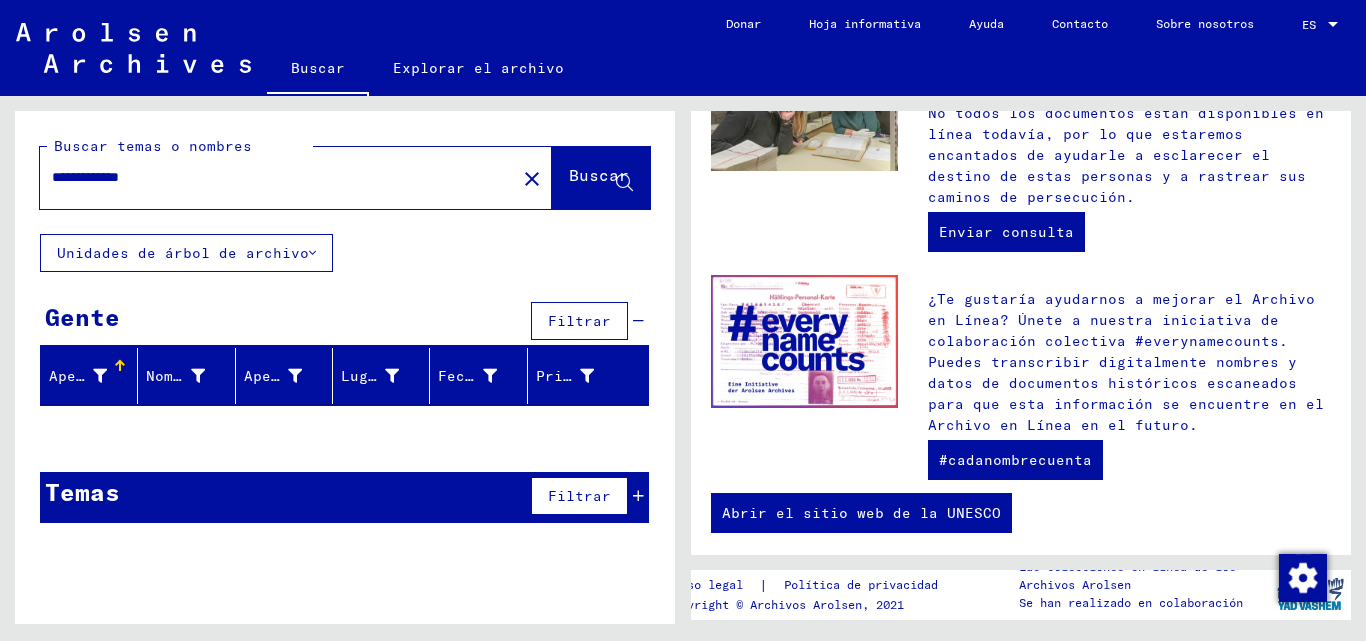 drag, startPoint x: 215, startPoint y: 177, endPoint x: 0, endPoint y: 163, distance: 215.45534 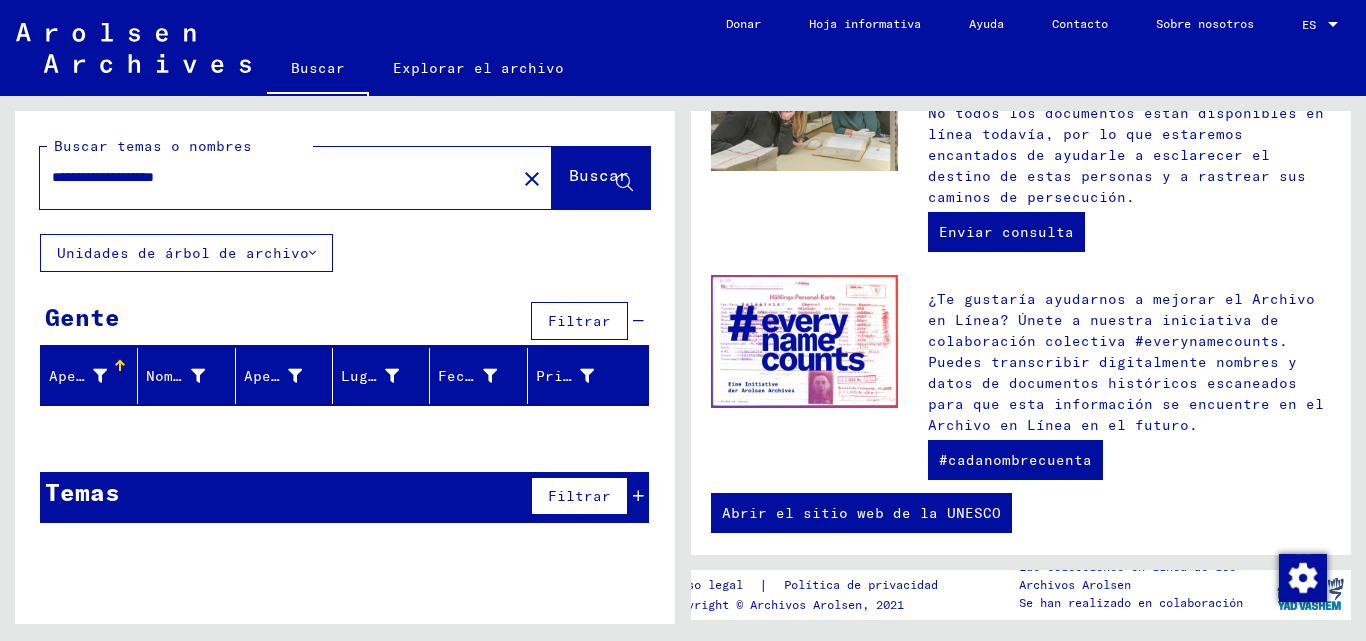 type on "**********" 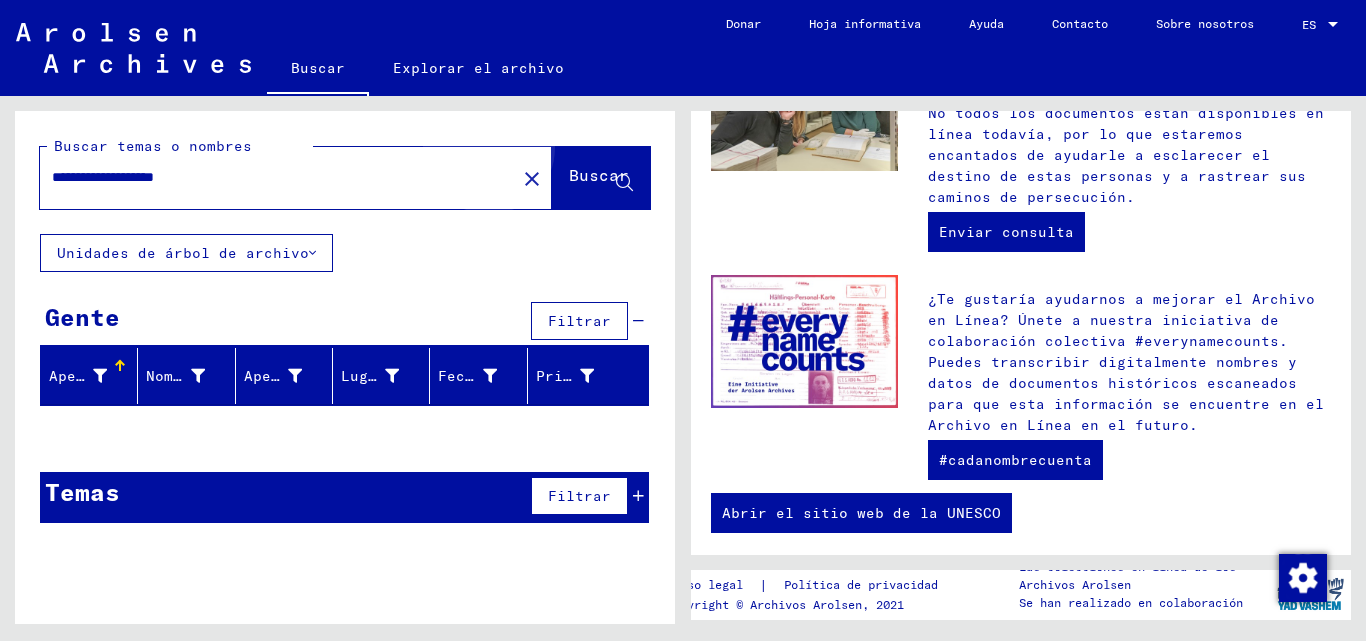 click on "Buscar" 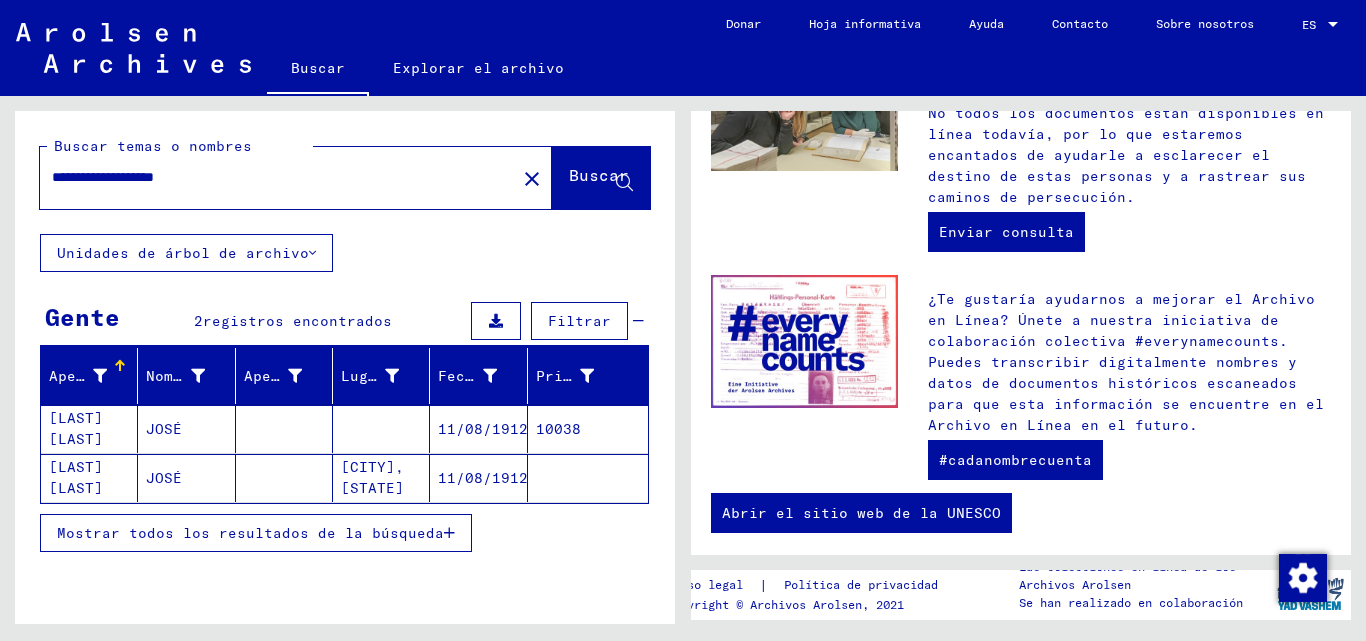 click on "10038" 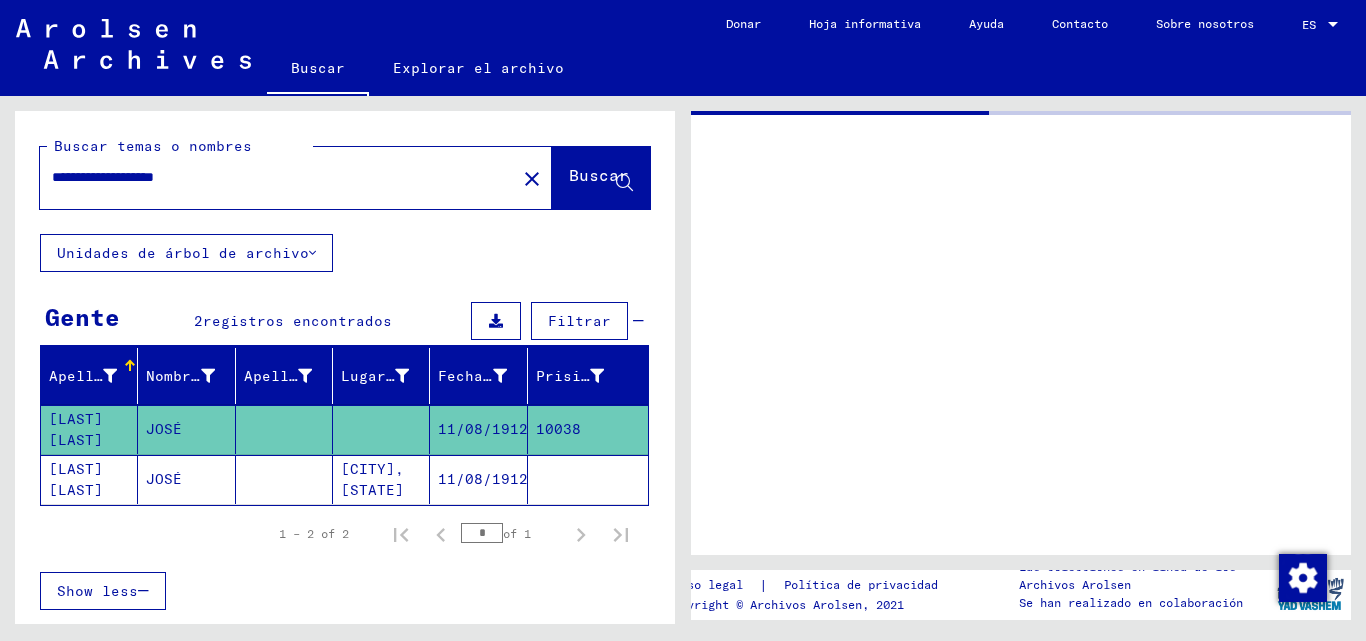 scroll, scrollTop: 0, scrollLeft: 0, axis: both 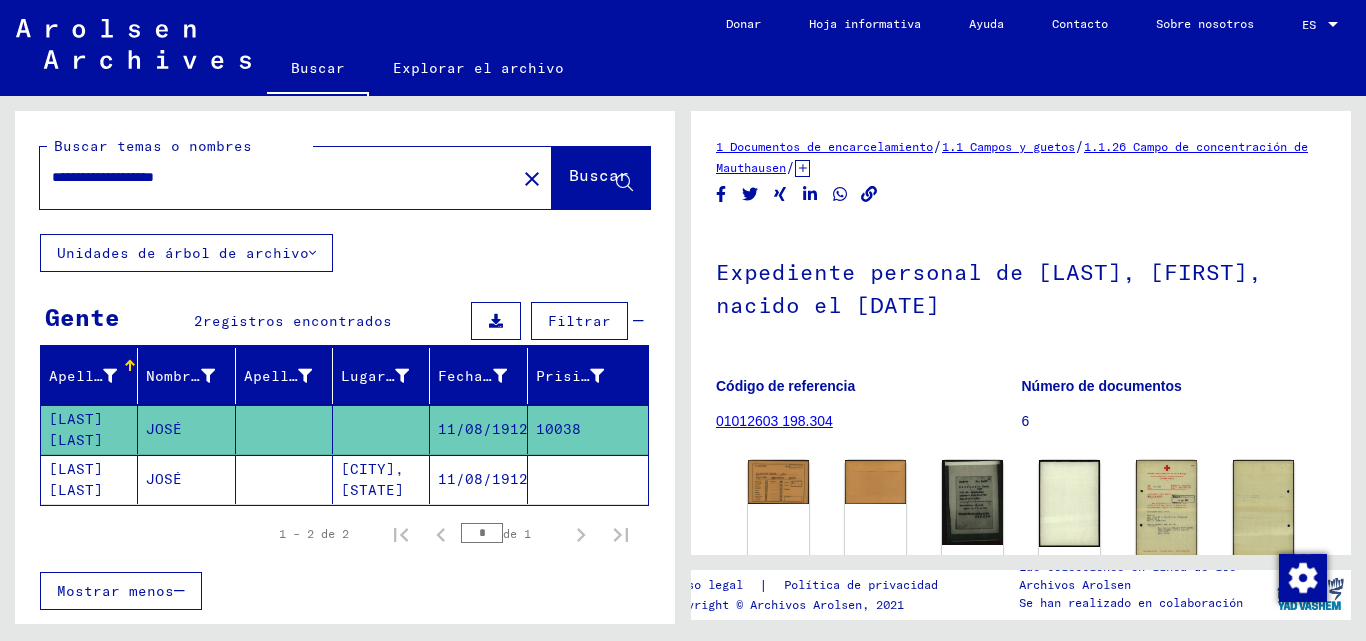 click on "11/08/1912" 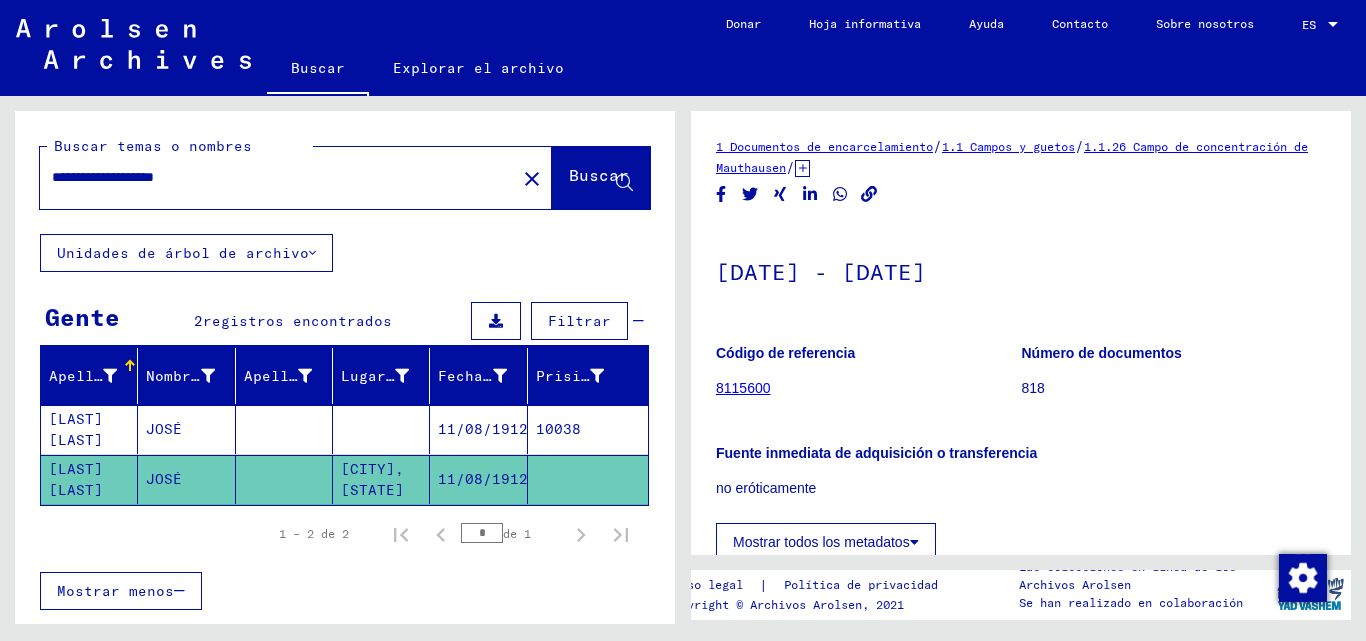 scroll, scrollTop: 0, scrollLeft: 0, axis: both 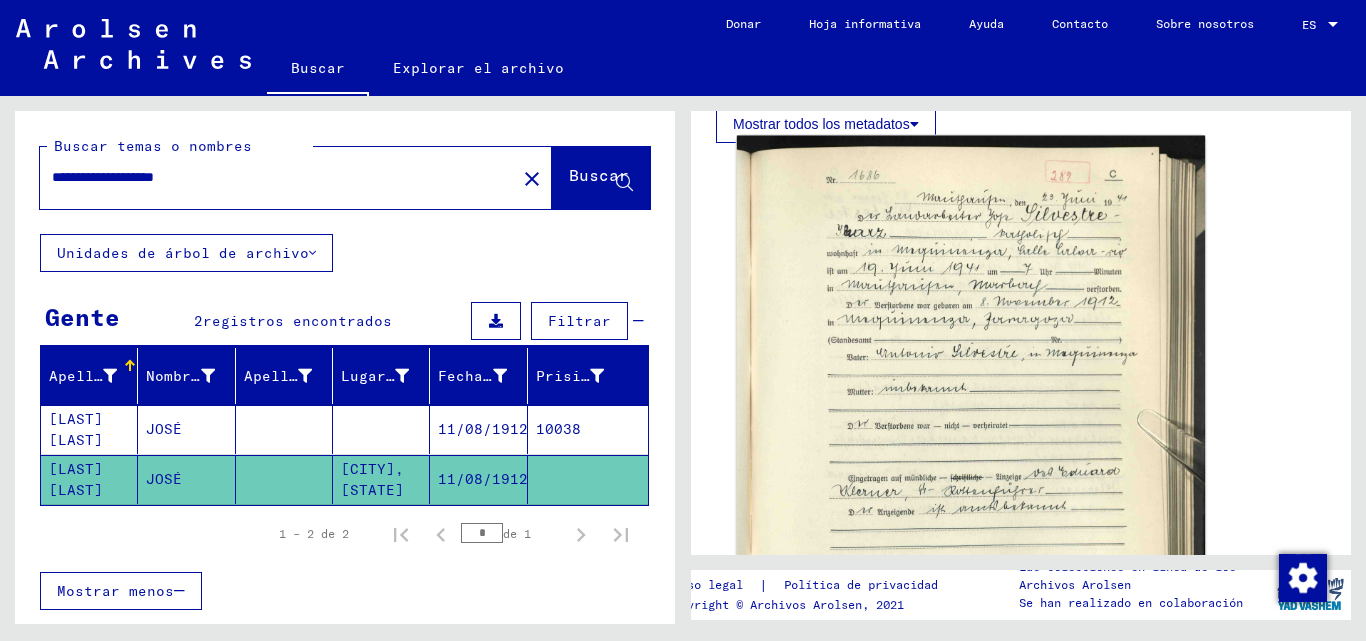 click 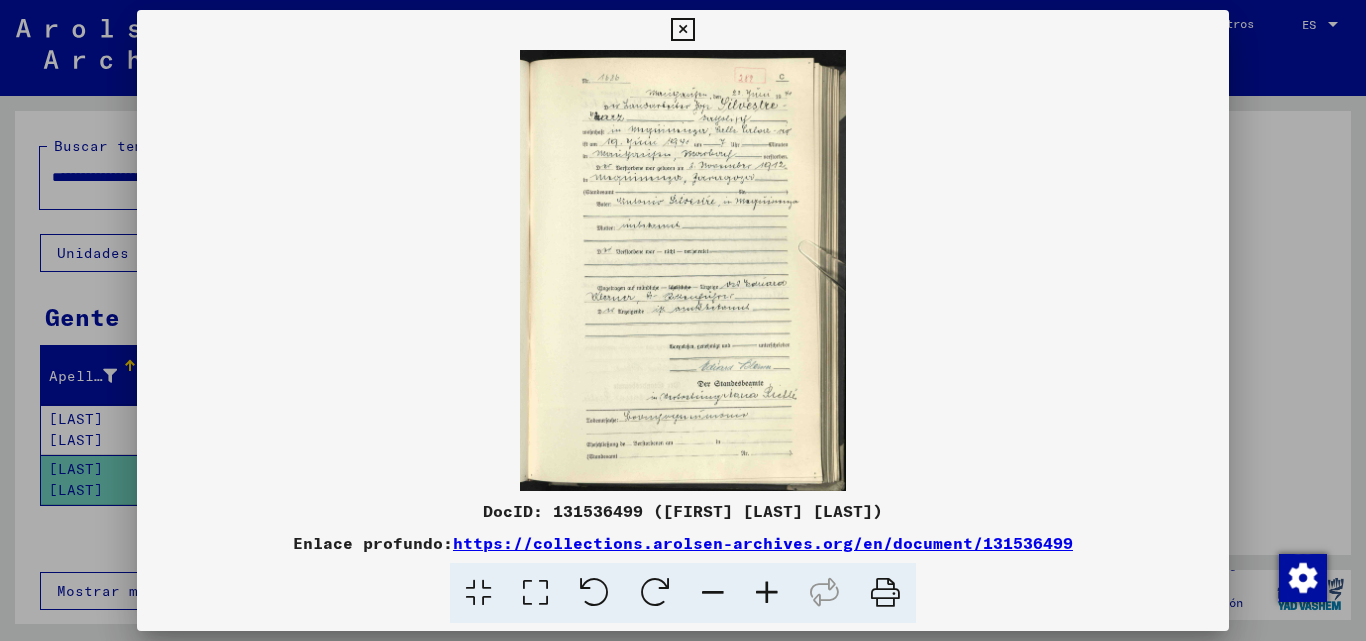 click at bounding box center [885, 593] 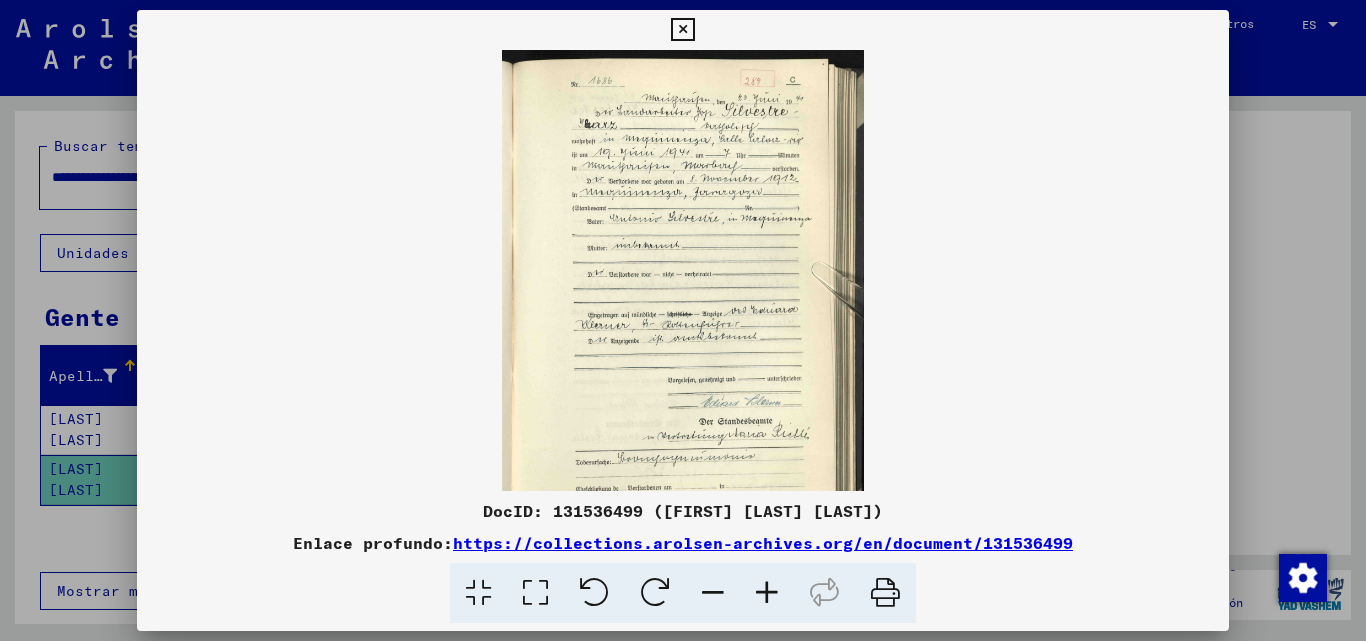 click at bounding box center [767, 593] 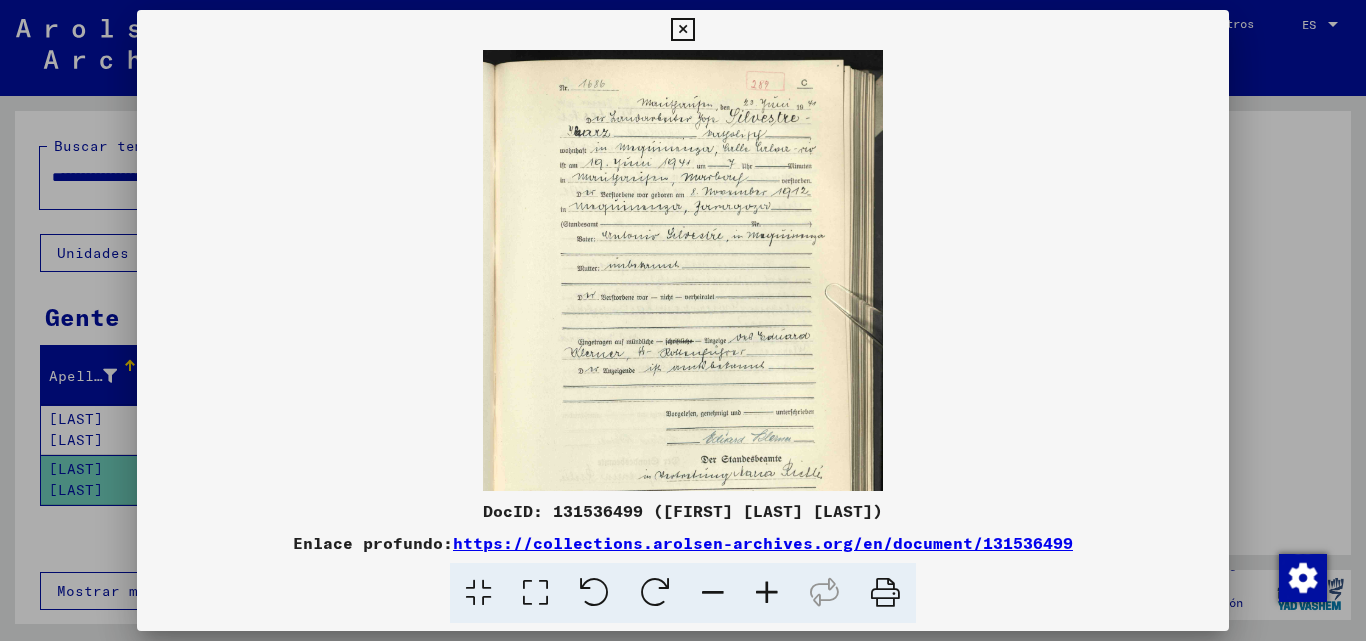 click at bounding box center (767, 593) 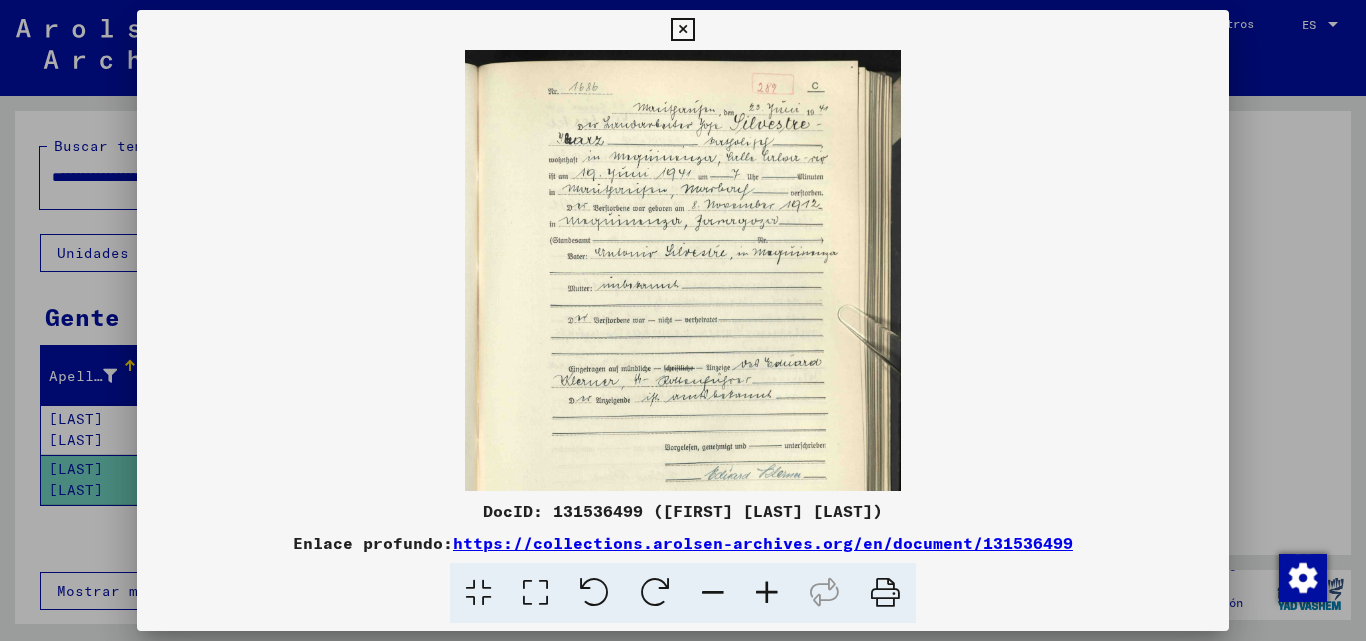 click at bounding box center (767, 593) 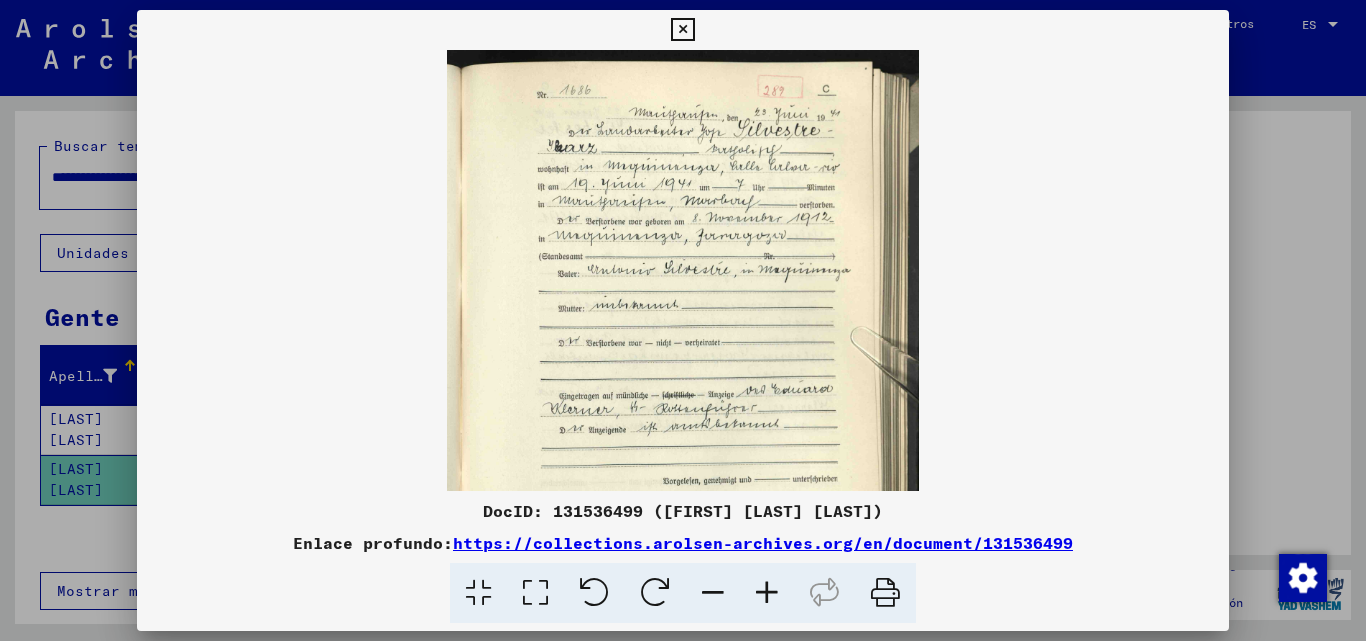 click at bounding box center (767, 593) 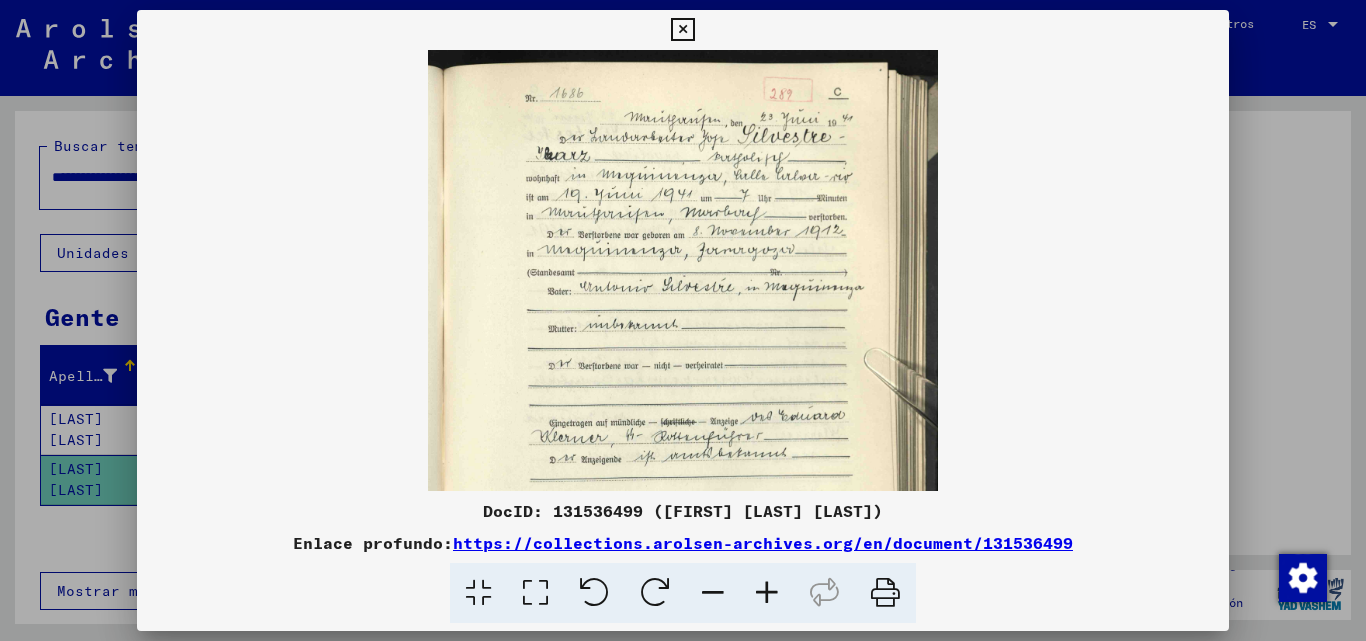 click at bounding box center (767, 593) 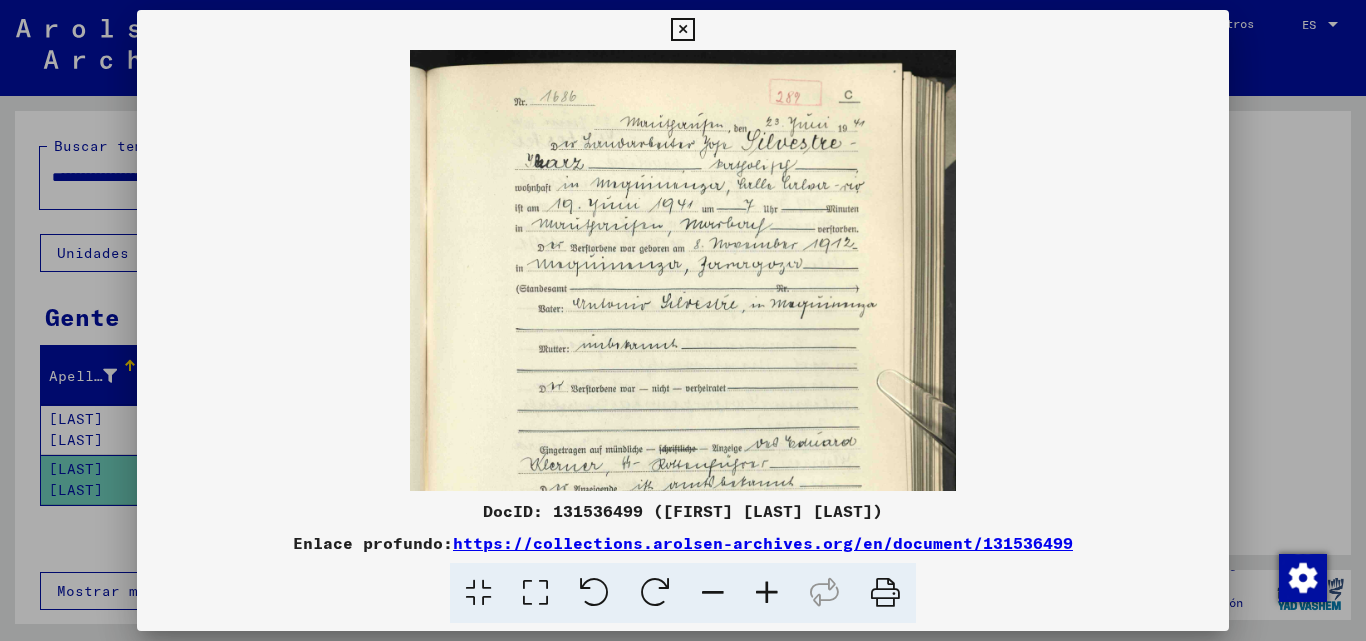 click at bounding box center (767, 593) 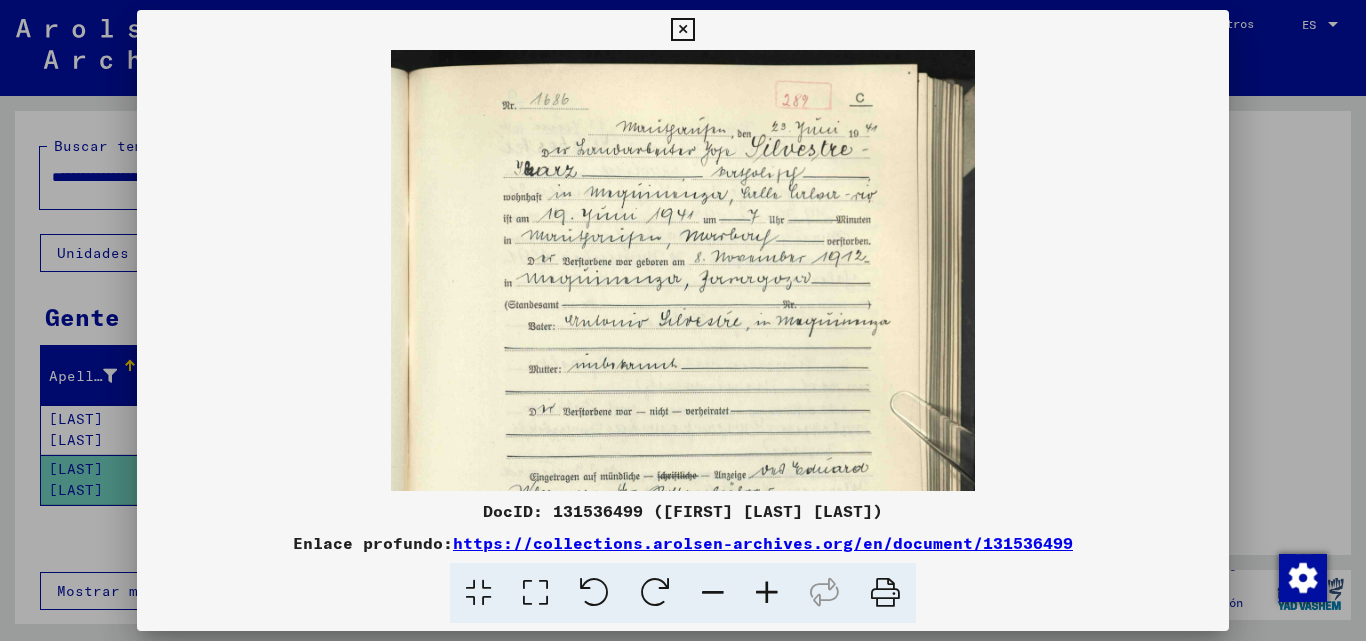 click at bounding box center [767, 593] 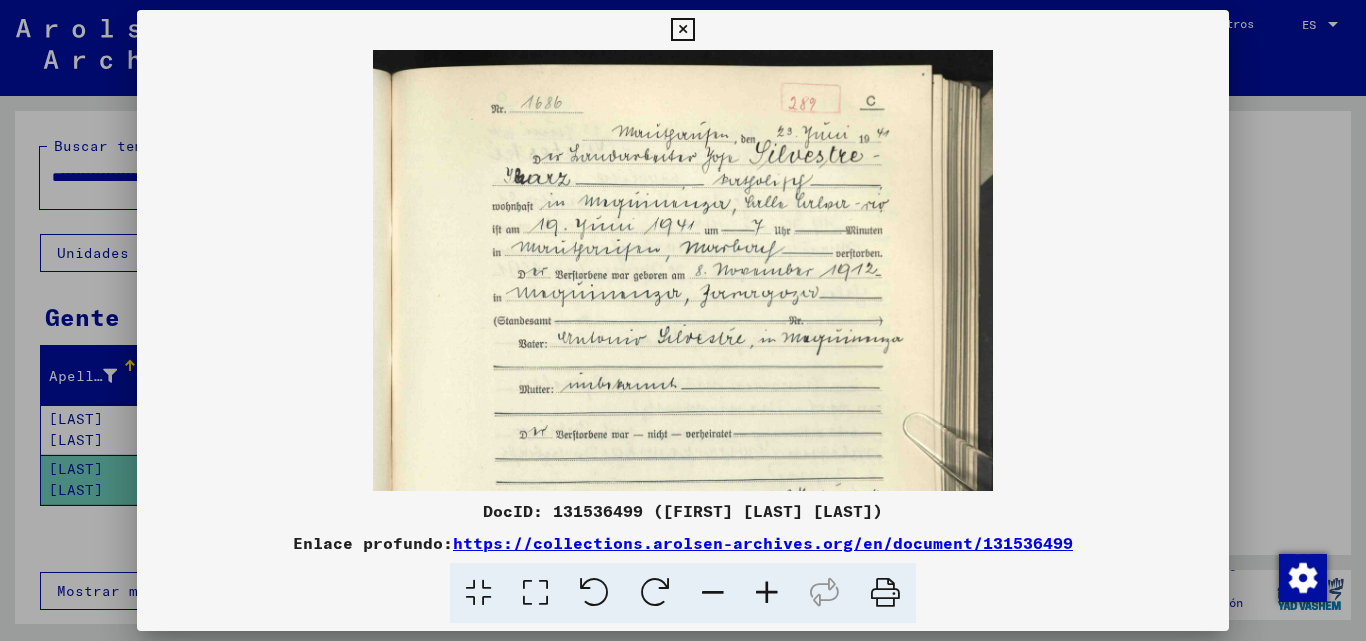 click at bounding box center [767, 593] 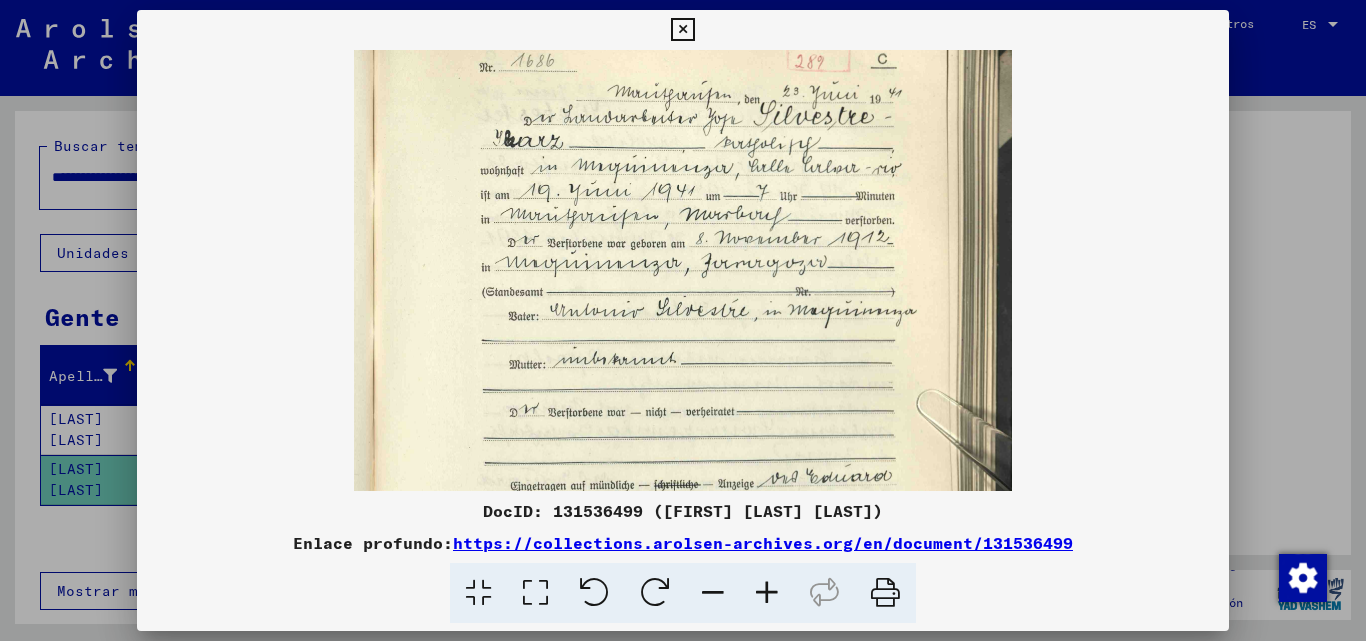 scroll, scrollTop: 58, scrollLeft: 0, axis: vertical 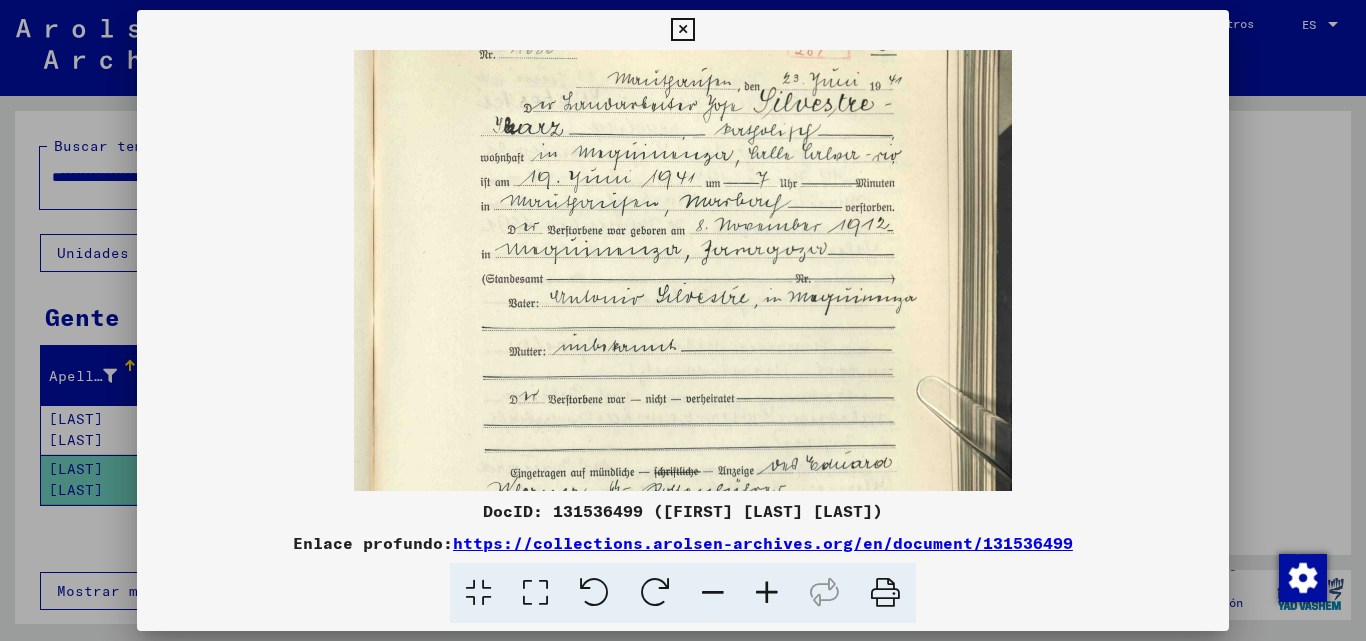 drag, startPoint x: 729, startPoint y: 276, endPoint x: 686, endPoint y: 220, distance: 70.60453 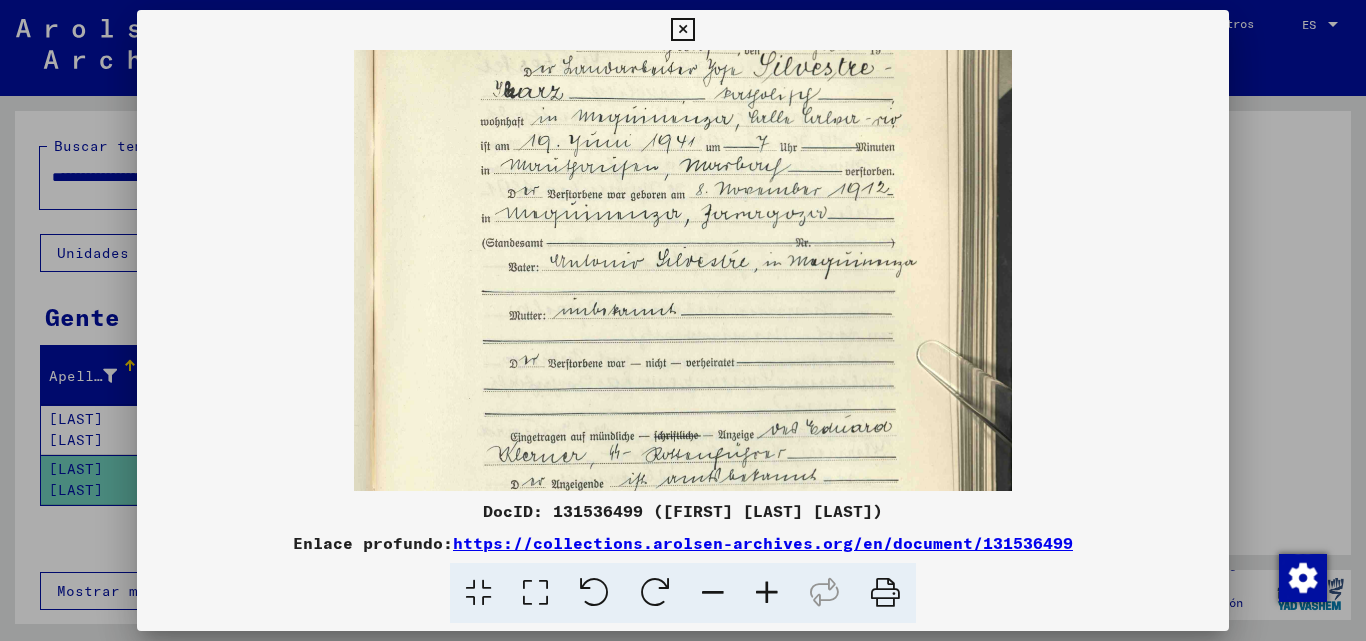 scroll, scrollTop: 96, scrollLeft: 0, axis: vertical 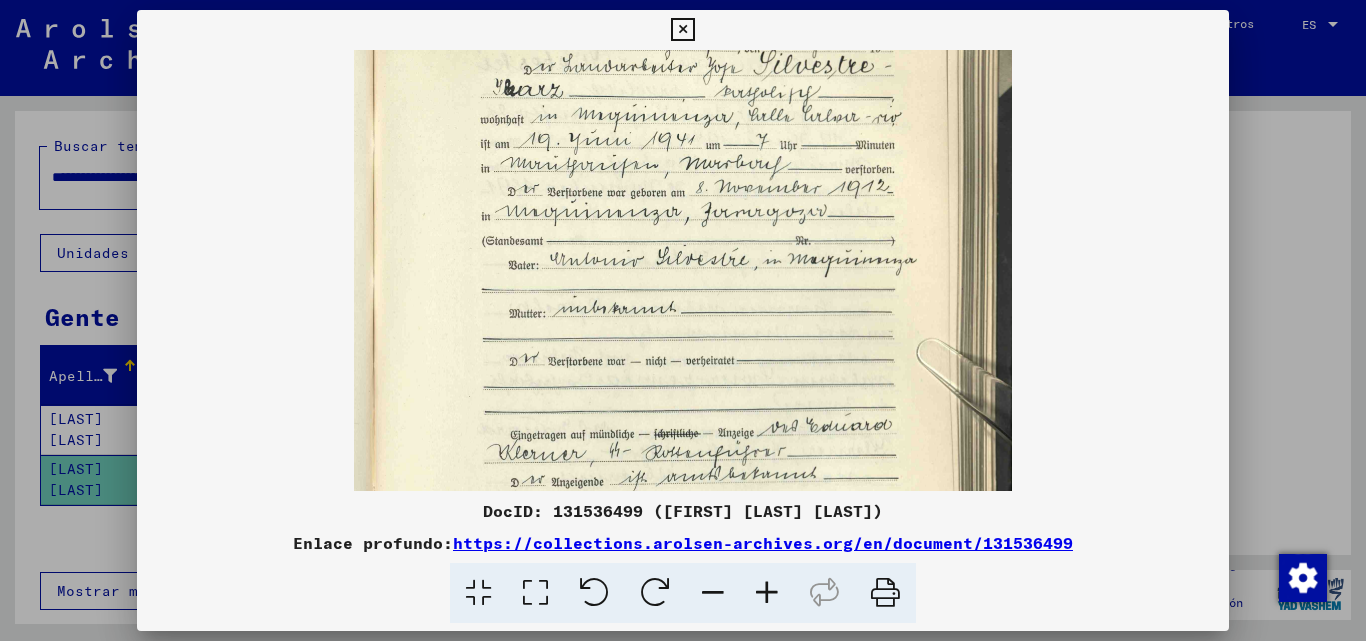 drag, startPoint x: 713, startPoint y: 273, endPoint x: 717, endPoint y: 235, distance: 38.209946 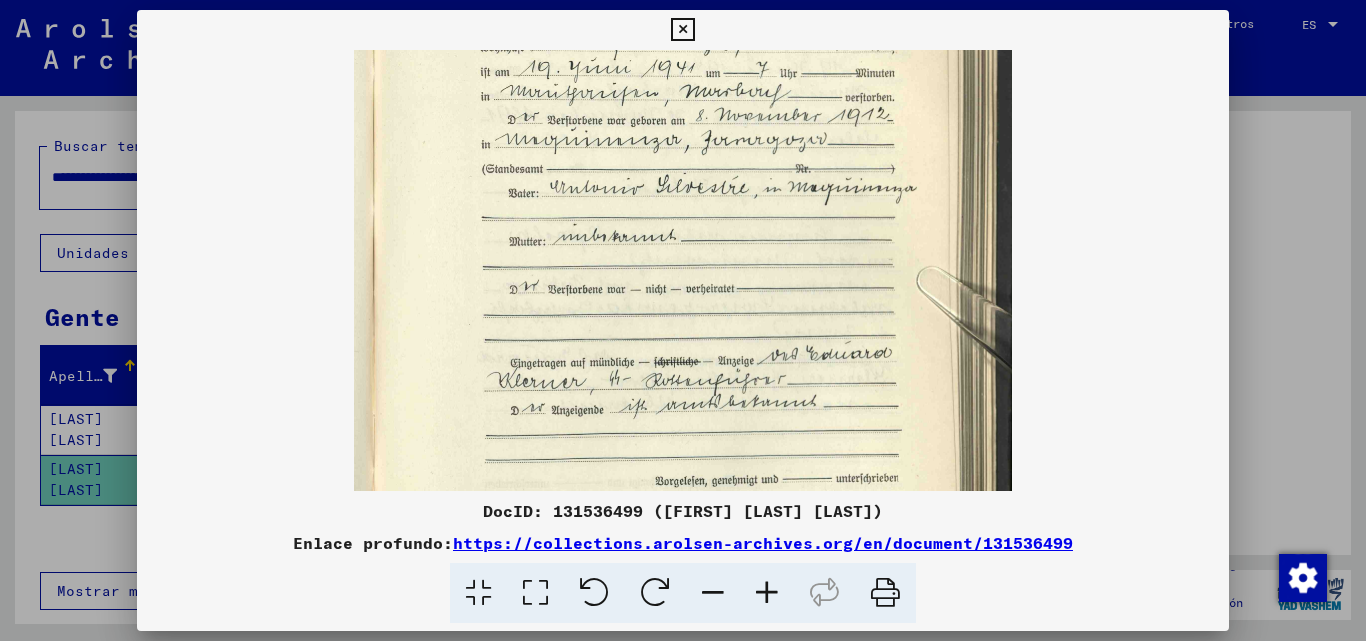 drag, startPoint x: 735, startPoint y: 299, endPoint x: 771, endPoint y: 336, distance: 51.62364 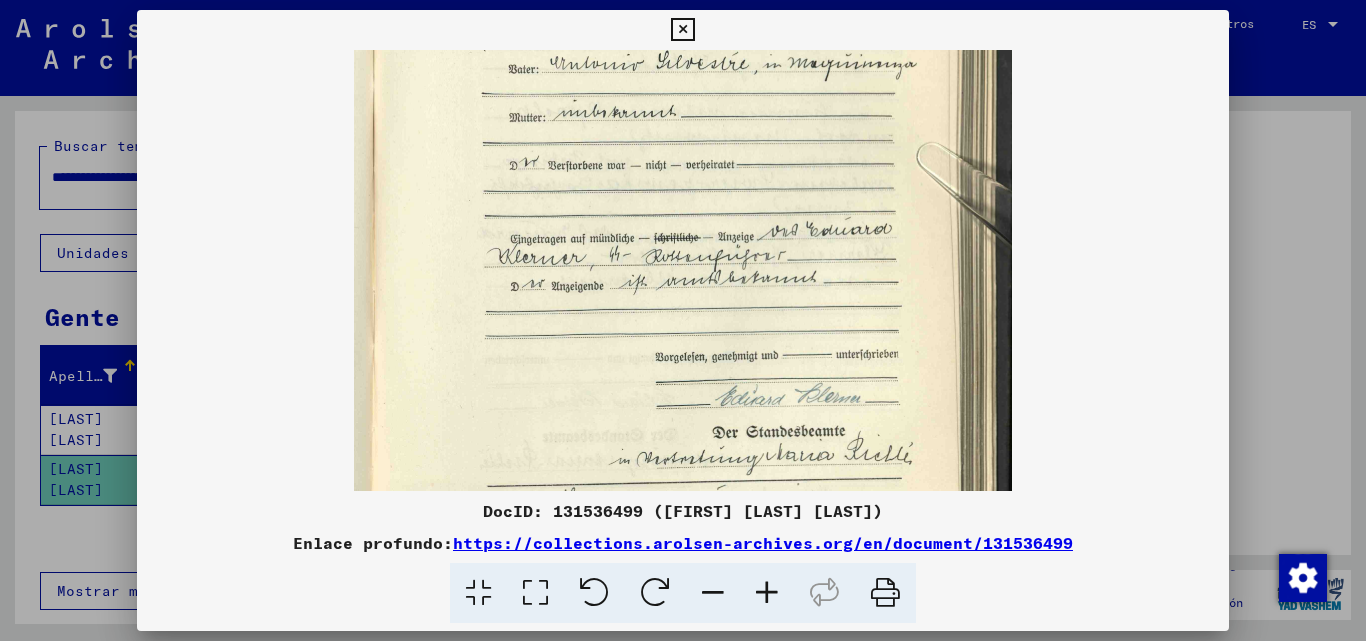 drag, startPoint x: 776, startPoint y: 388, endPoint x: 783, endPoint y: 264, distance: 124.197426 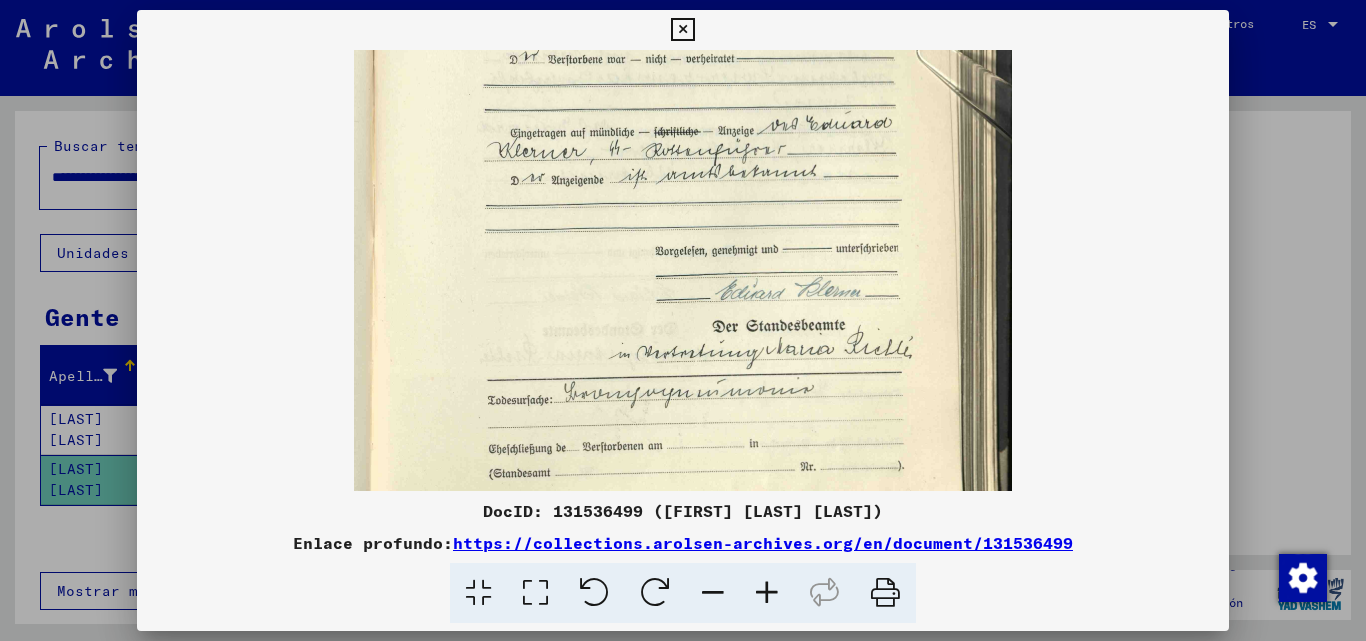drag, startPoint x: 806, startPoint y: 352, endPoint x: 822, endPoint y: 236, distance: 117.09825 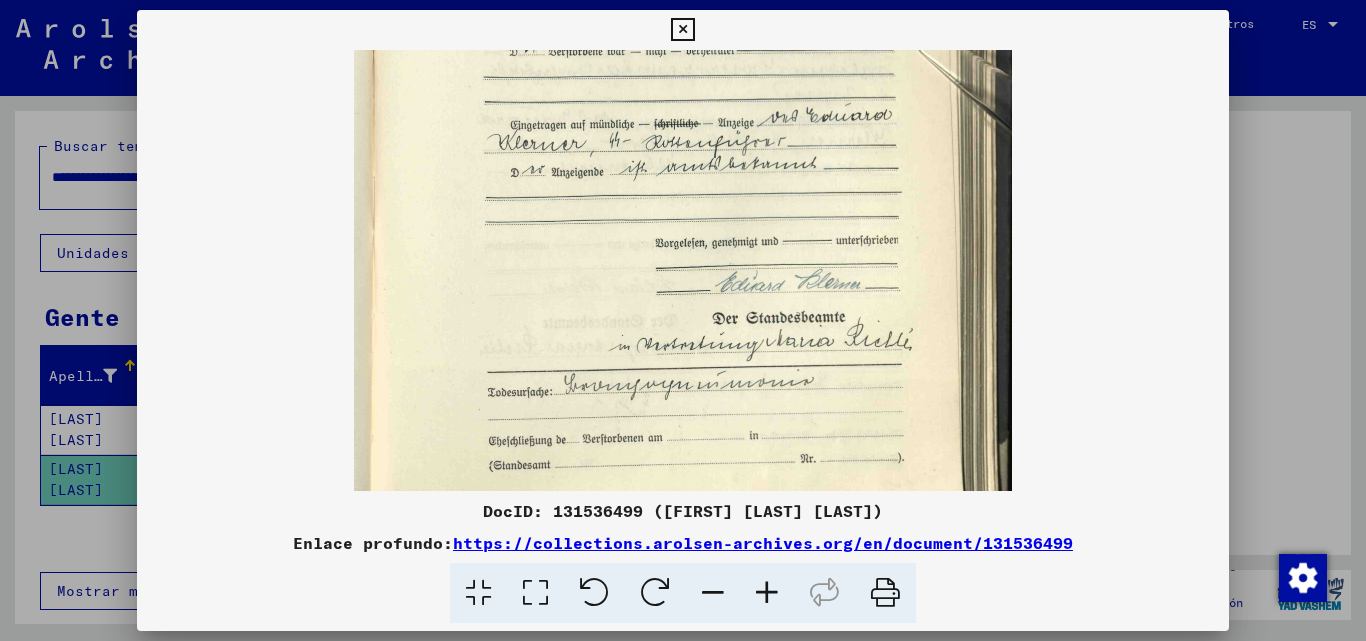 scroll, scrollTop: 450, scrollLeft: 0, axis: vertical 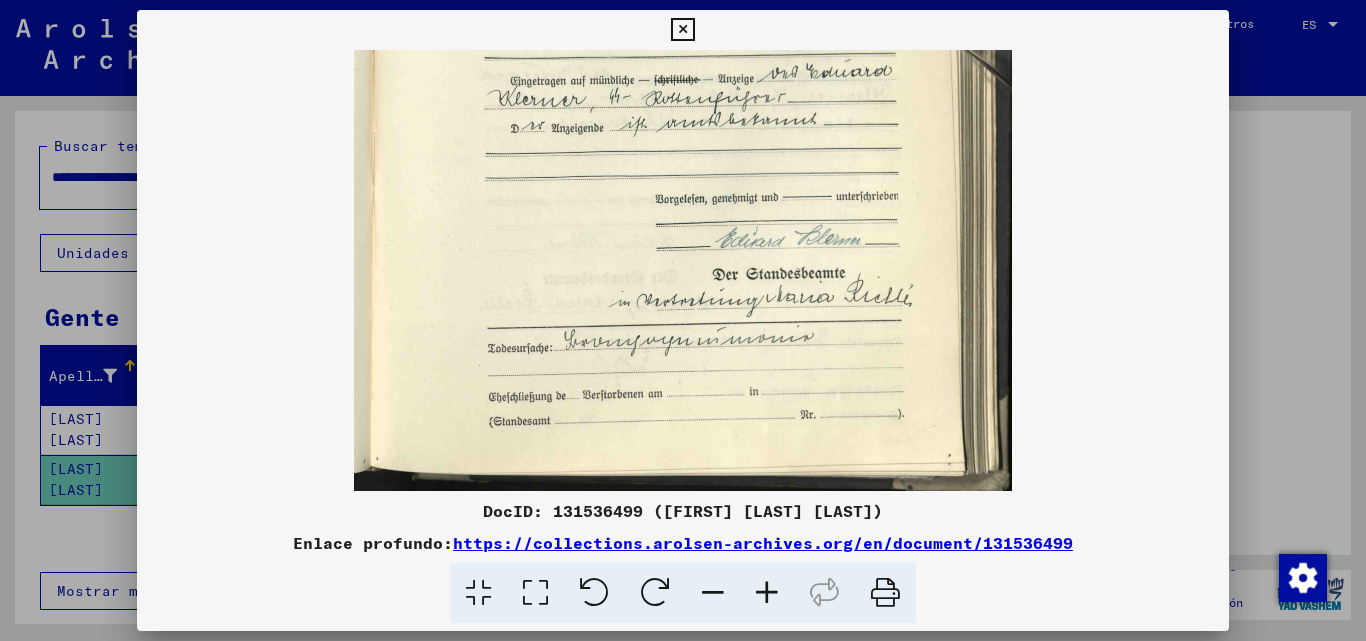 drag, startPoint x: 793, startPoint y: 393, endPoint x: 807, endPoint y: 292, distance: 101.96568 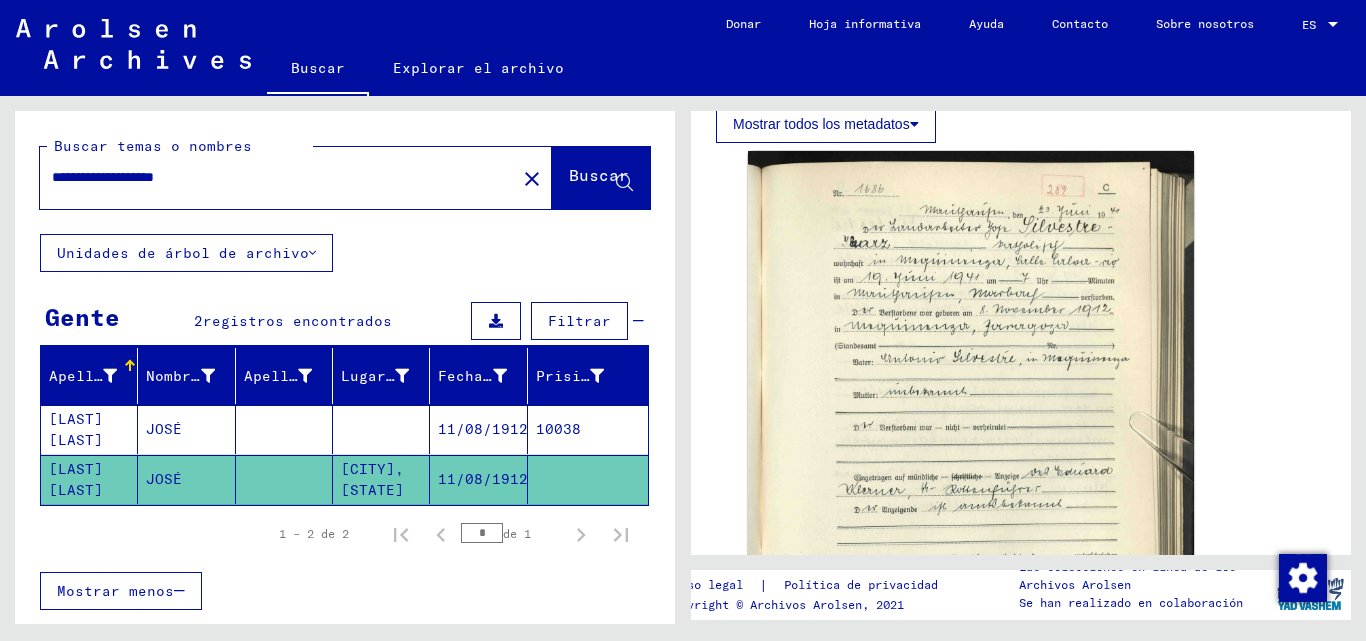 click on "DocID: 131536499 ([FIRST] [LAST] [LAST])" 